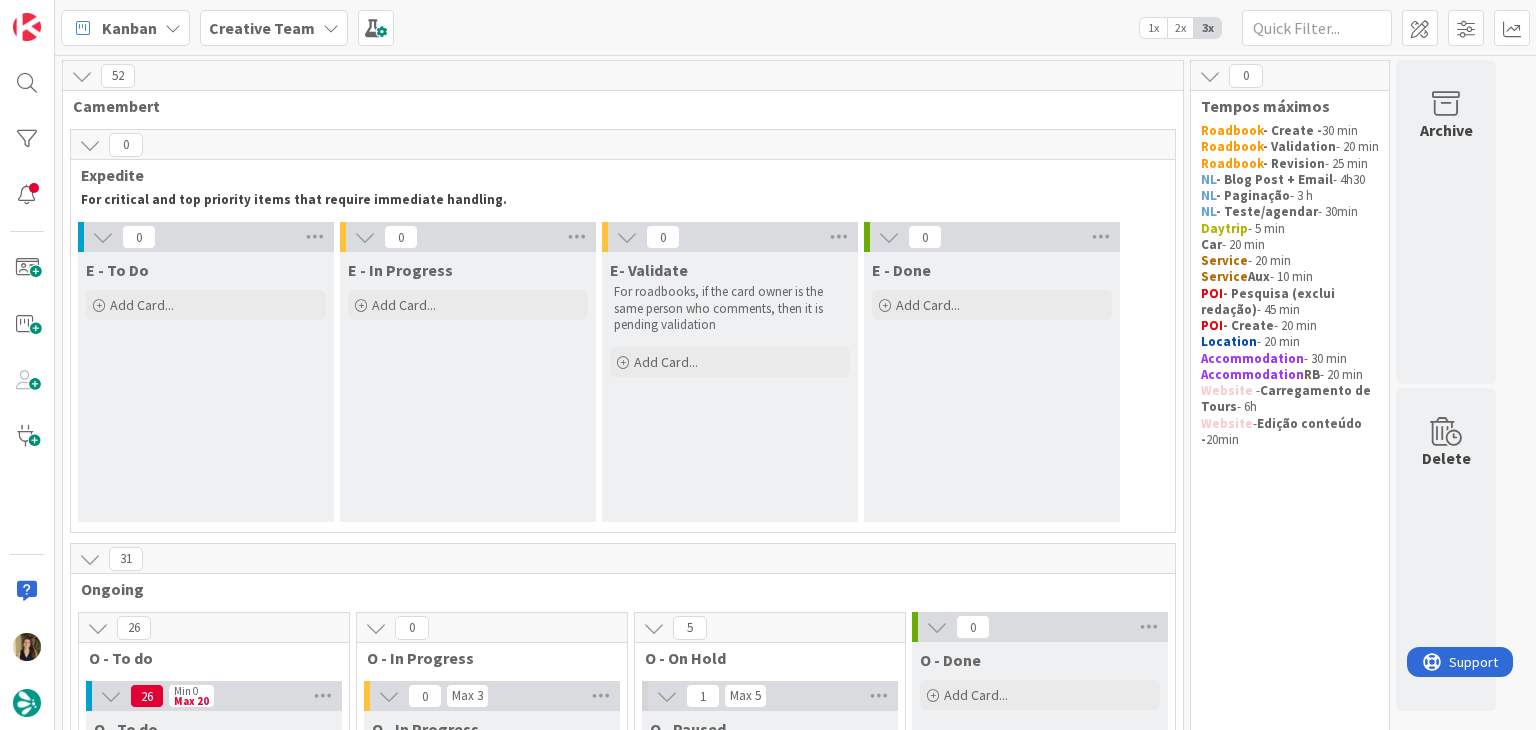 scroll, scrollTop: 0, scrollLeft: 0, axis: both 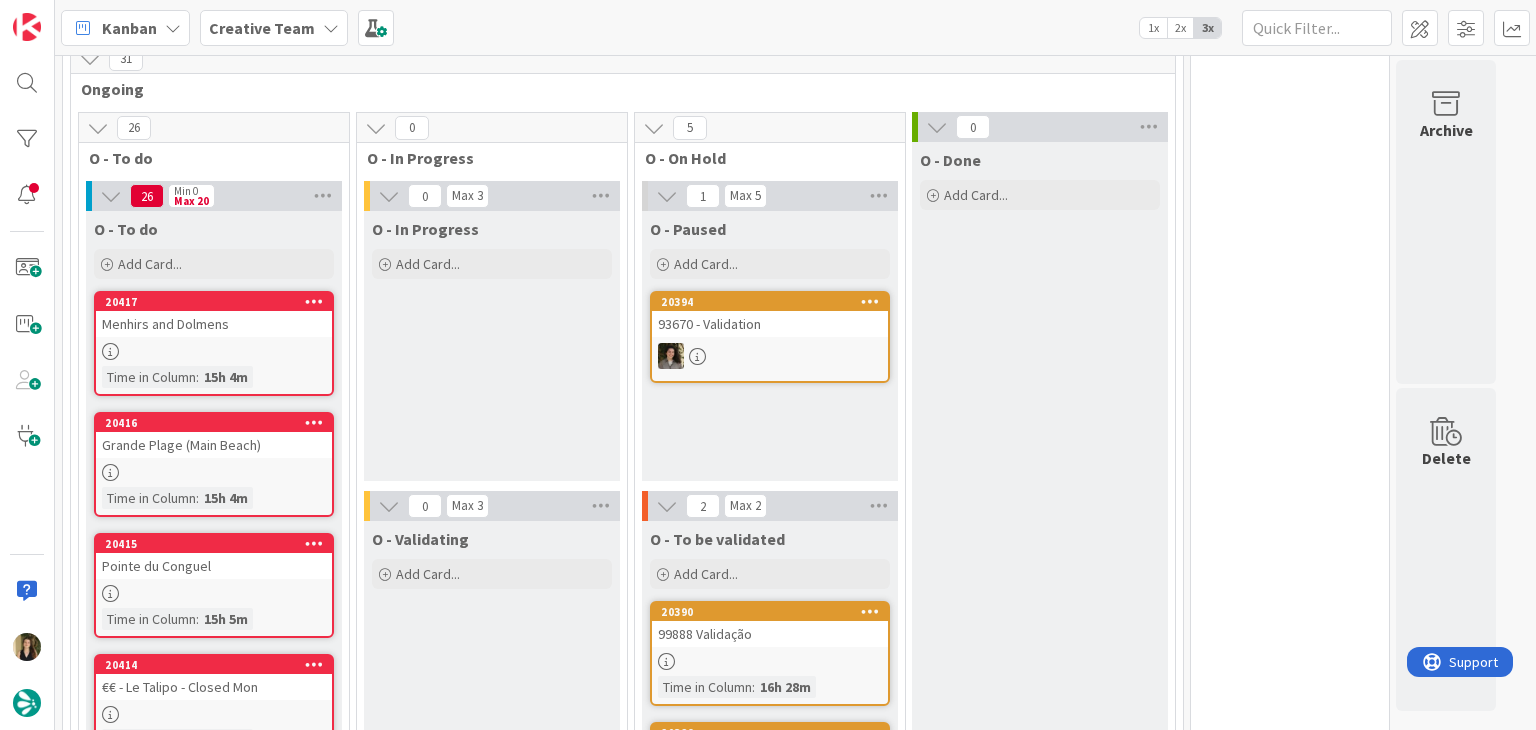 click on "O - In Progress Add Card..." at bounding box center (492, 346) 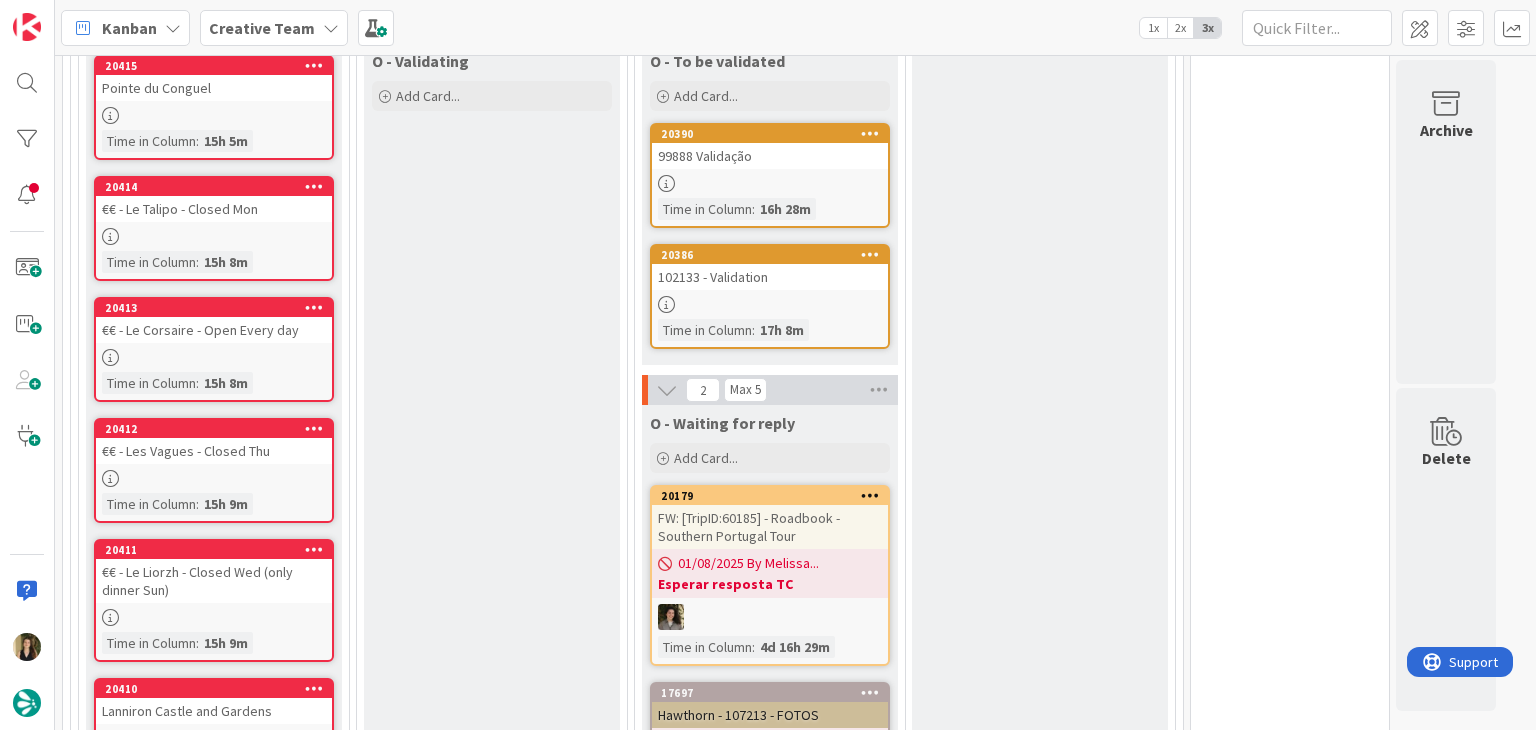 scroll, scrollTop: 1000, scrollLeft: 0, axis: vertical 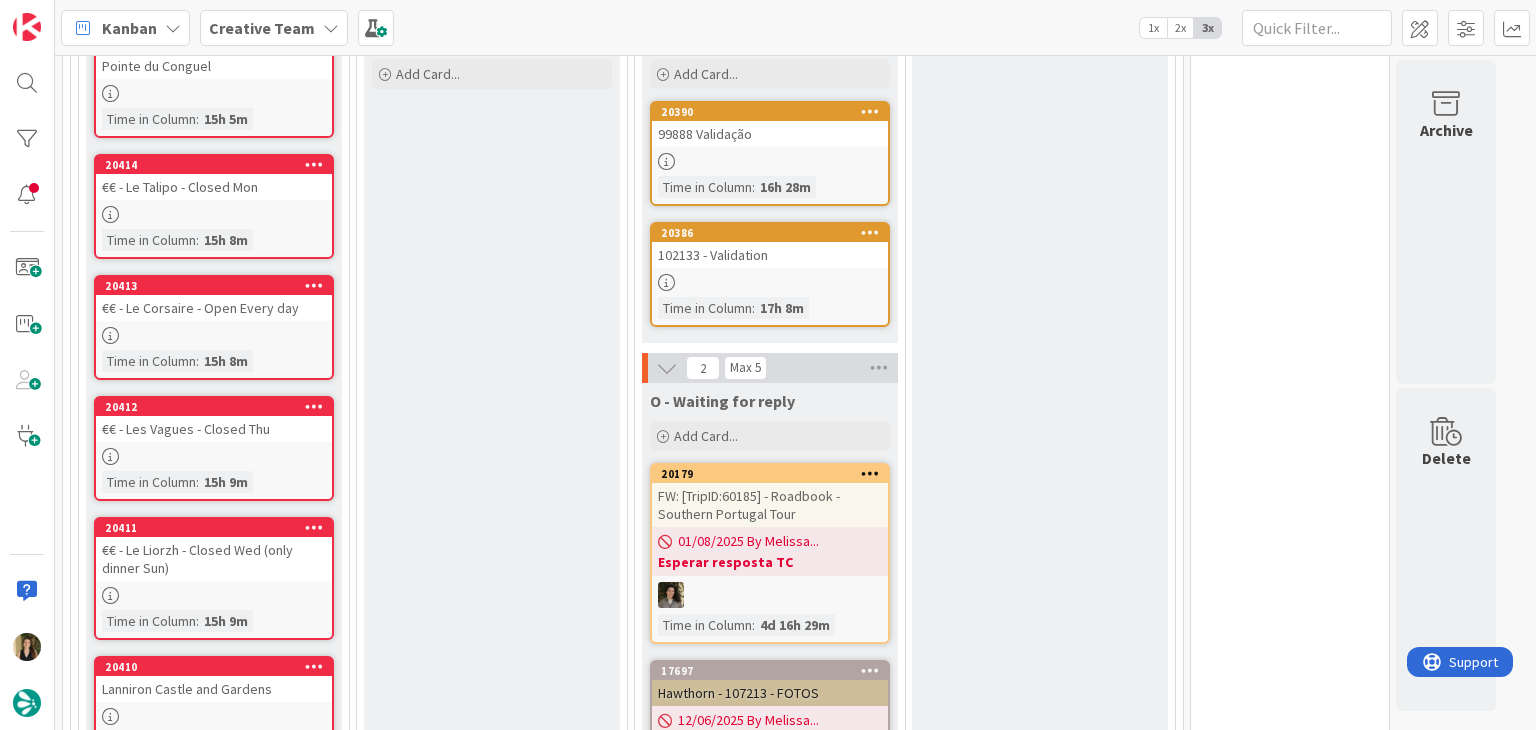 click at bounding box center (770, 282) 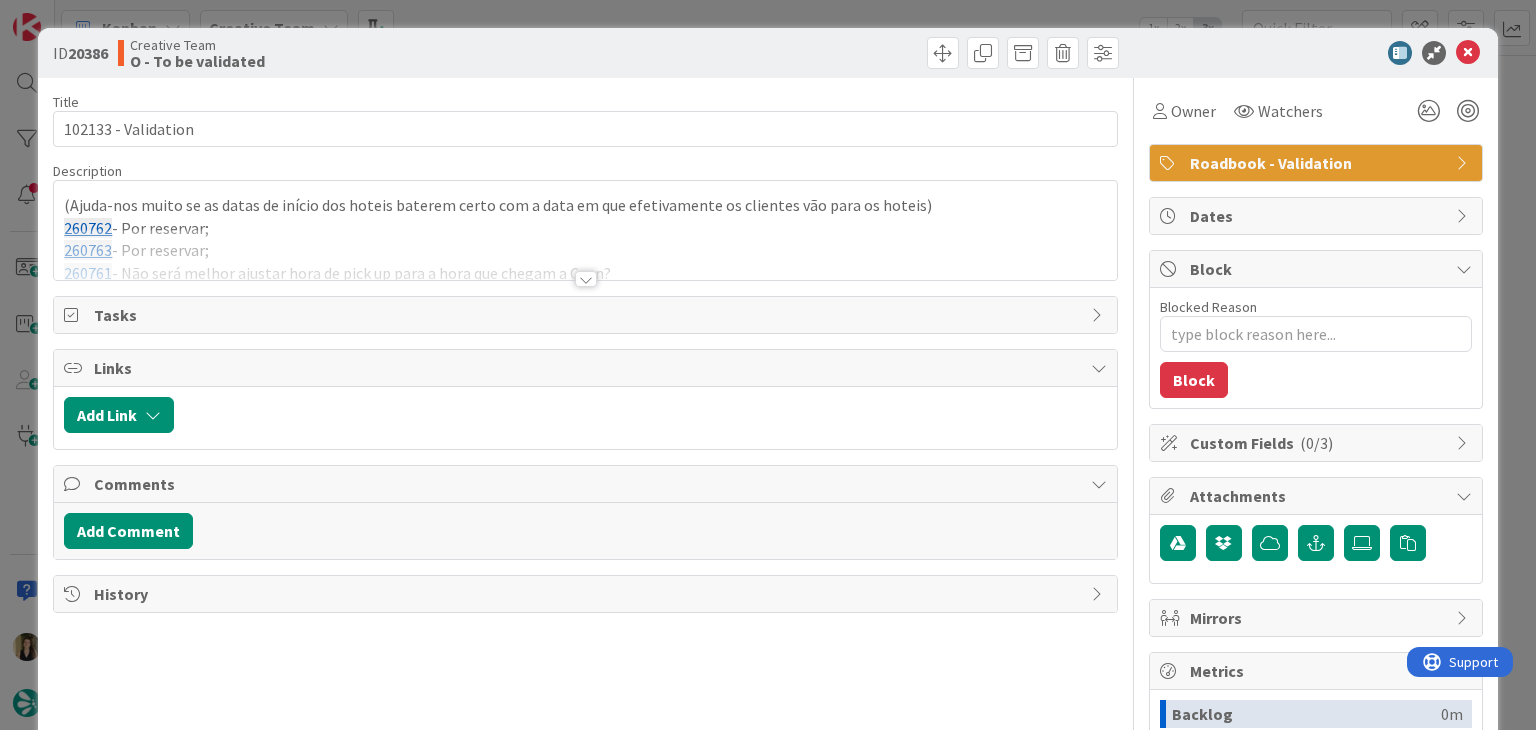 scroll, scrollTop: 0, scrollLeft: 0, axis: both 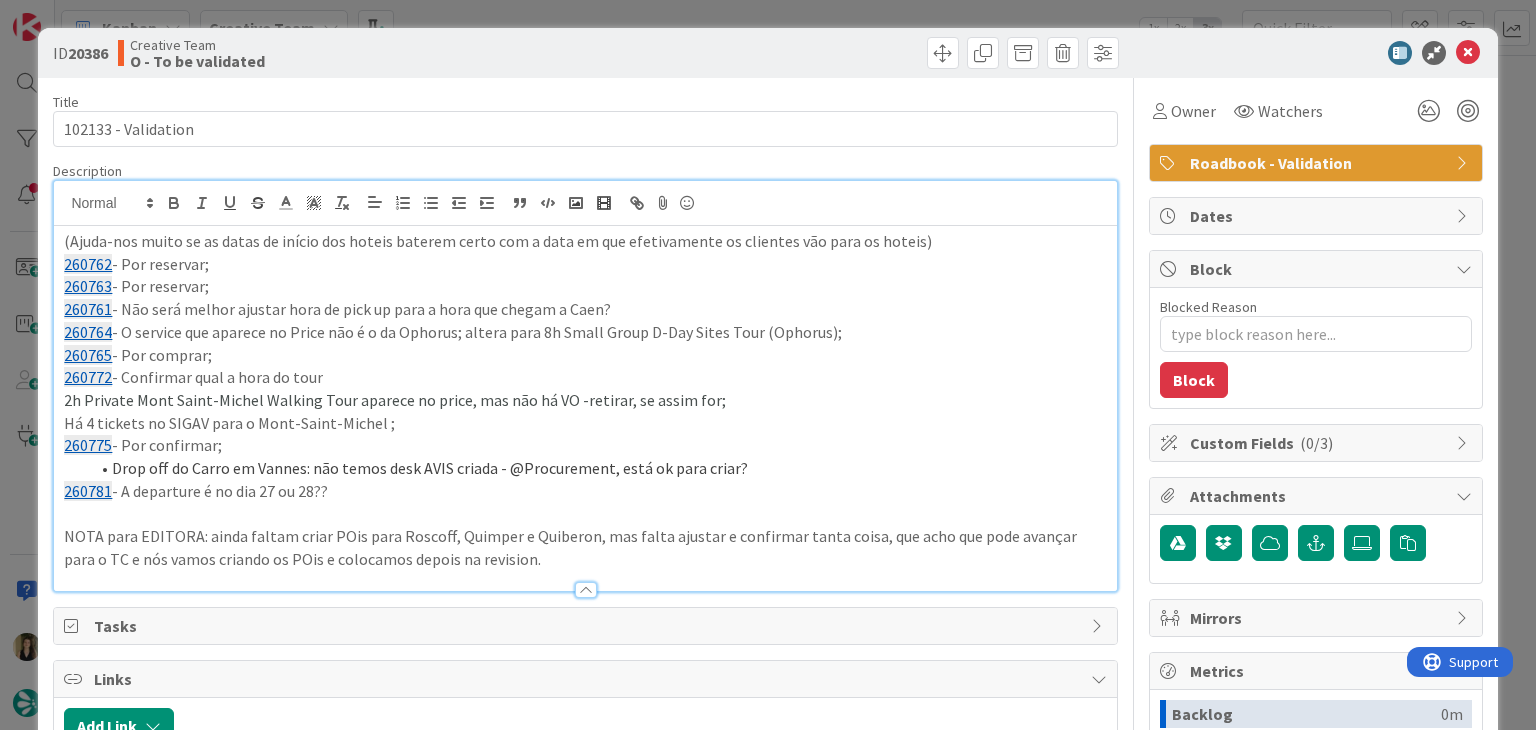 click on "ID  20386 Creative Team O - To be validated Title 19 / 128 102133 - Validation Description (Ajuda-nos muito se as datas de início dos hoteis baterem certo com a data em que efetivamente os clientes vão para os hoteis) 260762  - Por reservar; 260763  - Por reservar; 260761  - Não será melhor ajustar hora de pick up para a hora que chegam a Caen? 260764  - O service que aparece no Price não é o da Ophorus; altera para 8h Small Group D-Day Sites Tour (Ophorus); 260765  - Por comprar; 260772  - Confirmar qual a hora do tour 2h Private Mont Saint-Michel Walking Tour aparece no price, mas não há VO -retirar, se assim for; Há 4 tickets no SIGAV para o Mont-Saint-Michel ; 260775  - Por confirmar; Drop off do Carro em Vannes: não temos desk AVIS criada - @Procurement, está ok para criar? 260781  - A departure é no dia 27 ou 28?? Owner Watchers Roadbook - Validation Tasks Links Add Link Comments Add Comment History Owner Watchers Roadbook - Validation Dates Block Blocked Reason 0 / 256 Block Custom Fields (" at bounding box center (768, 365) 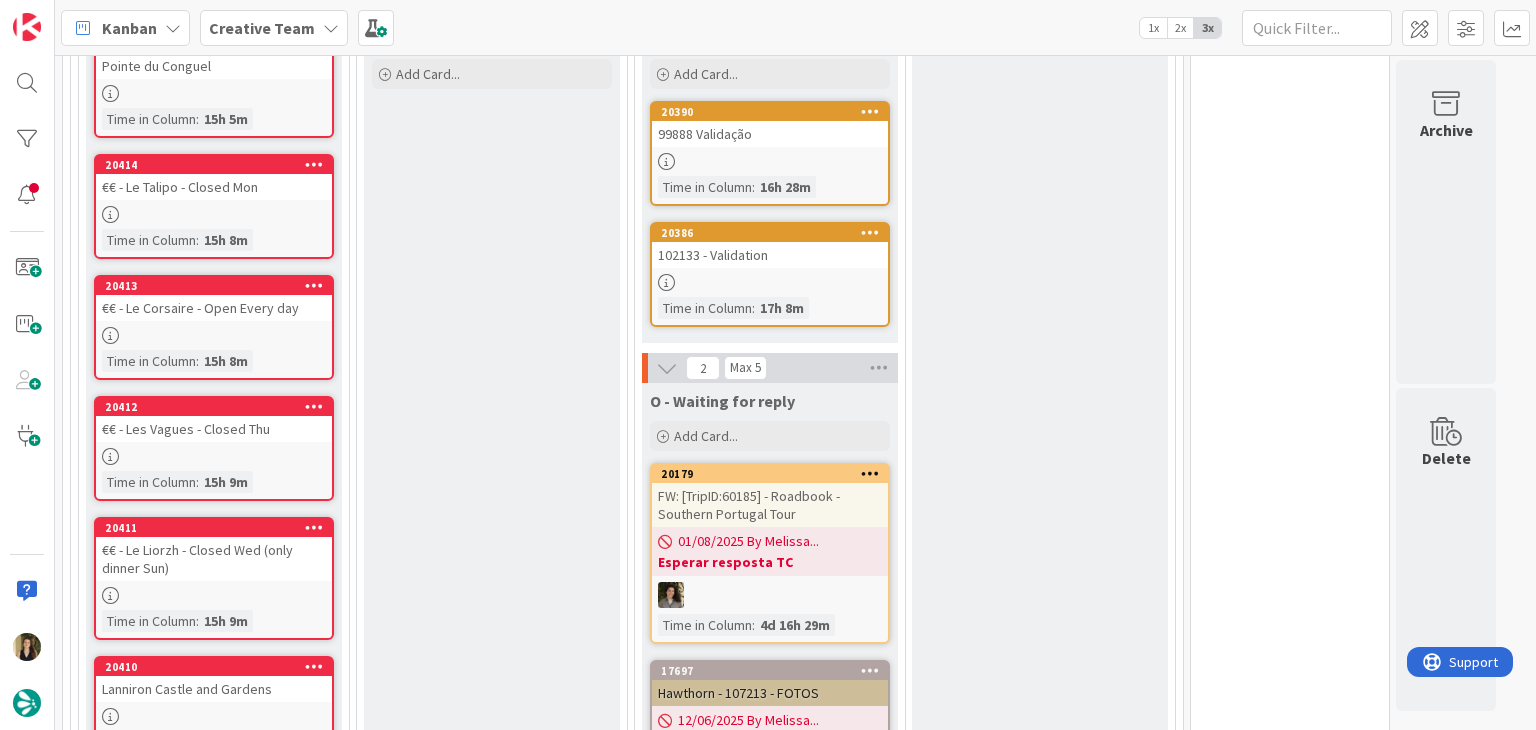 click at bounding box center (770, 161) 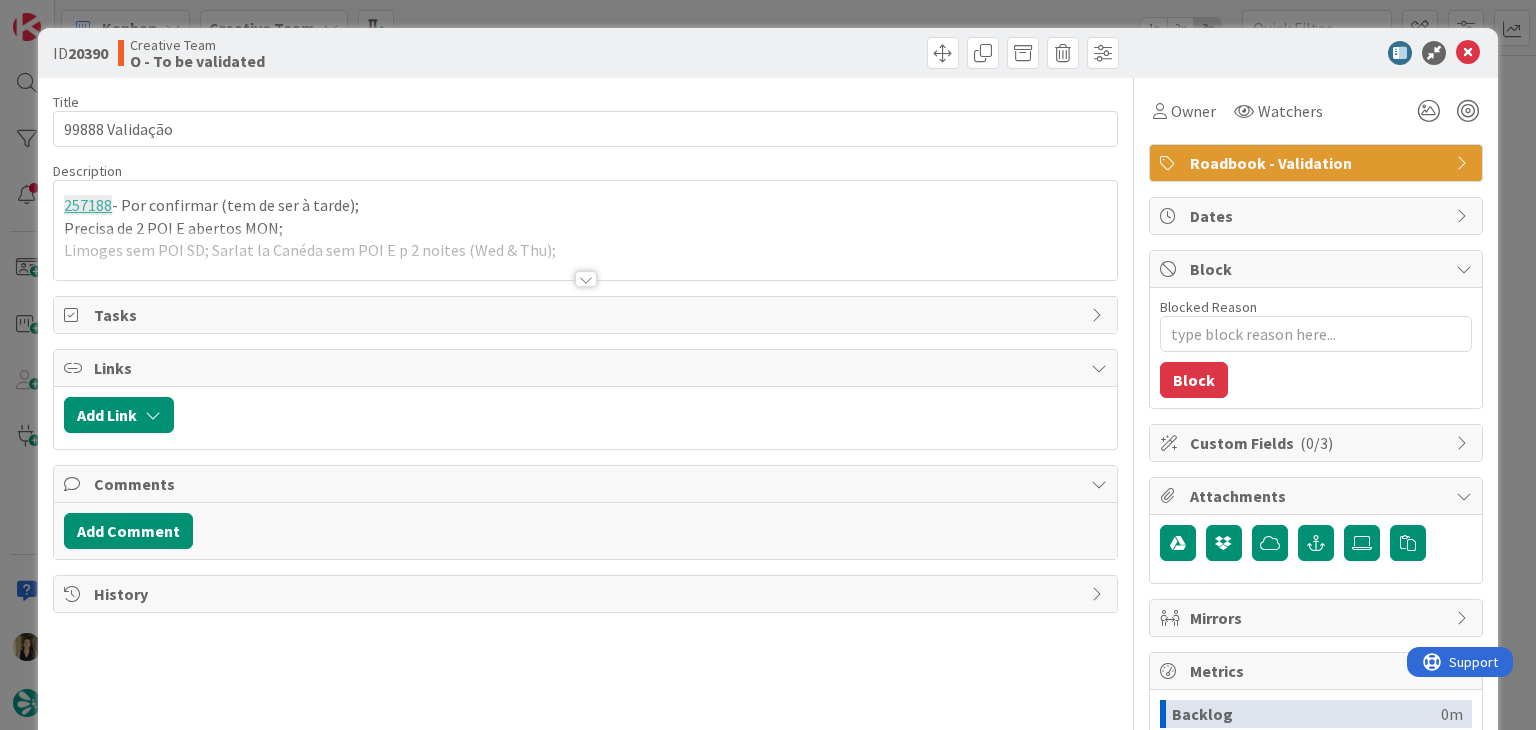 click at bounding box center (586, 279) 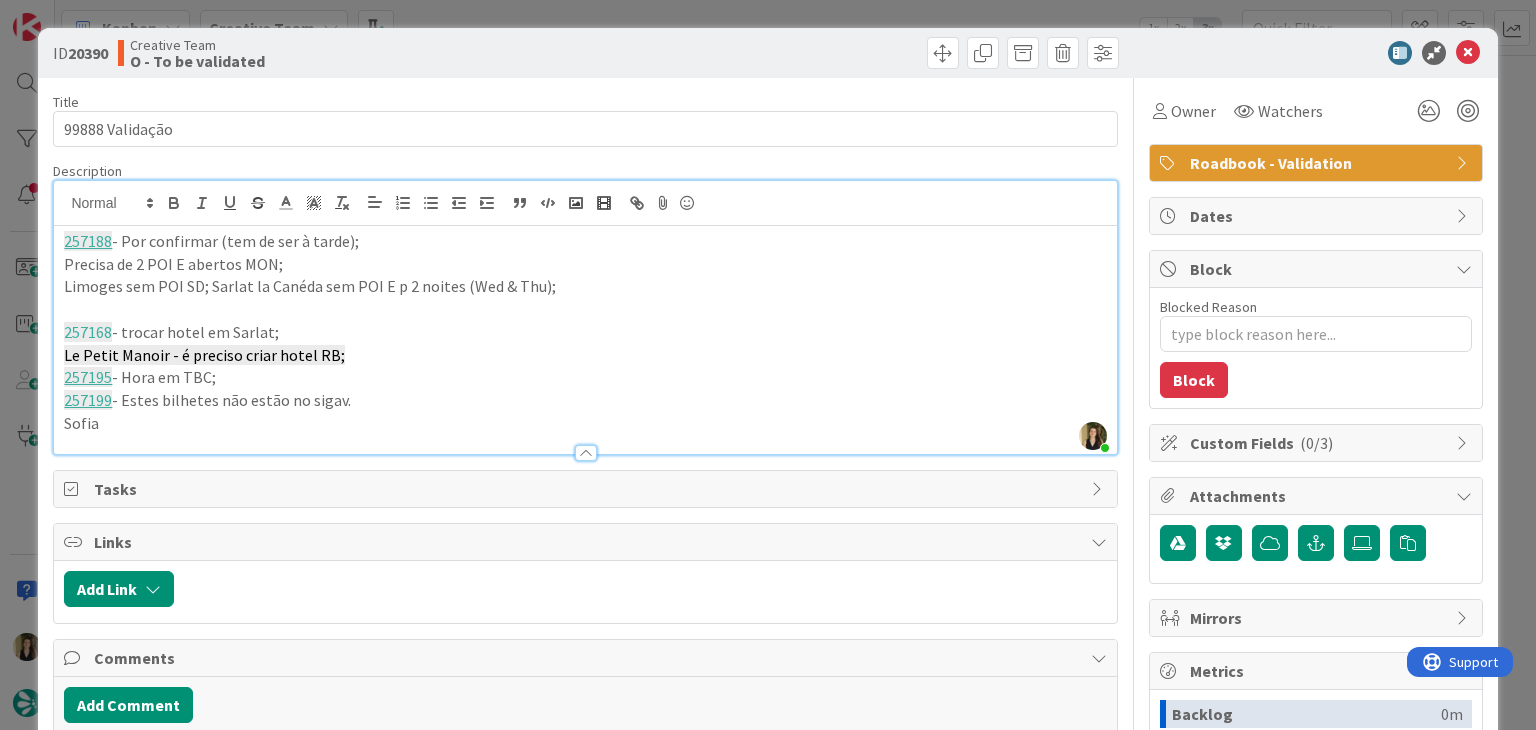 click on "ID  20390 Creative Team O - To be validated Title 15 / 128 99888 Validação Description [FIRST] [LAST] just joined 257188  - Por confirmar (tem de ser à tarde); Precisa de 2 POI E abertos MON; Limoges sem POI SD; Sarlat la Canéda sem POI E p 2 noites (Wed & Thu); 257168  - trocar hotel em Sarlat; Le Petit Manoir - é preciso criar hotel RB; 257195  - Hora em TBC; 257199  - Estes bilhetes não estão no sigav. Sofia Owner Watchers Roadbook - Validation Tasks Links Add Link Comments Add Comment History Owner Watchers Roadbook - Validation Dates Block Blocked Reason 0 / 256 Block Custom Fields ( 0/3 ) Attachments Mirrors Metrics Backlog 0m To Do 0m Buffer 16h 28m In Progress 0m Total Time 16h 28m Lead Time 16h 28m Cycle Time 16h 28m Blocked Time 0m Show Details" at bounding box center (768, 365) 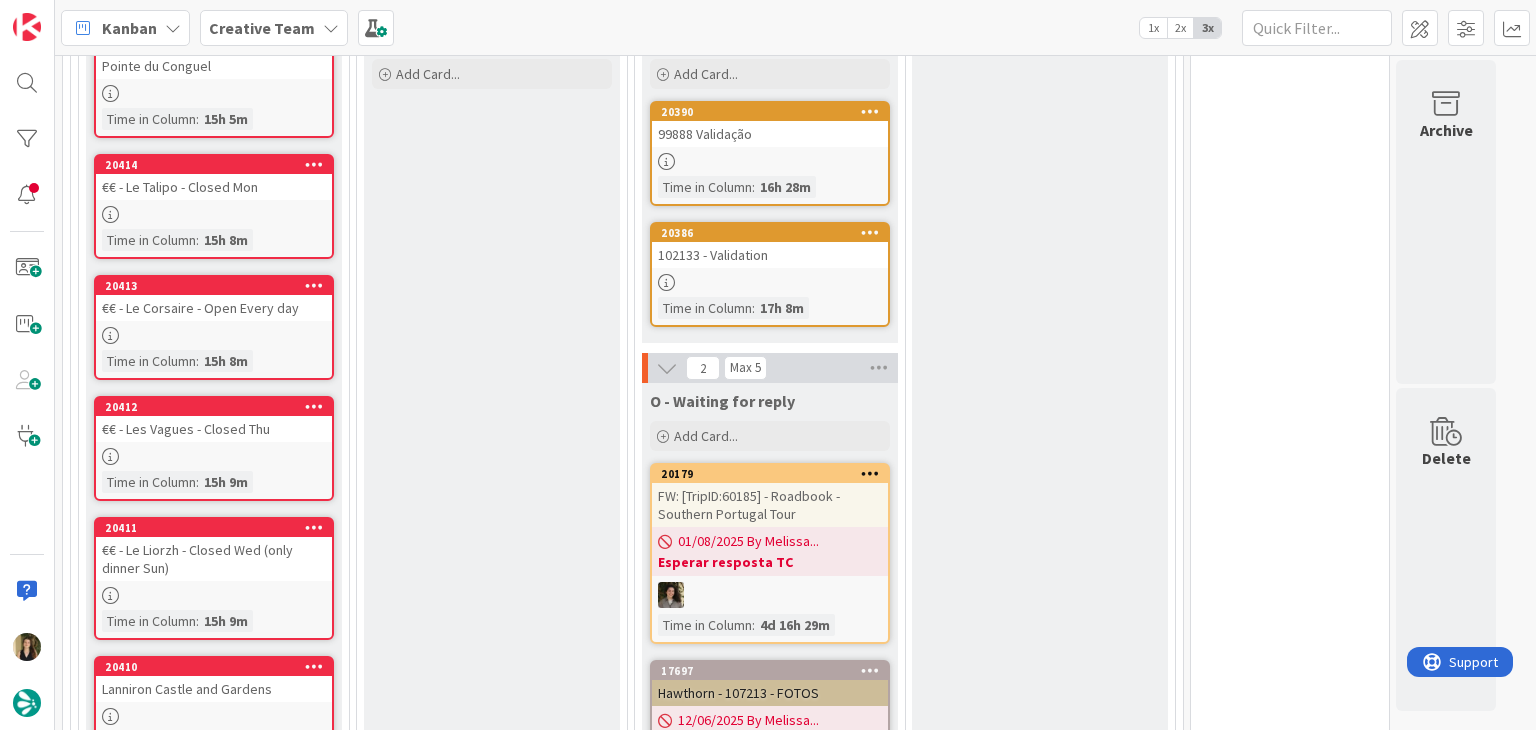 scroll, scrollTop: 0, scrollLeft: 0, axis: both 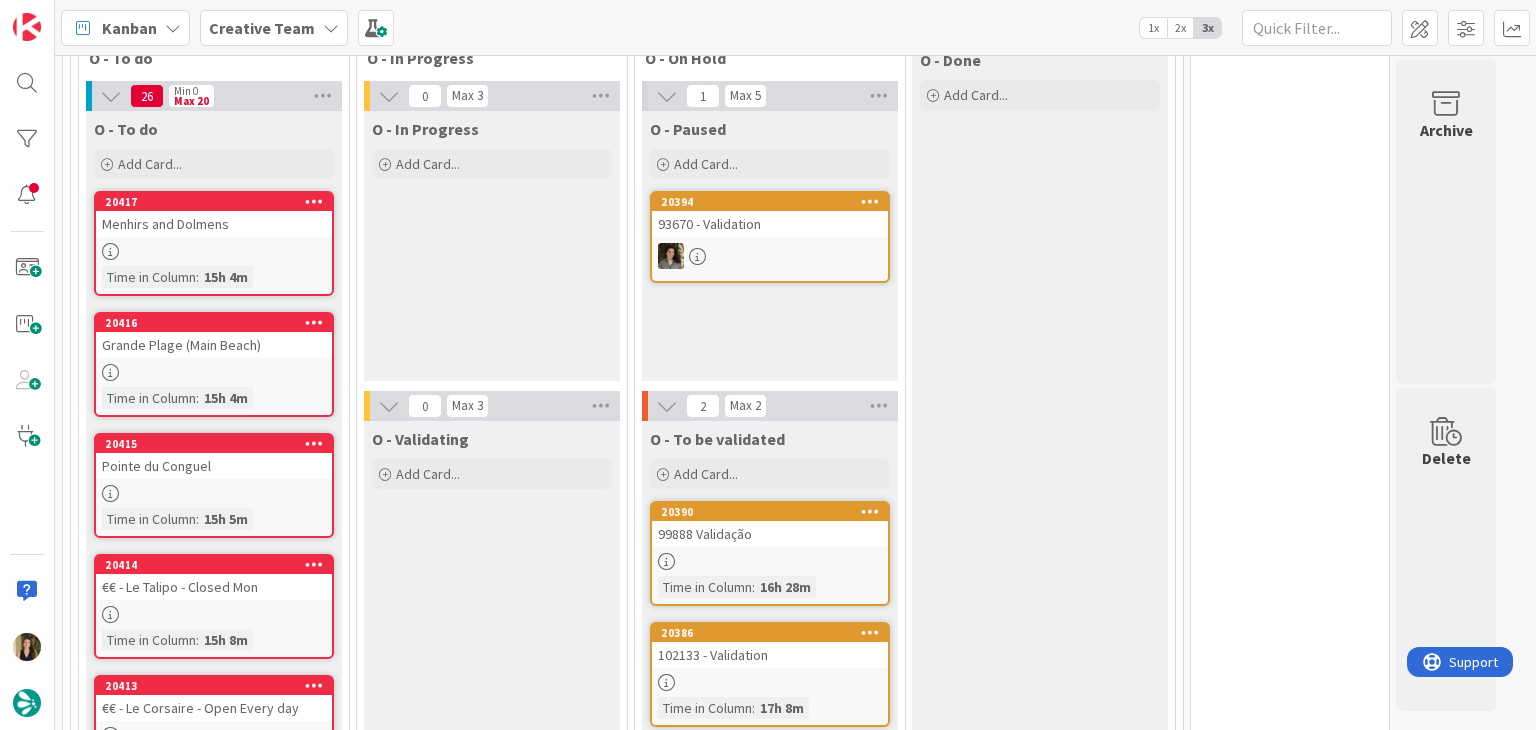 click on "O - In Progress Add Card..." at bounding box center [492, 246] 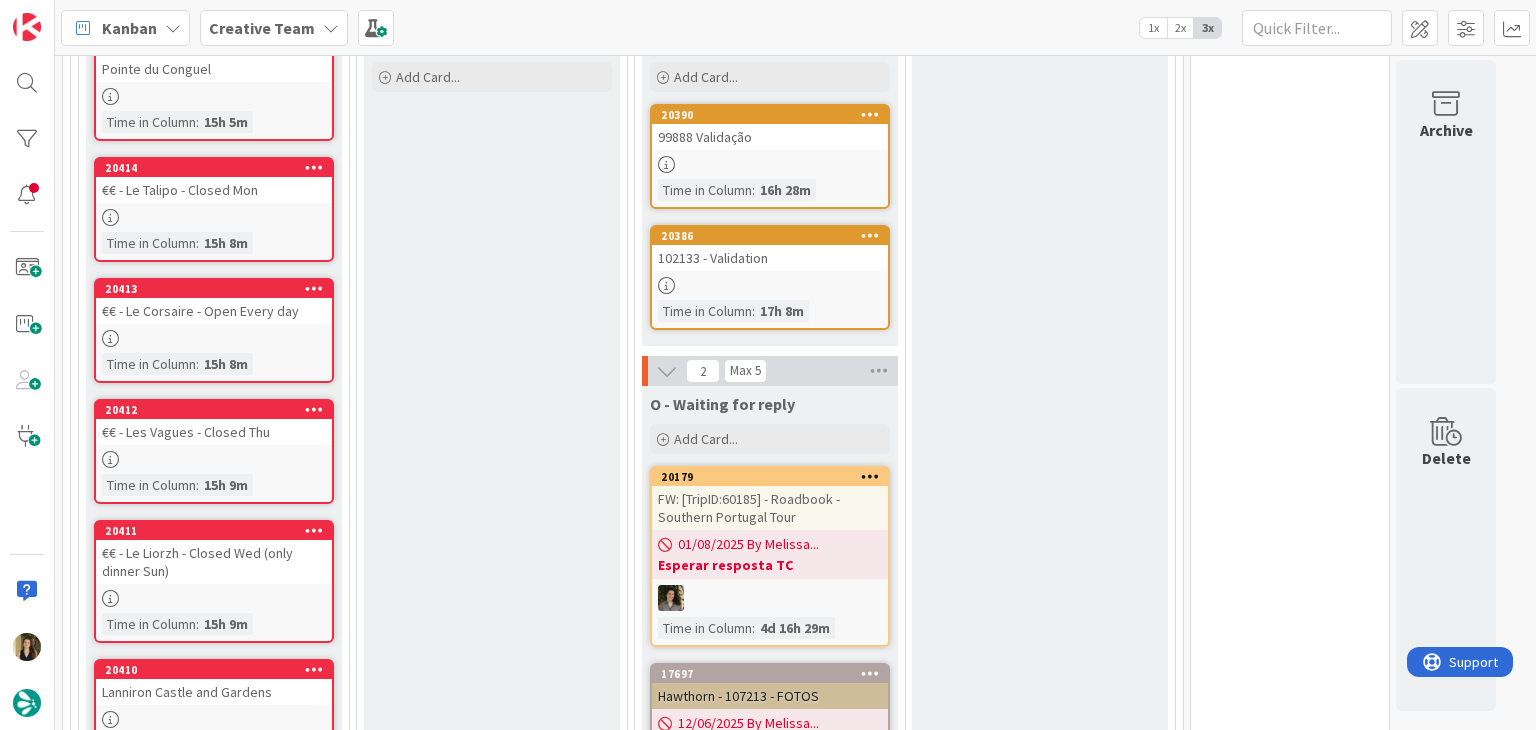 scroll, scrollTop: 1000, scrollLeft: 0, axis: vertical 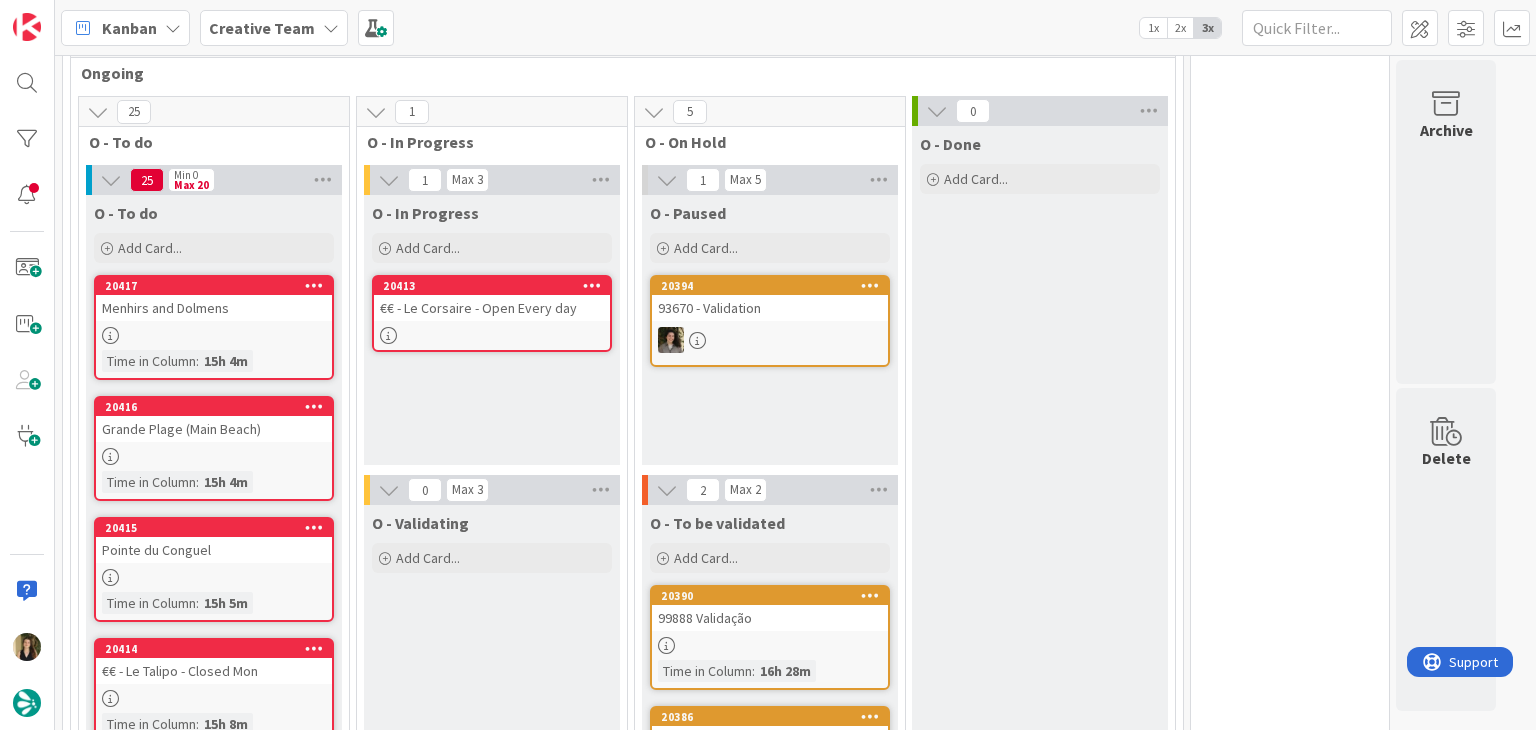 click at bounding box center [492, 335] 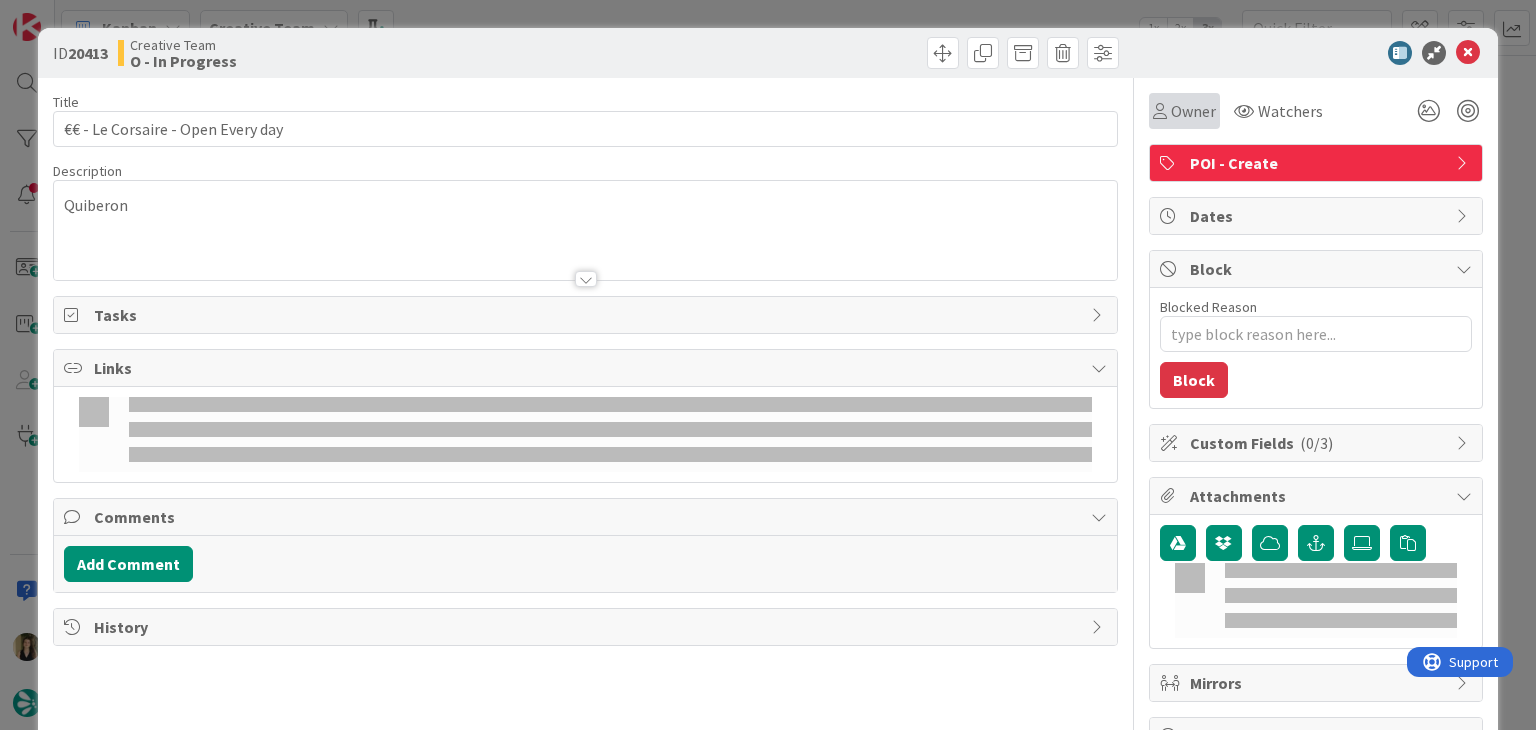scroll, scrollTop: 0, scrollLeft: 0, axis: both 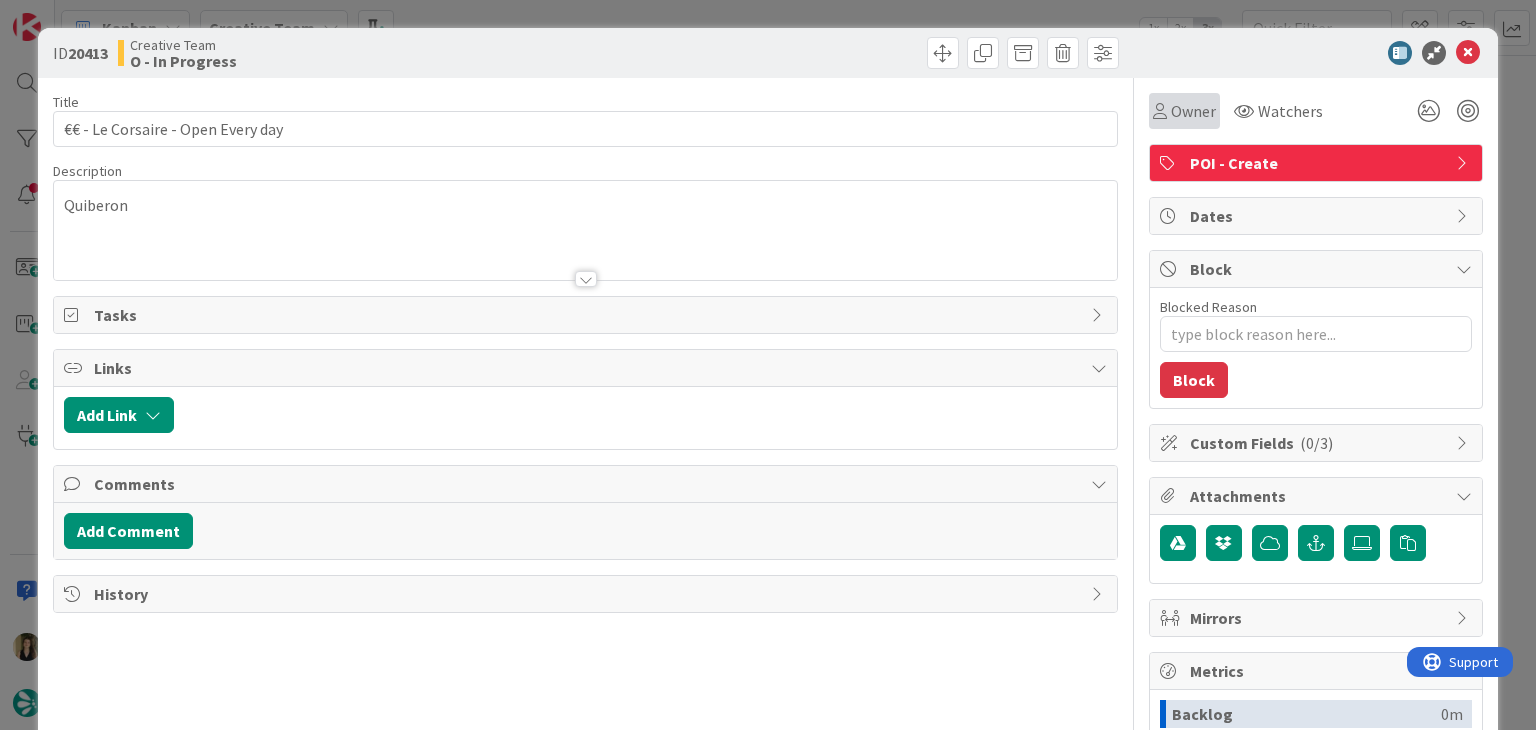 click on "Owner" at bounding box center (1184, 111) 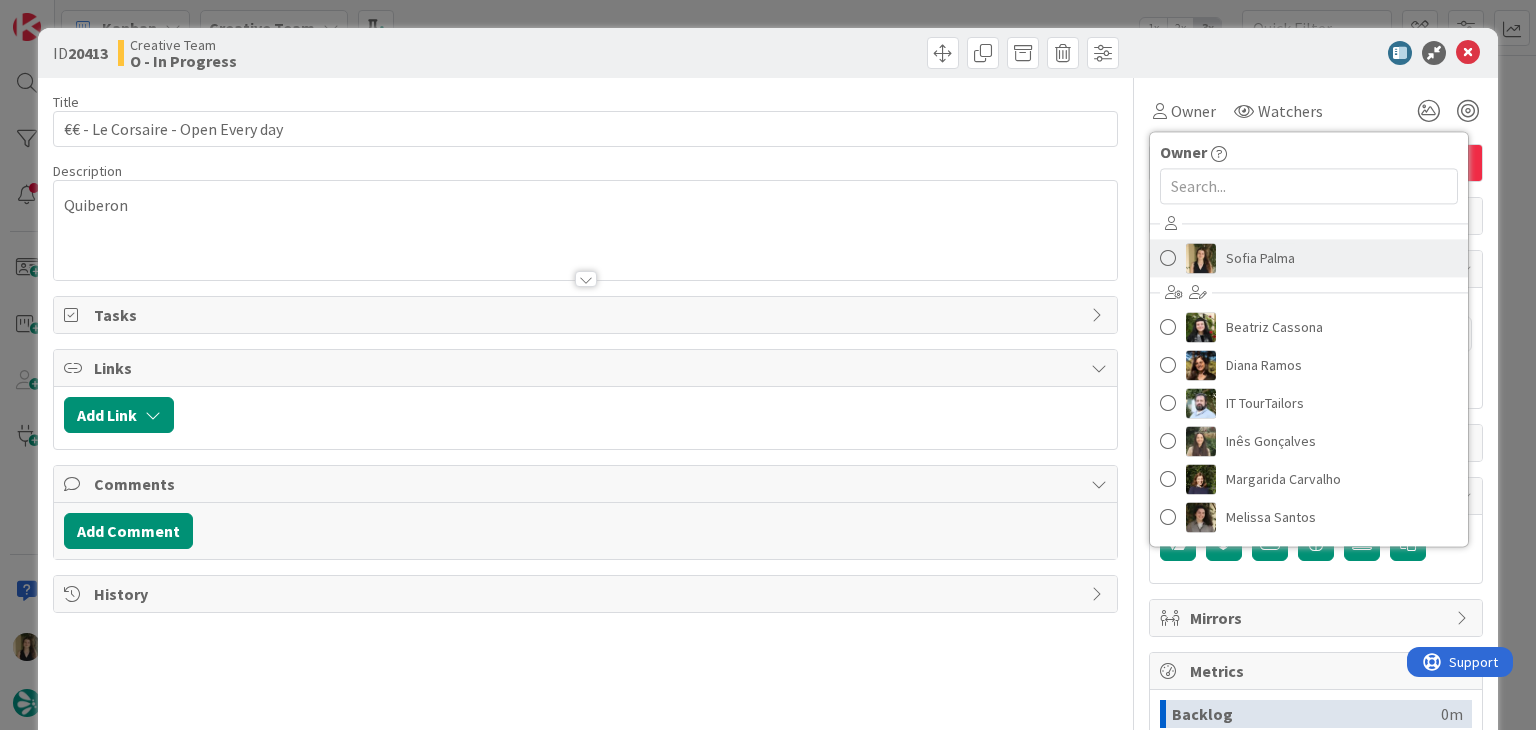 scroll, scrollTop: 0, scrollLeft: 0, axis: both 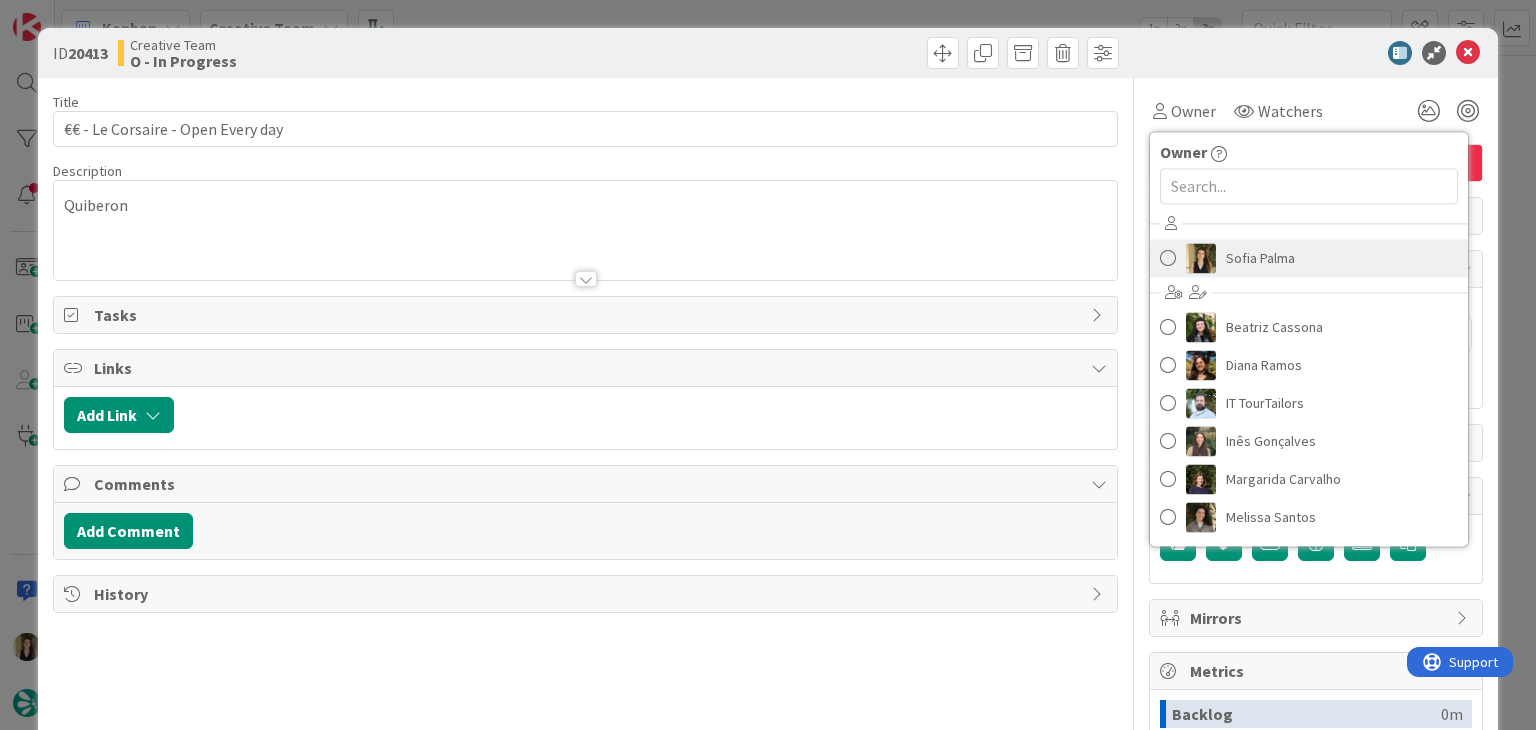 click on "Sofia Palma" at bounding box center (1309, 258) 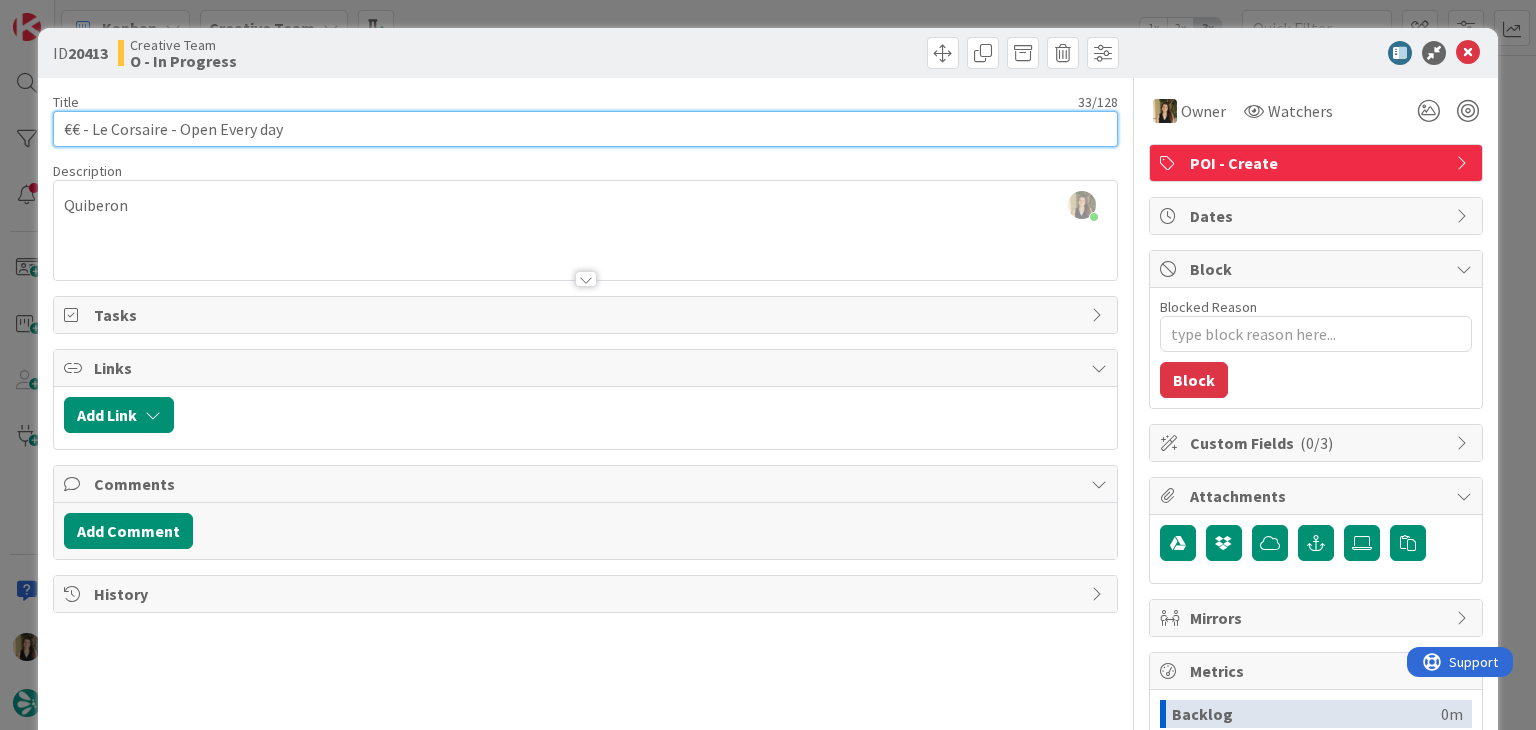 drag, startPoint x: 305, startPoint y: 133, endPoint x: 32, endPoint y: 133, distance: 273 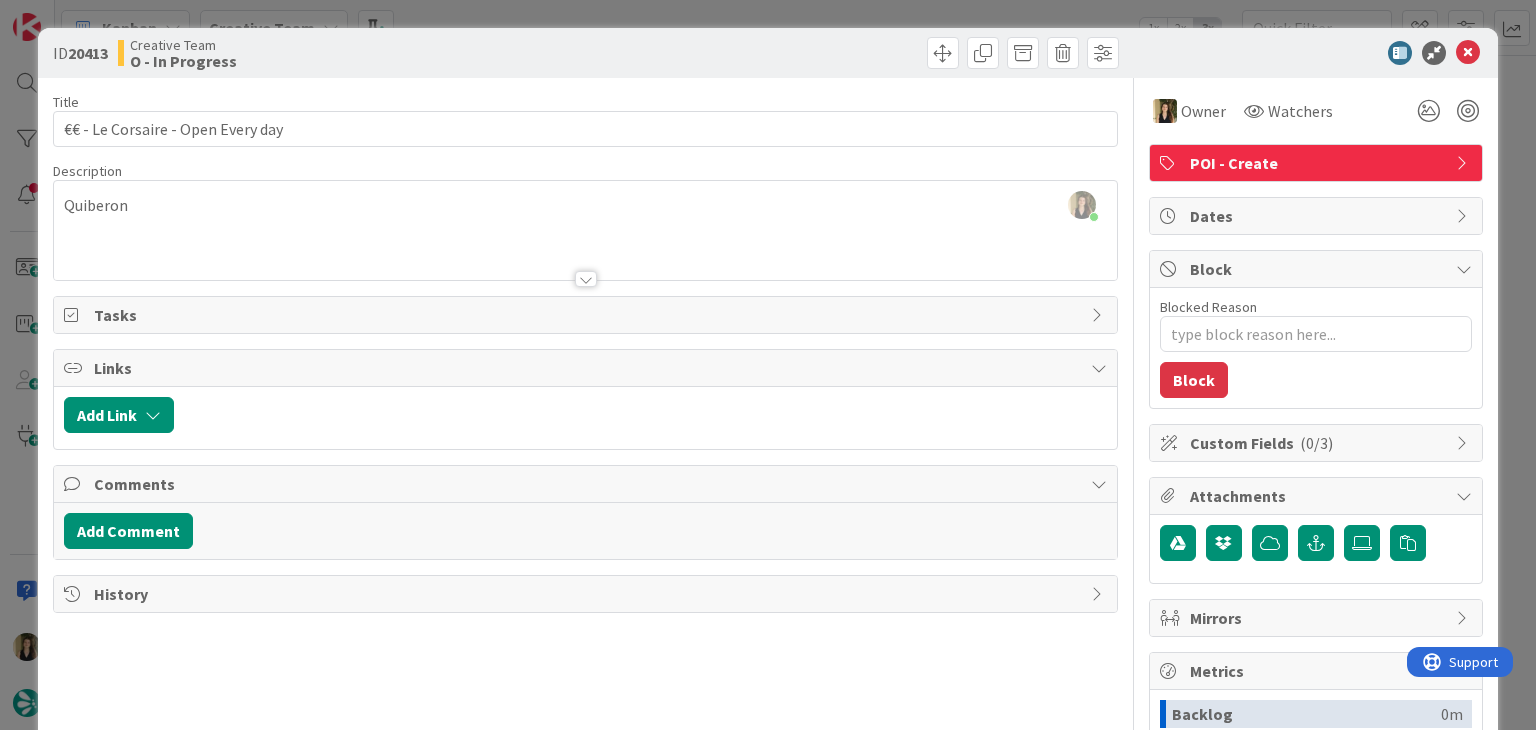 drag, startPoint x: 505, startPoint y: 45, endPoint x: 504, endPoint y: 19, distance: 26.019224 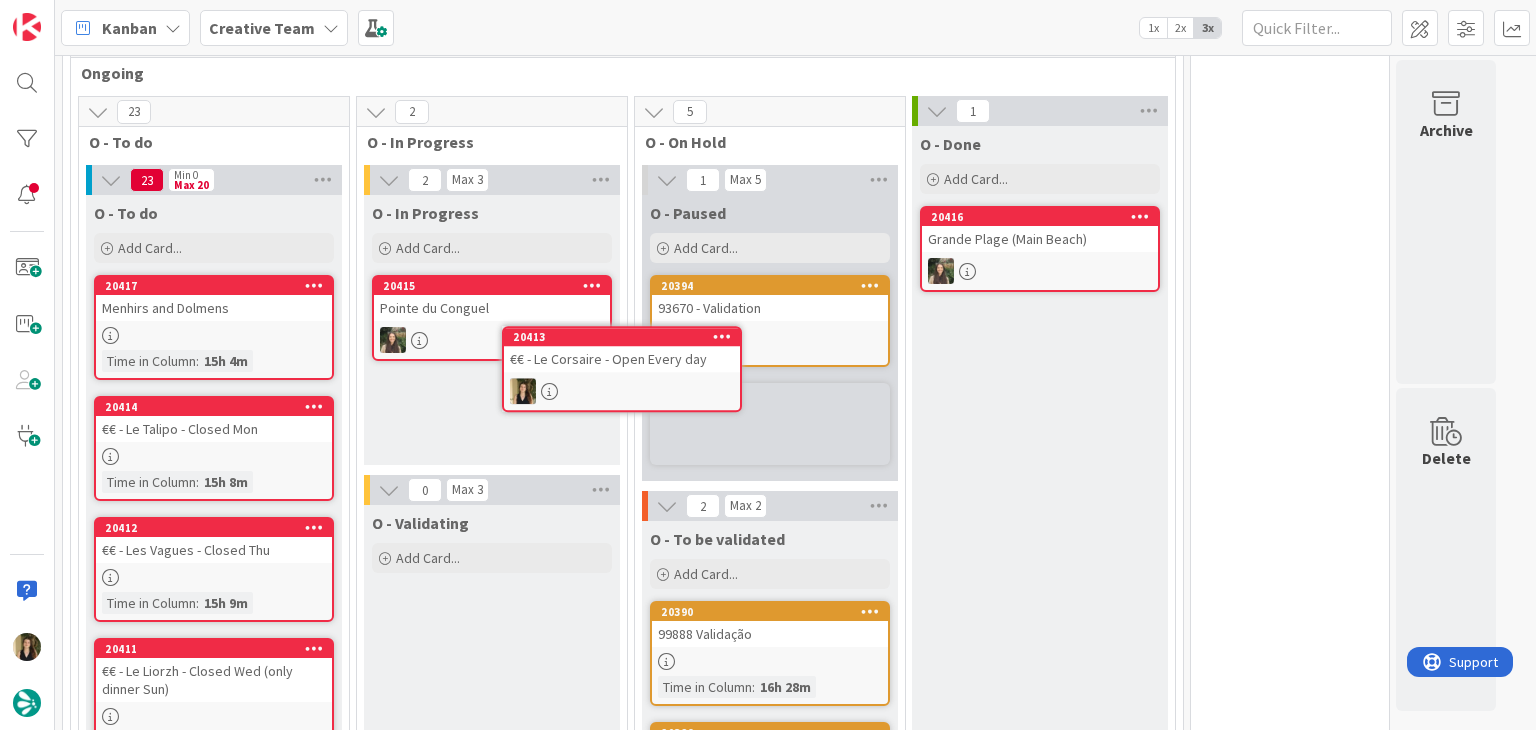 scroll, scrollTop: 0, scrollLeft: 0, axis: both 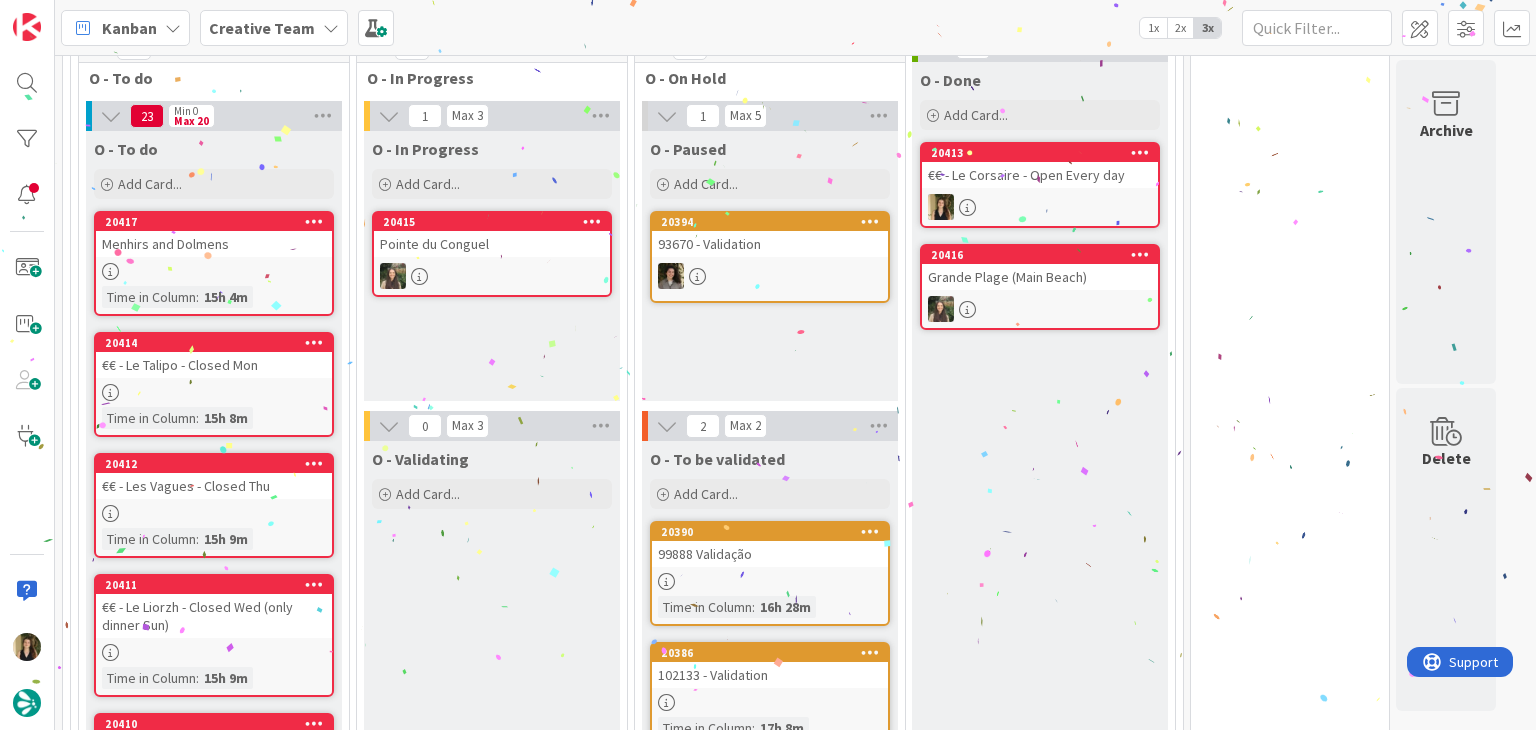 click on "O - Validating Add Card..." at bounding box center (492, 1996) 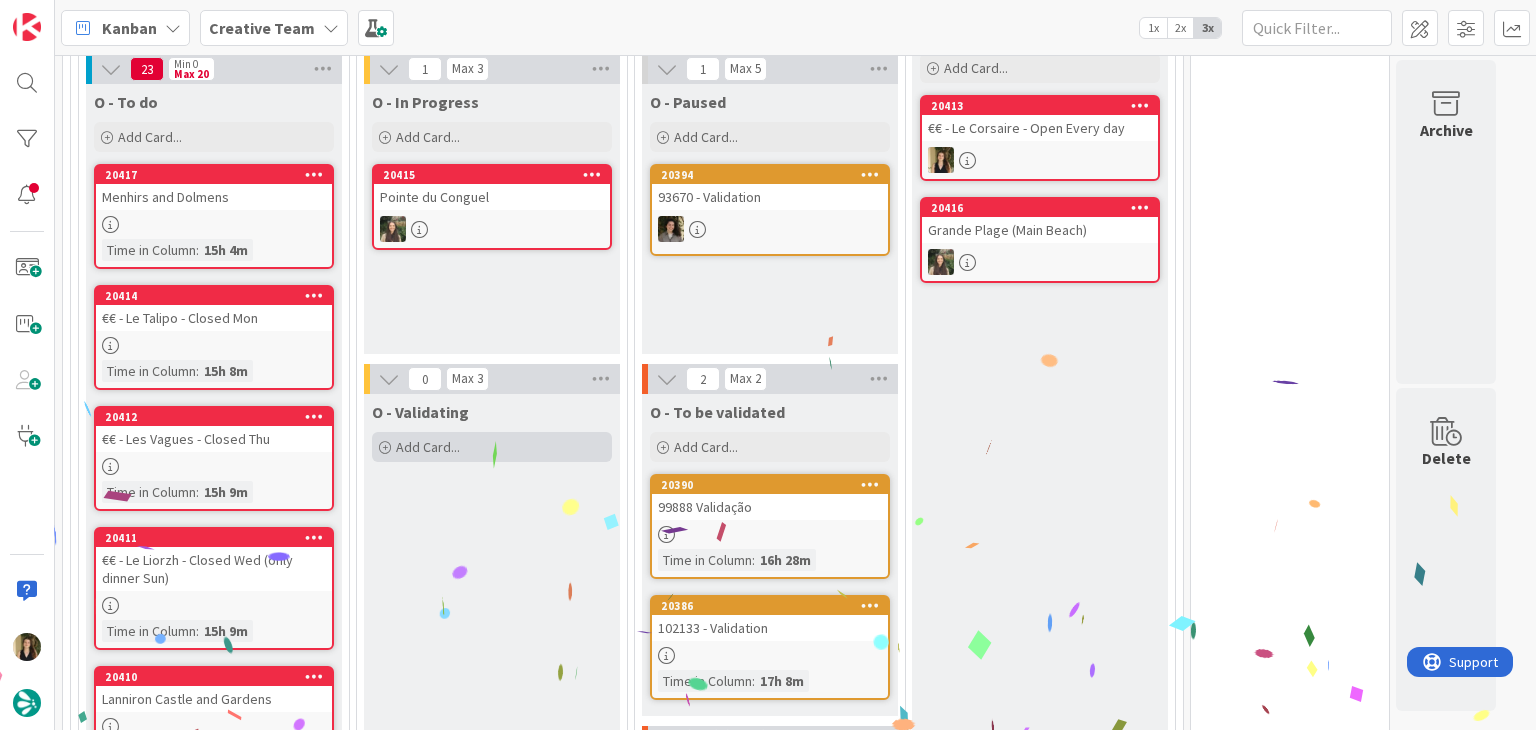 scroll, scrollTop: 580, scrollLeft: 0, axis: vertical 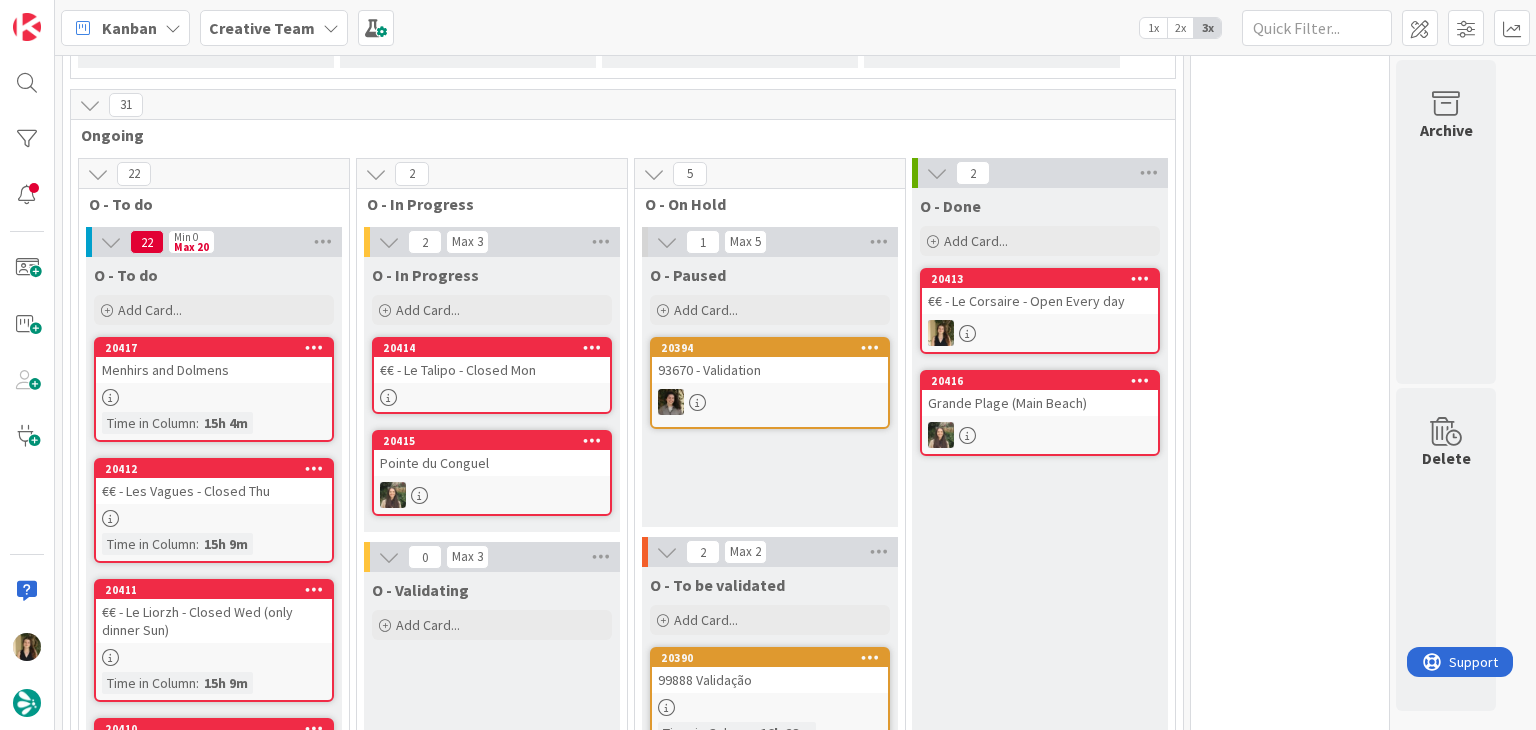 click at bounding box center [492, 397] 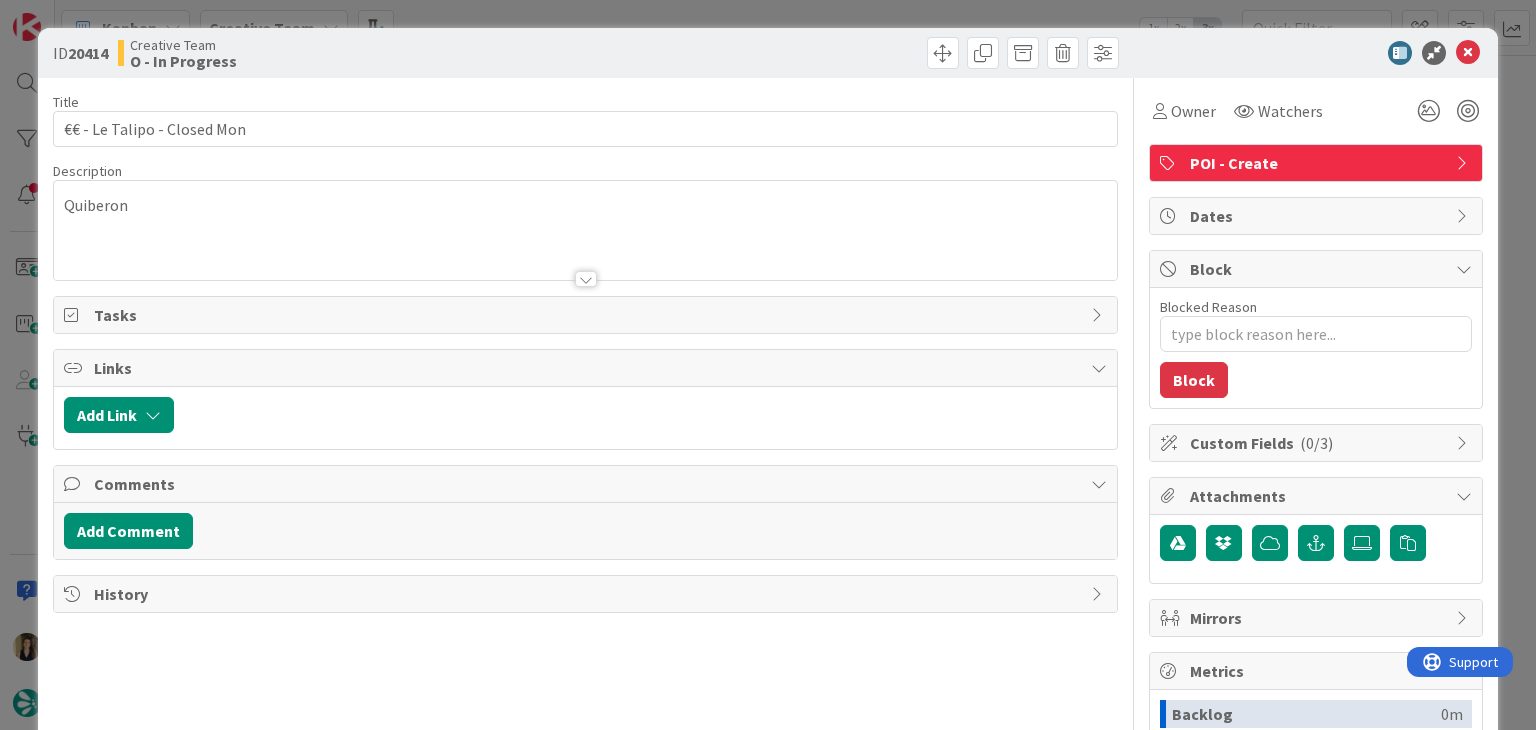 scroll, scrollTop: 0, scrollLeft: 0, axis: both 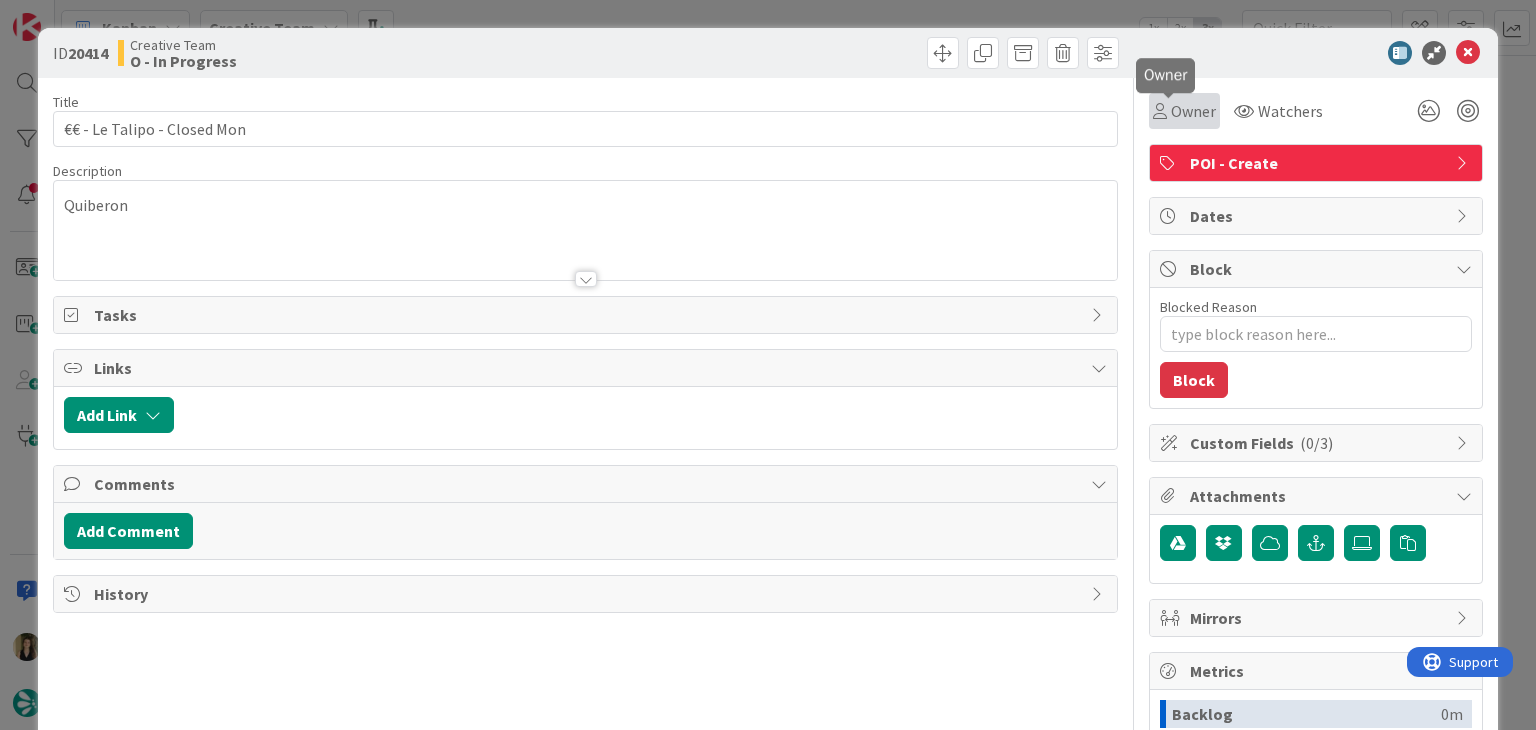 click on "Owner" at bounding box center (1193, 111) 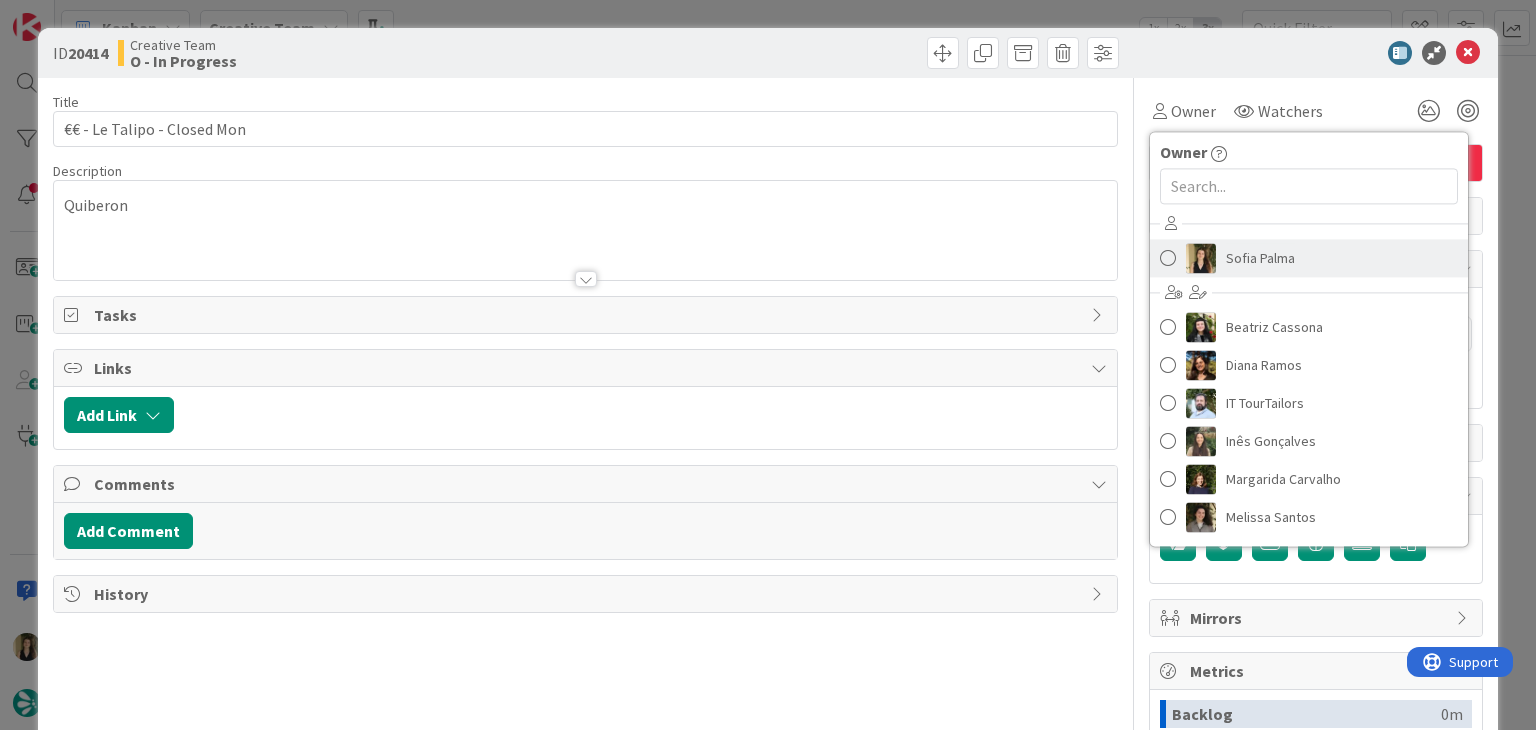 click on "Sofia Palma" at bounding box center [1309, 258] 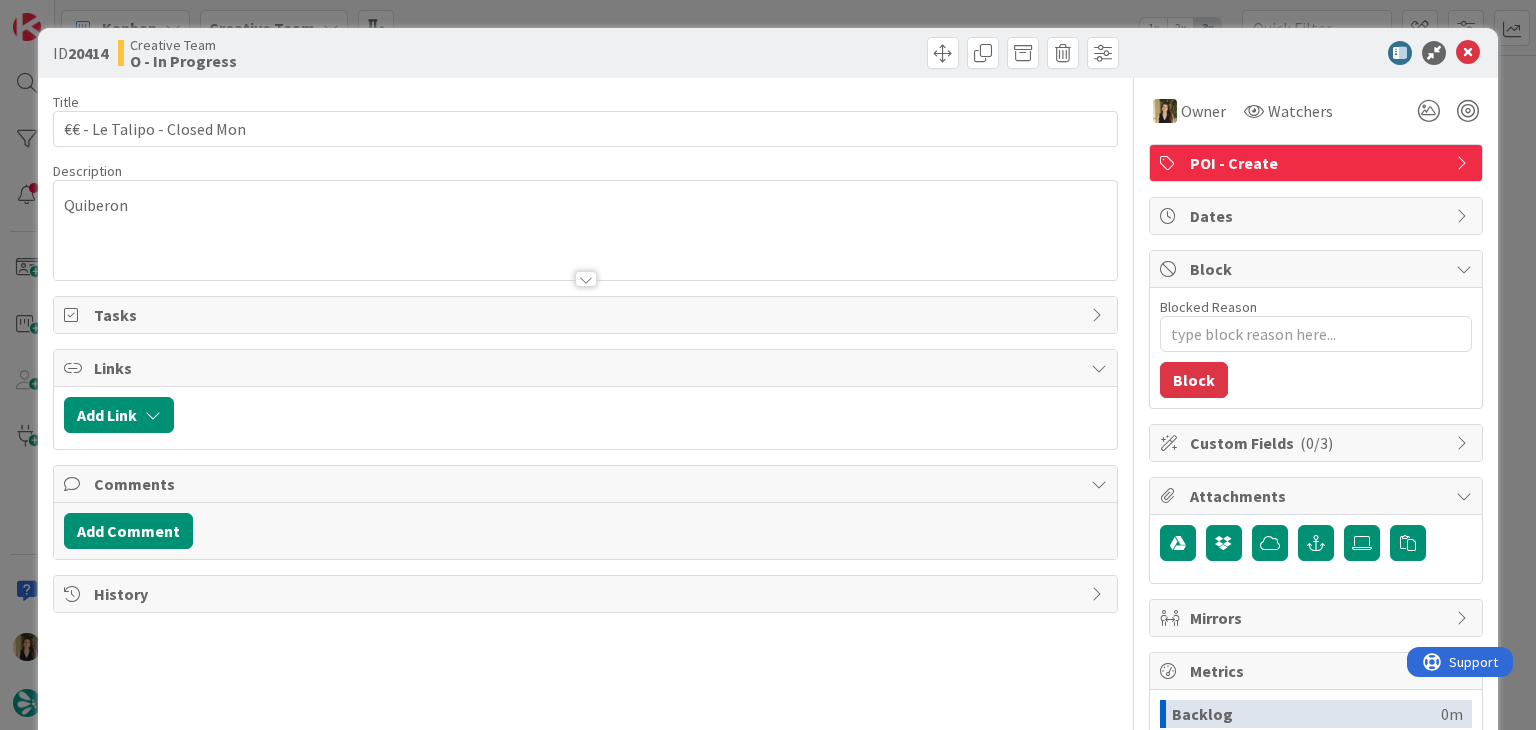 click at bounding box center [855, 53] 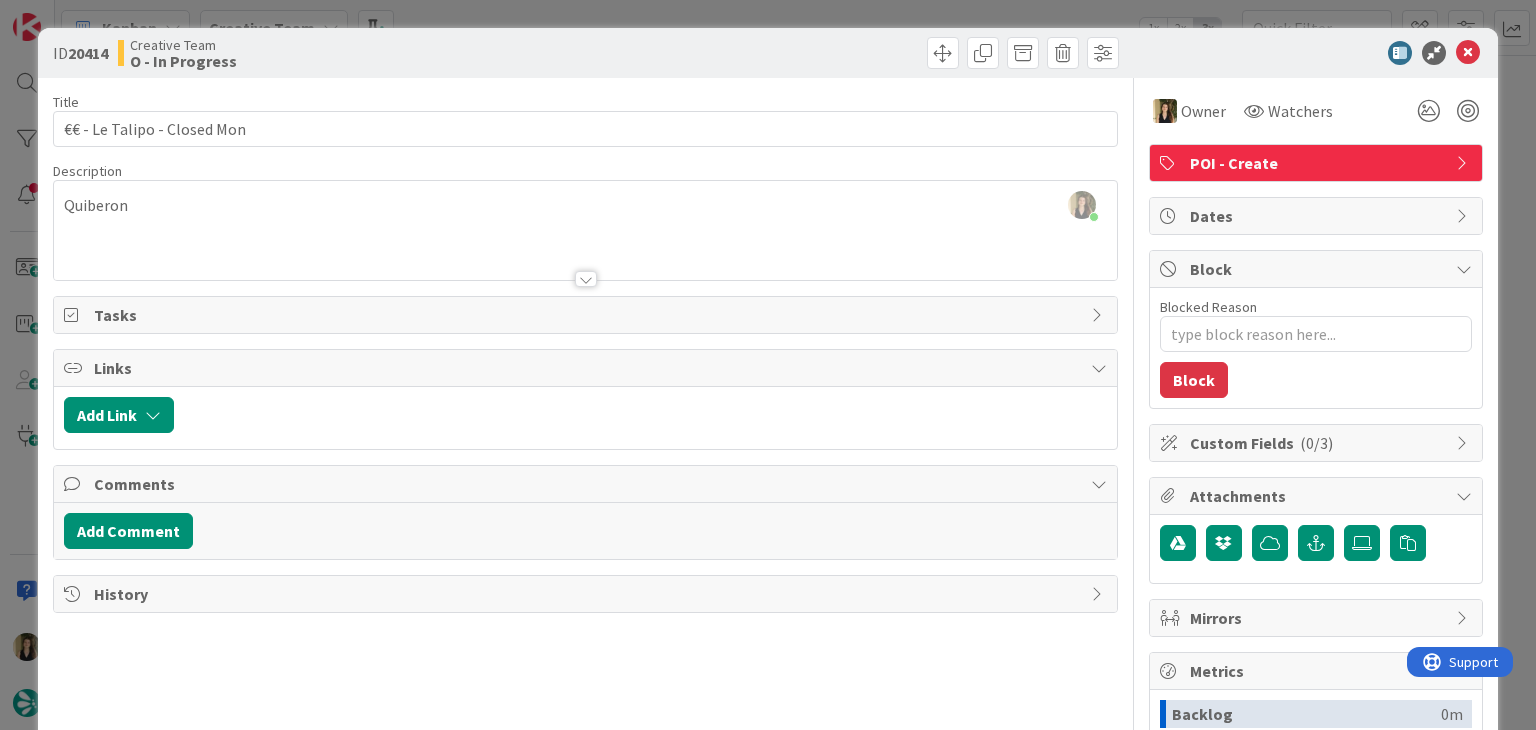 click on "Creative Team O - In Progress" at bounding box center [349, 53] 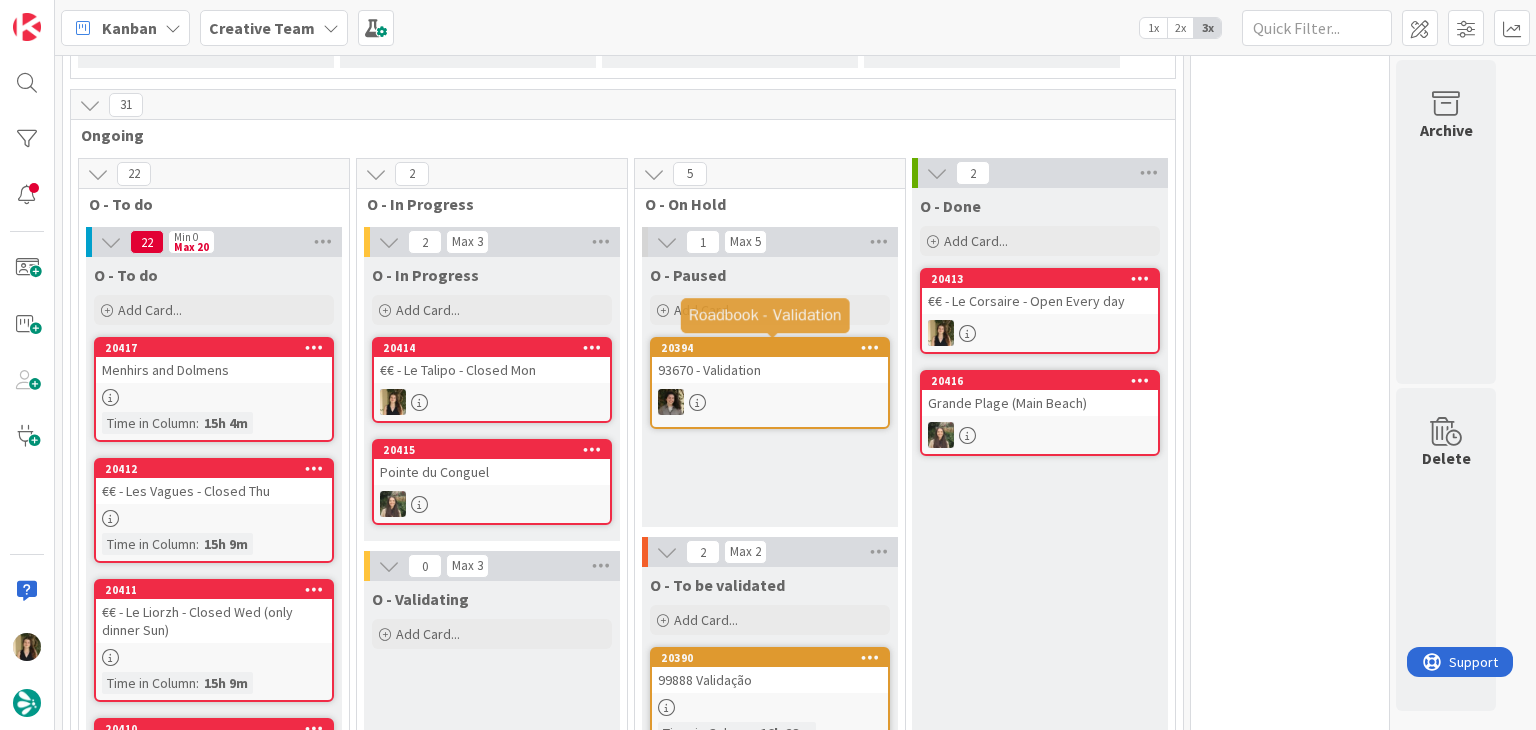 scroll, scrollTop: 0, scrollLeft: 0, axis: both 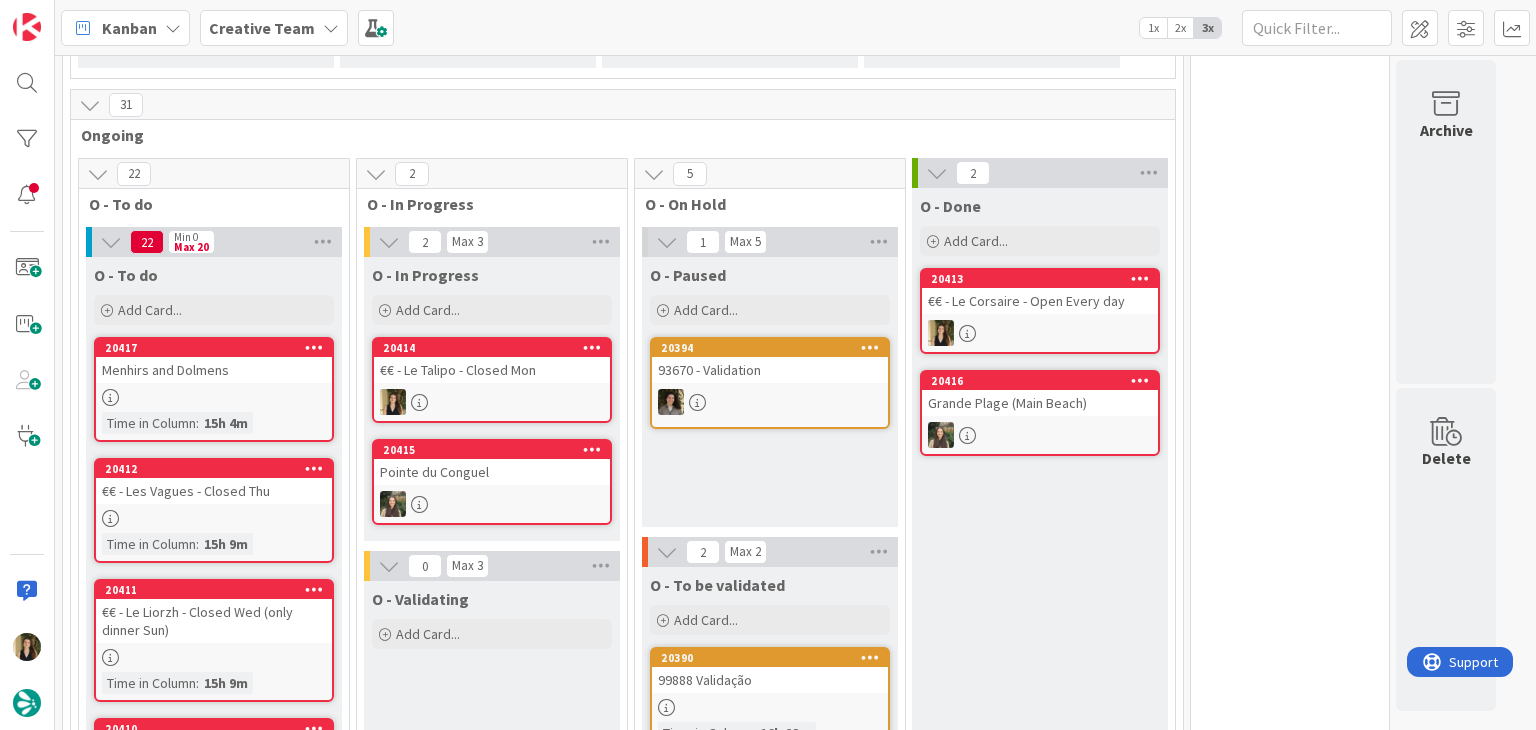 click on "O - Done Add Card... 20413 €€ - Le Corsaire - Open Every day 20416 Grande Plage (Main Beach)" at bounding box center [1040, 1878] 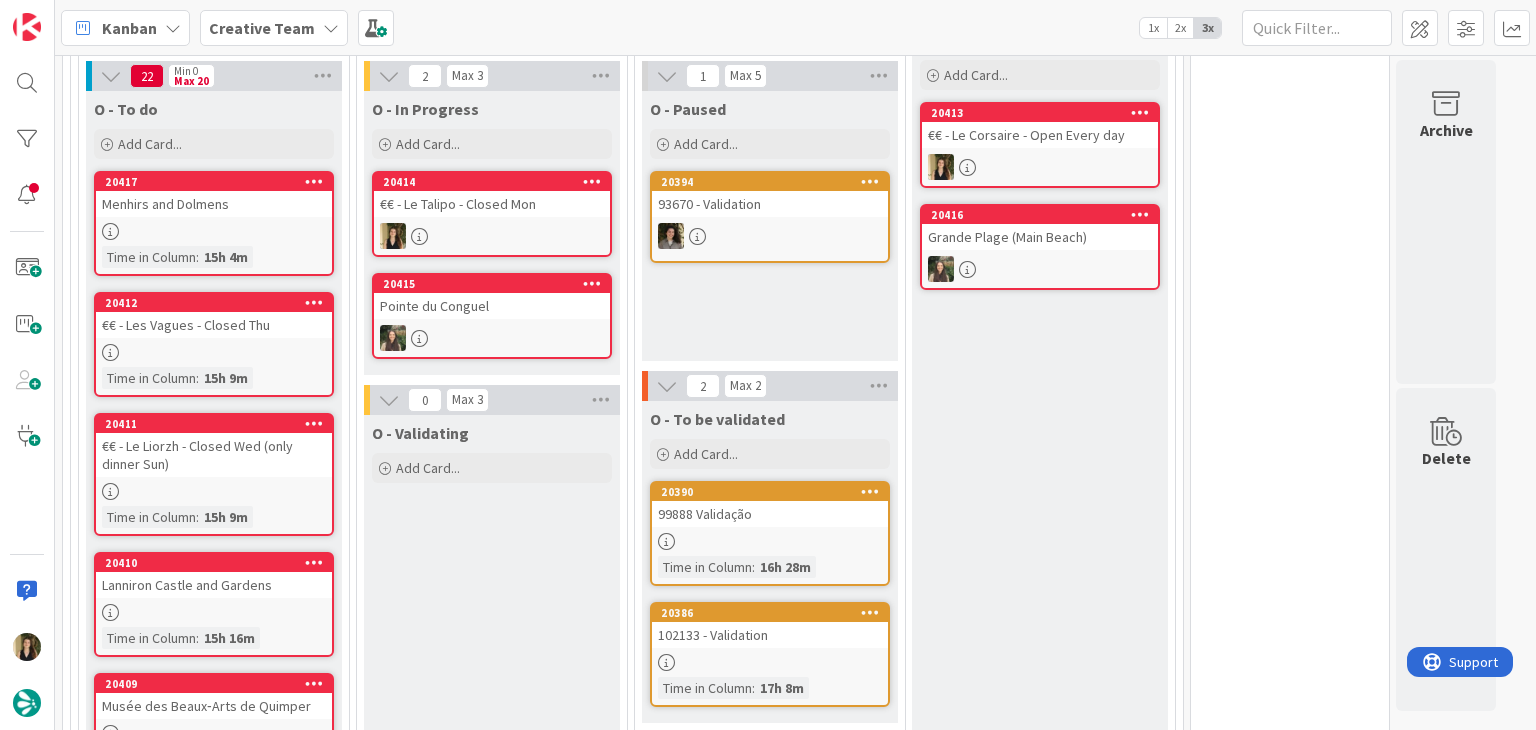 scroll, scrollTop: 654, scrollLeft: 0, axis: vertical 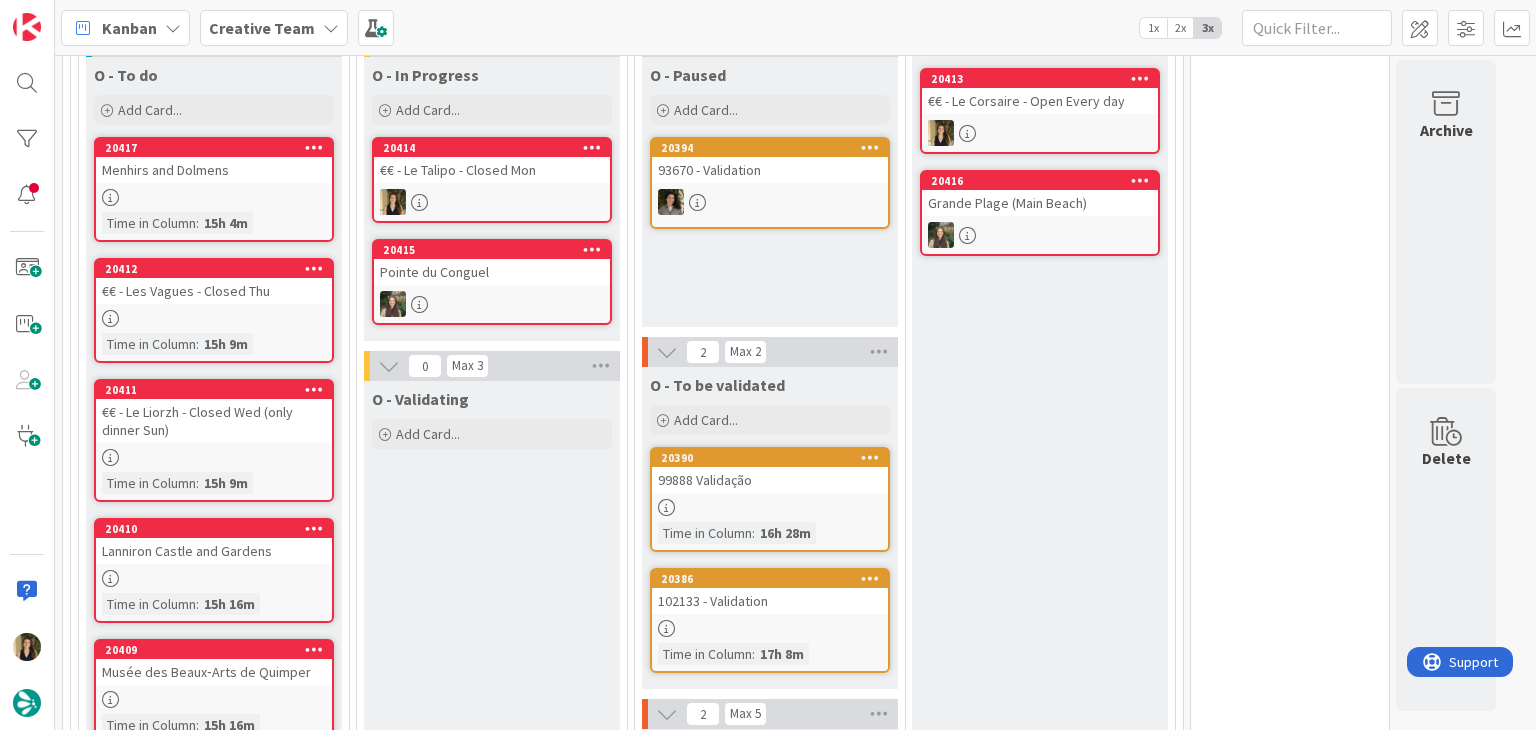 click at bounding box center [492, 202] 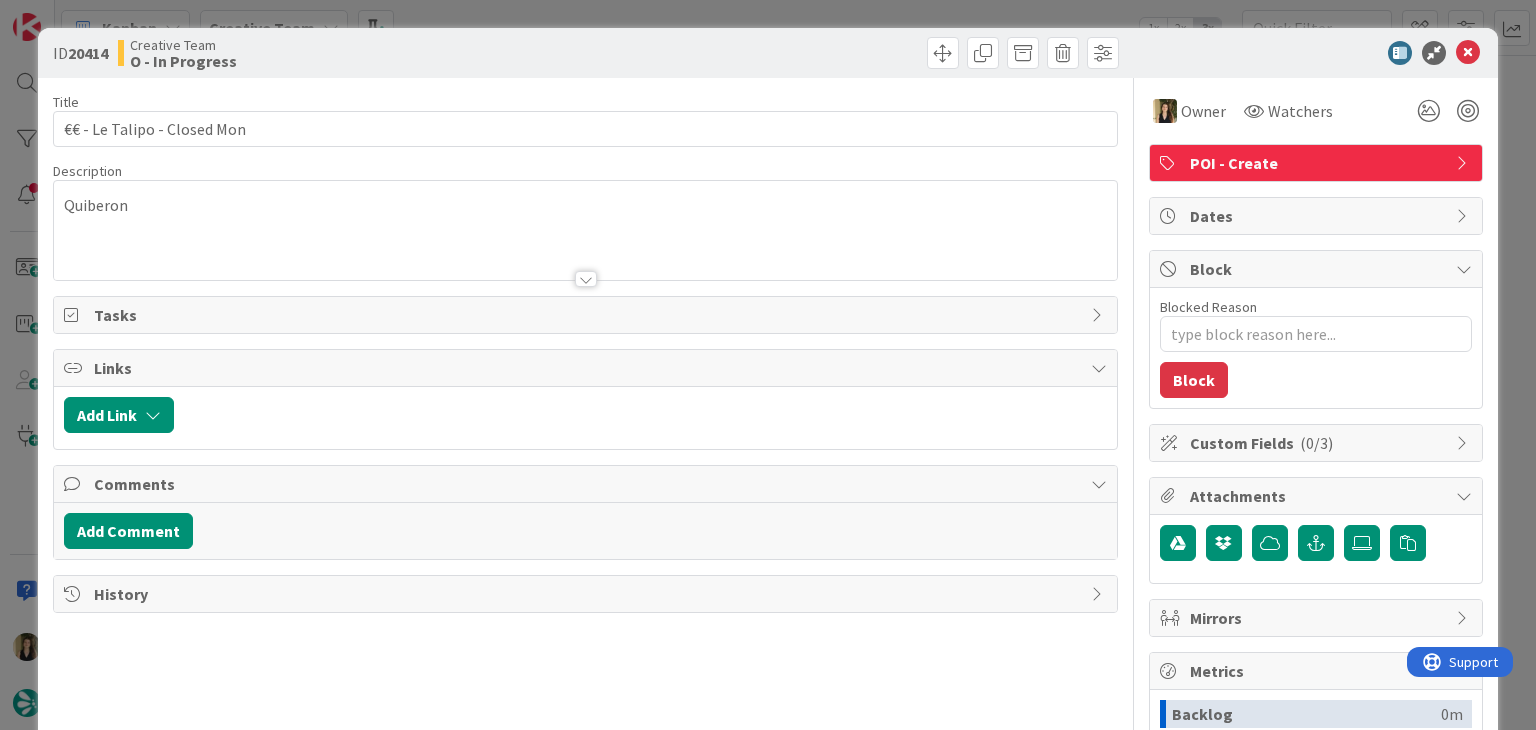 scroll, scrollTop: 0, scrollLeft: 0, axis: both 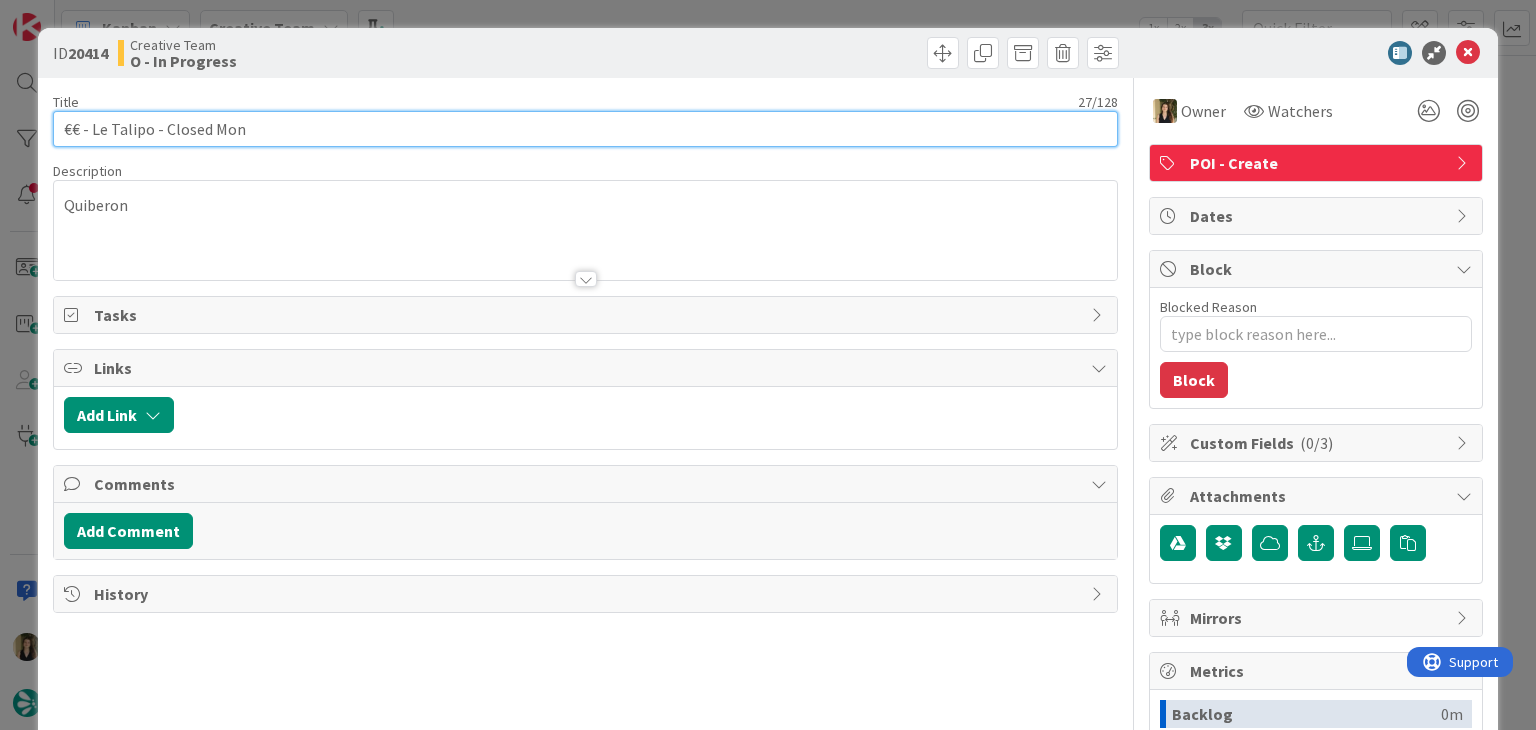 drag, startPoint x: 293, startPoint y: 129, endPoint x: 44, endPoint y: 137, distance: 249.12848 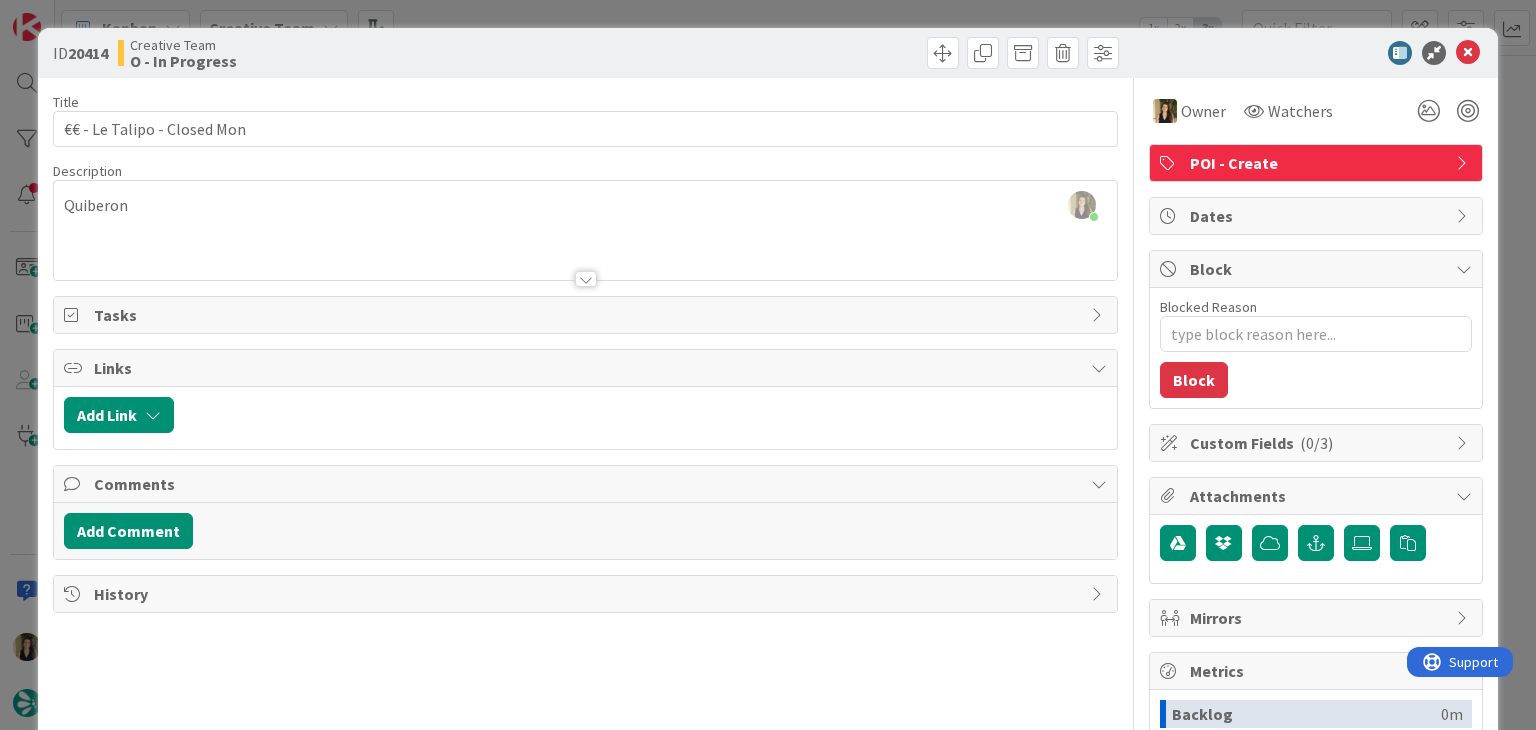 drag, startPoint x: 540, startPoint y: 70, endPoint x: 537, endPoint y: 48, distance: 22.203604 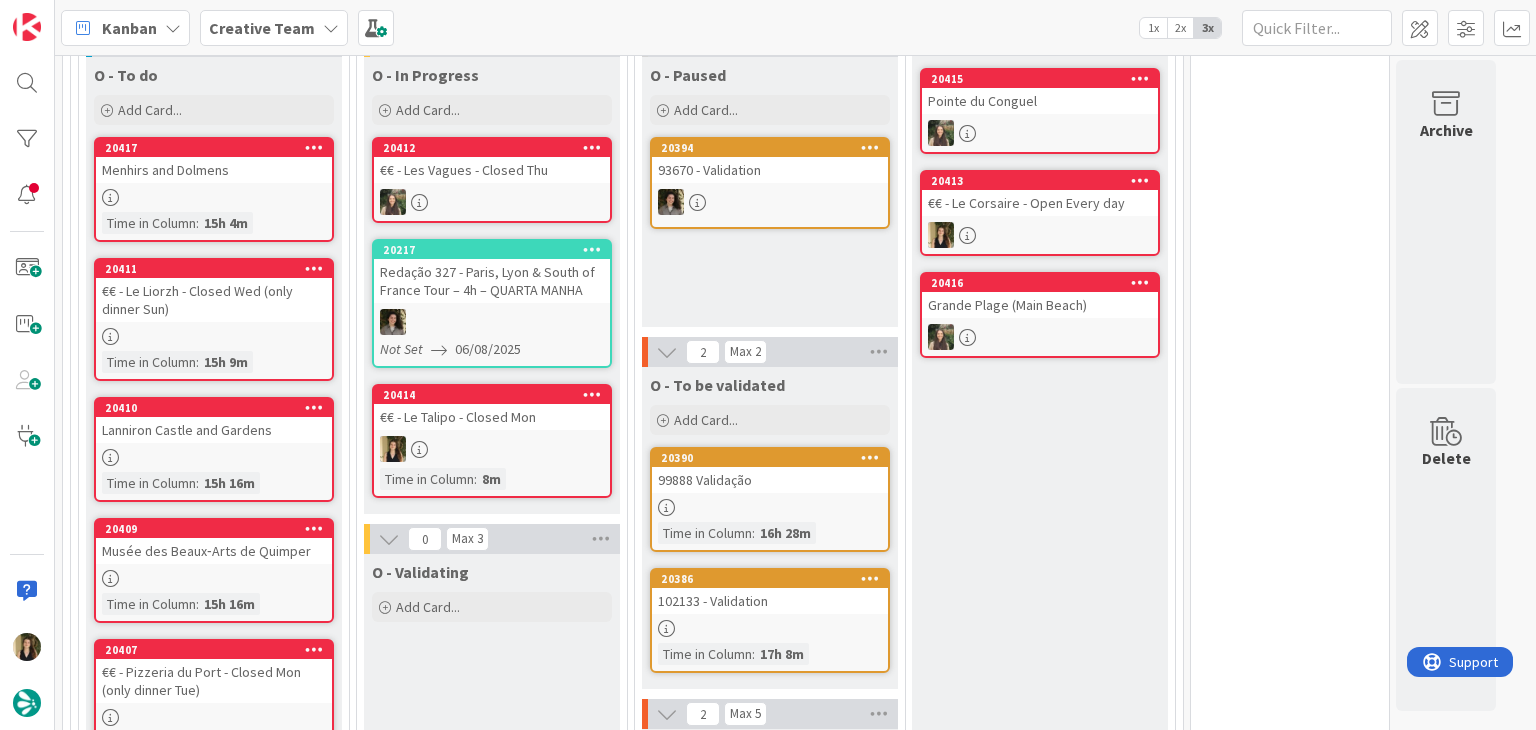 click at bounding box center [492, 449] 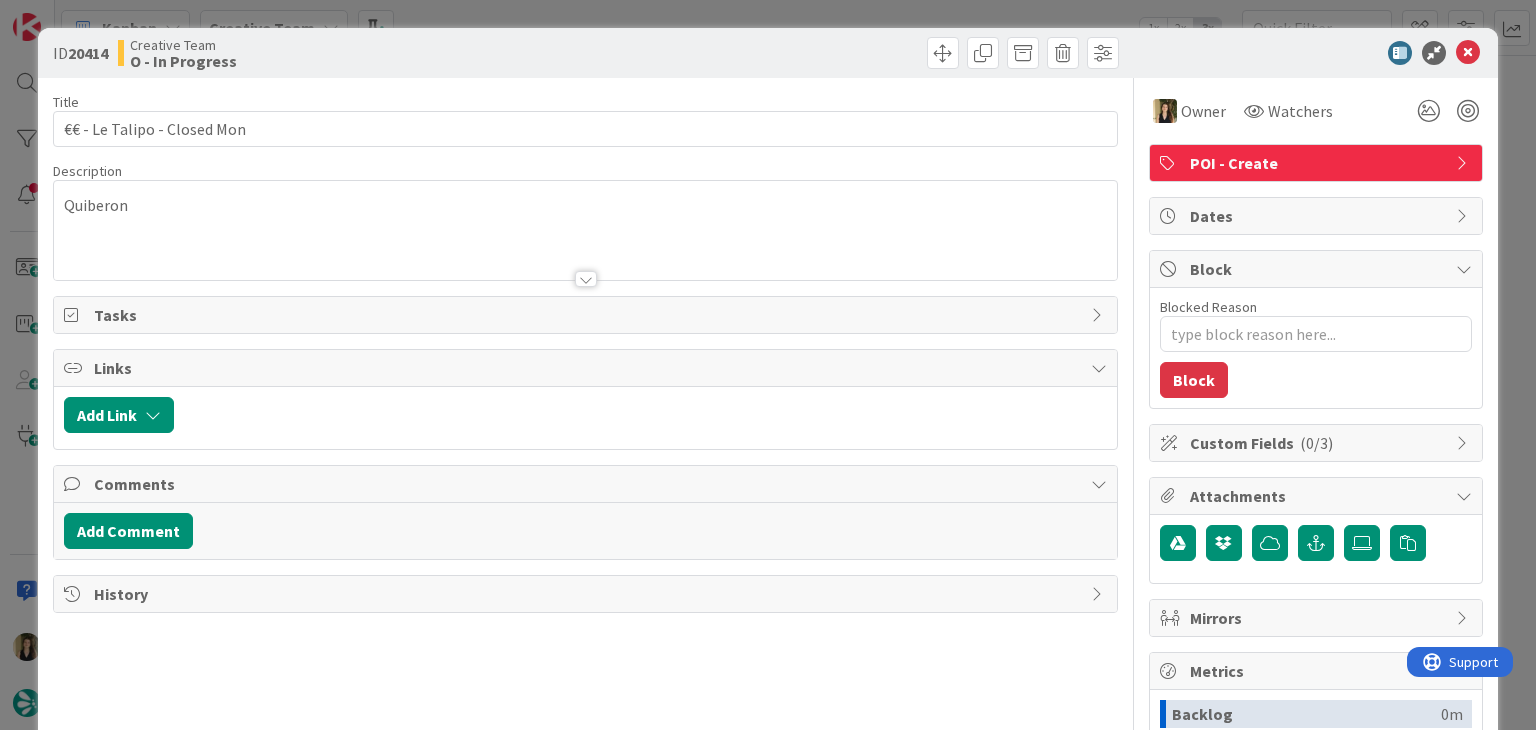 scroll, scrollTop: 136, scrollLeft: 0, axis: vertical 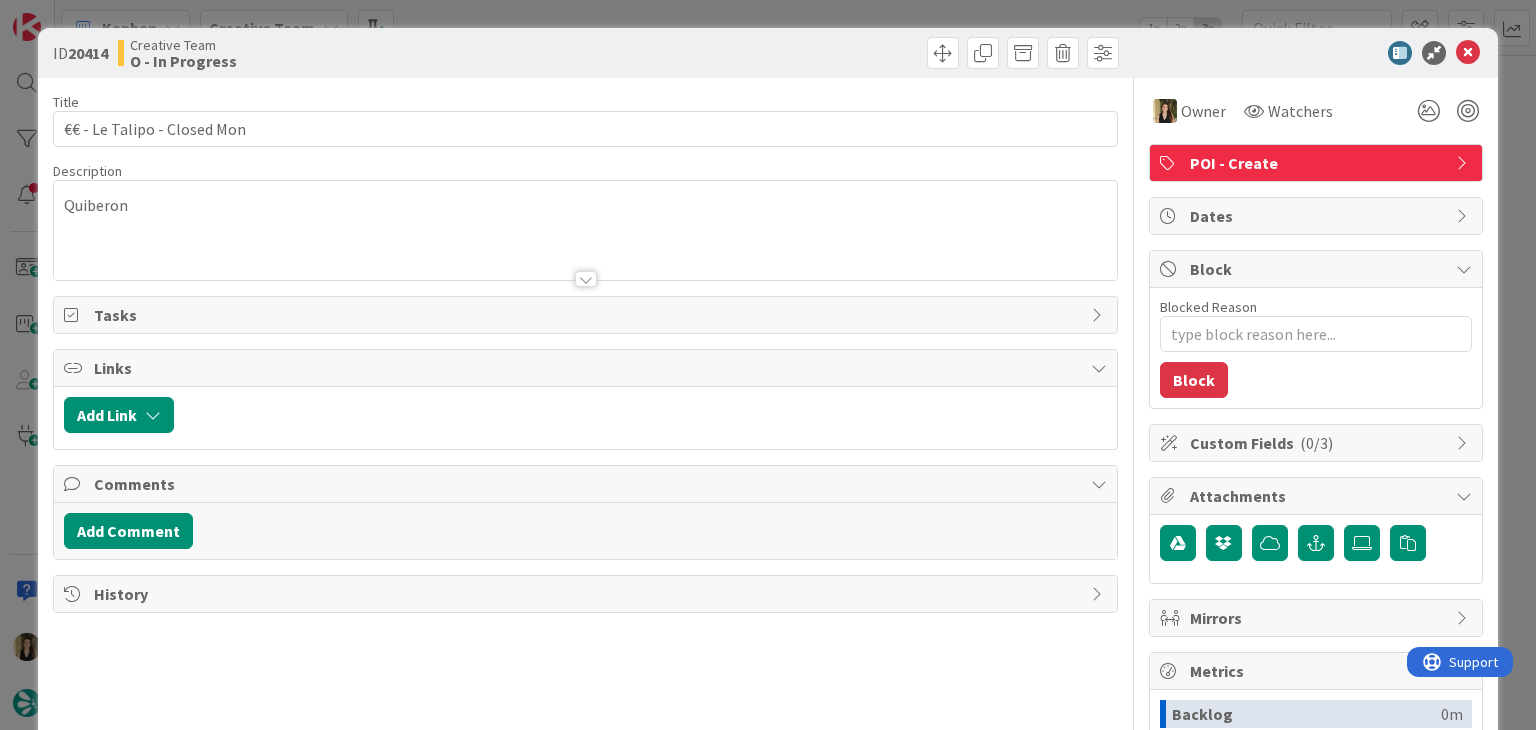 click on "ID  20414 Creative Team O - In Progress Title 27 / 128 €€ - Le Talipo - Closed Mon Description Quiberon Owner Watchers POI - Create  Tasks Links Add Link Comments Add Comment History Owner Watchers POI - Create  Dates Block Blocked Reason 0 / 256 Block Custom Fields ( 0/3 ) Attachments Mirrors Metrics Backlog 0m To Do 15h 31m Buffer 0m In Progress 22m Total Time 15h 53m Lead Time 15h 53m Cycle Time 22m Blocked Time 0m Show Details" at bounding box center (768, 365) 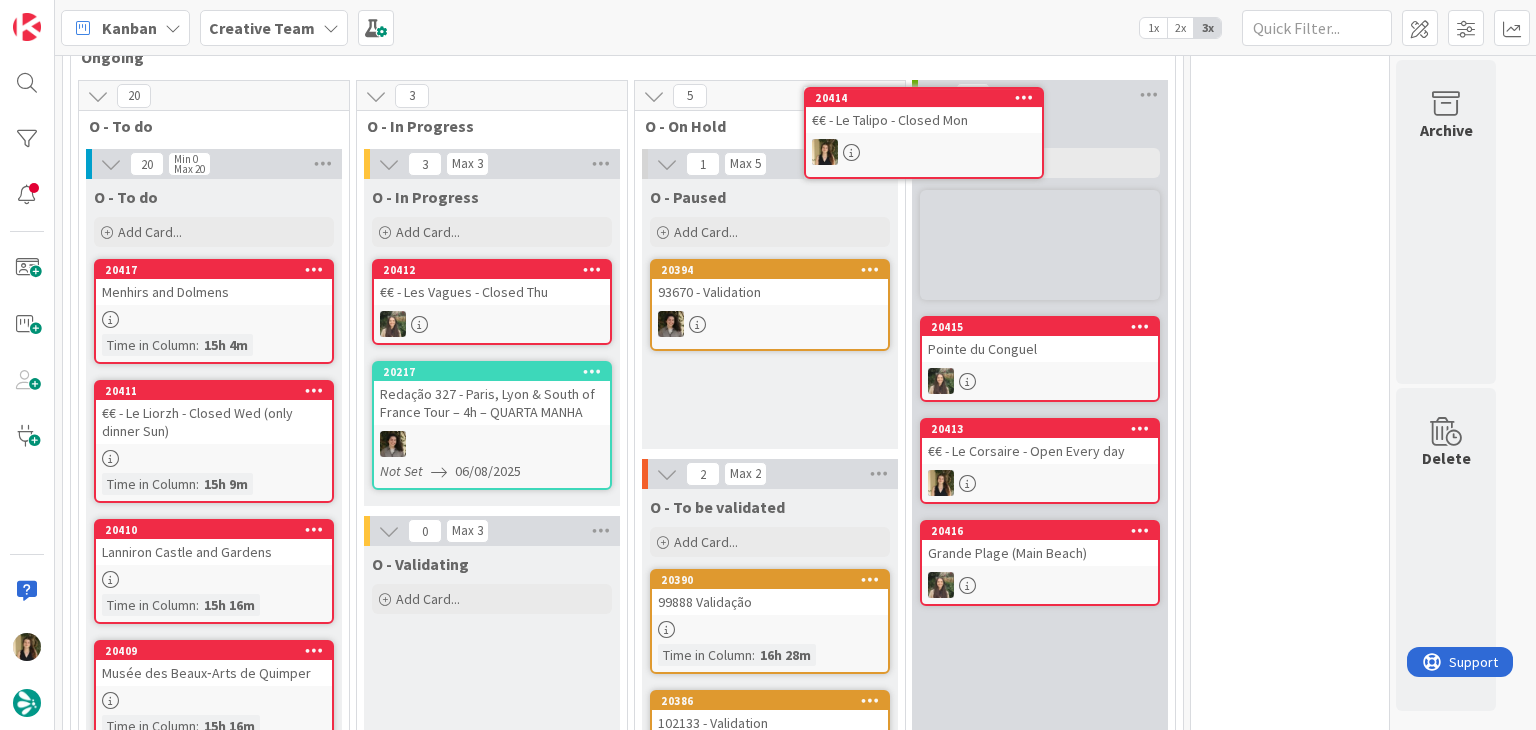 scroll, scrollTop: 268, scrollLeft: 0, axis: vertical 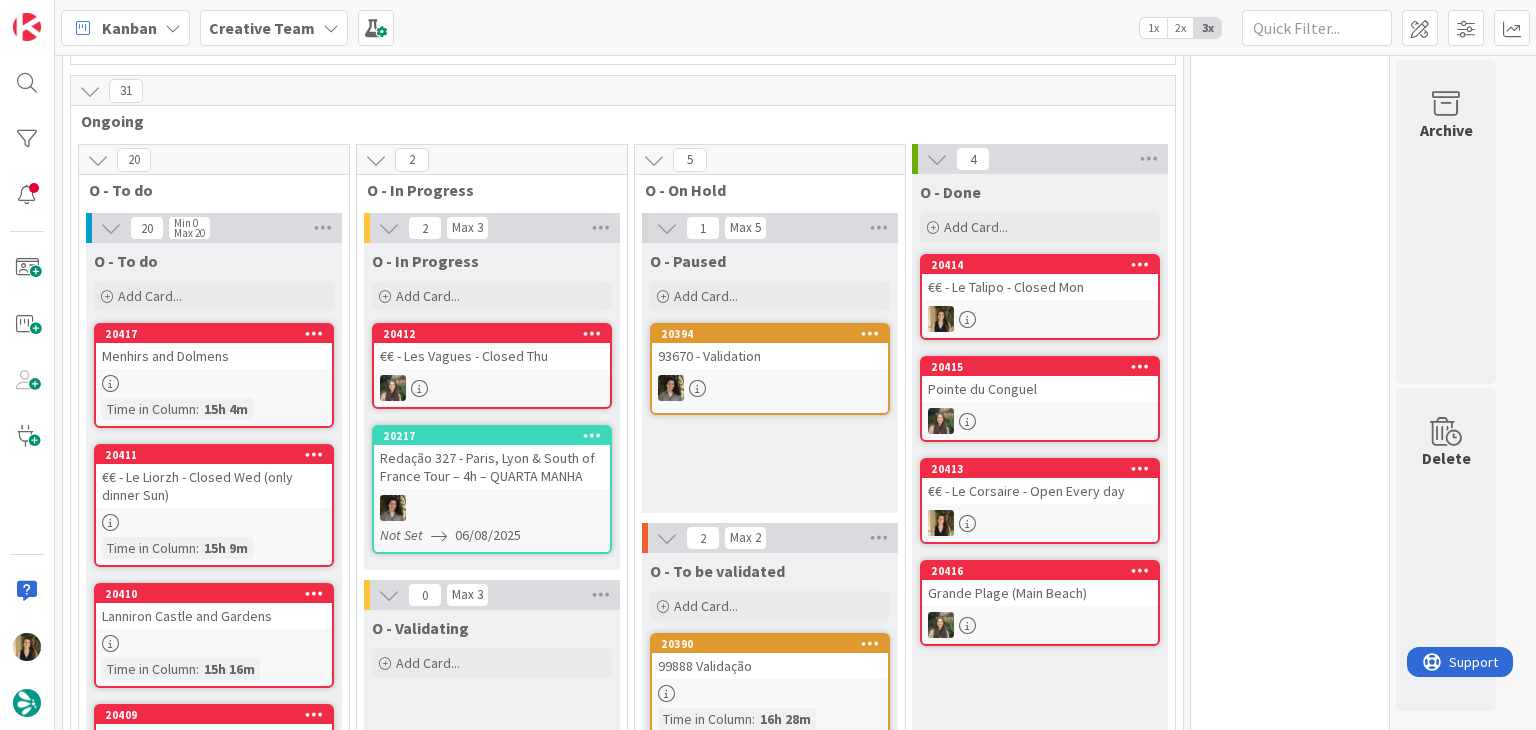 click on "O - Paused Add Card... 20394 93670 - Validation" at bounding box center (770, 378) 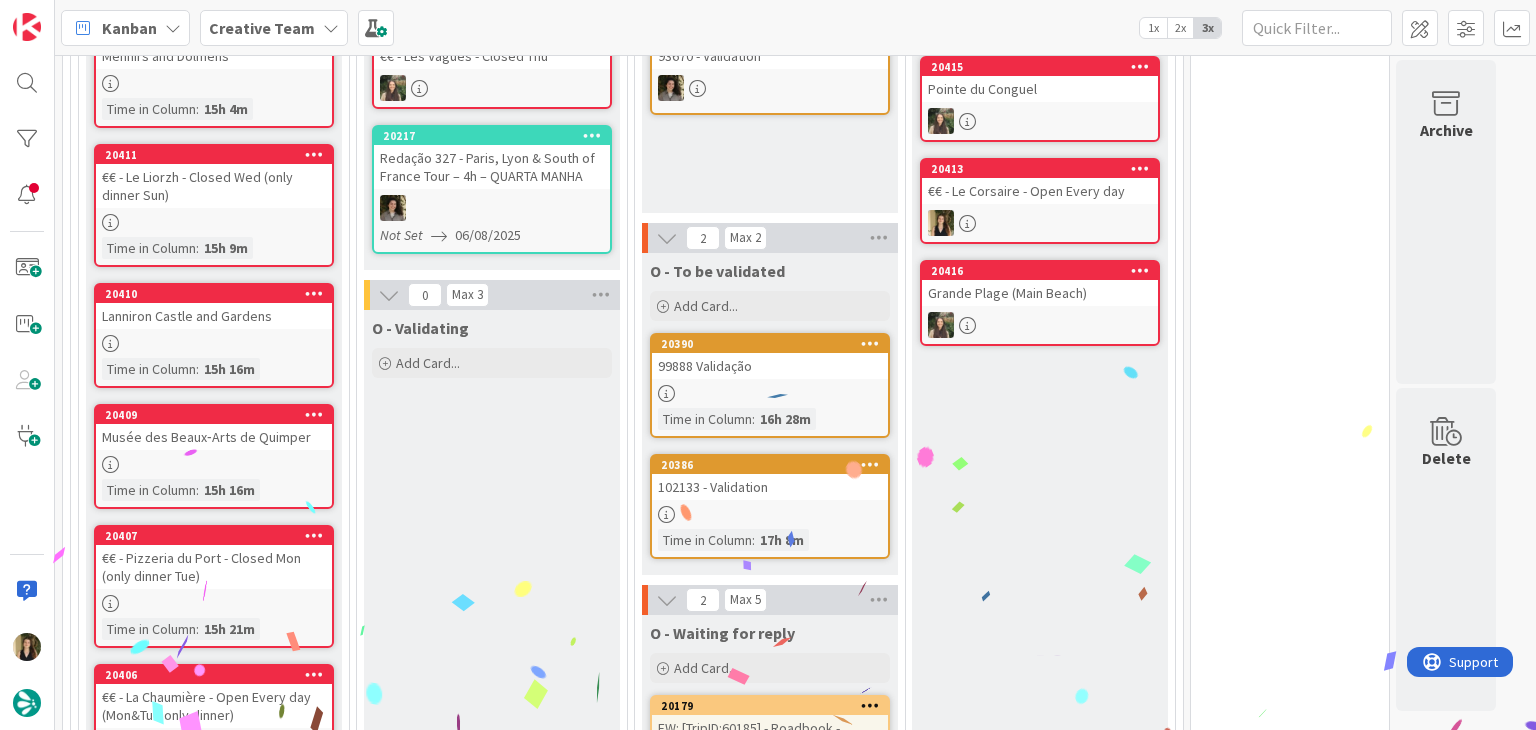 scroll, scrollTop: 668, scrollLeft: 0, axis: vertical 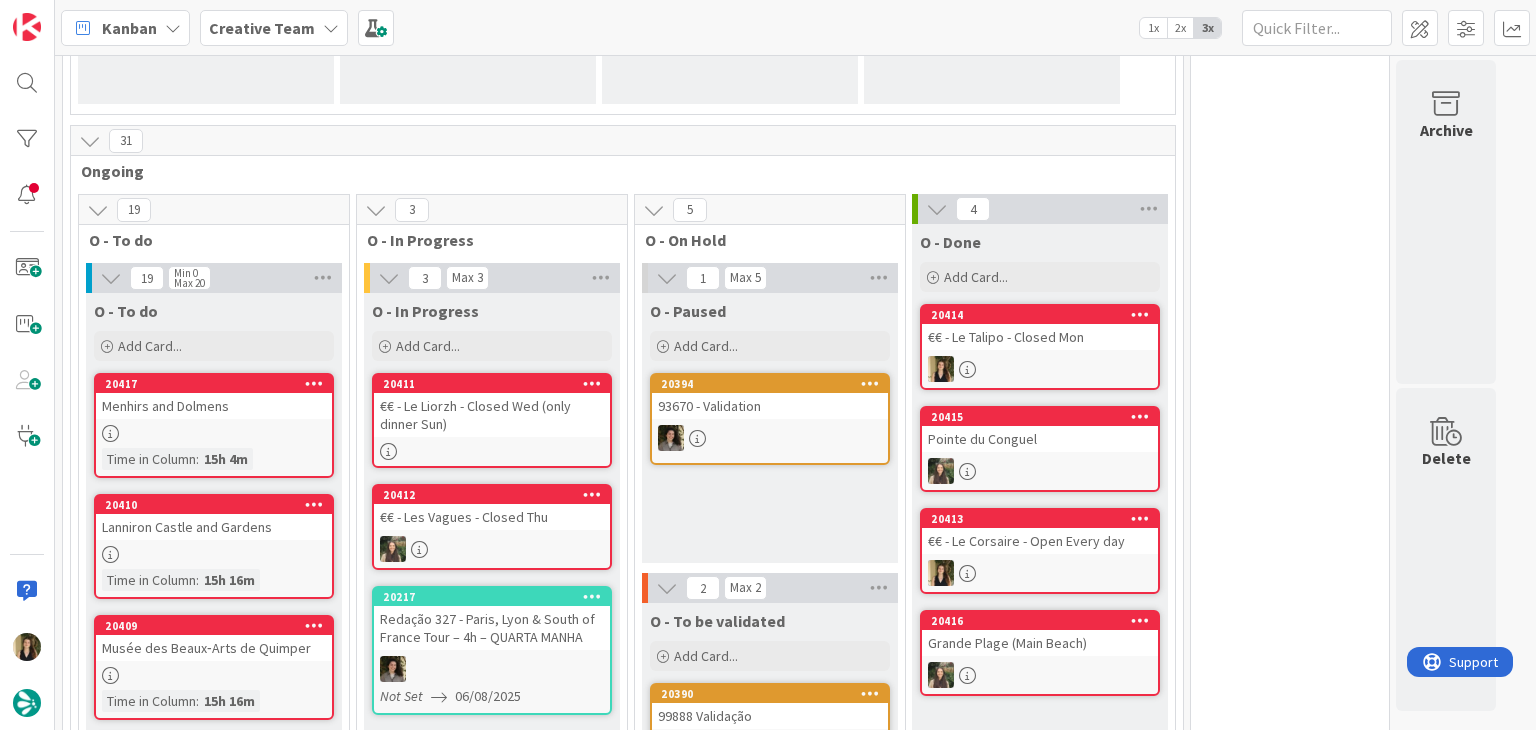 click at bounding box center (492, 451) 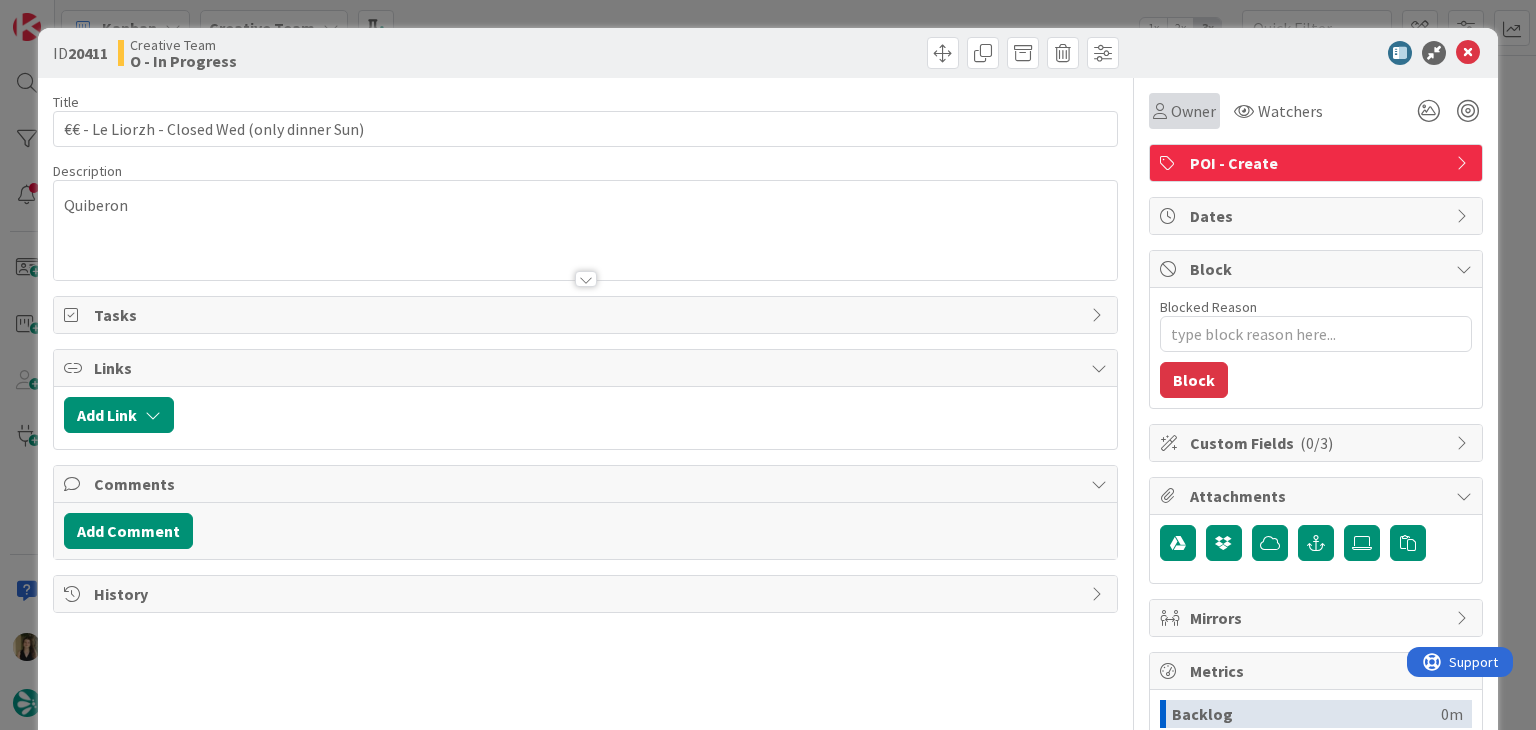 scroll, scrollTop: 0, scrollLeft: 0, axis: both 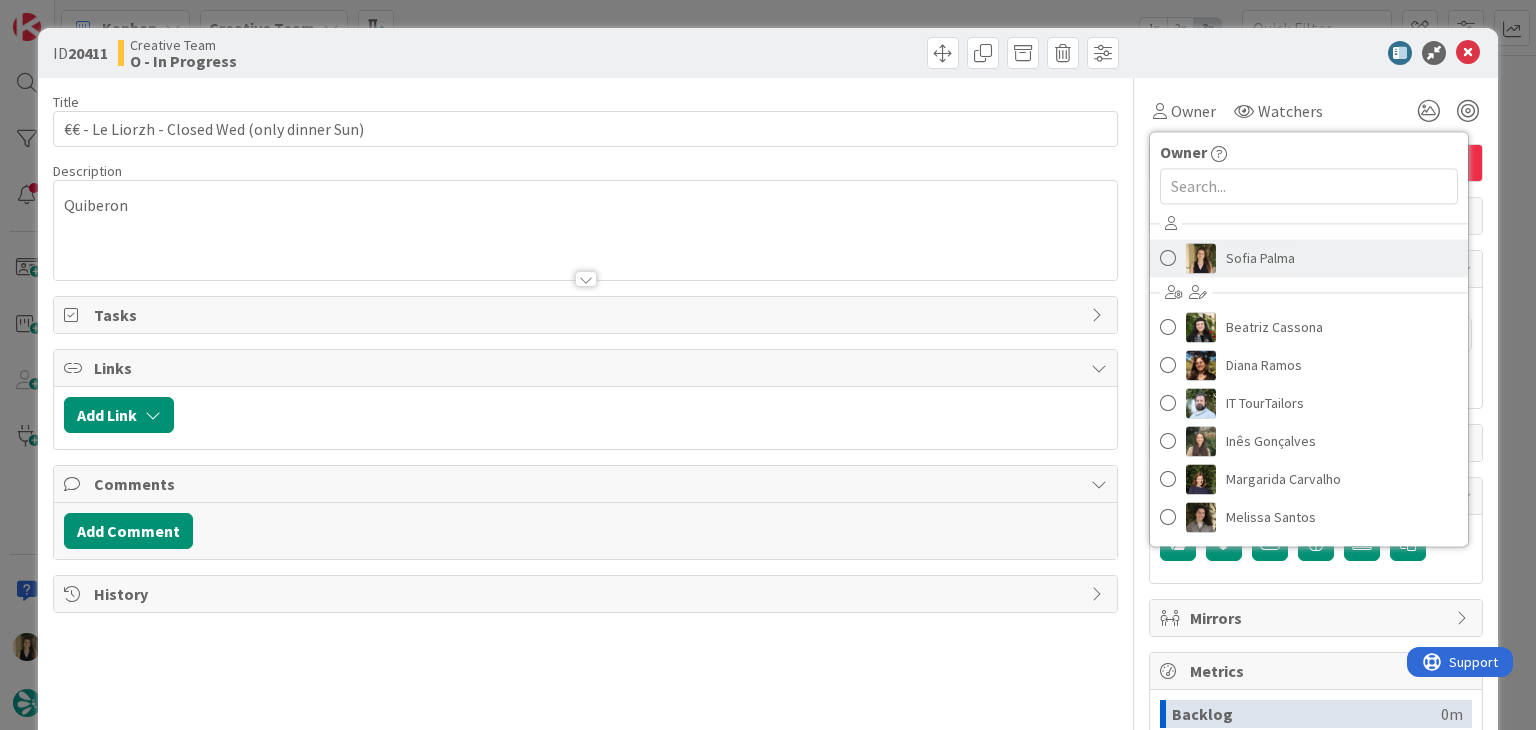 click on "Sofia Palma" at bounding box center [1260, 258] 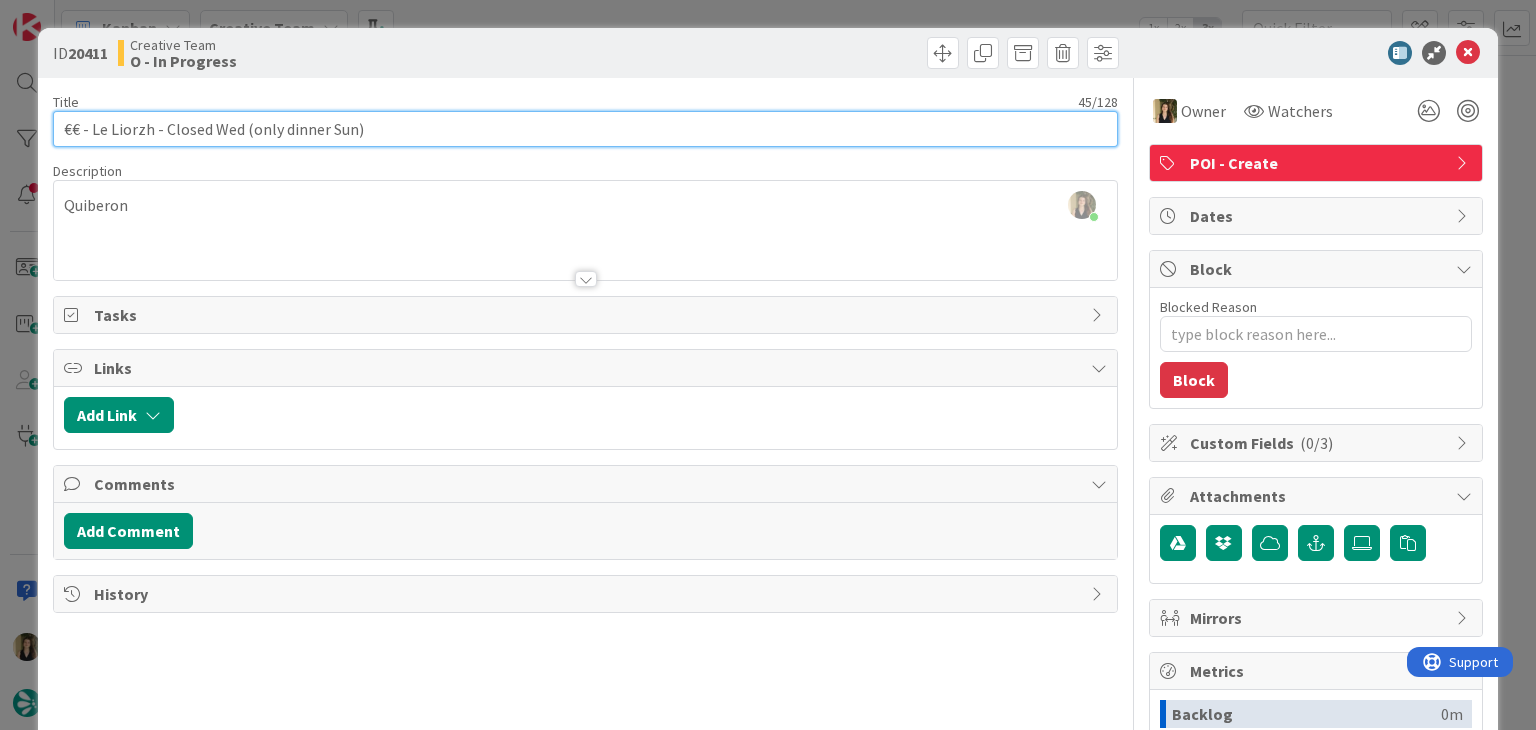 drag, startPoint x: 377, startPoint y: 129, endPoint x: 42, endPoint y: 128, distance: 335.0015 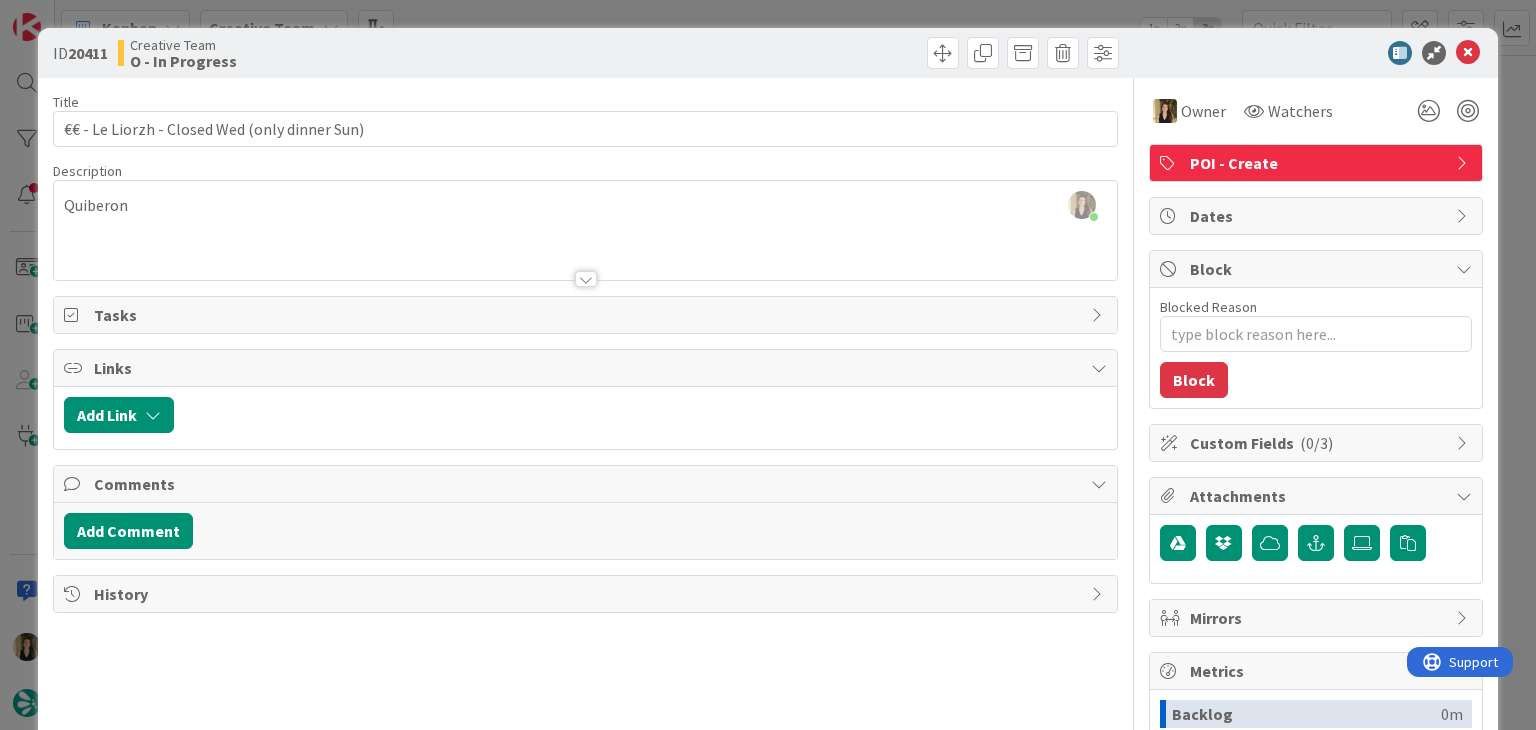 click on "Creative Team O - In Progress" at bounding box center [349, 53] 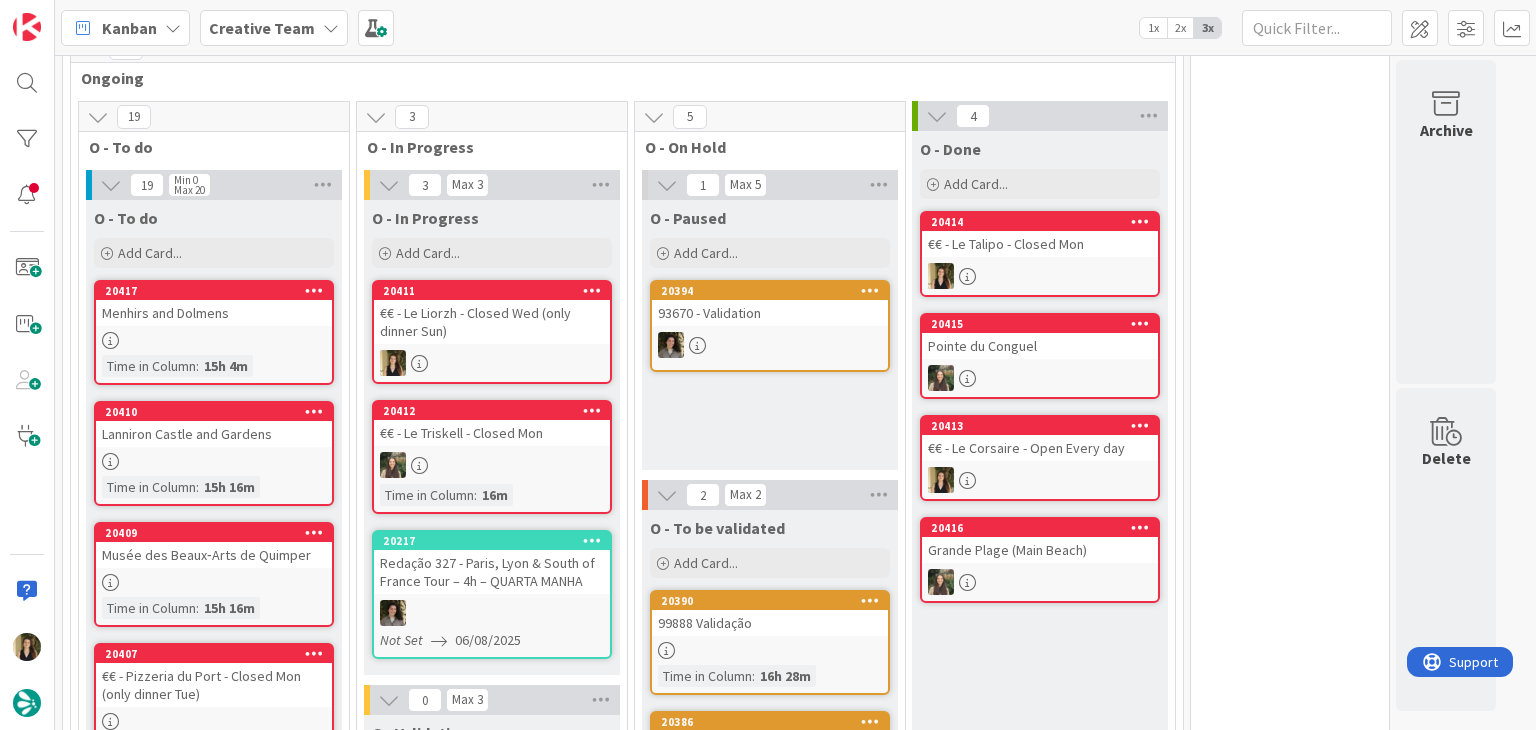 scroll, scrollTop: 518, scrollLeft: 0, axis: vertical 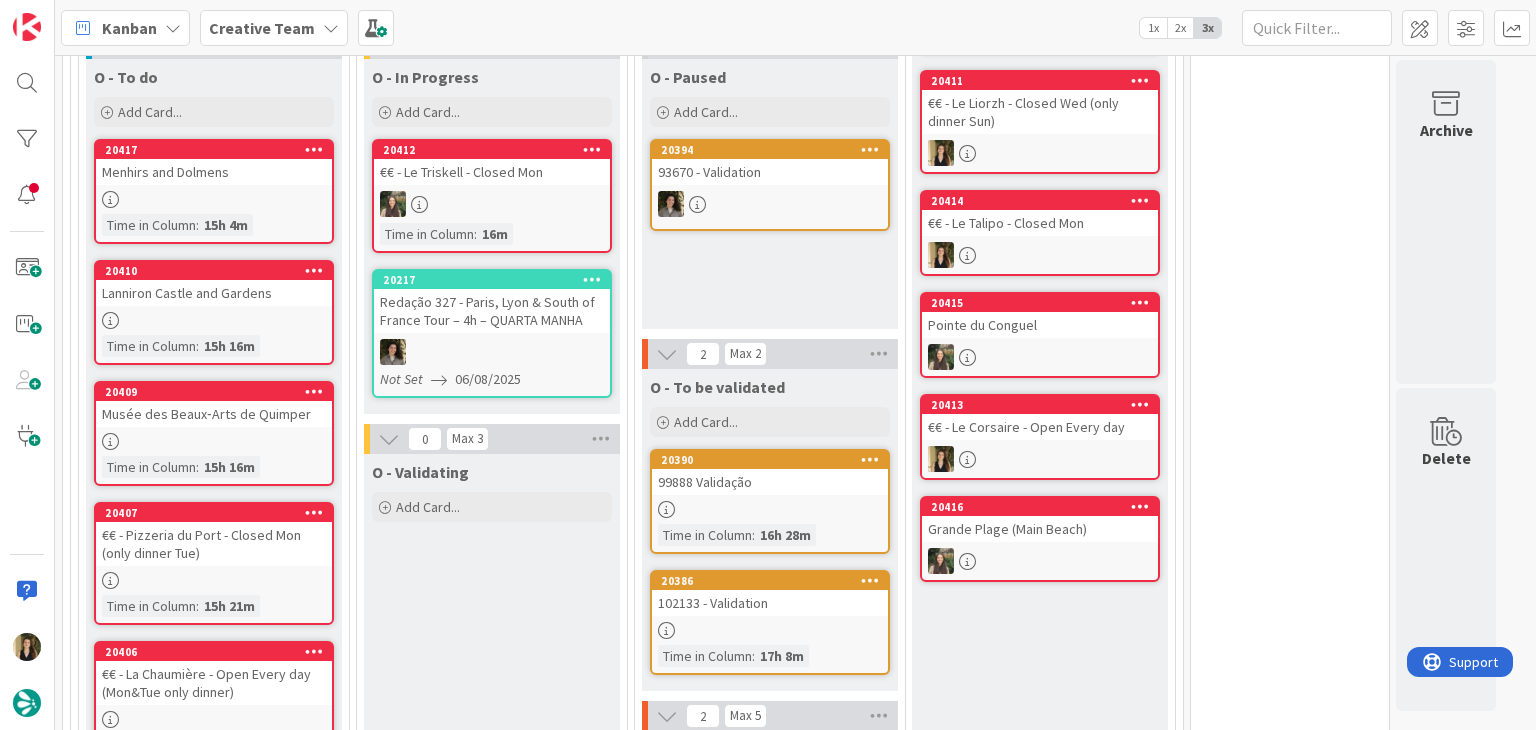 click on "O - Validating Add Card..." at bounding box center (492, 1690) 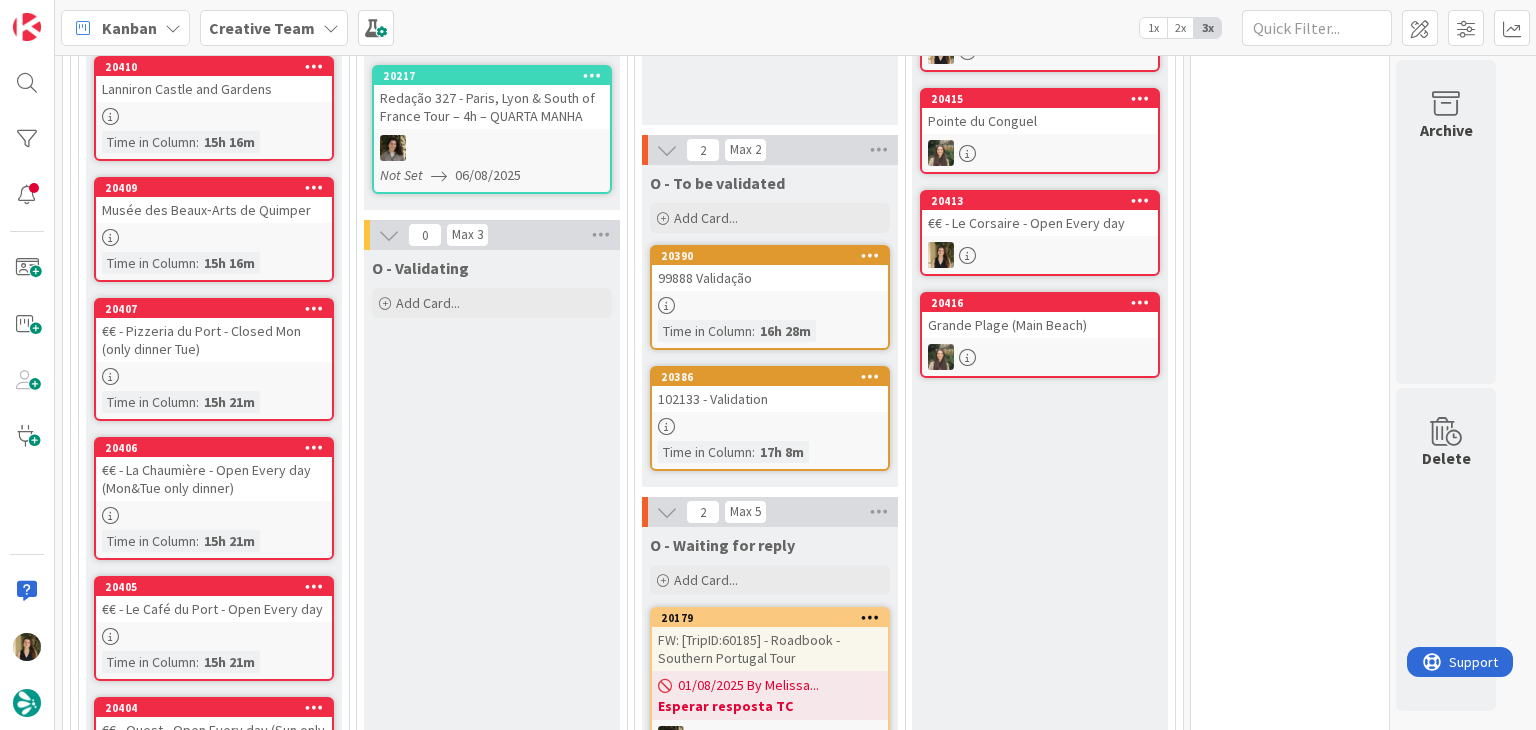 scroll, scrollTop: 852, scrollLeft: 0, axis: vertical 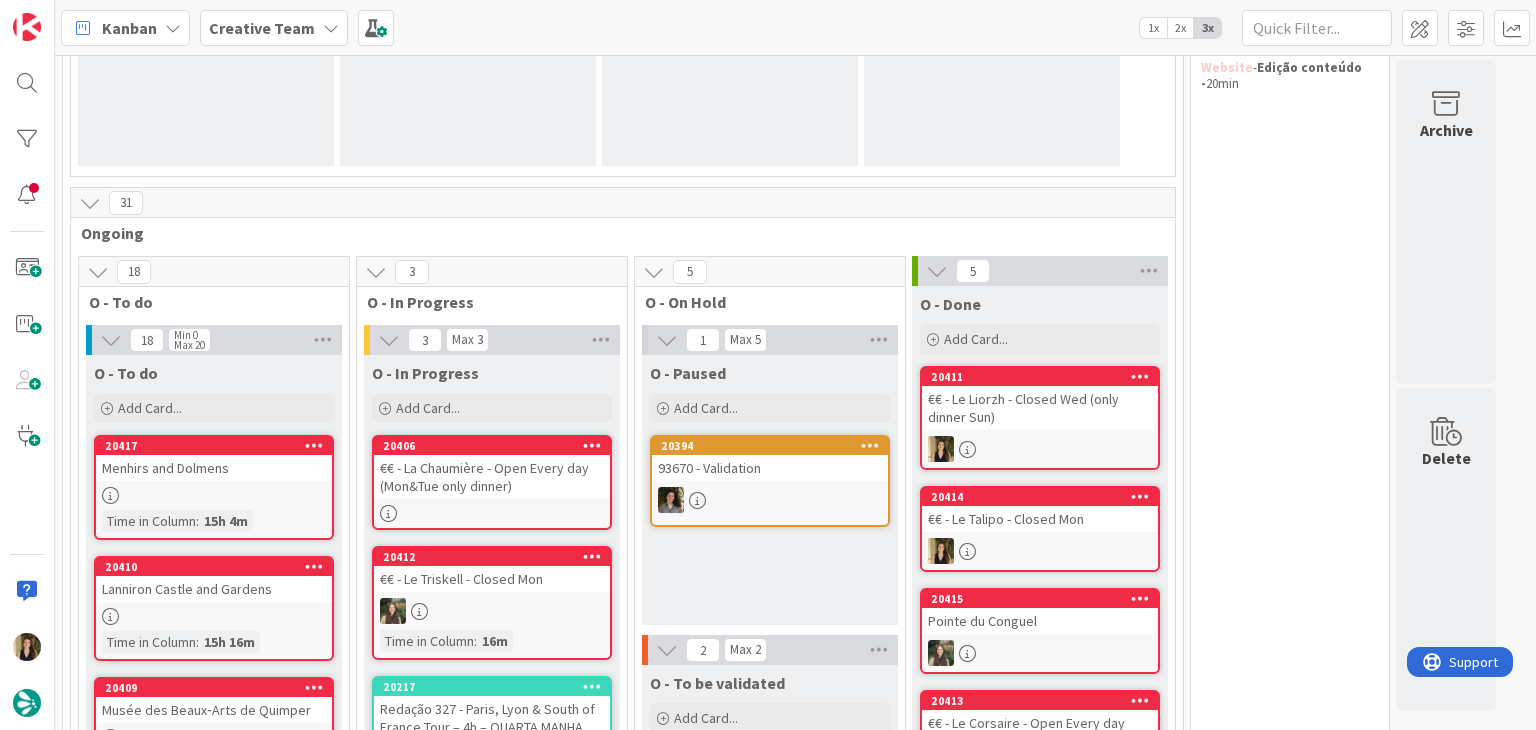 click on "€€ - La Chaumière - Open Every day (Mon&Tue only dinner)" at bounding box center [492, 477] 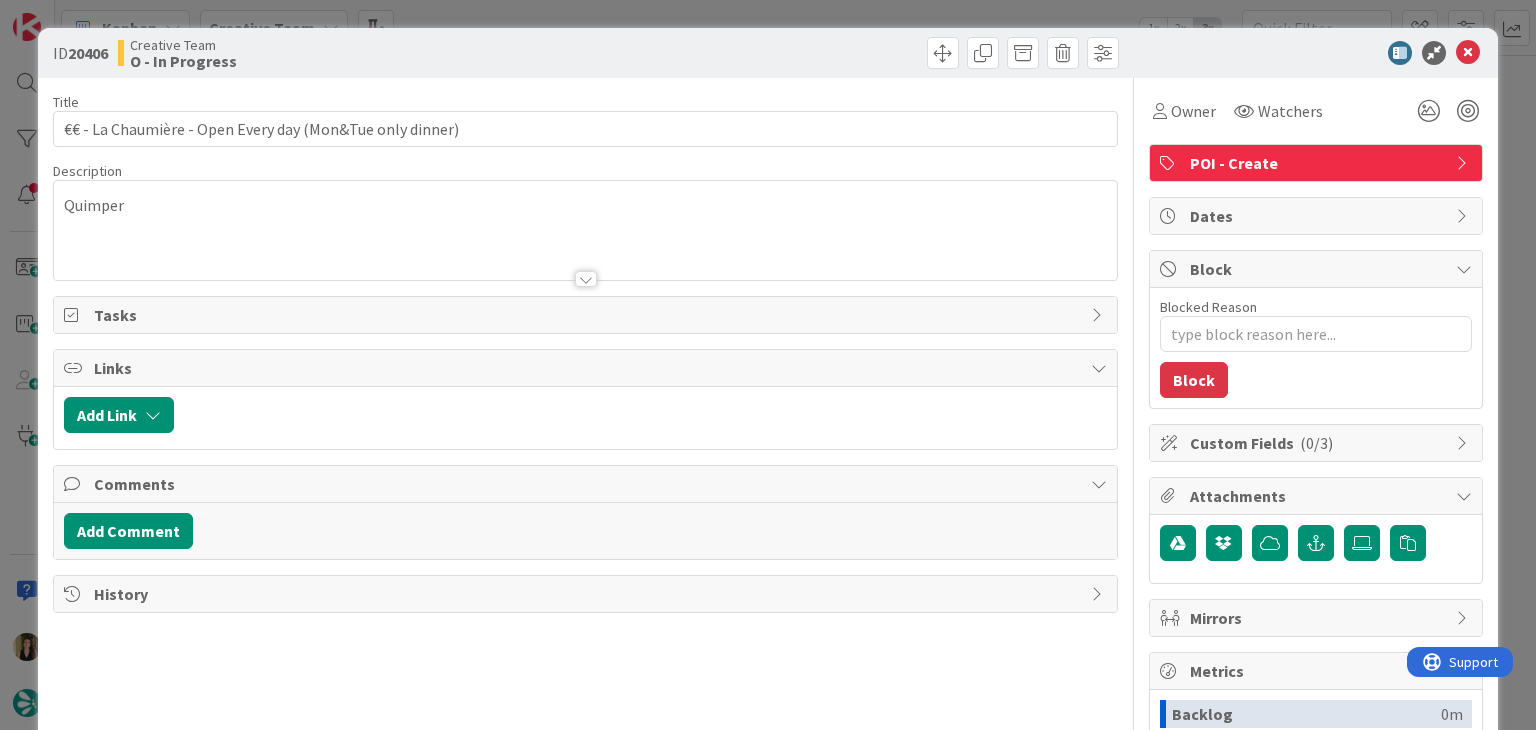 scroll, scrollTop: 0, scrollLeft: 0, axis: both 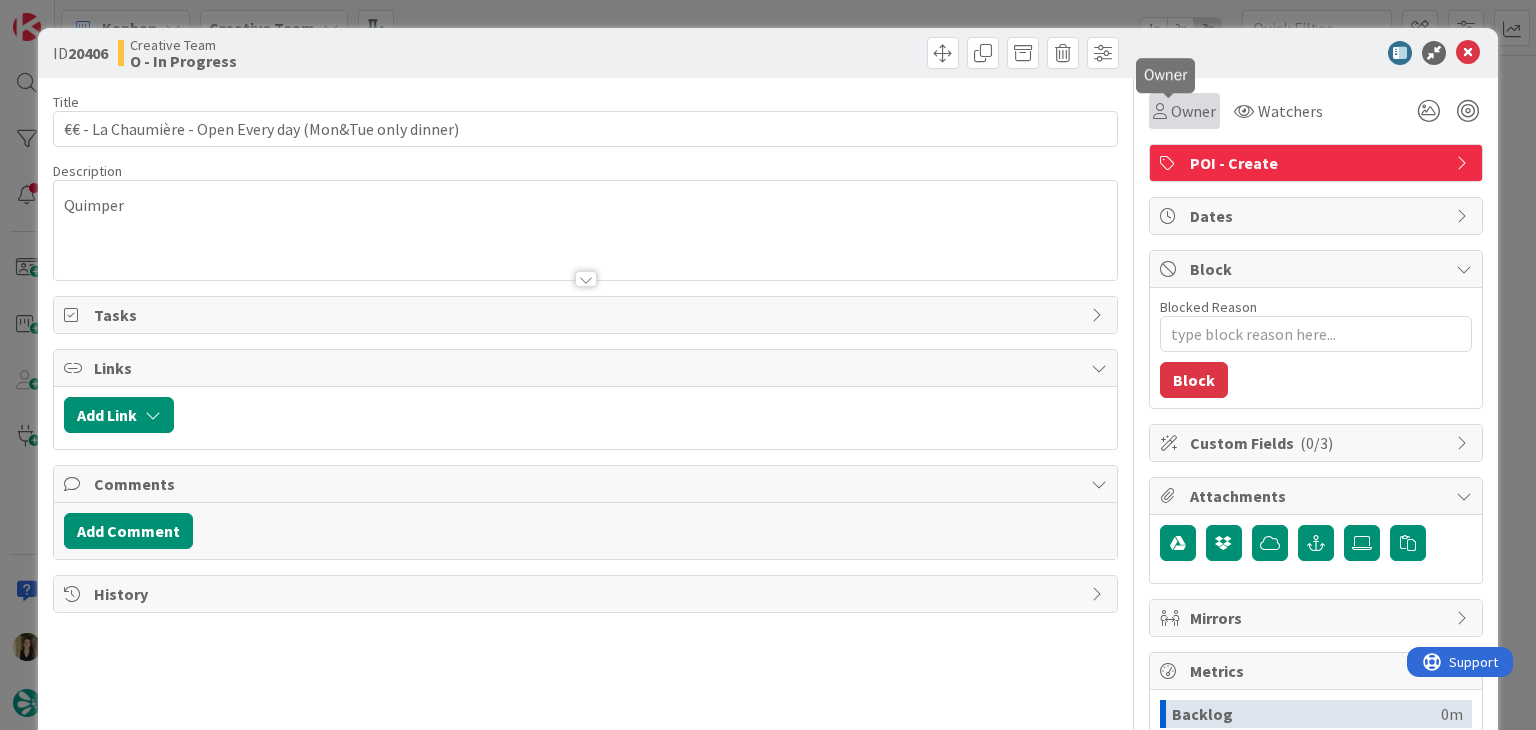 click on "Owner" at bounding box center [1193, 111] 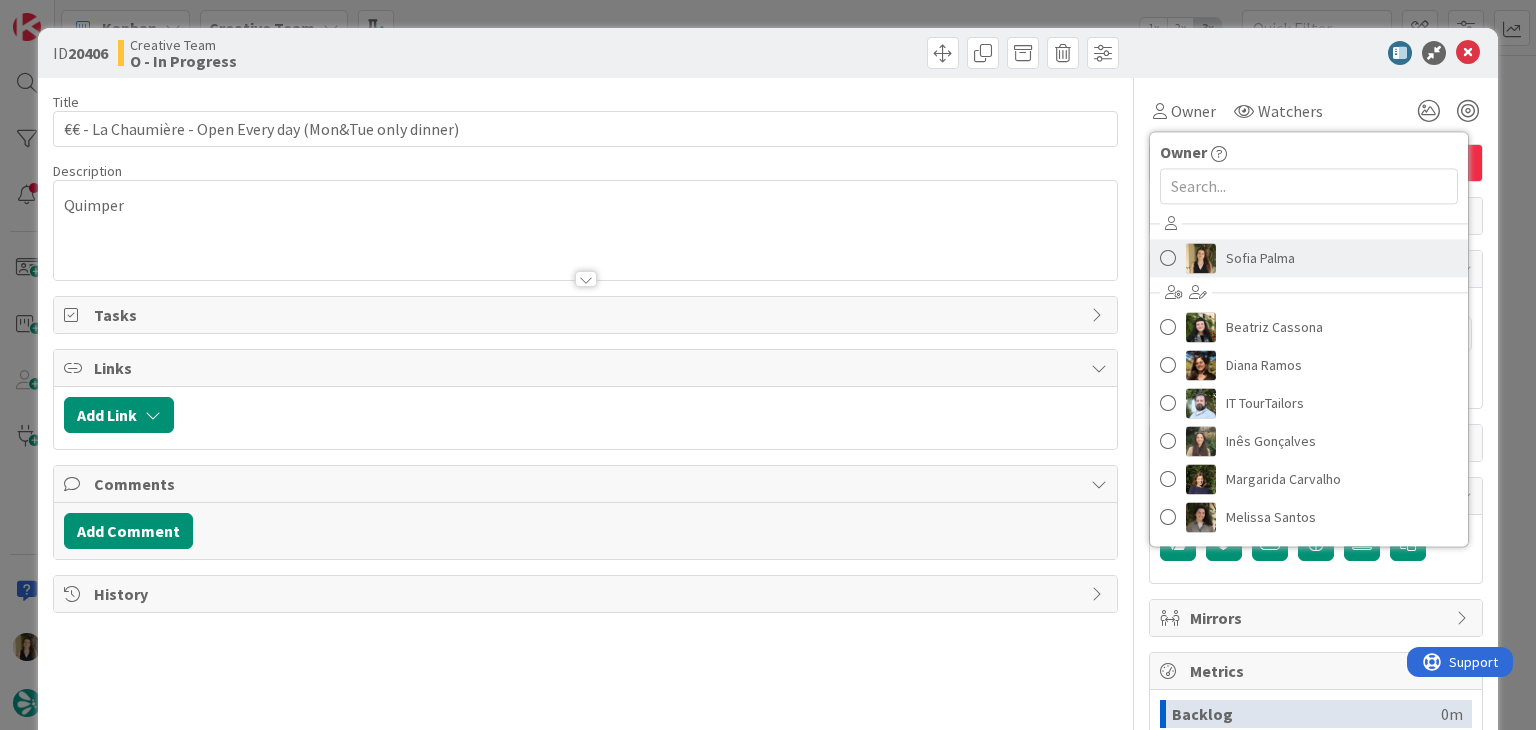 click on "Sofia Palma" at bounding box center (1260, 258) 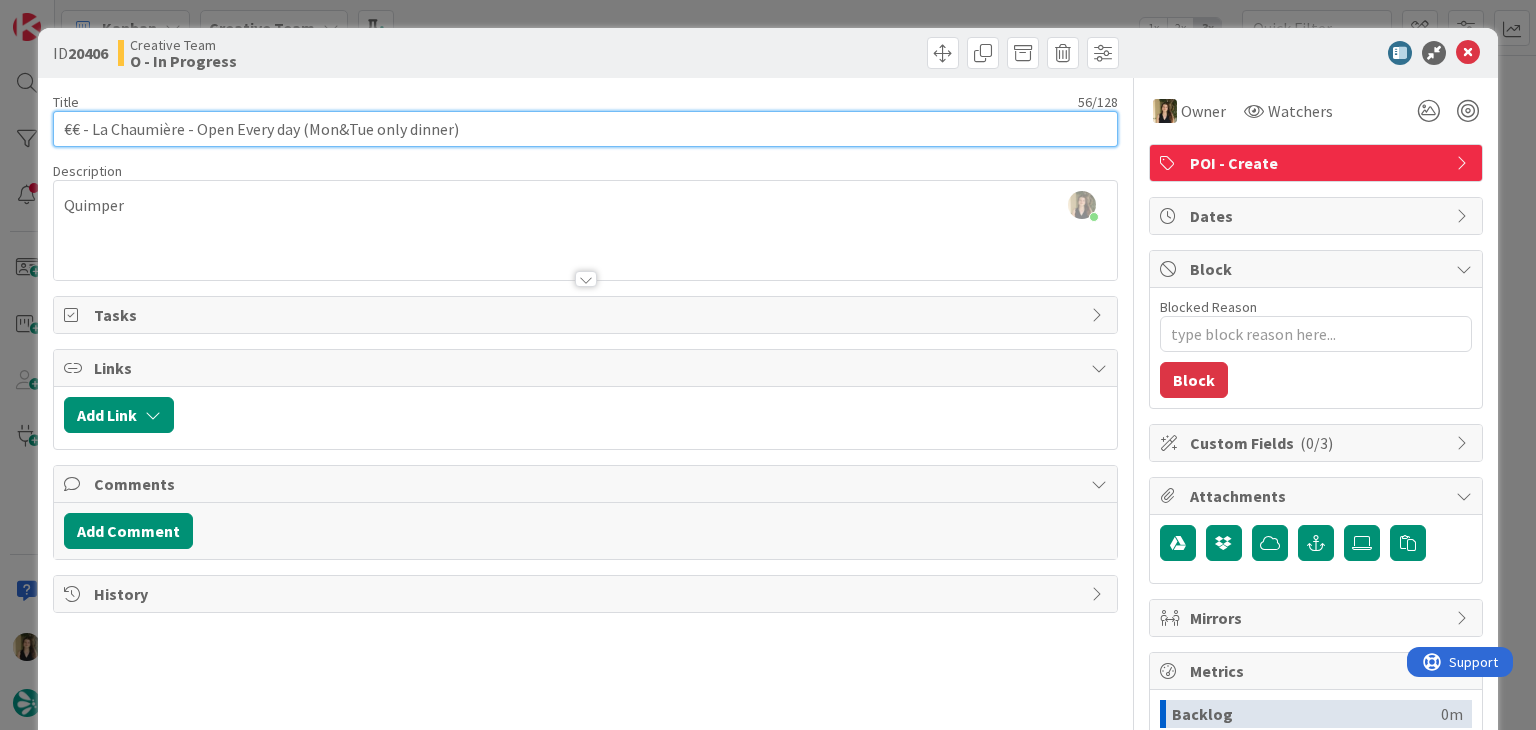 drag, startPoint x: 176, startPoint y: 128, endPoint x: 92, endPoint y: 134, distance: 84.21401 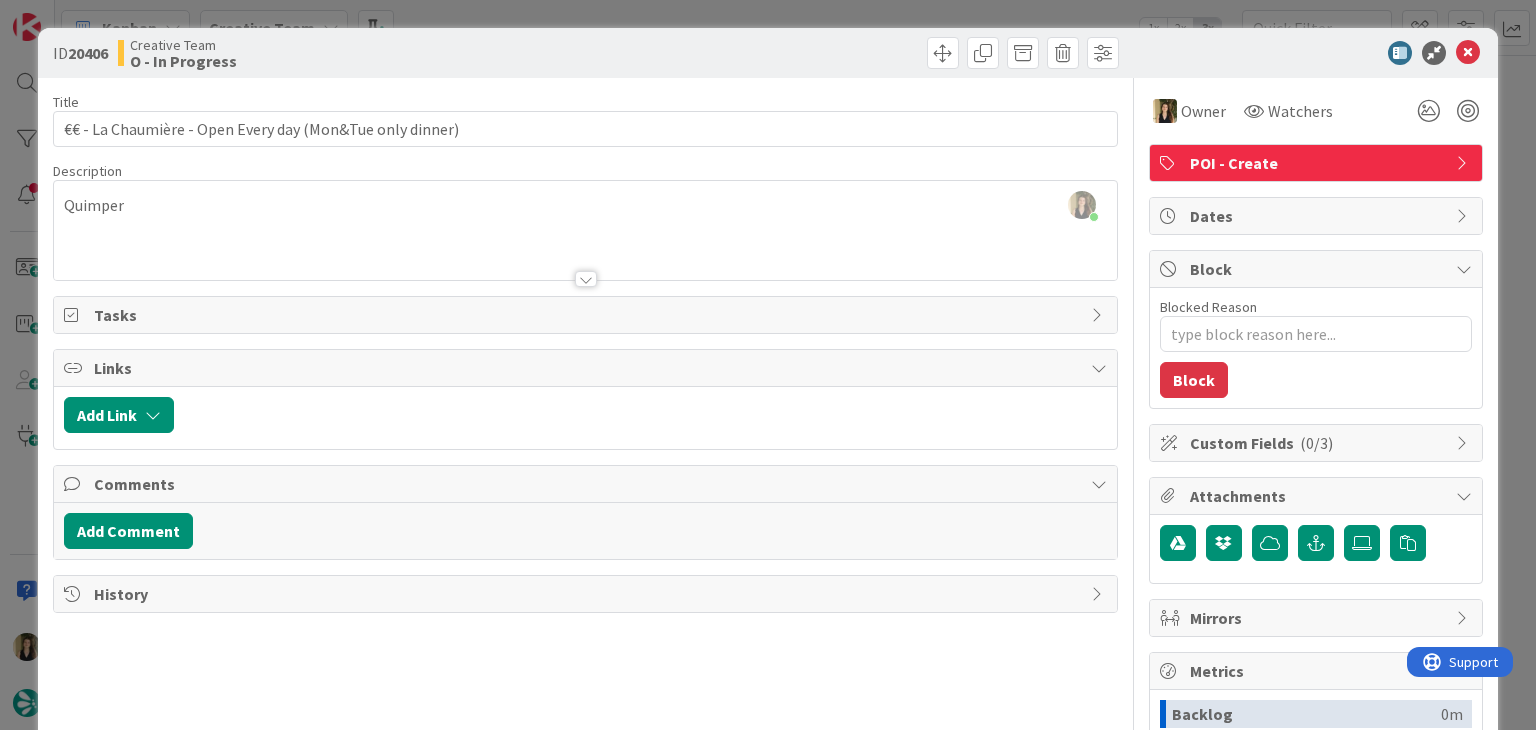 click on "ID  20406 Creative Team O - In Progress Title 56 / 128 €€ - La Chaumière - Open Every day (Mon&Tue only dinner) Description Sofia Palma just joined Quimper Owner Watchers POI - Create  Tasks Links Add Link Comments Add Comment History Owner Owner Remove Set as Watcher Sofia Palma Beatriz Cassona Diana Ramos  IT TourTailors Inês Gonçalves Margarida Carvalho Melissa Santos Rita Bernardo Watchers POI - Create  Dates Block Blocked Reason 0 / 256 Block Custom Fields ( 0/3 ) Attachments Mirrors Metrics Backlog 0m To Do 16h 23m Buffer 0m In Progress 0m Total Time 16h 23m Lead Time 16h 23m Cycle Time 0m Blocked Time 0m Show Details" at bounding box center [768, 365] 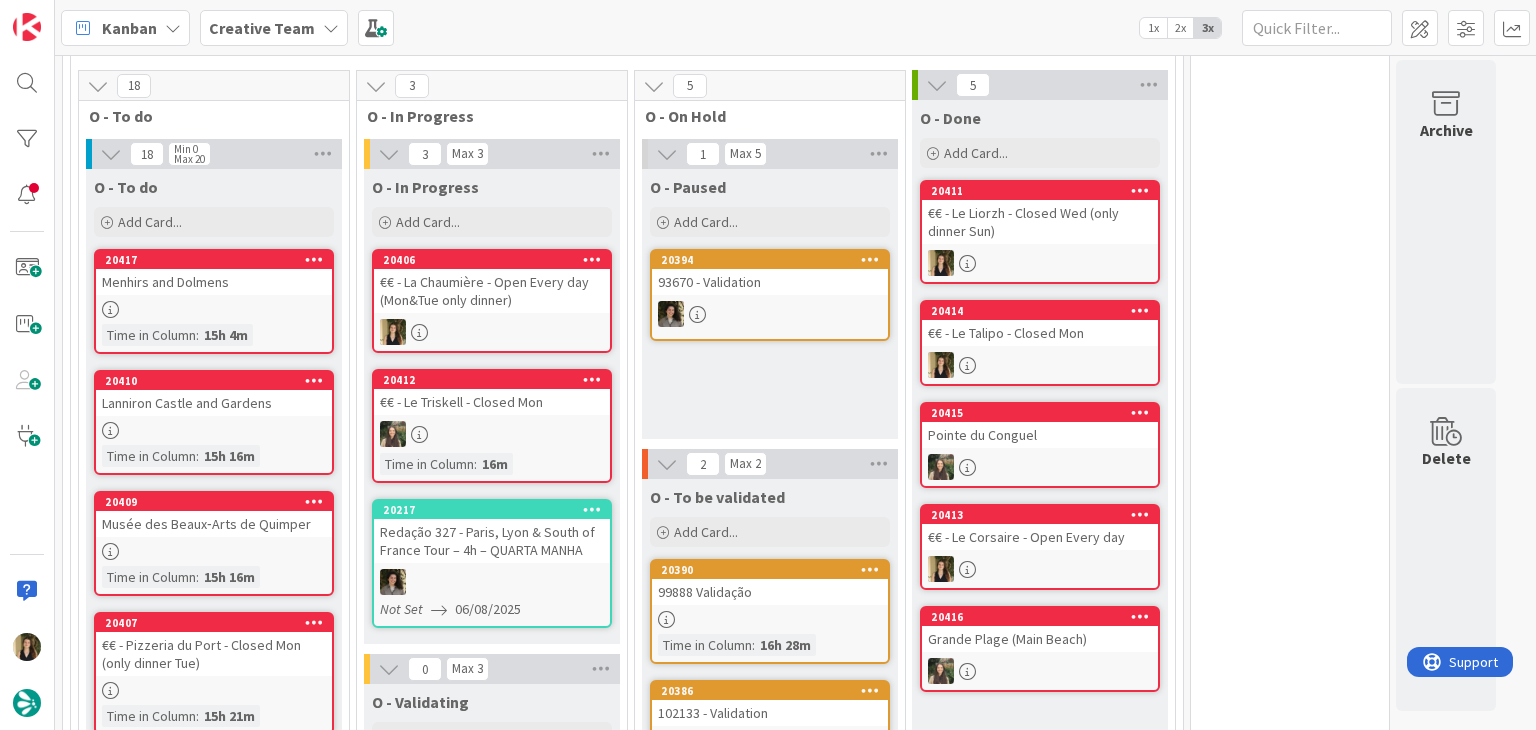 scroll, scrollTop: 556, scrollLeft: 0, axis: vertical 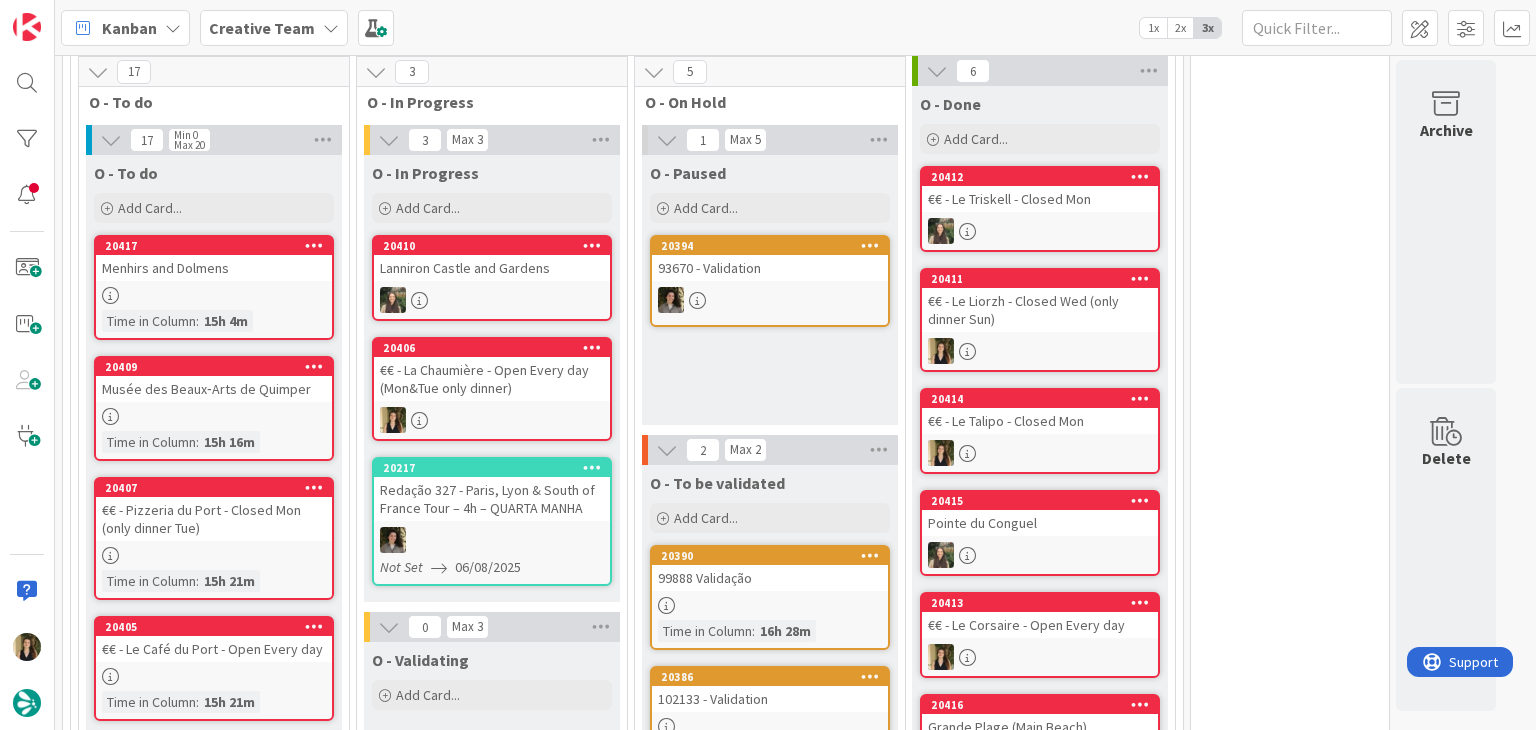 click on "€€ - La Chaumière - Open Every day (Mon&Tue only dinner)" at bounding box center (492, 379) 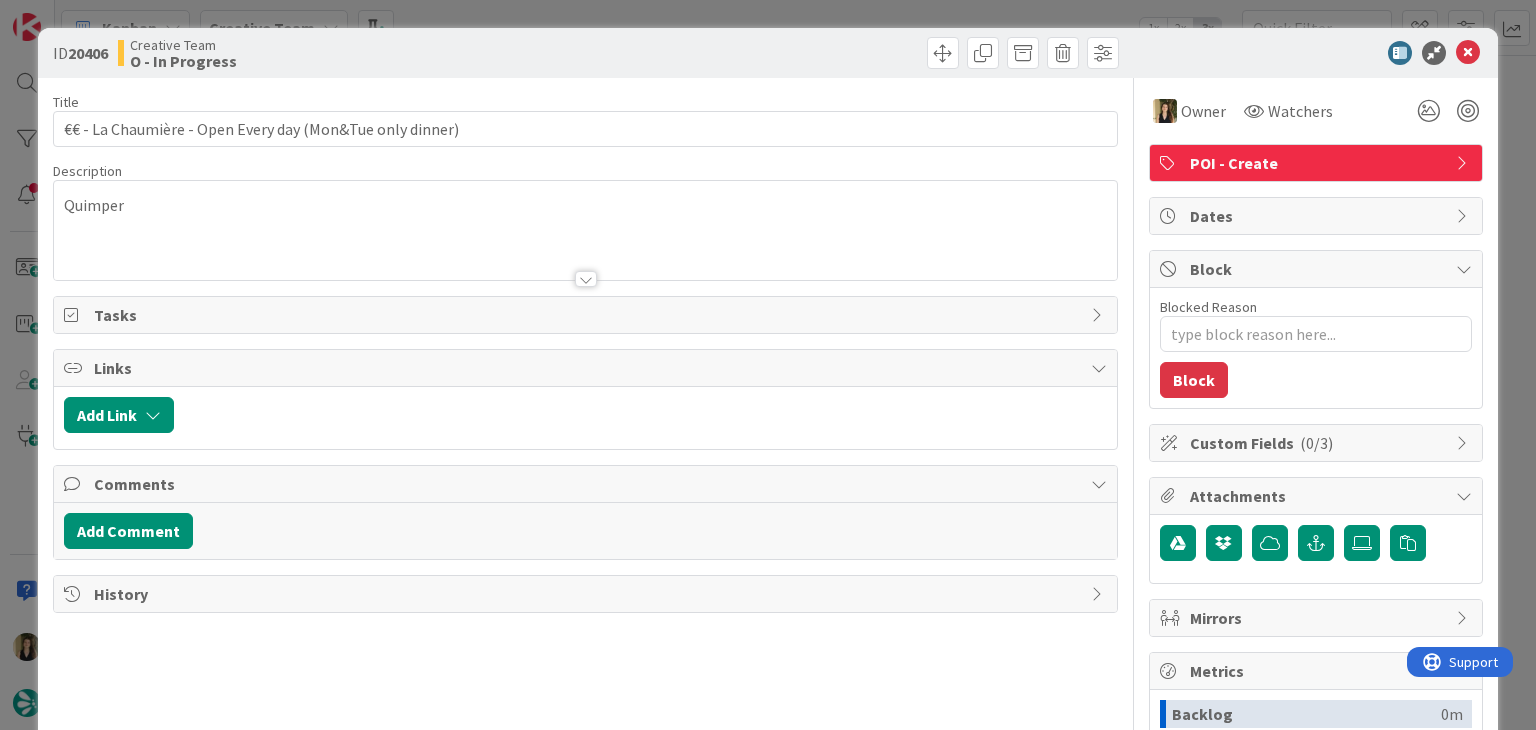 scroll, scrollTop: 0, scrollLeft: 0, axis: both 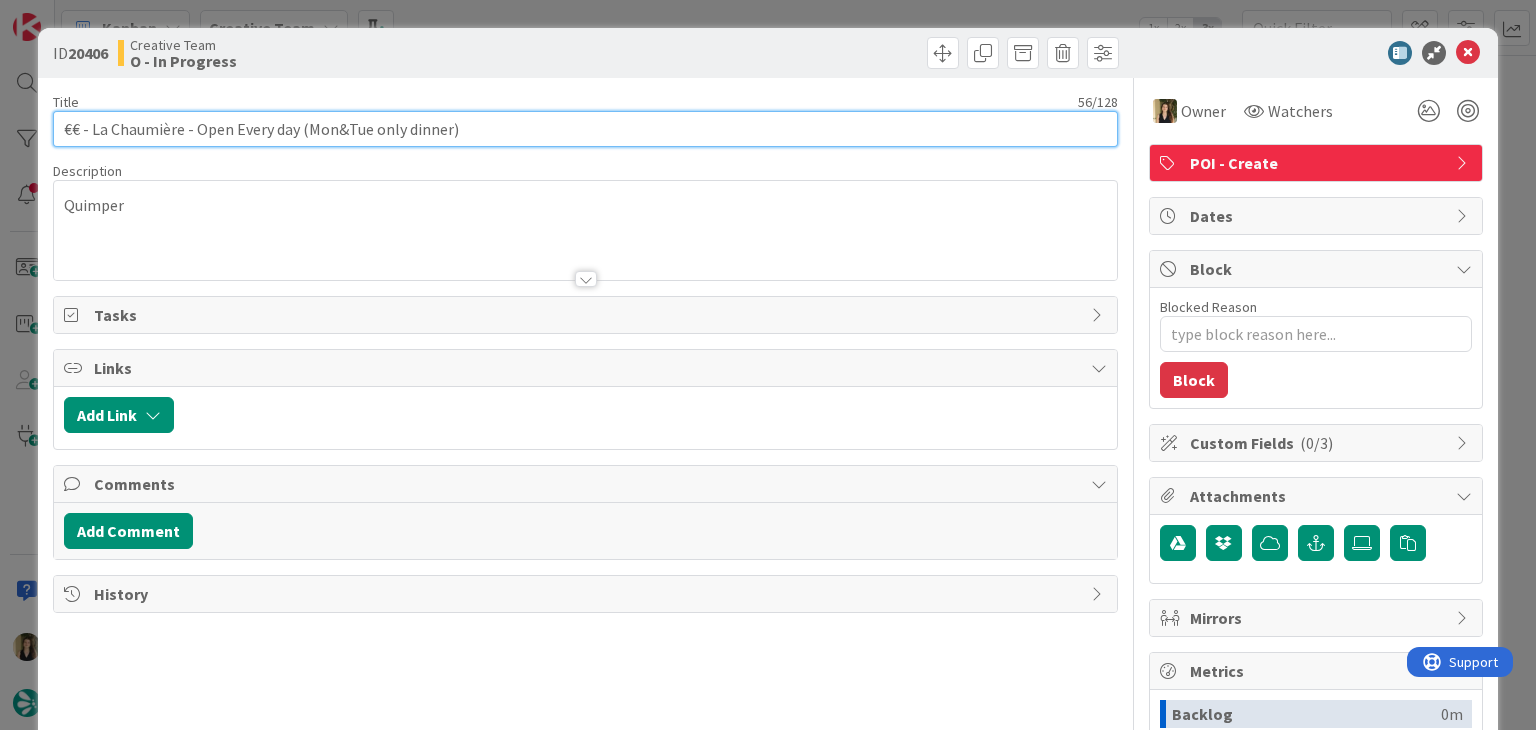 drag, startPoint x: 182, startPoint y: 125, endPoint x: 94, endPoint y: 117, distance: 88.362885 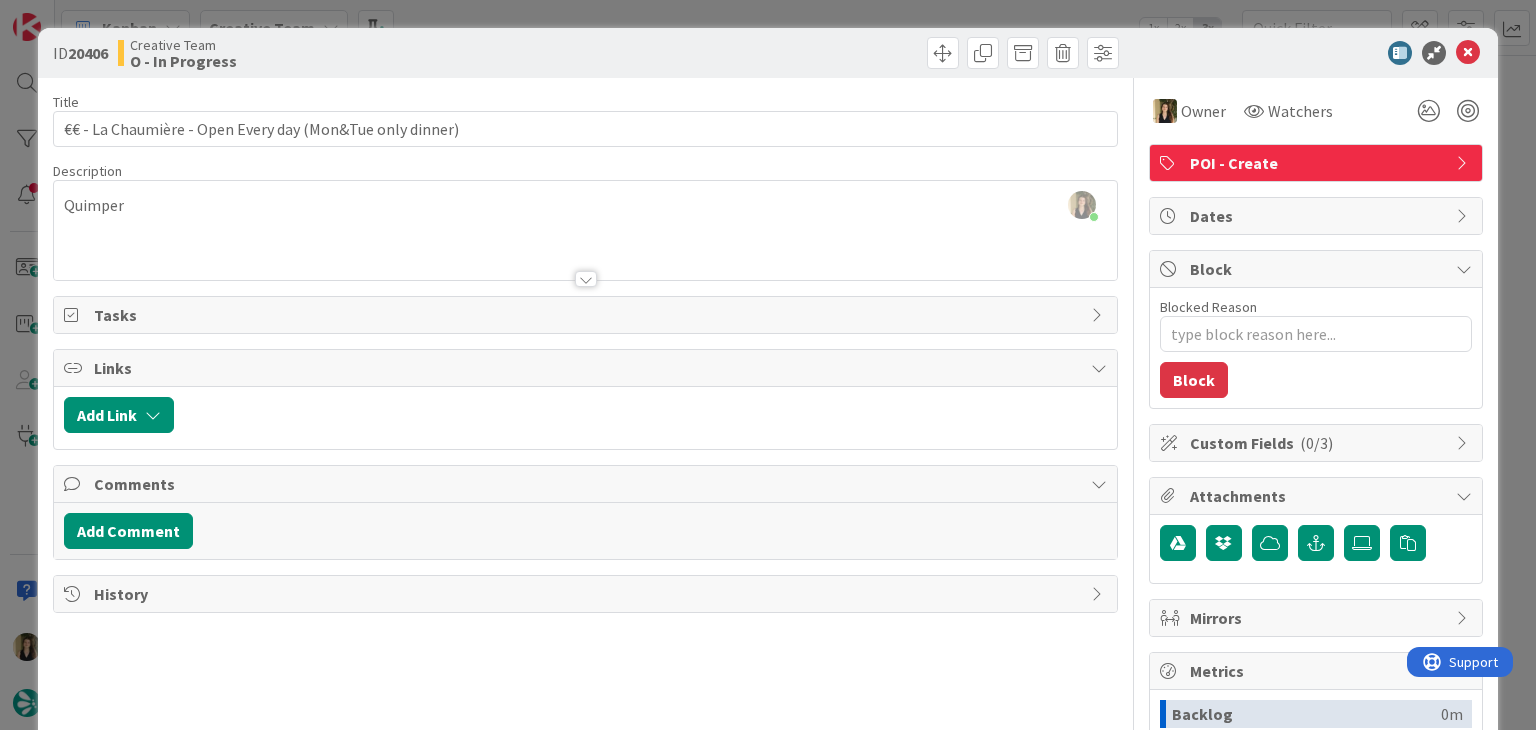 drag, startPoint x: 569, startPoint y: 67, endPoint x: 523, endPoint y: 6, distance: 76.40026 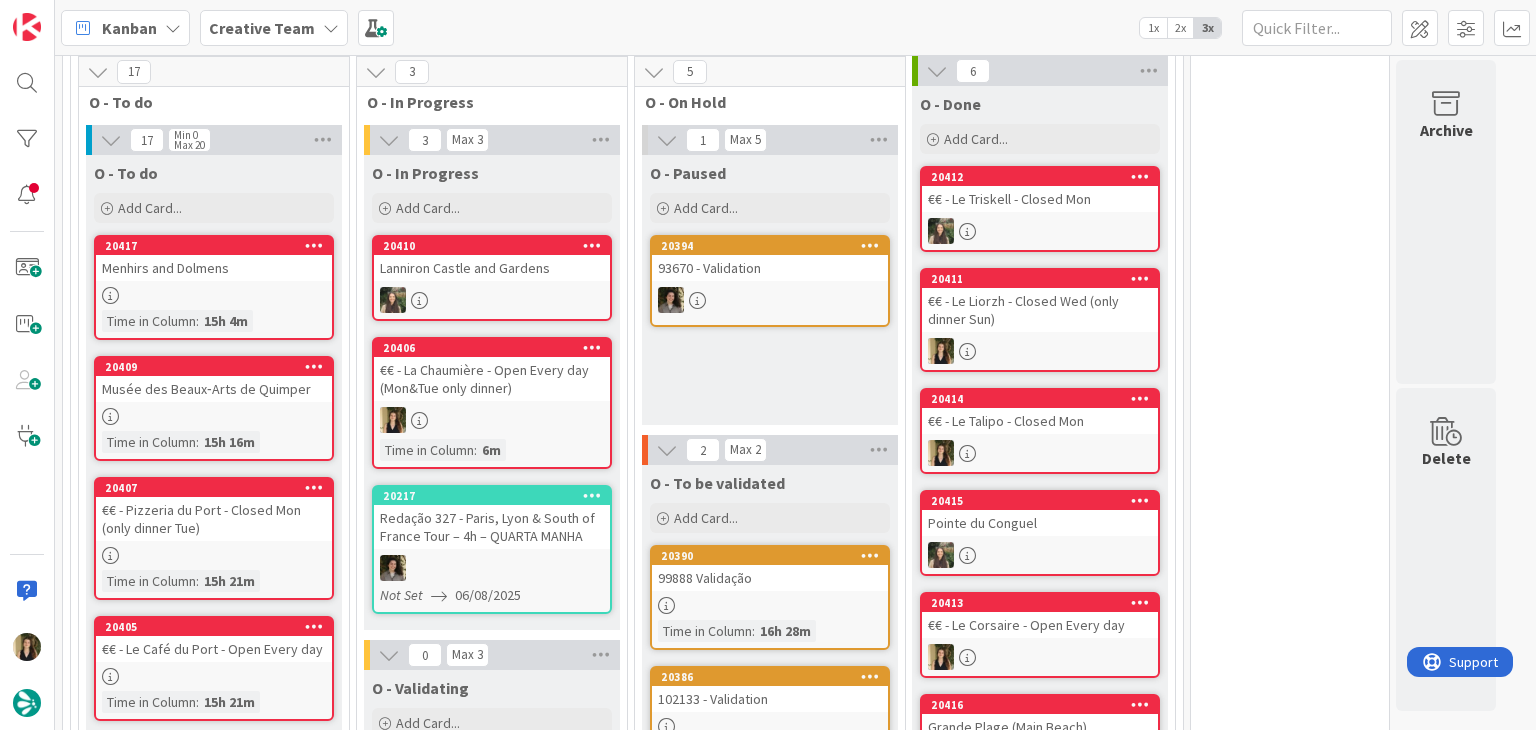 scroll, scrollTop: 0, scrollLeft: 0, axis: both 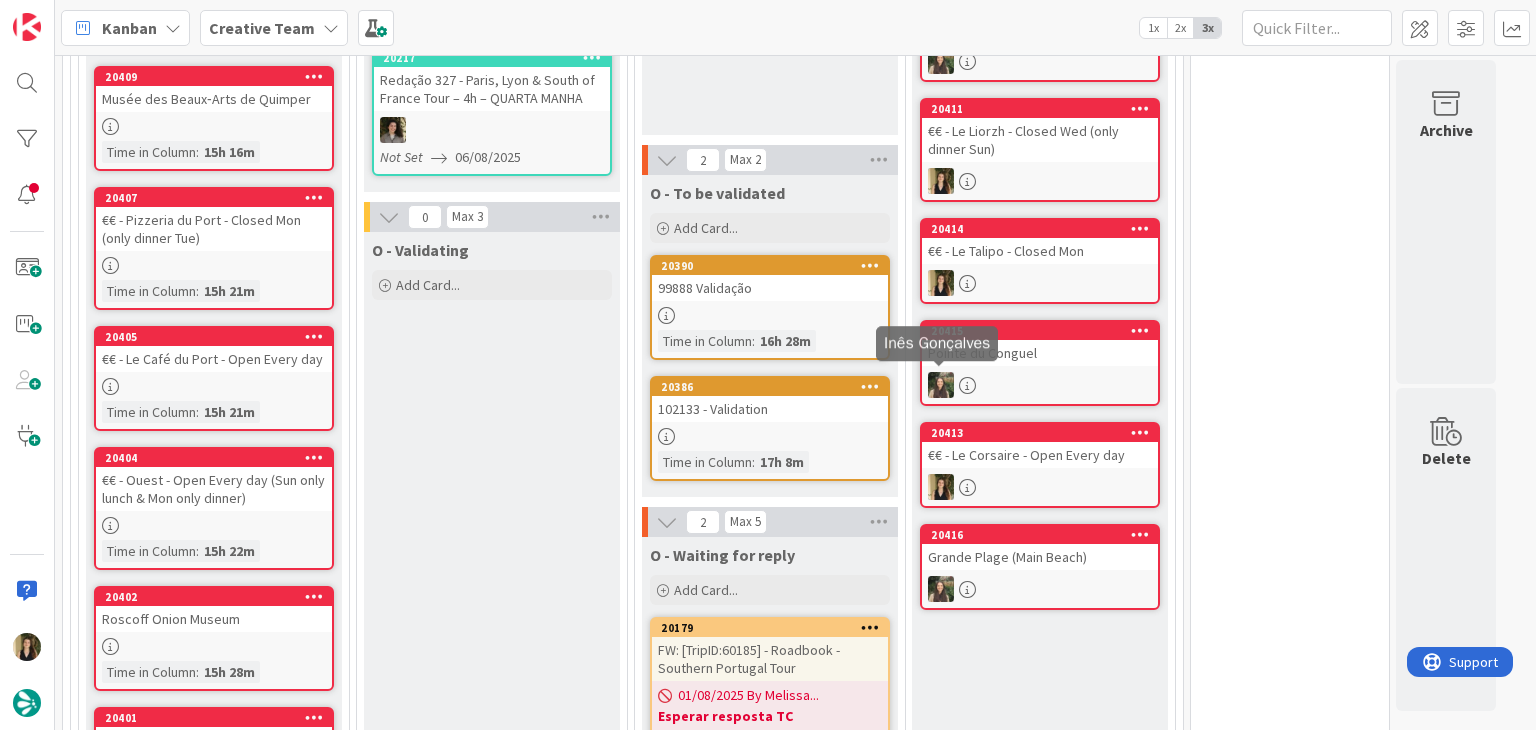 click on "O - Validating Add Card..." at bounding box center [492, 1352] 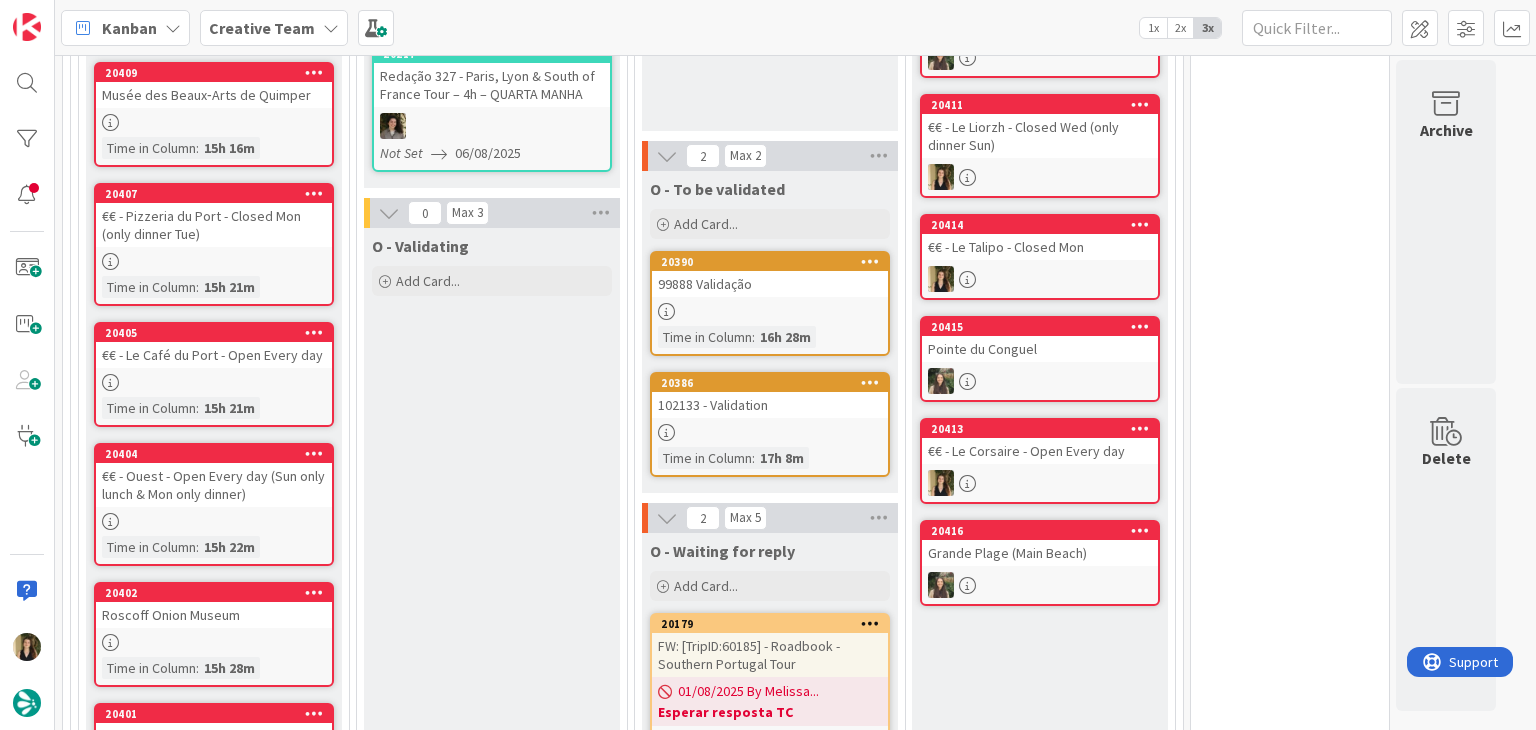 scroll, scrollTop: 846, scrollLeft: 0, axis: vertical 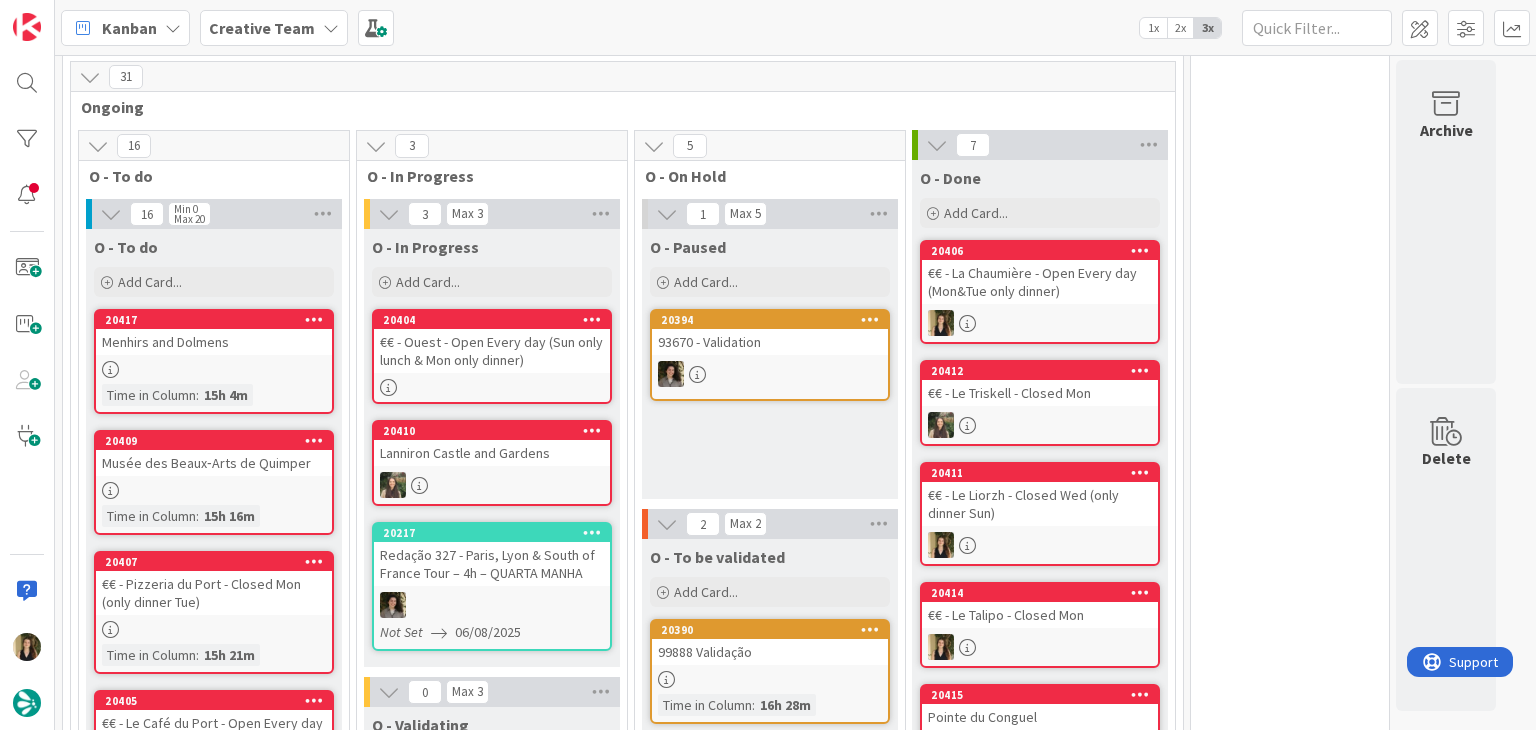 click on "€€ - Ouest - Open Every day (Sun only lunch & Mon only dinner)" at bounding box center (492, 351) 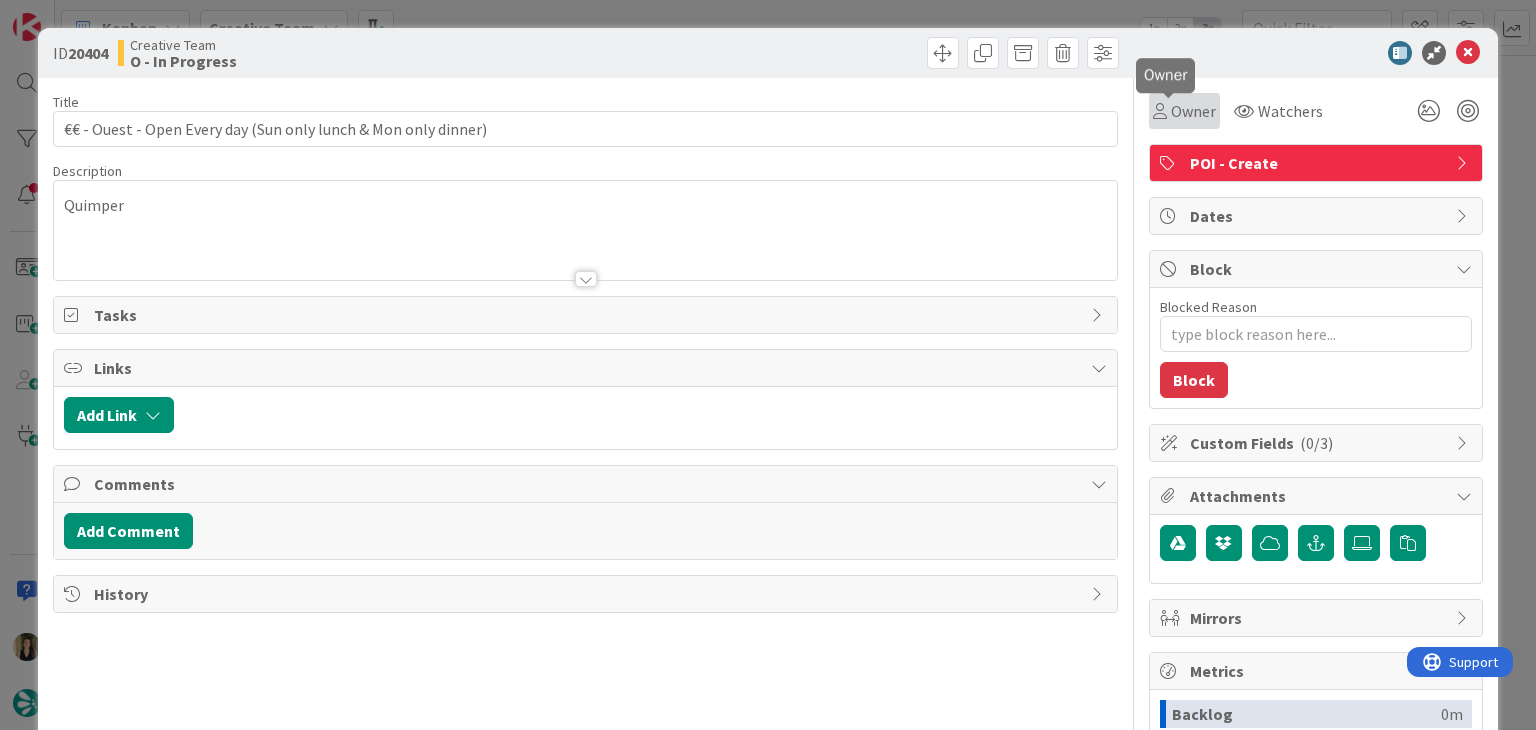 scroll, scrollTop: 0, scrollLeft: 0, axis: both 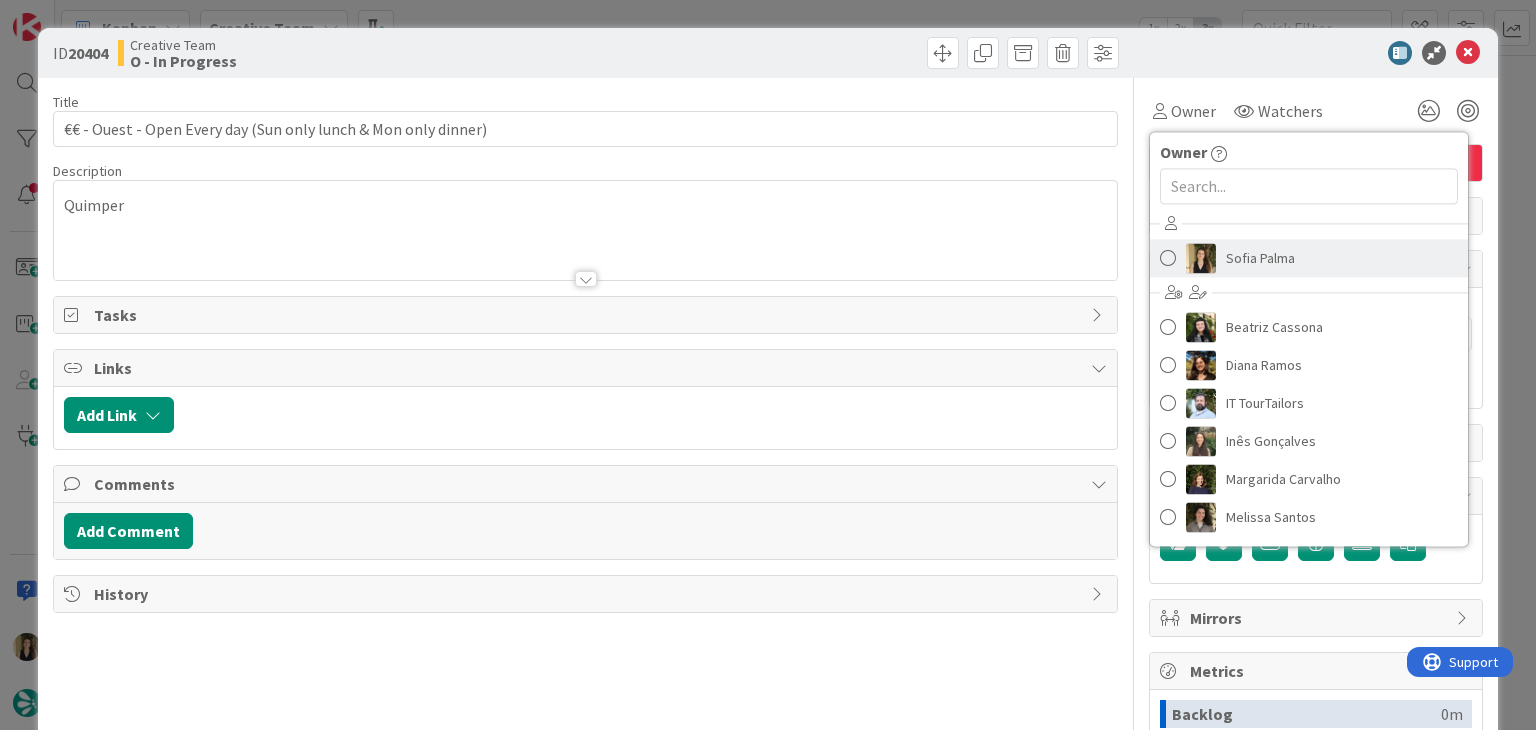 click on "Sofia Palma" at bounding box center [1260, 258] 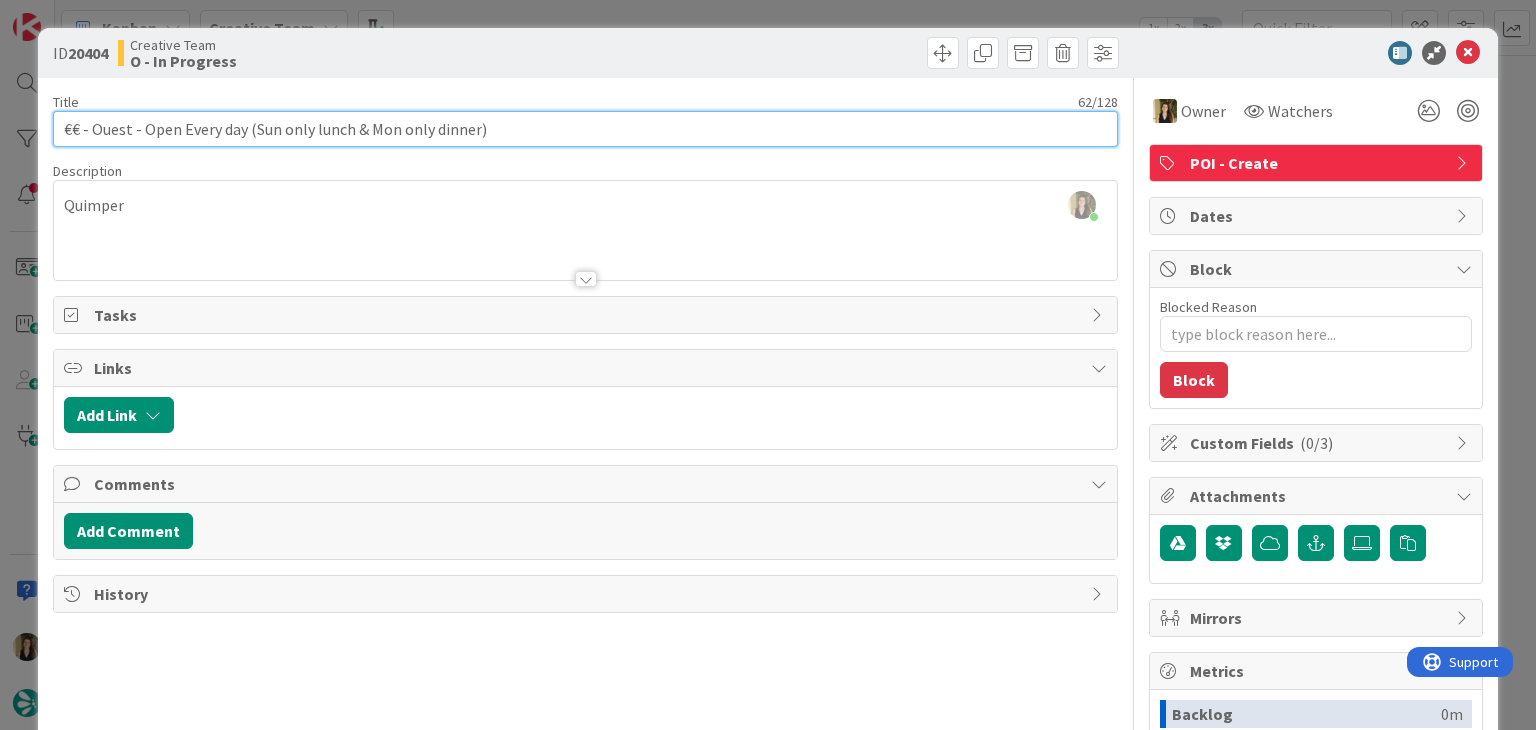 drag, startPoint x: 520, startPoint y: 133, endPoint x: 44, endPoint y: 129, distance: 476.0168 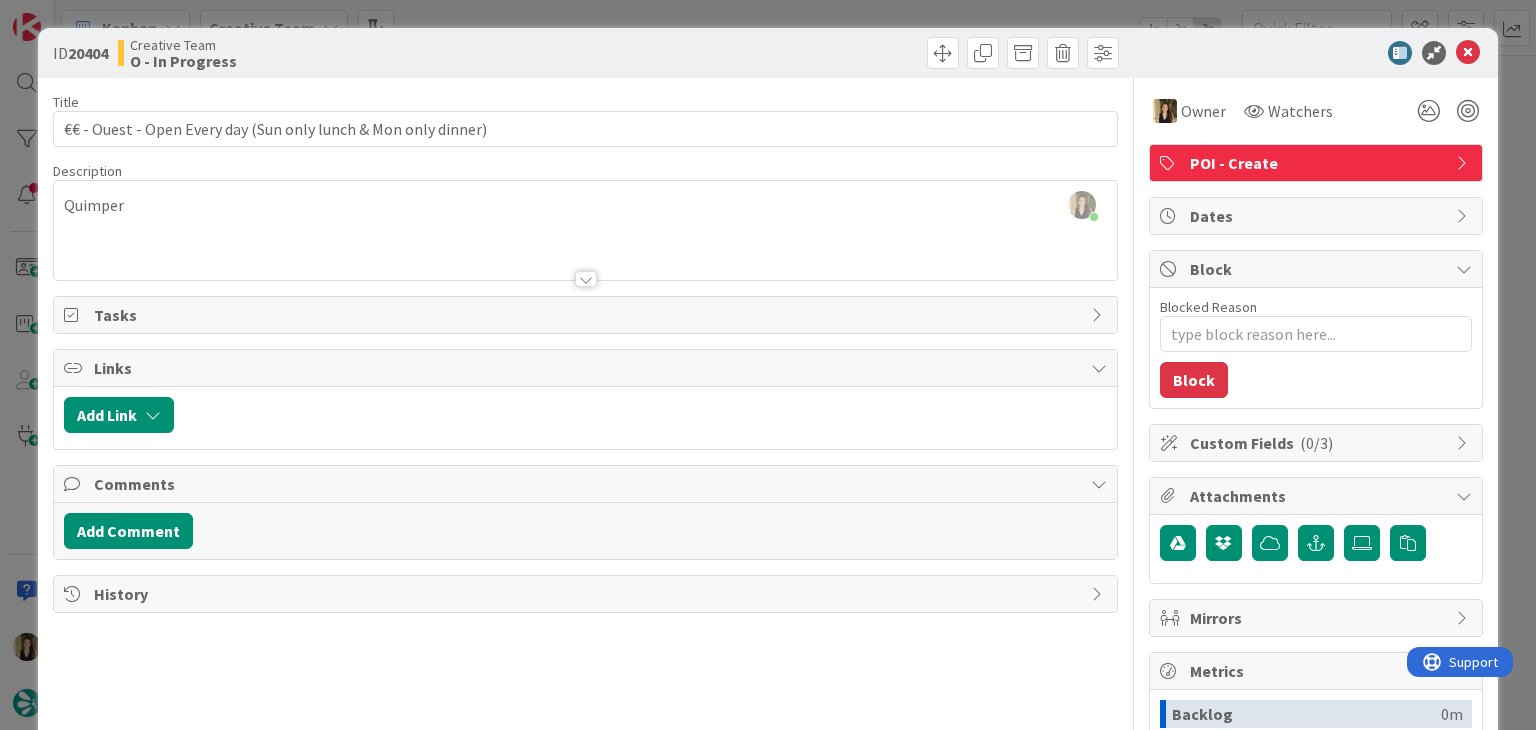 drag, startPoint x: 500, startPoint y: 74, endPoint x: 500, endPoint y: 13, distance: 61 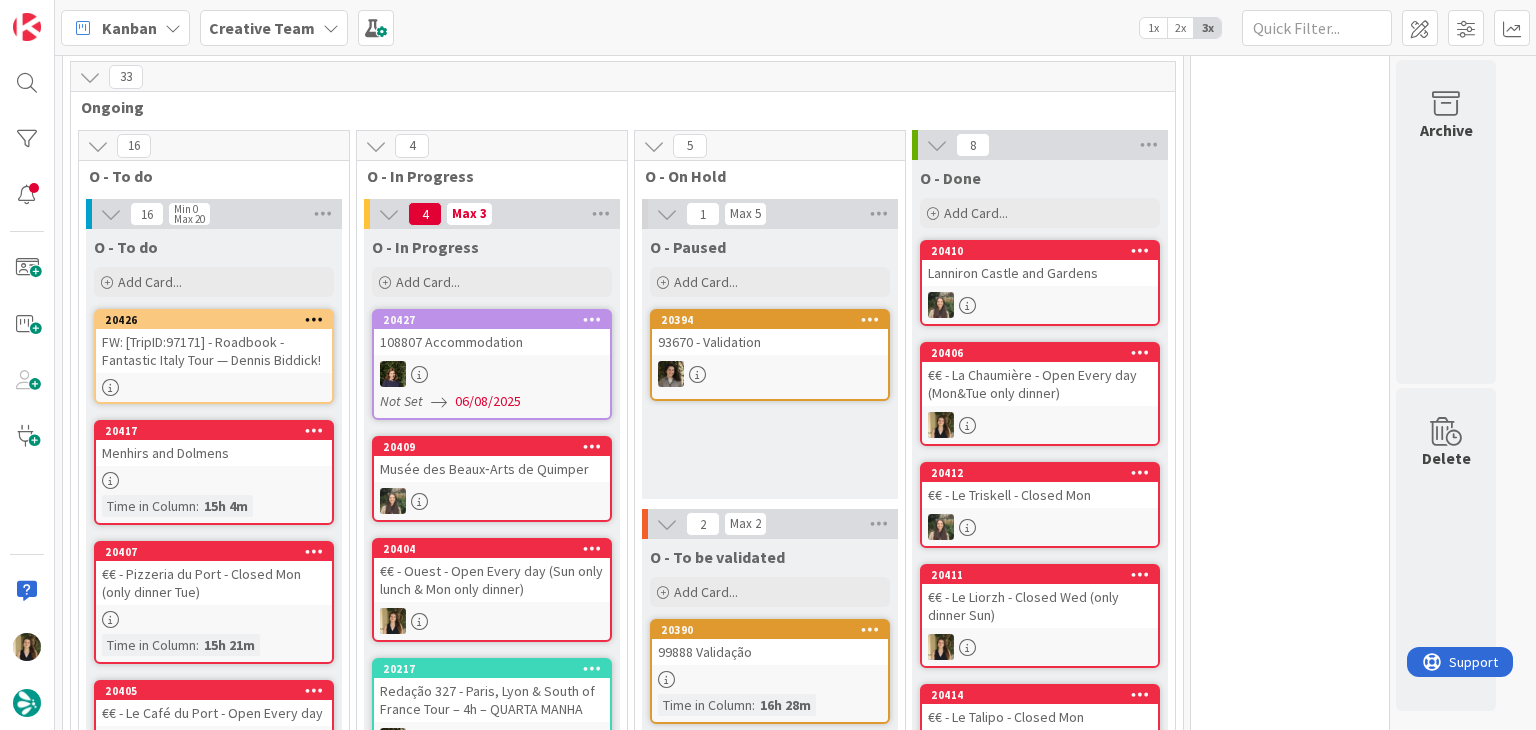 scroll, scrollTop: 0, scrollLeft: 0, axis: both 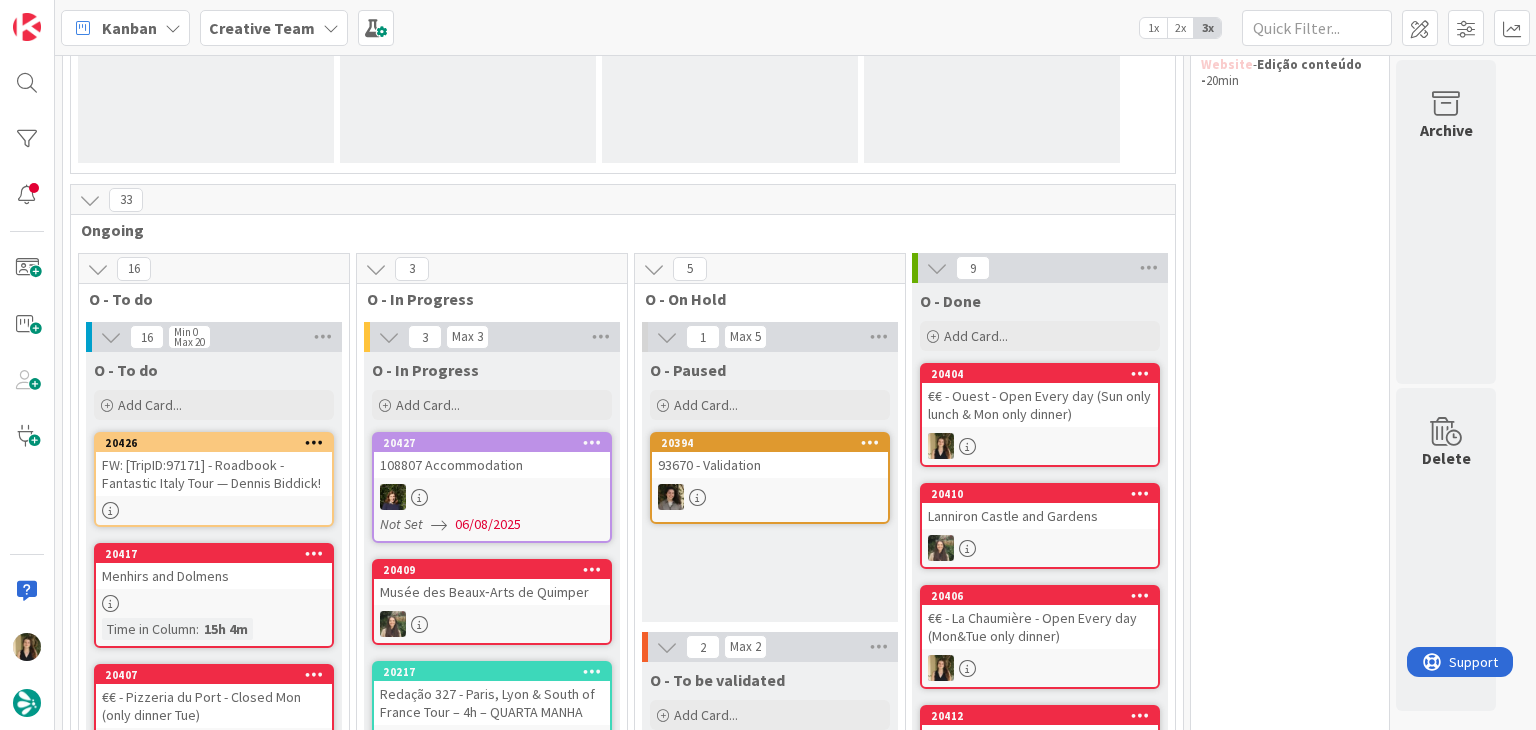 drag, startPoint x: 1256, startPoint y: 369, endPoint x: 1282, endPoint y: 377, distance: 27.202942 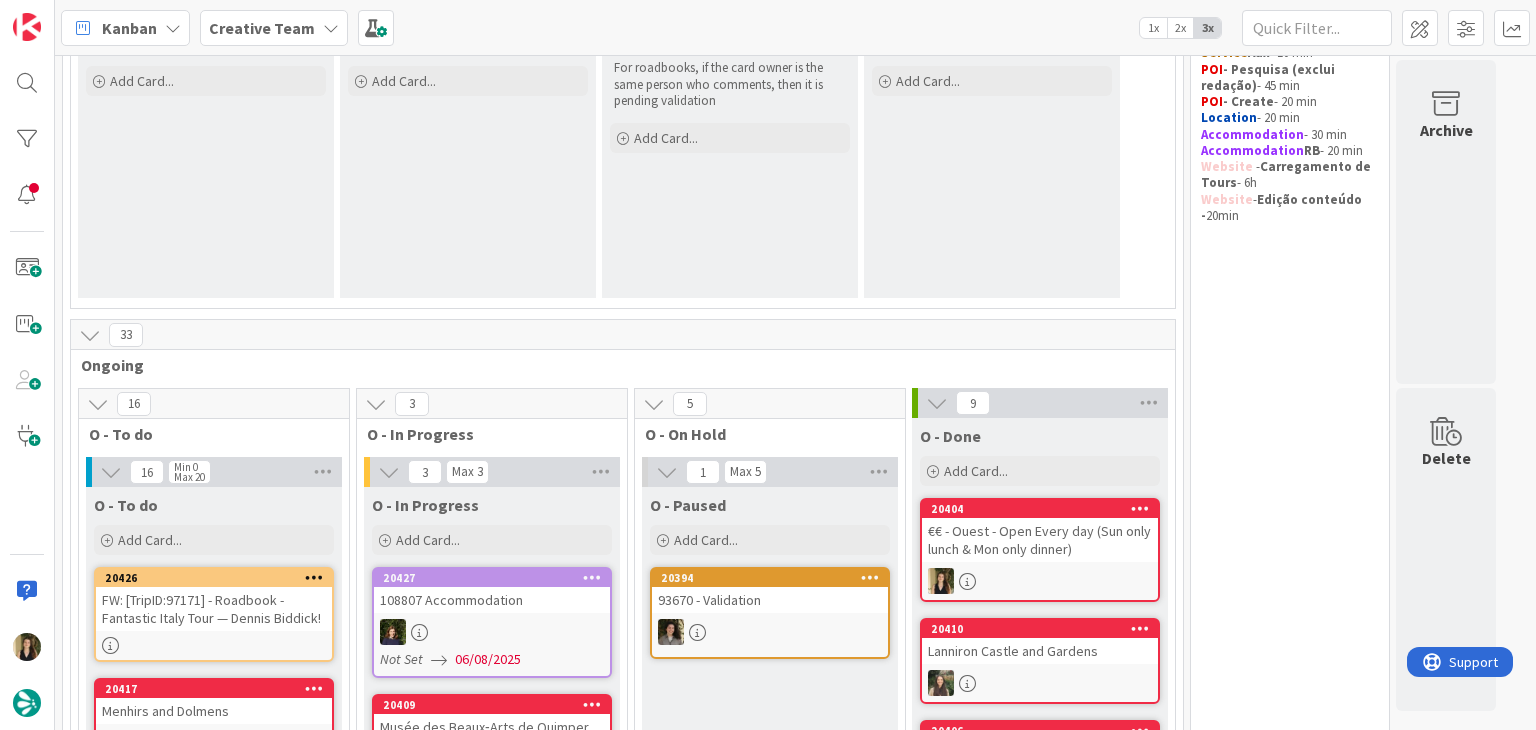 scroll, scrollTop: 0, scrollLeft: 0, axis: both 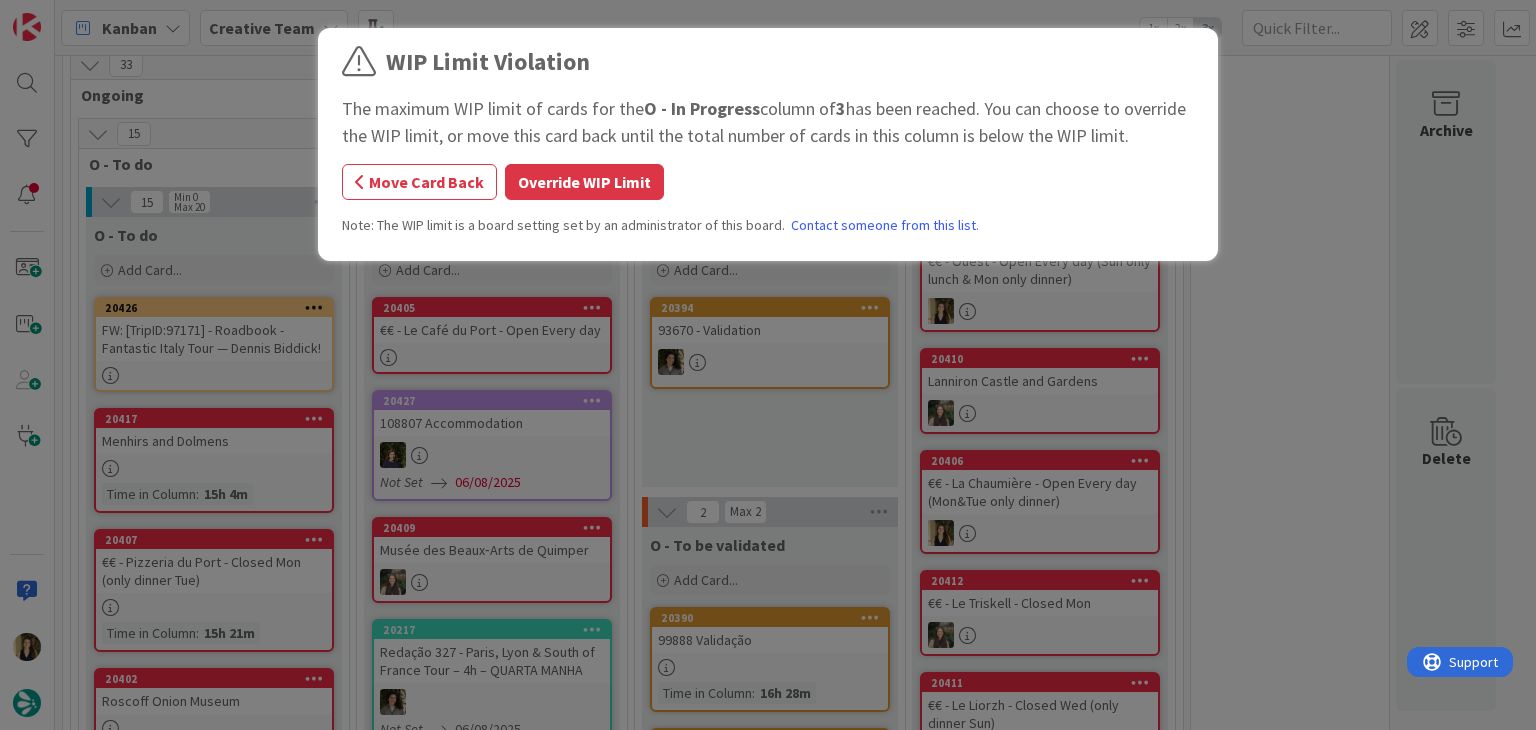 drag, startPoint x: 640, startPoint y: 189, endPoint x: 629, endPoint y: 257, distance: 68.88396 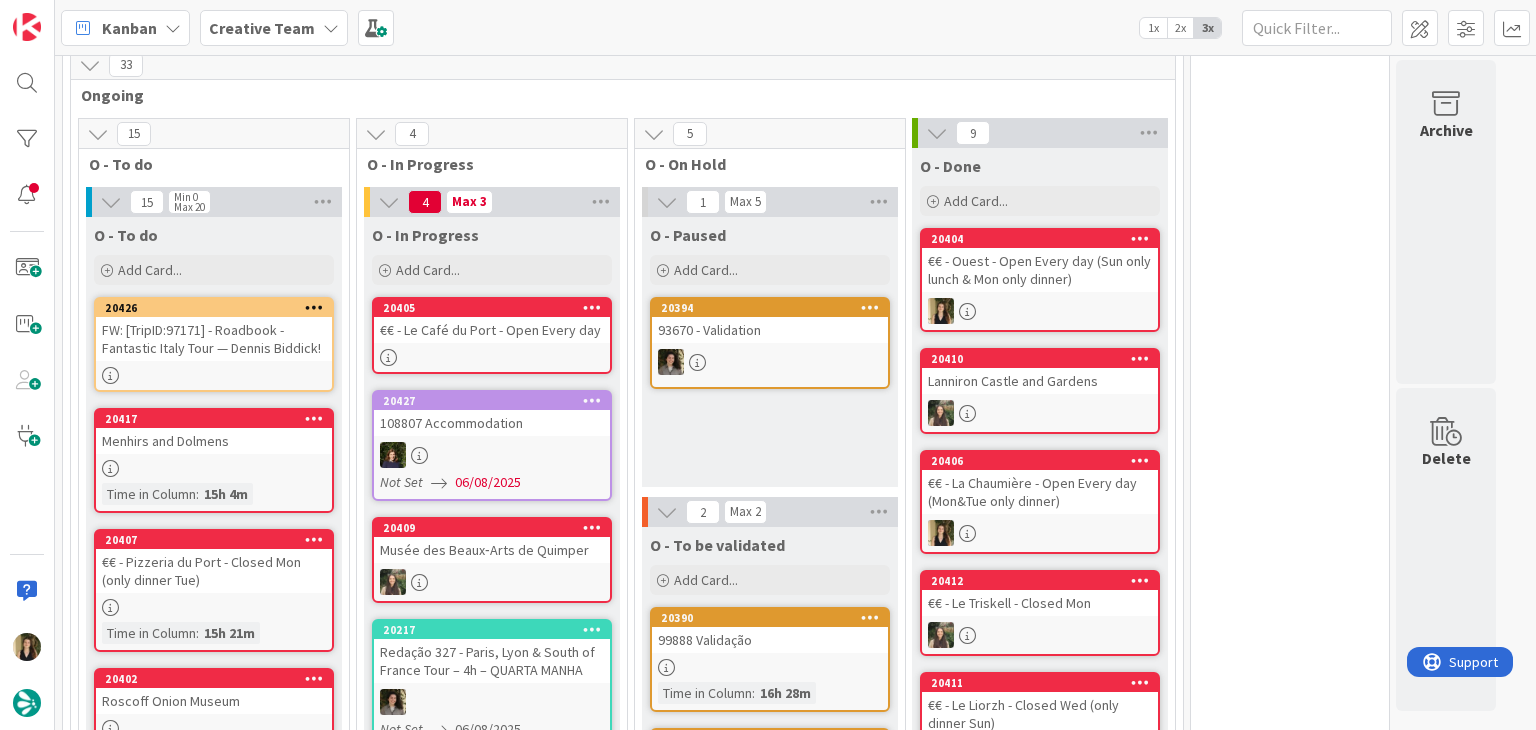 click on "20405 €€ - Le Café du Port - Open Every day" at bounding box center [492, 335] 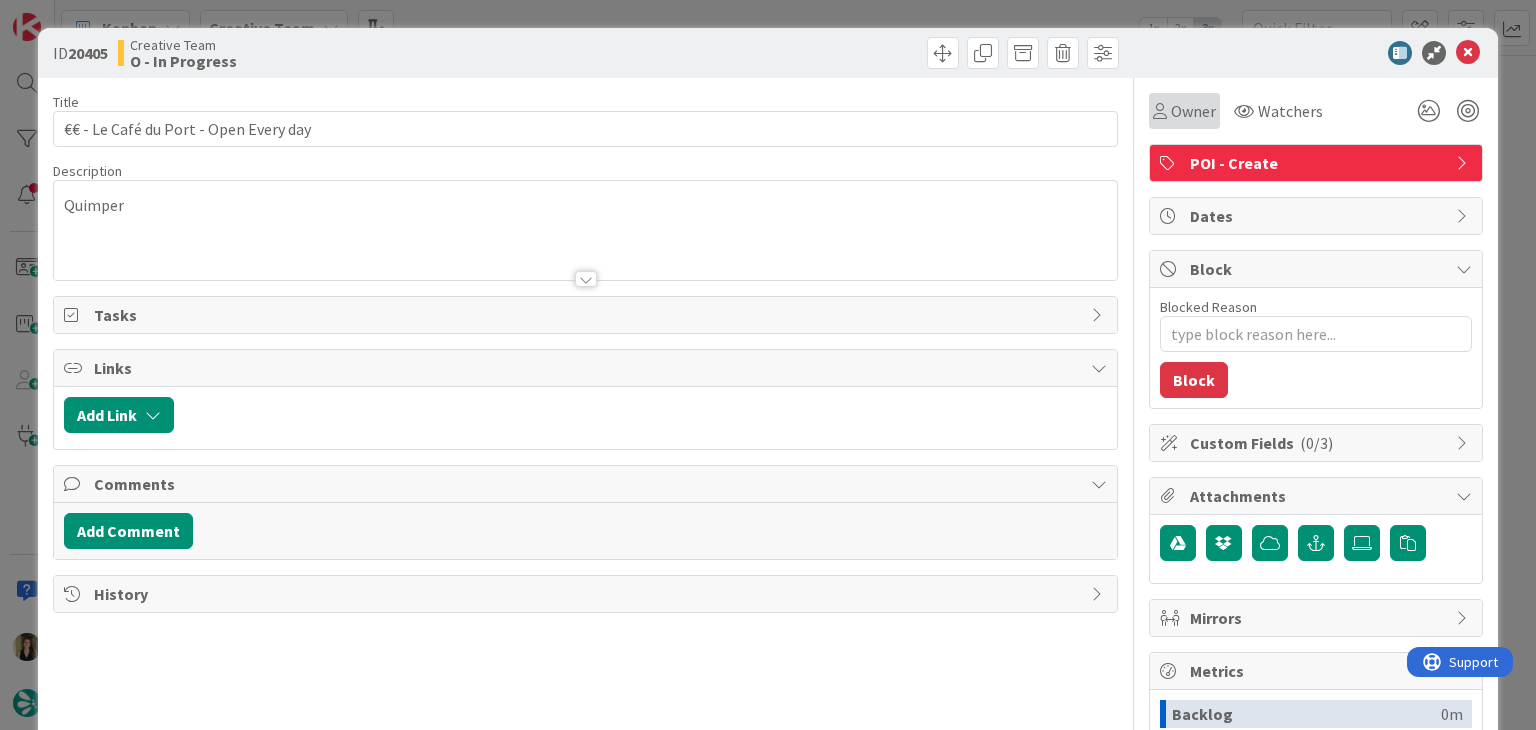 click on "Owner" at bounding box center [1184, 111] 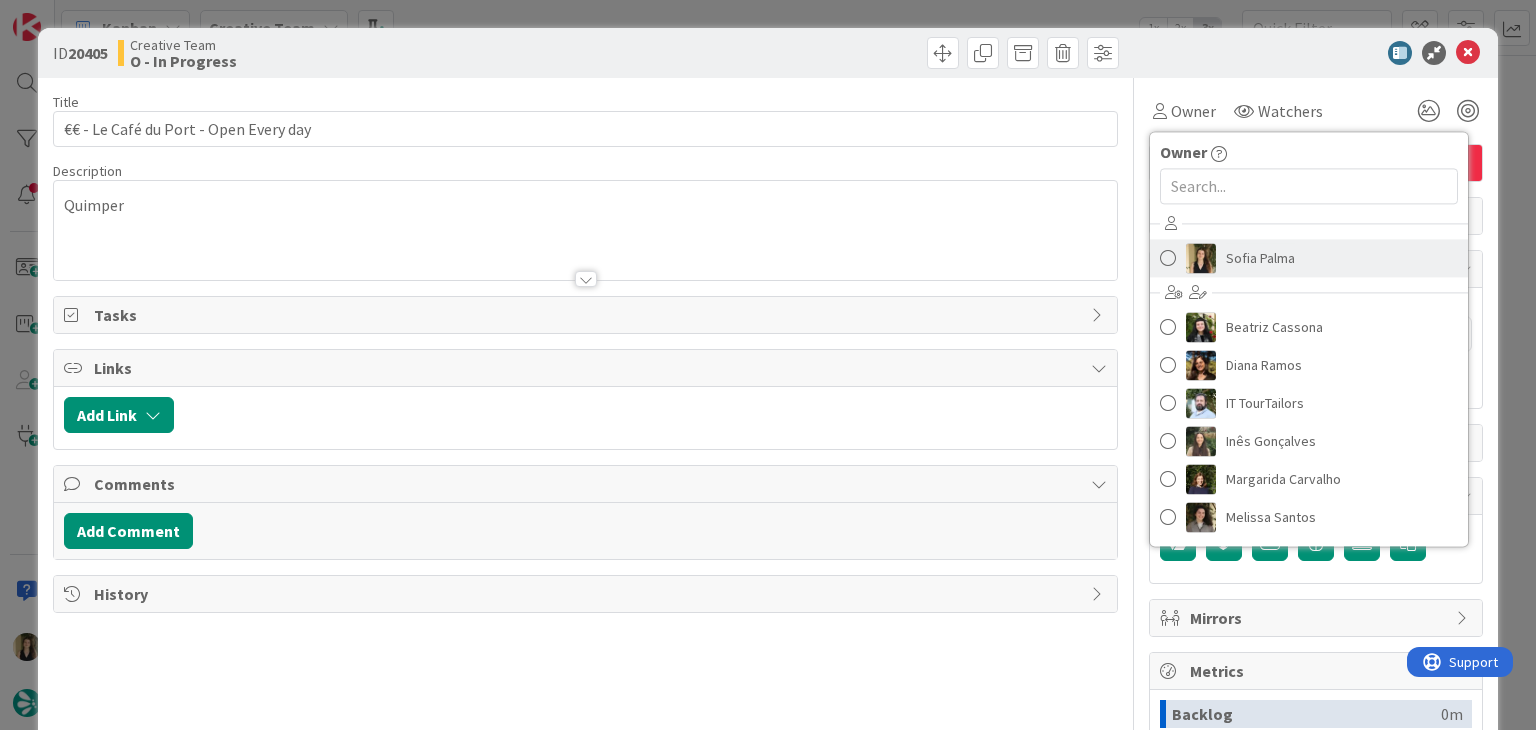scroll, scrollTop: 0, scrollLeft: 0, axis: both 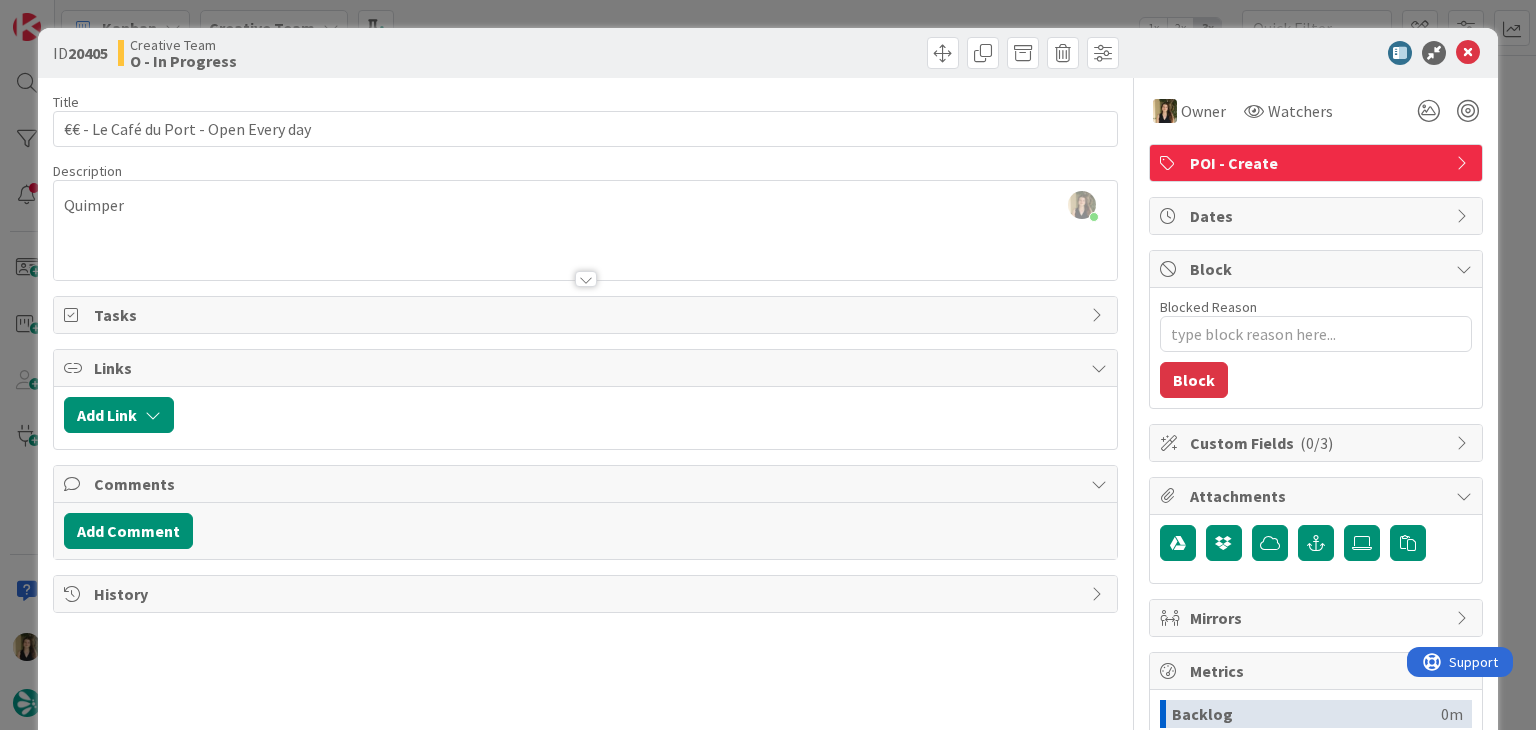 click on "ID  20405 Creative Team O - In Progress Title 37 / 128 €€ - Le Café du Port - Open Every day Description Sofia Palma just joined Quimper Owner Watchers POI - Create  Tasks Links Add Link Comments Add Comment History Owner Owner Remove Set as Watcher Sofia Palma Beatriz Cassona Diana Ramos  IT TourTailors Inês Gonçalves Margarida Carvalho Melissa Santos Rita Bernardo Watchers POI - Create  Dates Block Blocked Reason 0 / 256 Block Custom Fields ( 0/3 ) Attachments Mirrors Metrics Backlog 0m To Do 16h 57m Buffer 0m In Progress 0m Total Time 16h 57m Lead Time 16h 57m Cycle Time 0m Blocked Time 0m Show Details" at bounding box center [768, 365] 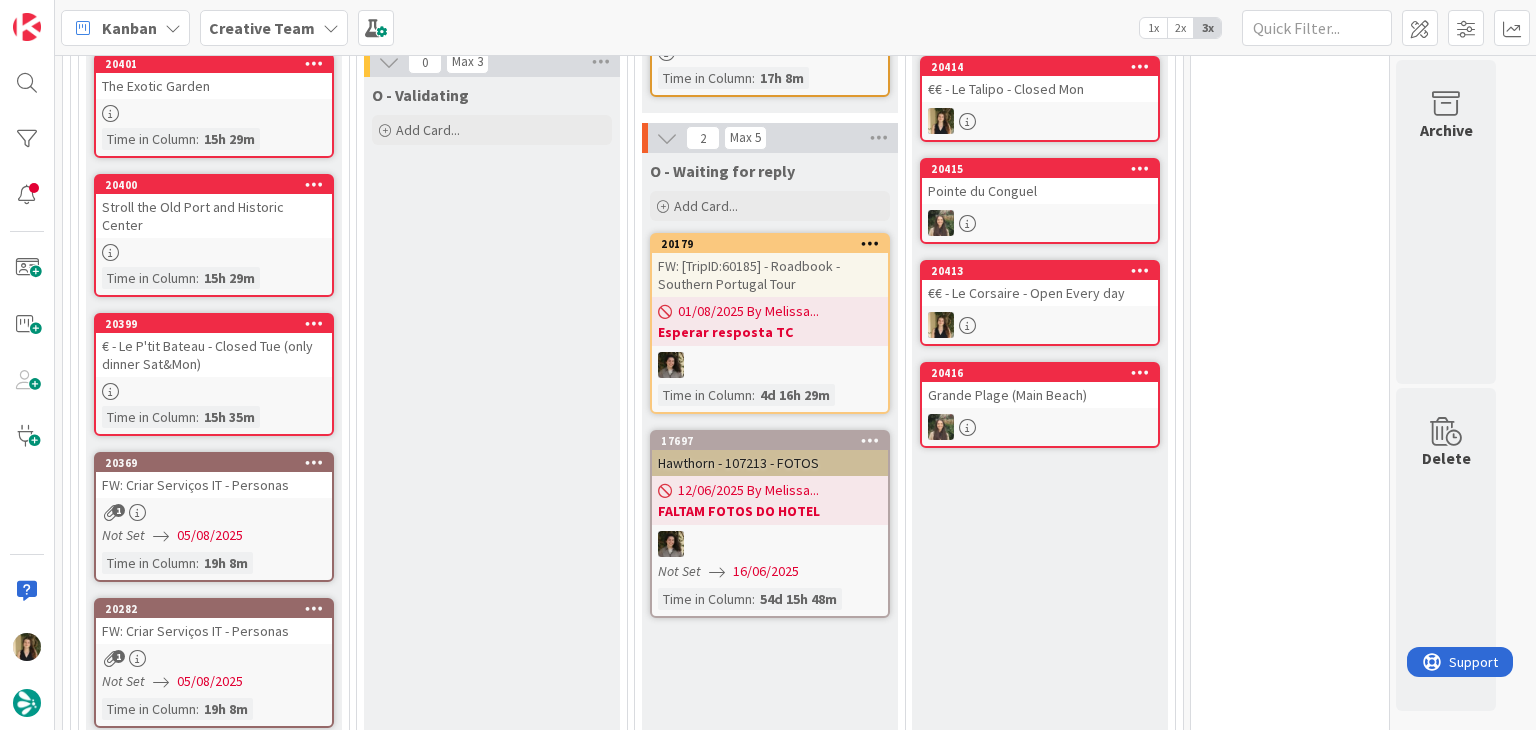 scroll, scrollTop: 1294, scrollLeft: 0, axis: vertical 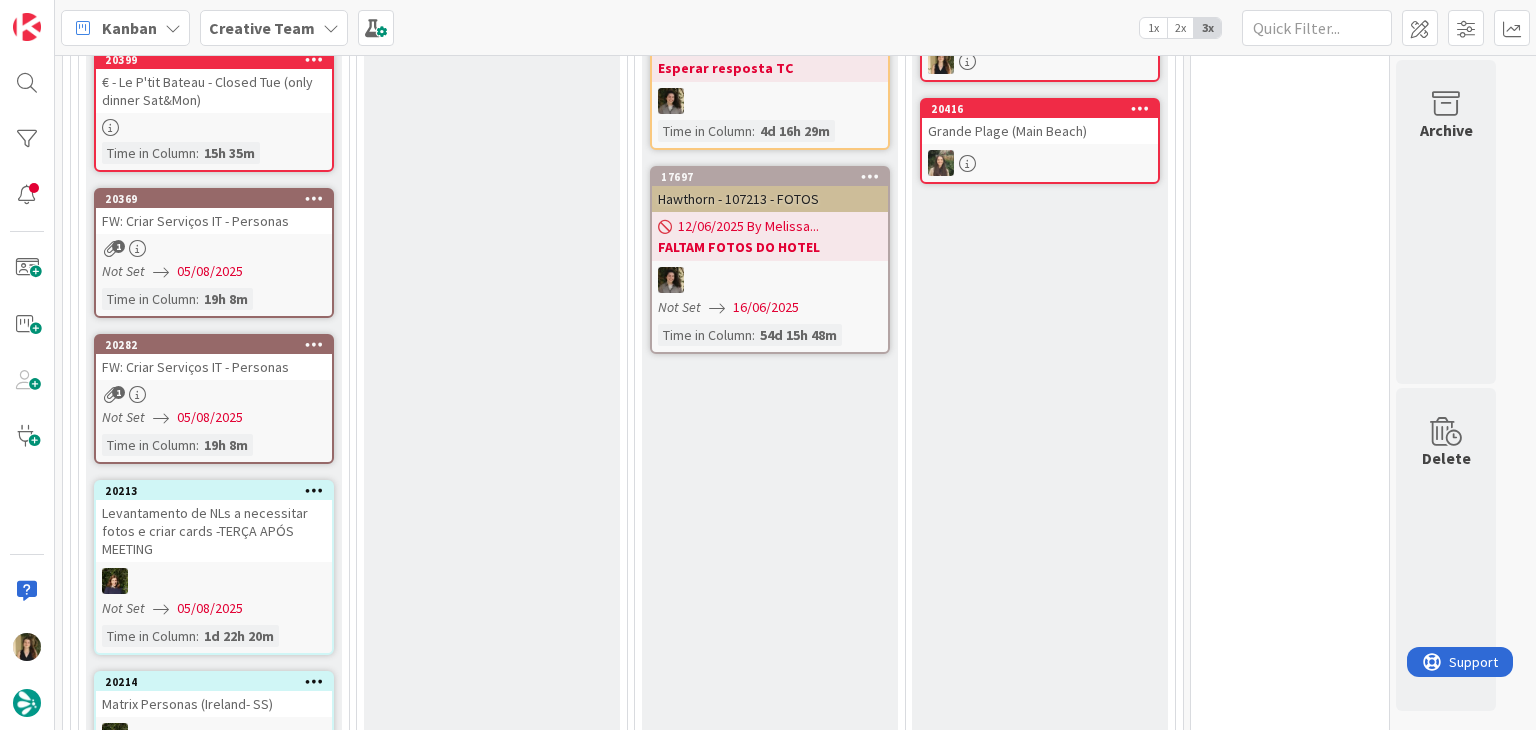 click on "O - Validating Add Card..." at bounding box center [492, 708] 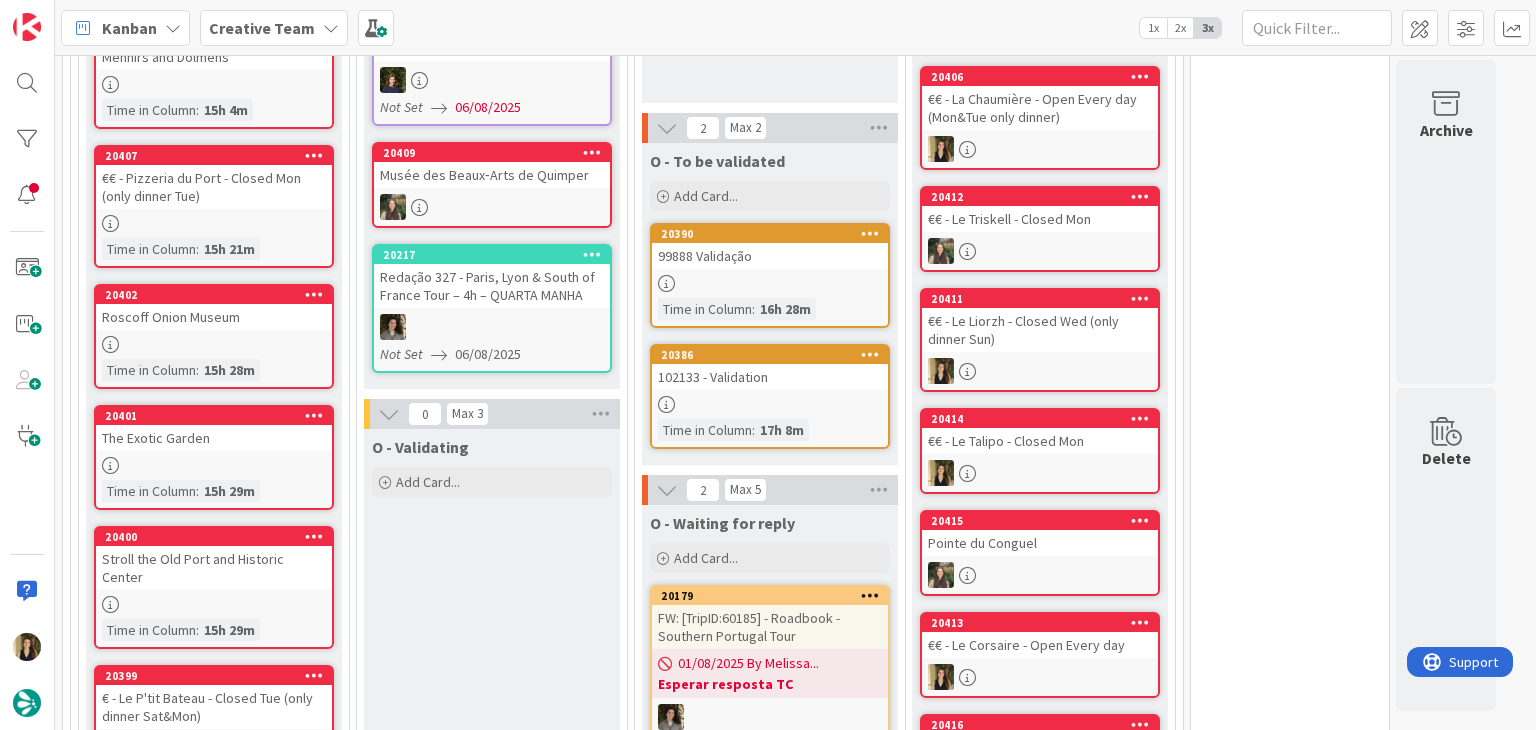 scroll, scrollTop: 494, scrollLeft: 0, axis: vertical 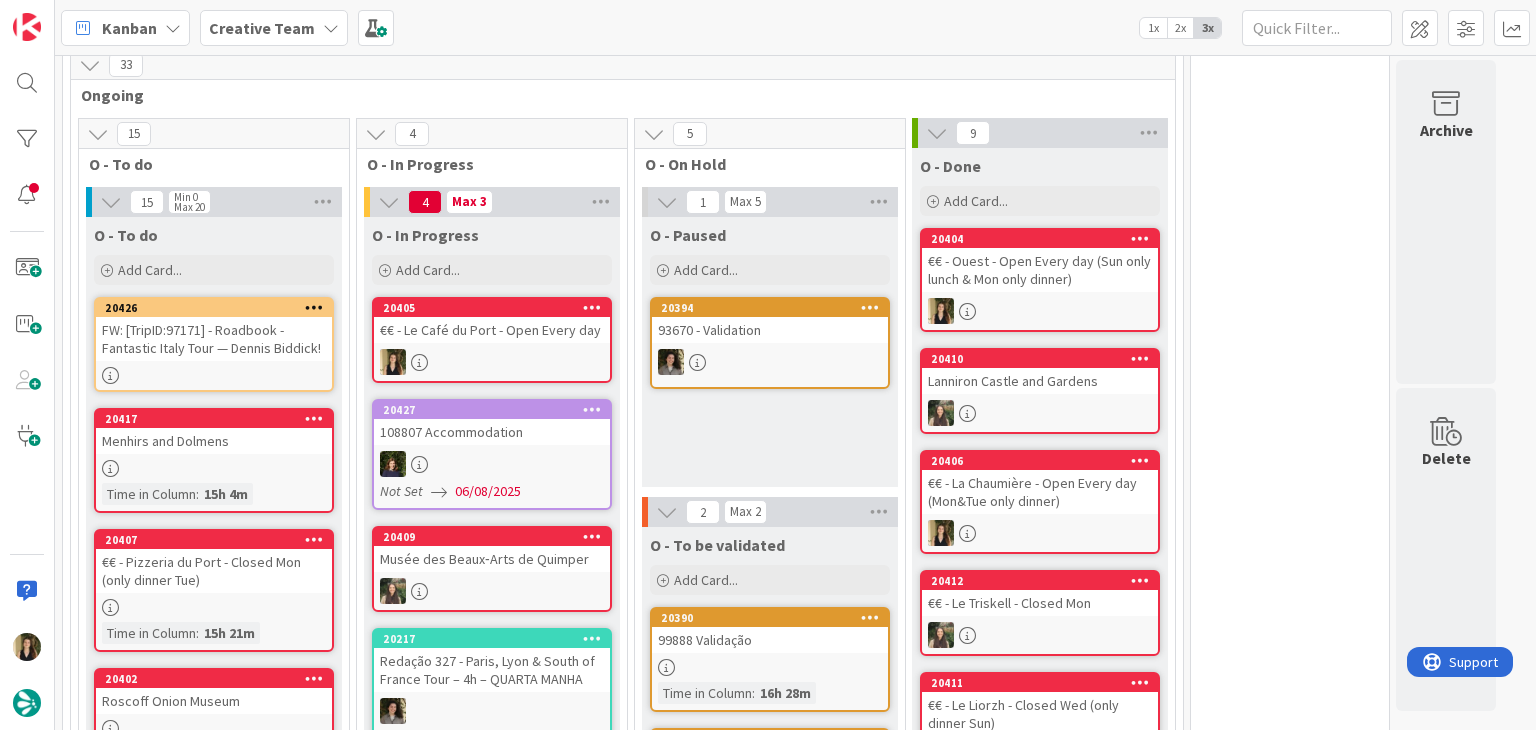 click on "€€ - Le Café du Port - Open Every day" at bounding box center [492, 330] 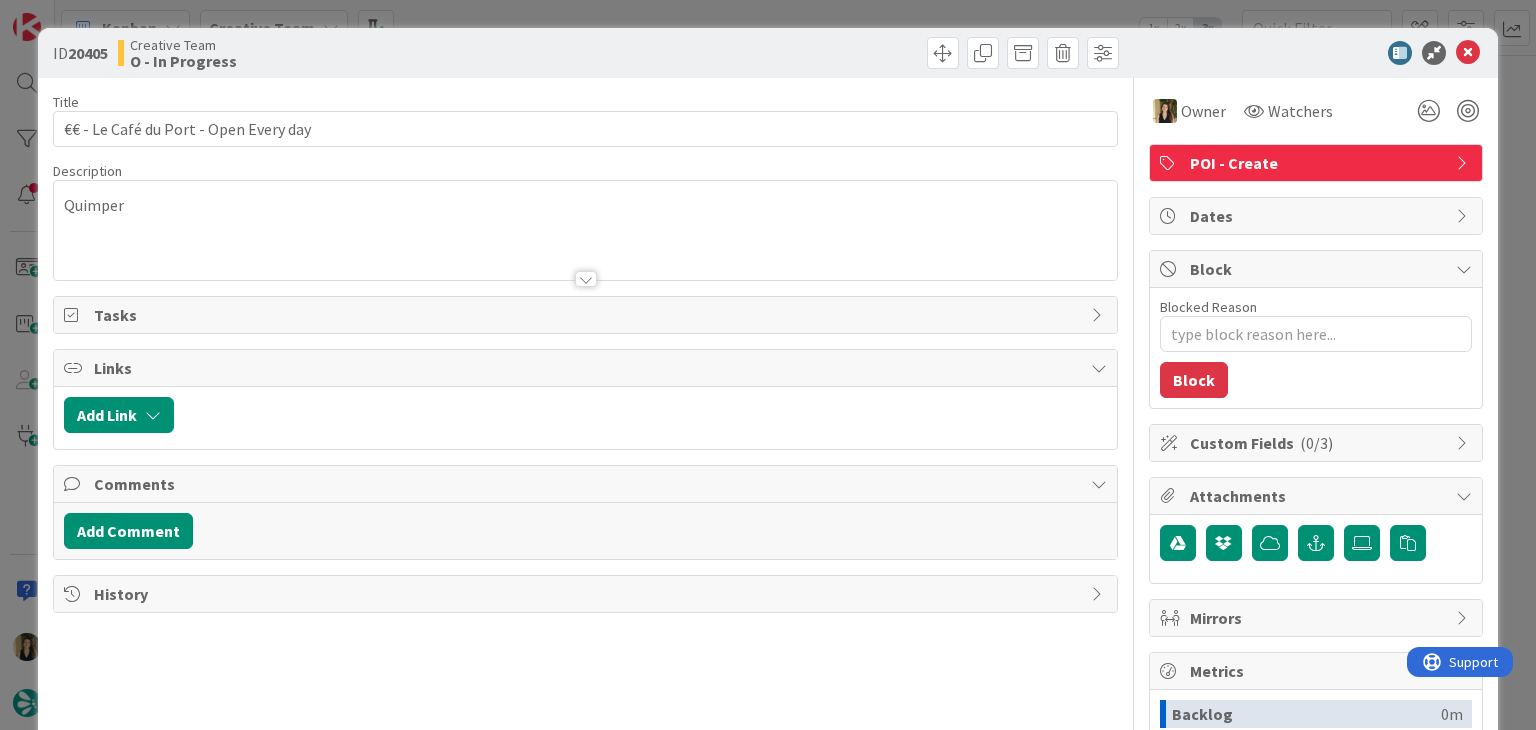 scroll, scrollTop: 0, scrollLeft: 0, axis: both 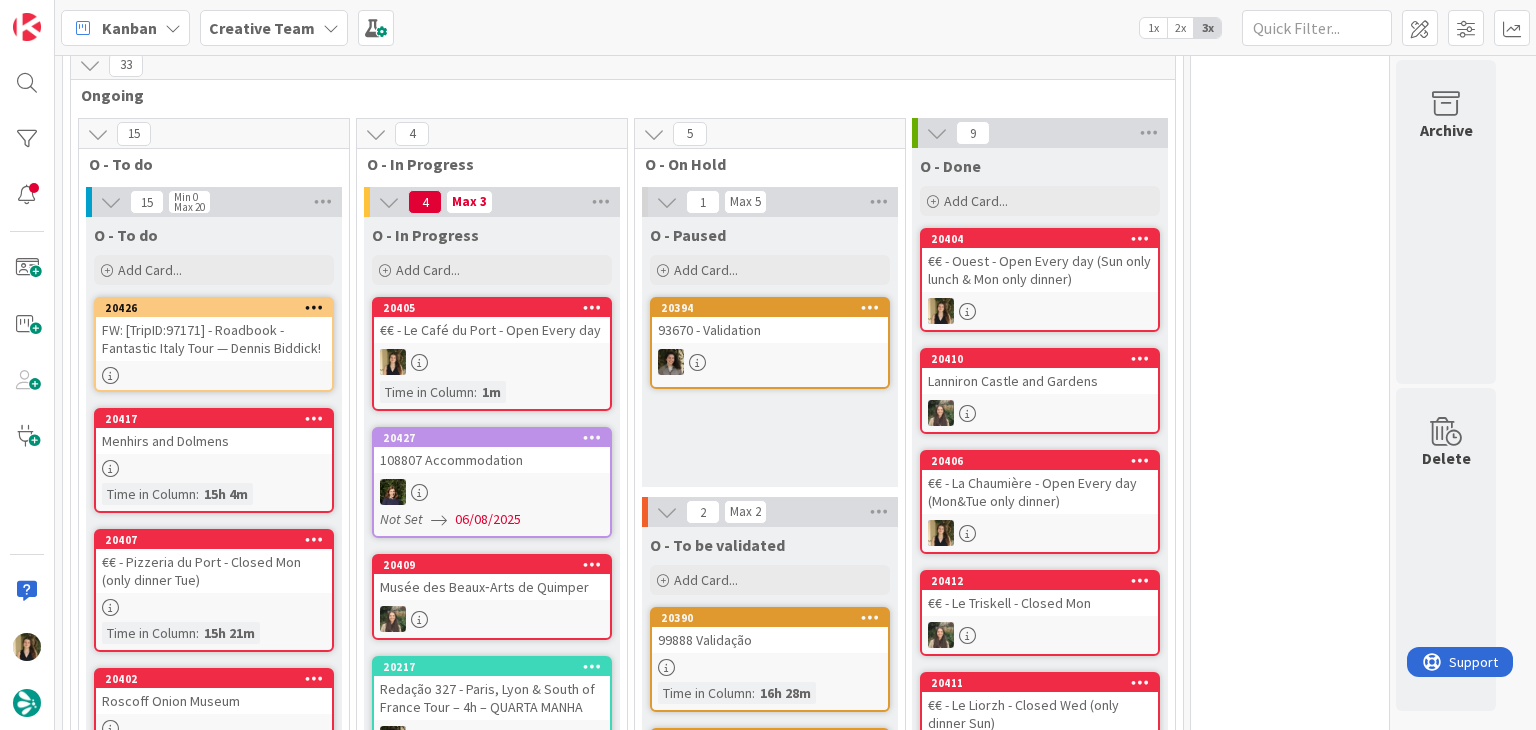 click on "FW: [TripID:97171] - Roadbook - Fantastic Italy Tour — Dennis Biddick!" at bounding box center [214, 339] 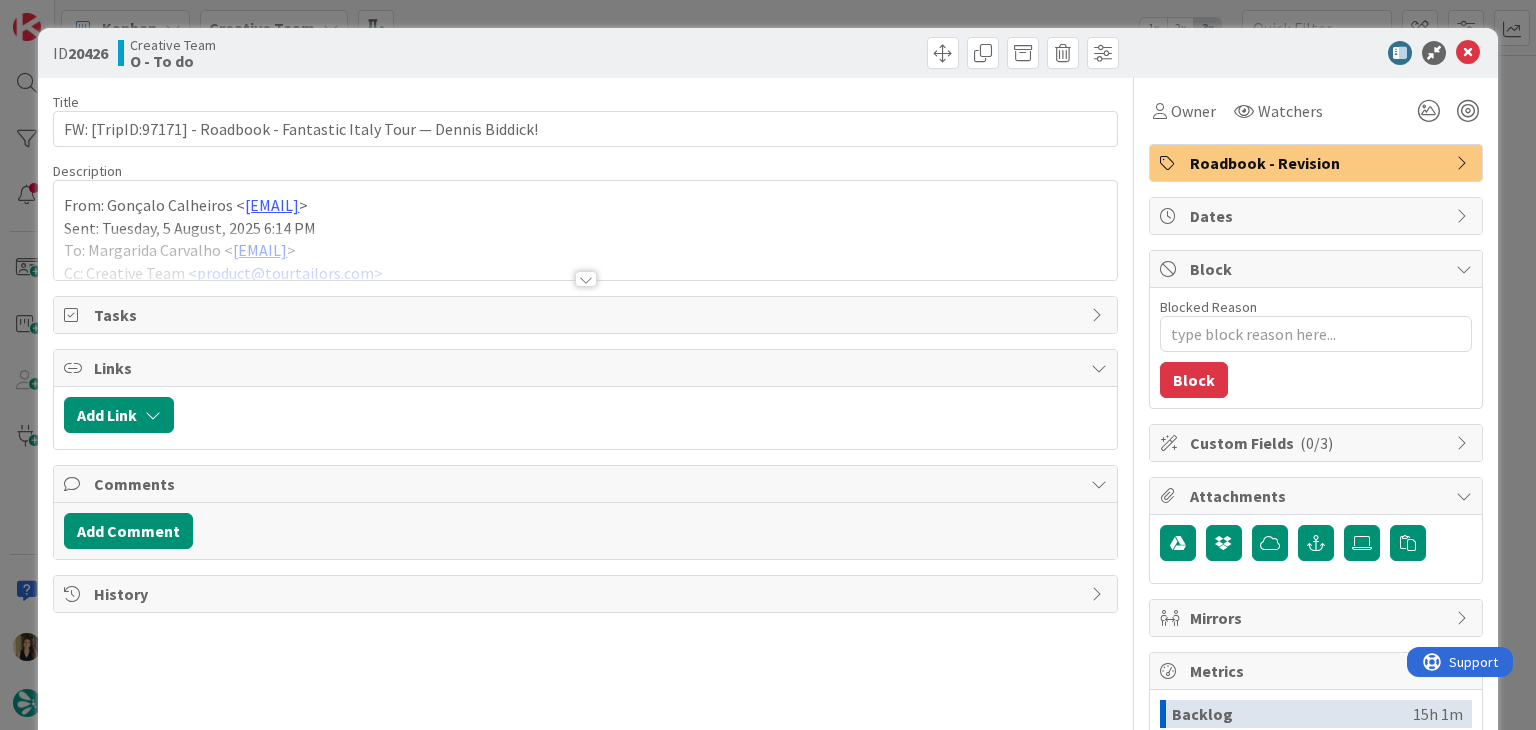 scroll, scrollTop: 0, scrollLeft: 0, axis: both 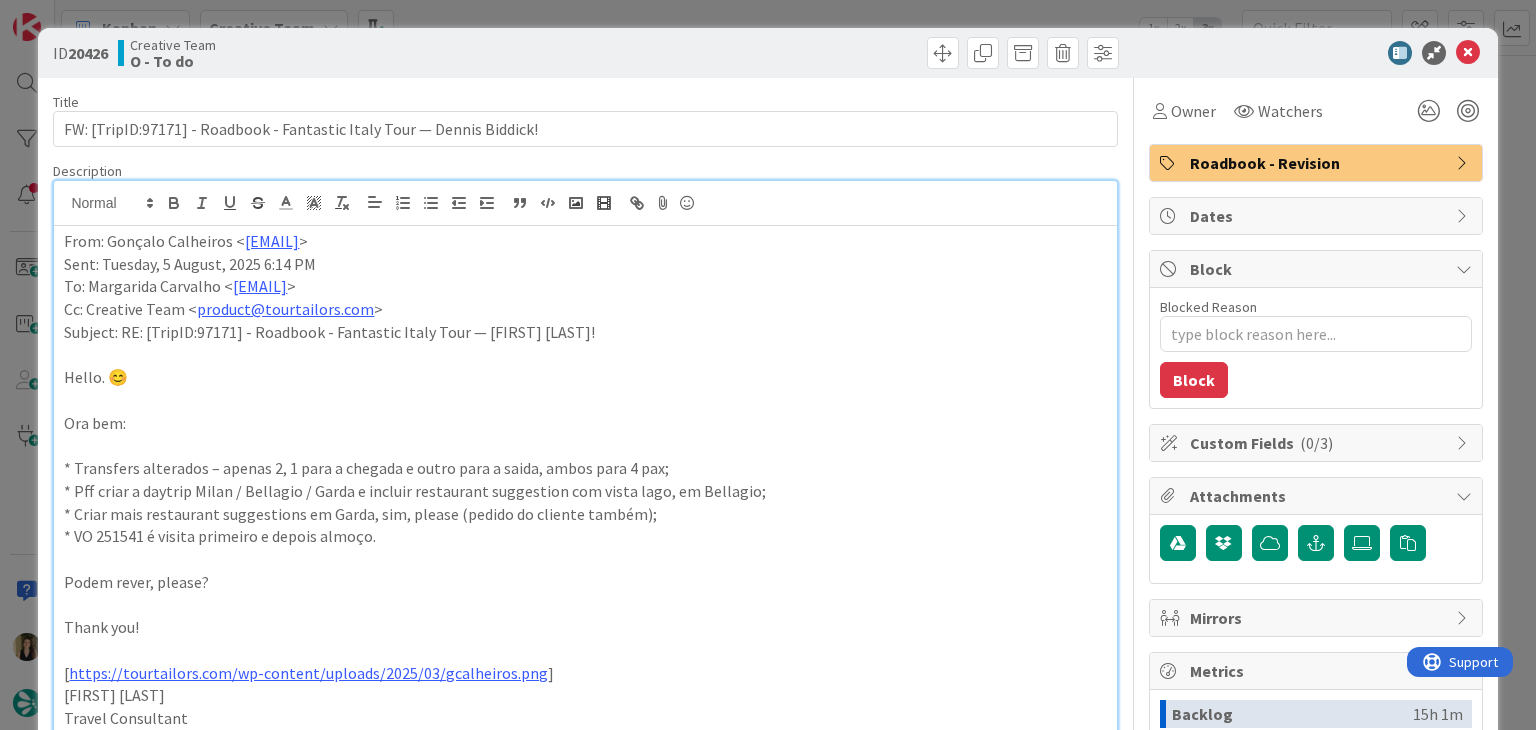 click on "ID  20426 Creative Team O - To do Title 70 / 128 FW: [TripID:97171] - Roadbook - Fantastic Italy Tour — [FIRST] [LAST]! Description Sofia Palma just joined From: Gonçalo Calheiros < goncalo.calheiros@[example.com] > Sent: Tuesday, 5 August, 2025 6:14 PM To: Margarida Carvalho < margarida.carvalho@[example.com] > Cc: Creative Team < product@[example.com] > Subject: RE: [TripID:97171] - Roadbook - Fantastic Italy Tour — [FIRST] [LAST]! Hello. 😊 Ora bem: * Transfers alterados – apenas 2, 1 para a chegada e outro para a saida, ambos para 4 pax;  * Pff criar a daytrip Milan / Bellagio / Garda e incluir restaurant suggestion com vista lago, em Bellagio;  * Criar mais restaurant suggestions em Garda, sim, please (pedido do cliente também);  * VO 251541 é visita primeiro e depois almoço. Podem rever, please? Thank you! [ https://tourtailors.com/wp-content/uploads/2025/03/gcalheiros.png ] Gonçalo Calheiros Travel Consultant [ ]< https://meetings.hubspot.com/meetings-tourtailors > Schedule a Call< >" at bounding box center (768, 365) 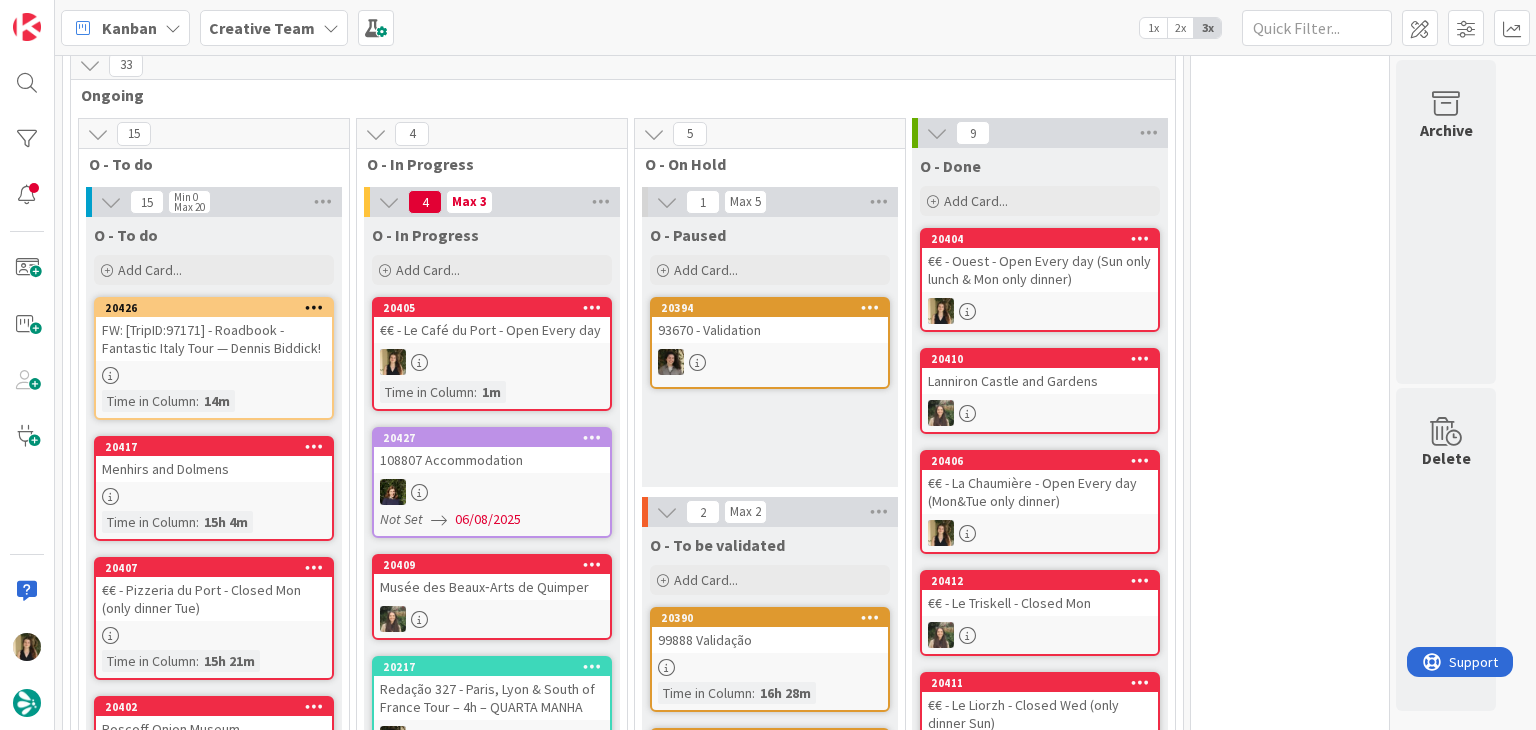 click on "€€ - Le Café du Port - Open Every day" at bounding box center (492, 330) 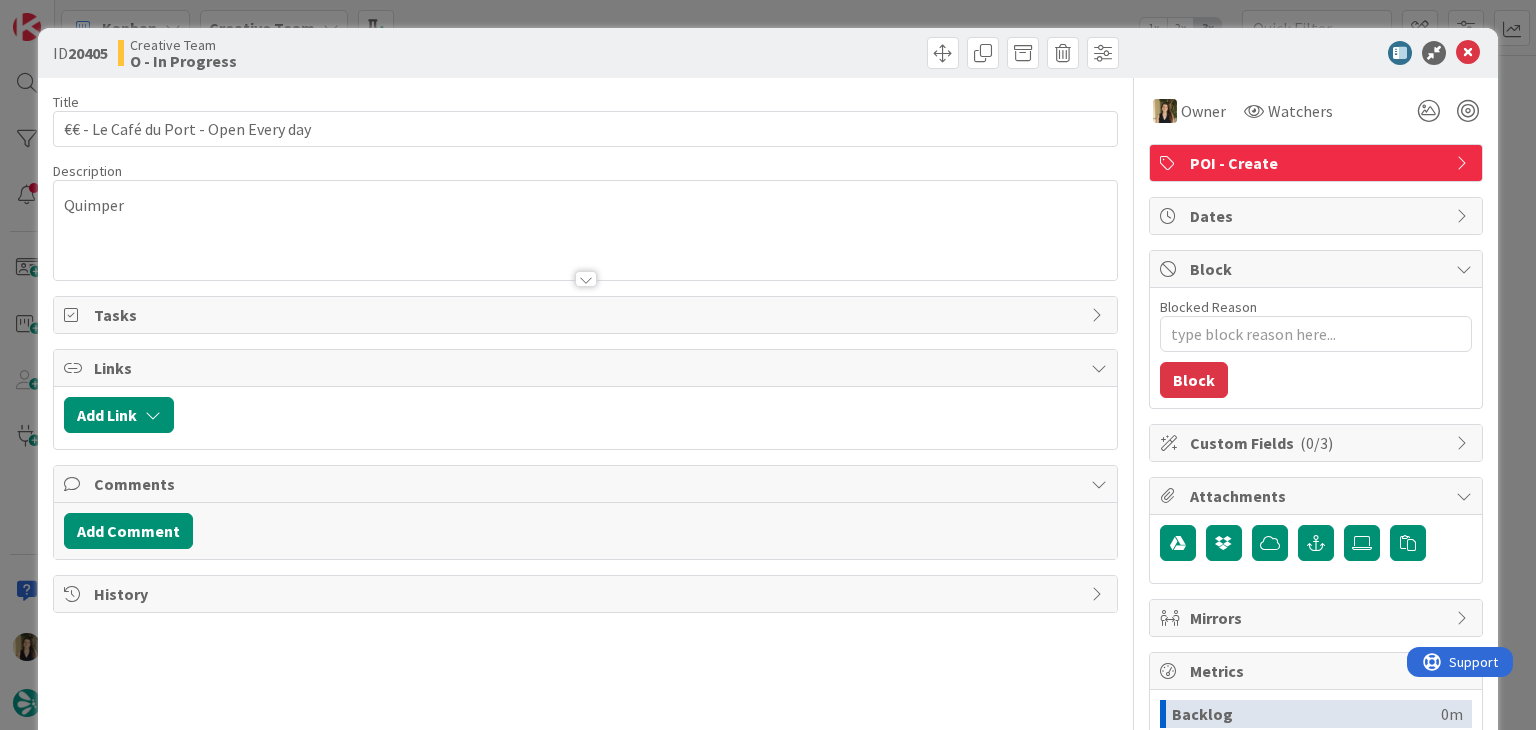 scroll, scrollTop: 0, scrollLeft: 0, axis: both 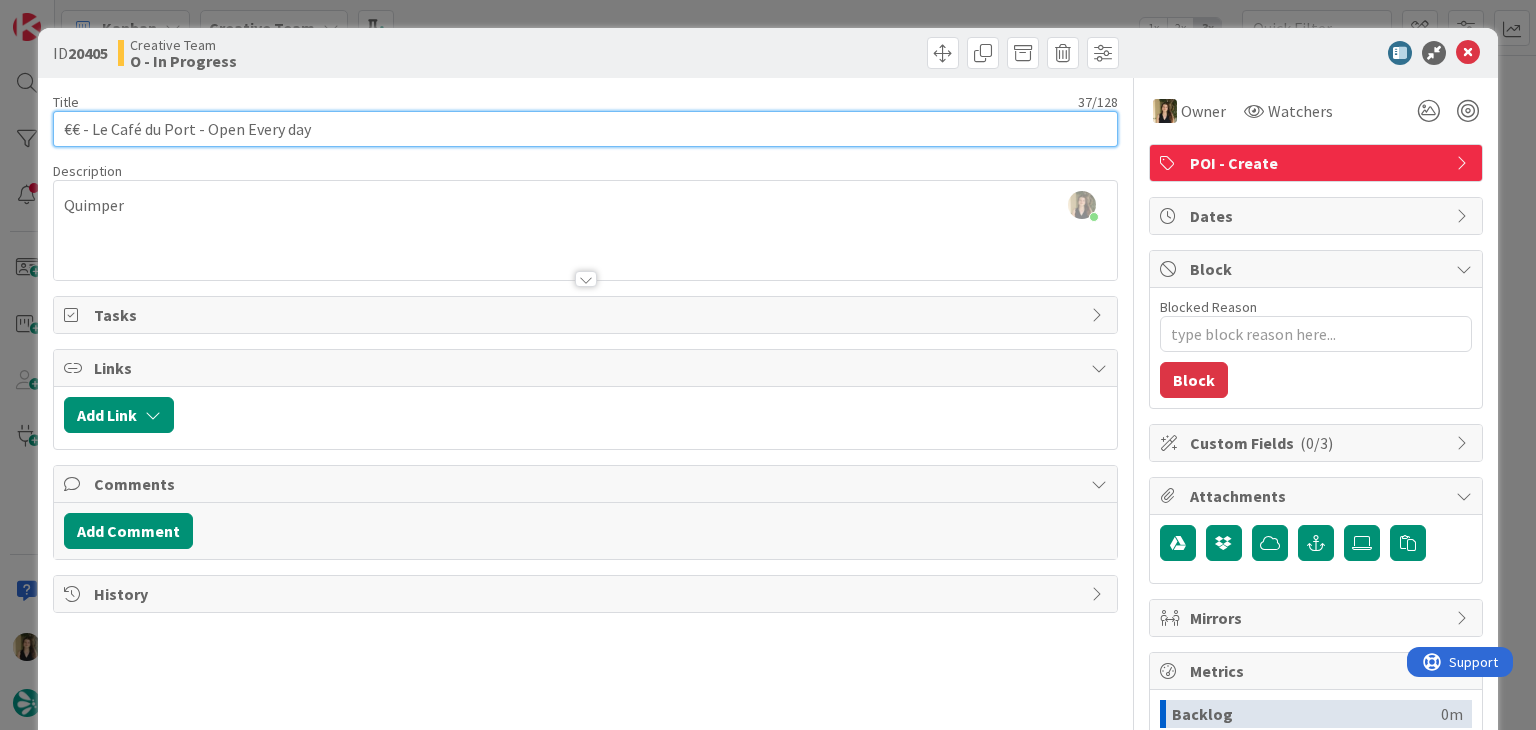drag, startPoint x: 322, startPoint y: 127, endPoint x: 48, endPoint y: 134, distance: 274.08942 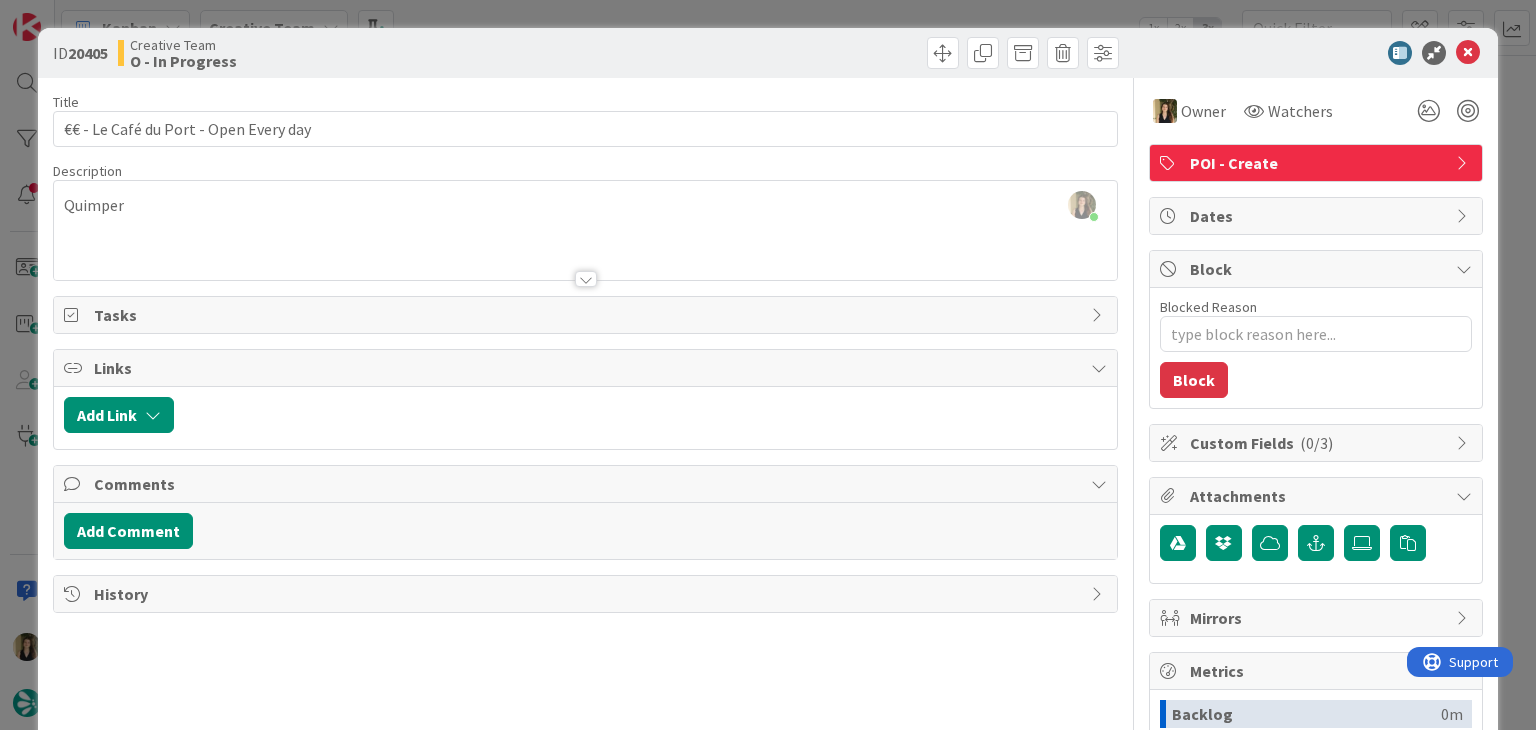 click at bounding box center (585, 254) 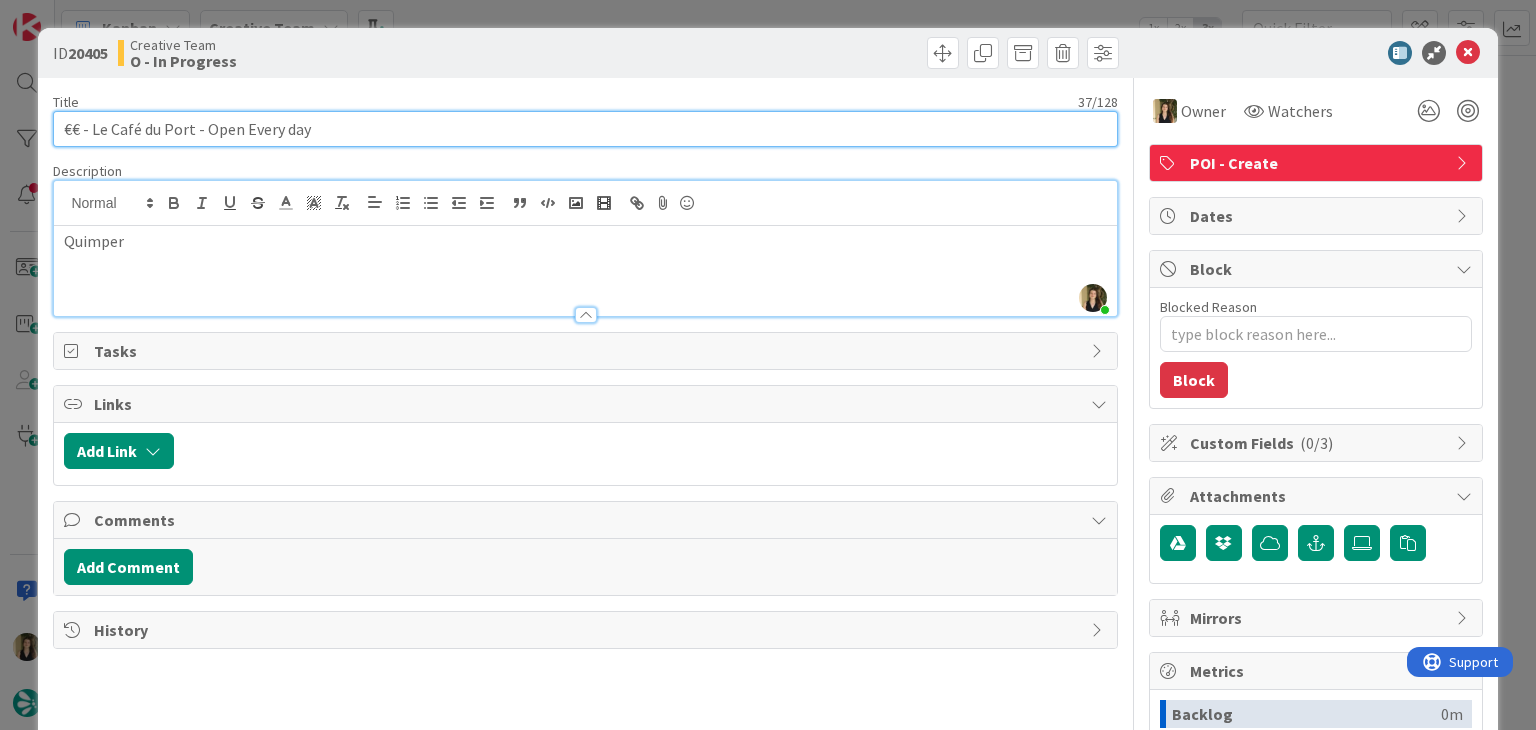 drag, startPoint x: 190, startPoint y: 126, endPoint x: 90, endPoint y: 126, distance: 100 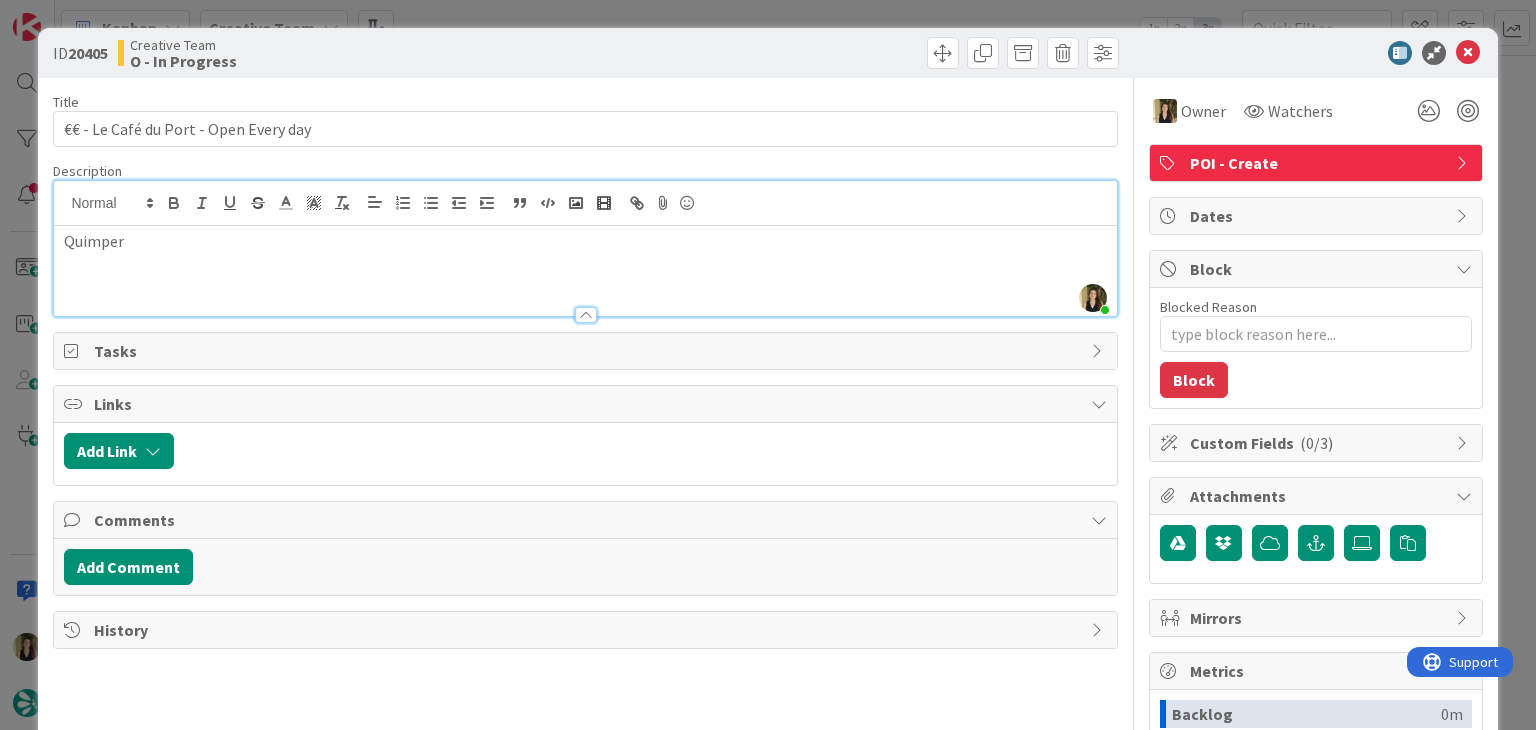 click on "Creative Team O - In Progress" at bounding box center [349, 53] 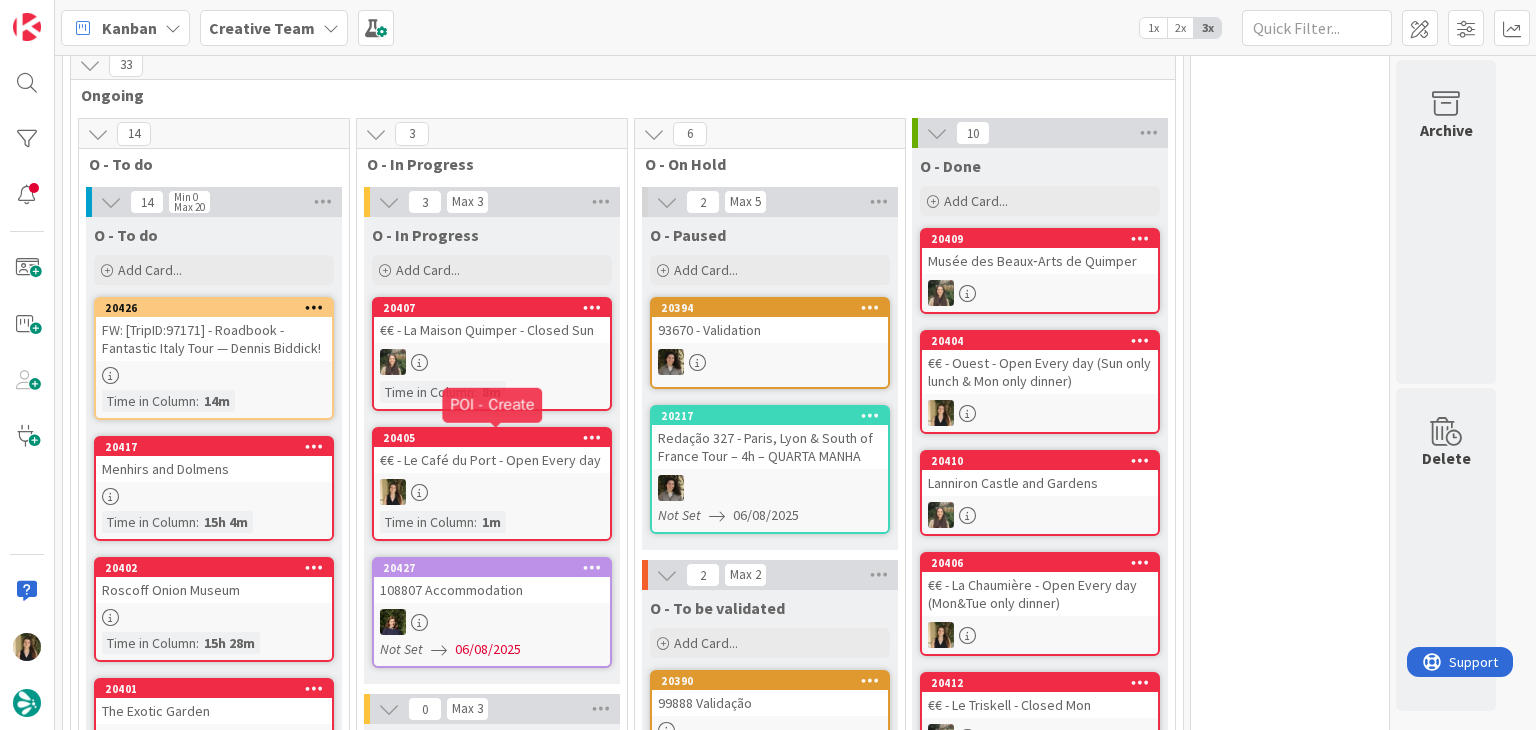 scroll, scrollTop: 0, scrollLeft: 0, axis: both 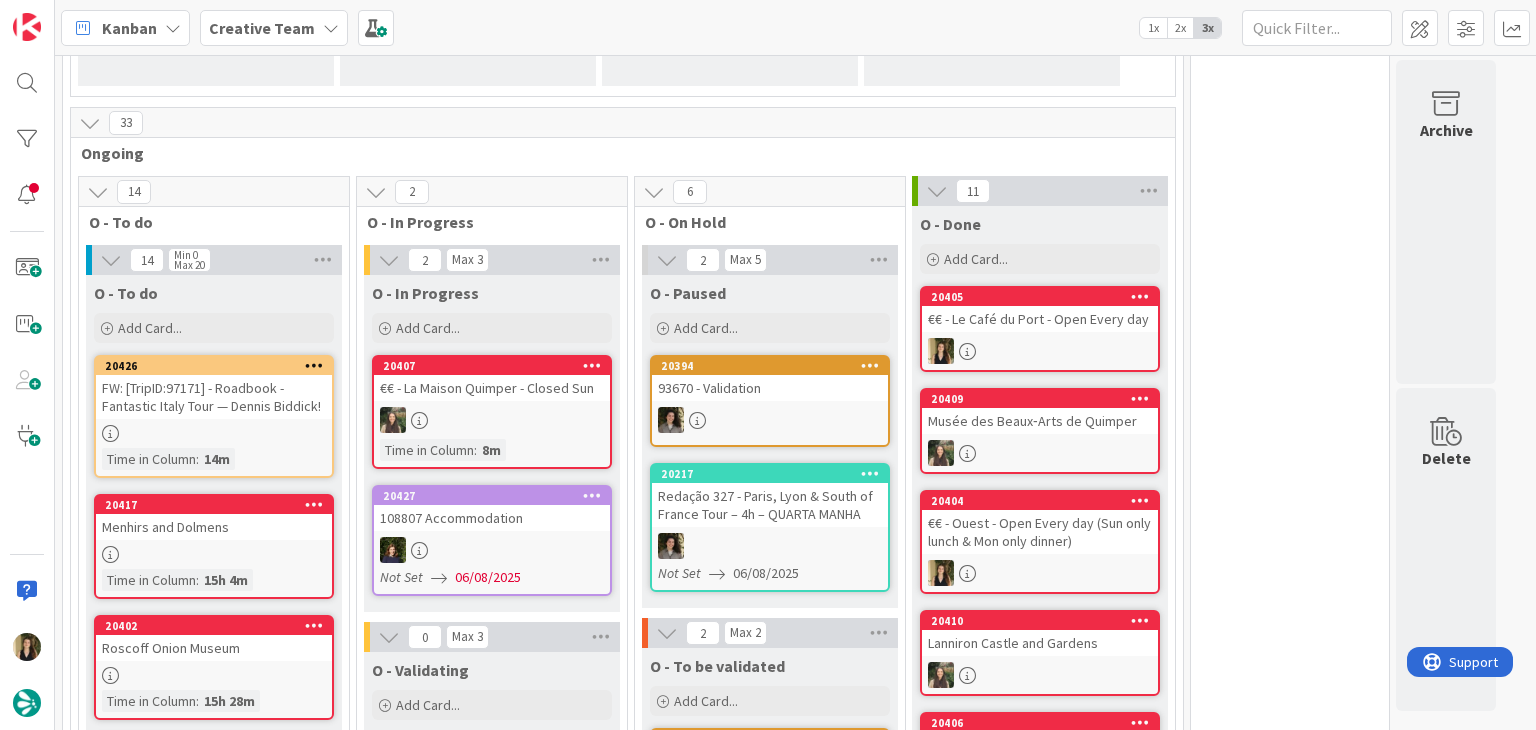 click on "0 Tempos máximos Roadbook  - Create -  30 min Roadbook  - Validation  - 20 min Roadbook  - Revision  - 25 min NL  - Blog Post + Email  - 4h30 NL  - Paginação  - 3 h NL  - Teste/agendar  - 30min Daytrip  - 5 min Car  - 20 min Service  - 20 min Service  Aux  - 10 min POI  - Pesquisa (exclui redação)  - 45 min POI  - Create  - 20 min Location  - 20 min Accommodation  - 30 min Accommodation  RB  - 20 min Website   -  Carregamento de Tours  - 6h Website  -  Edição conteúdo -  20min" at bounding box center (1290, 2300) 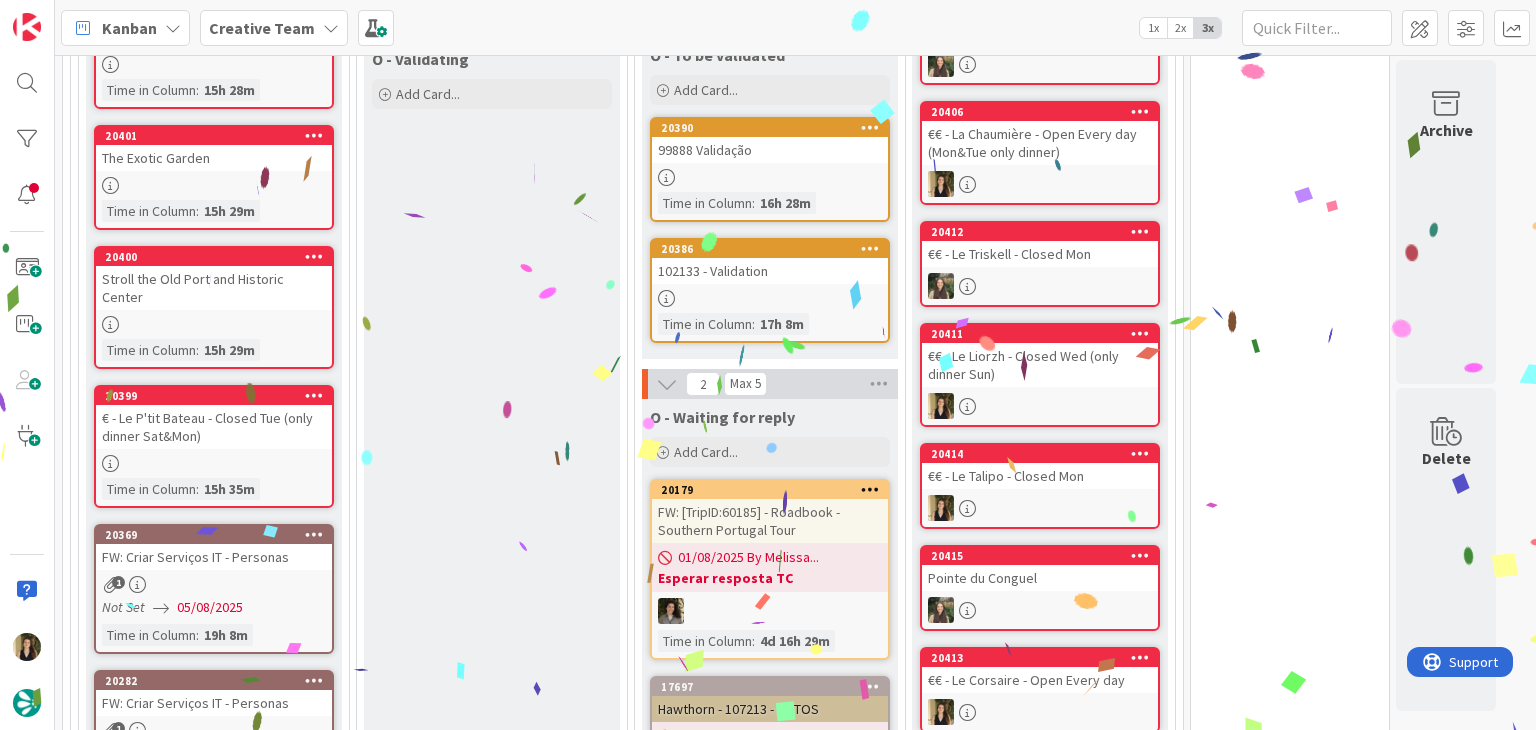 scroll, scrollTop: 1136, scrollLeft: 0, axis: vertical 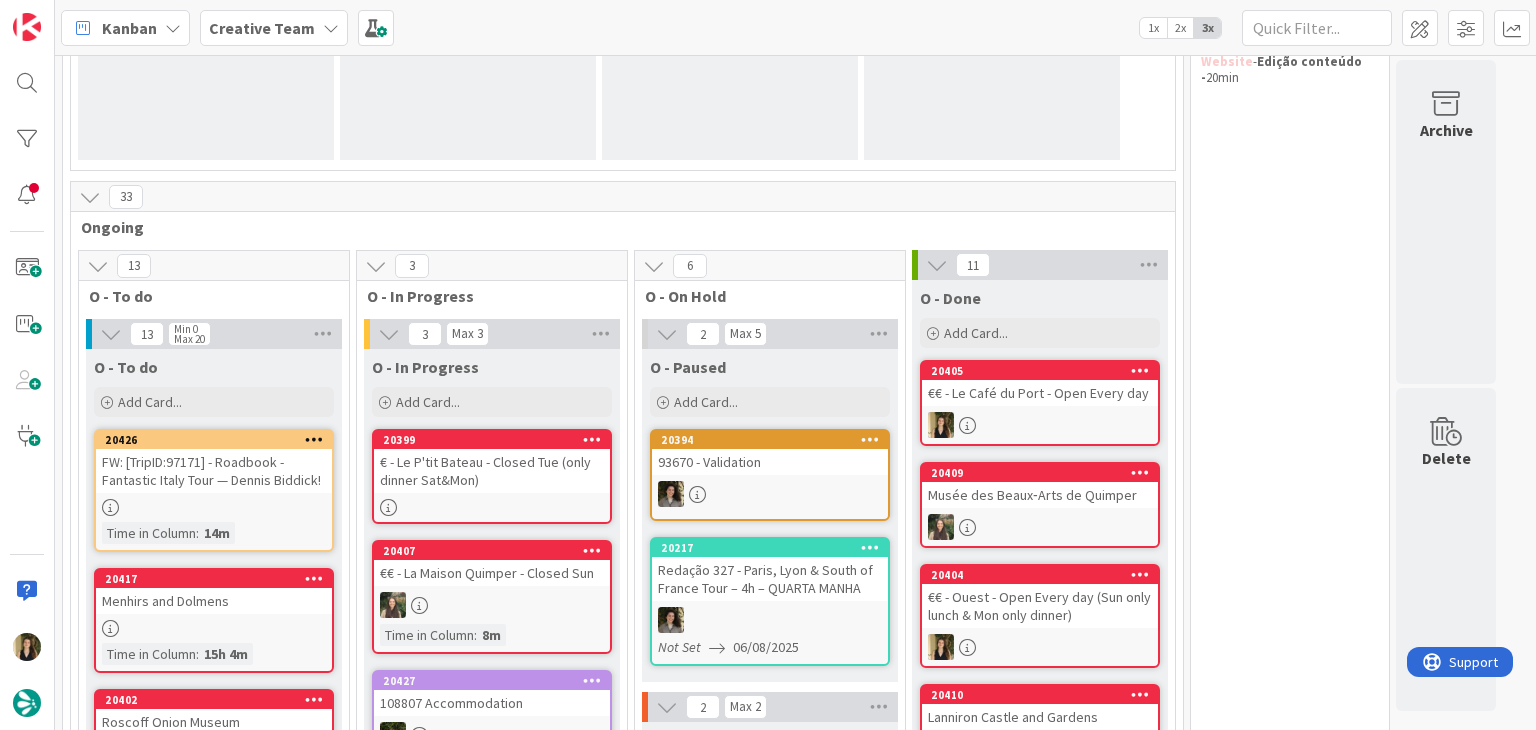 click on "€ - Le P'tit Bateau - Closed Tue (only dinner Sat&Mon)" at bounding box center [492, 471] 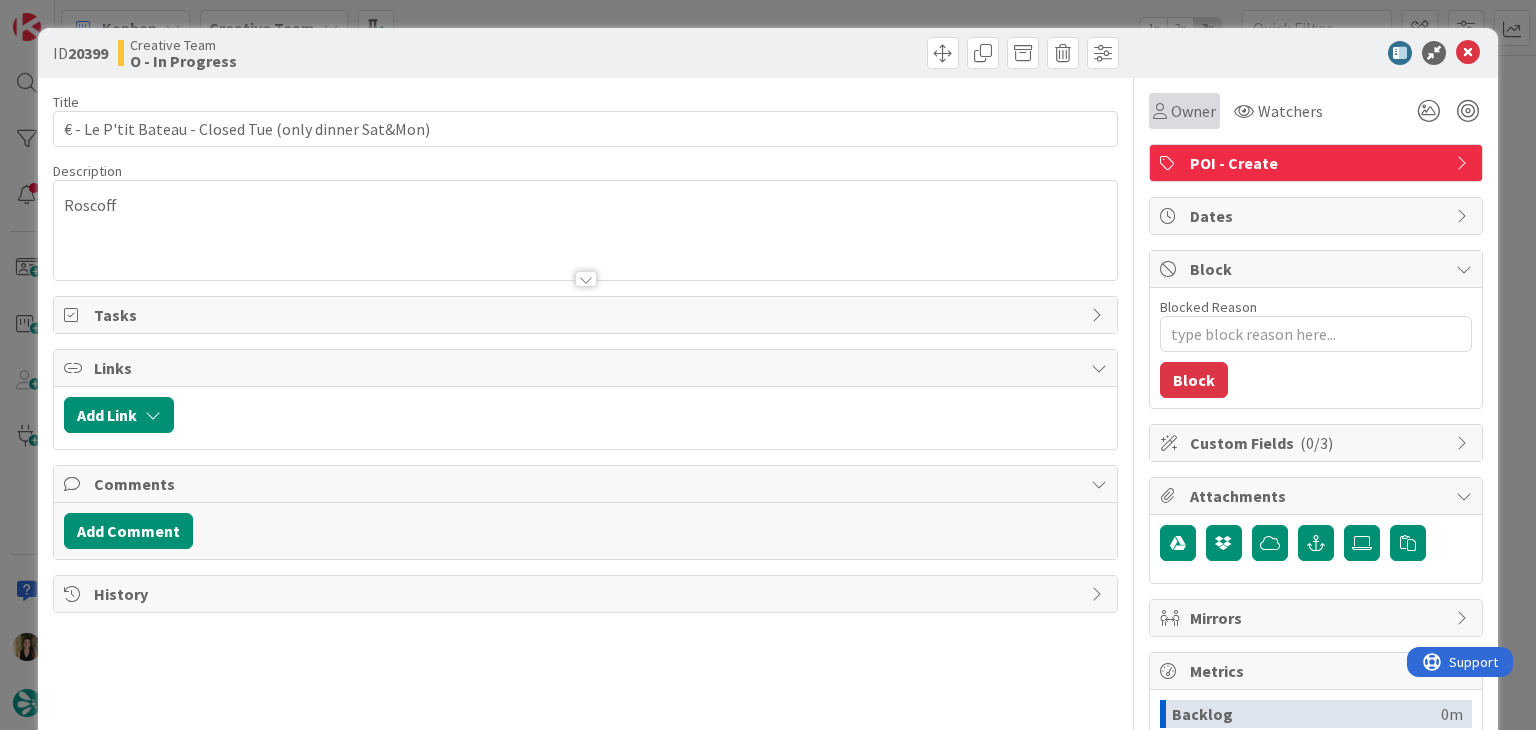 scroll, scrollTop: 0, scrollLeft: 0, axis: both 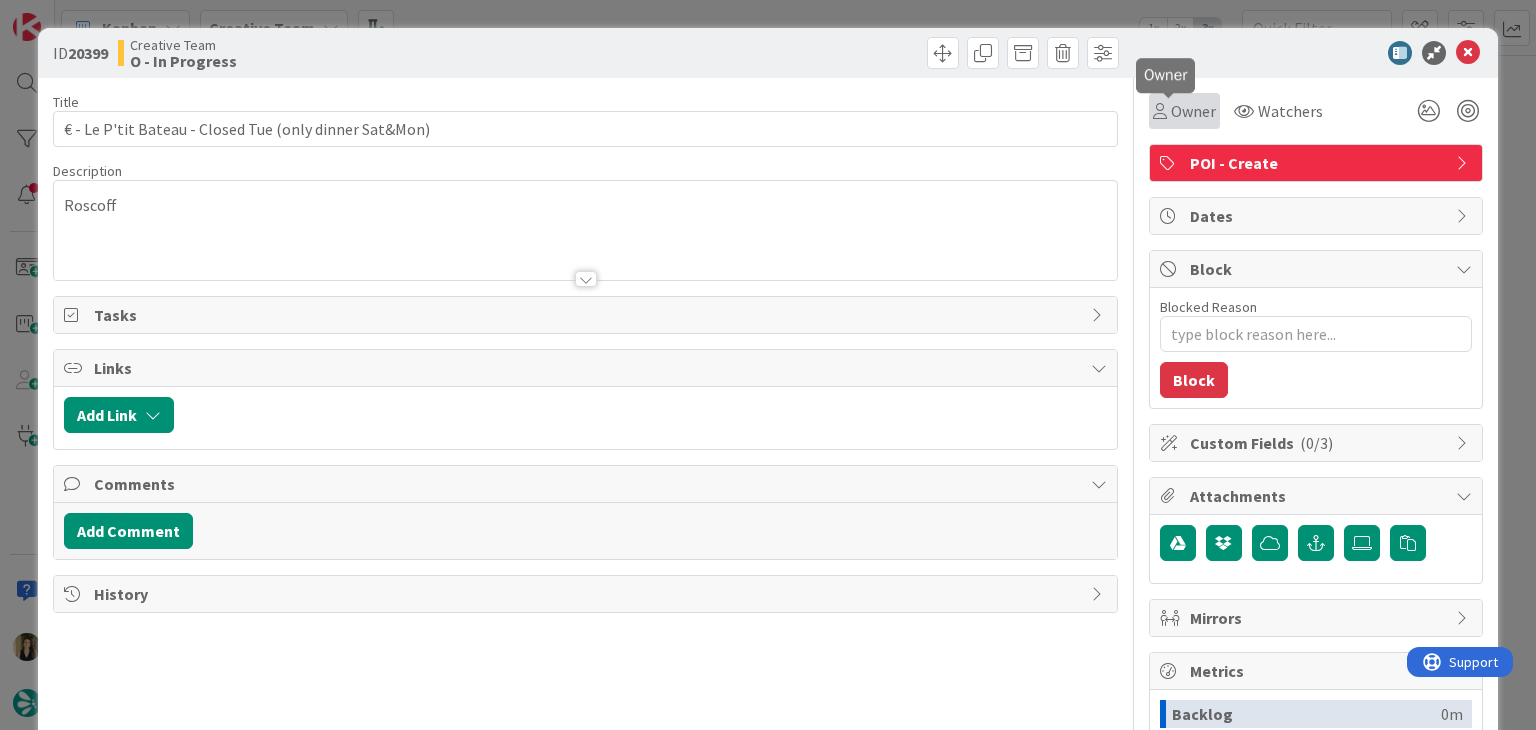 click at bounding box center (1160, 111) 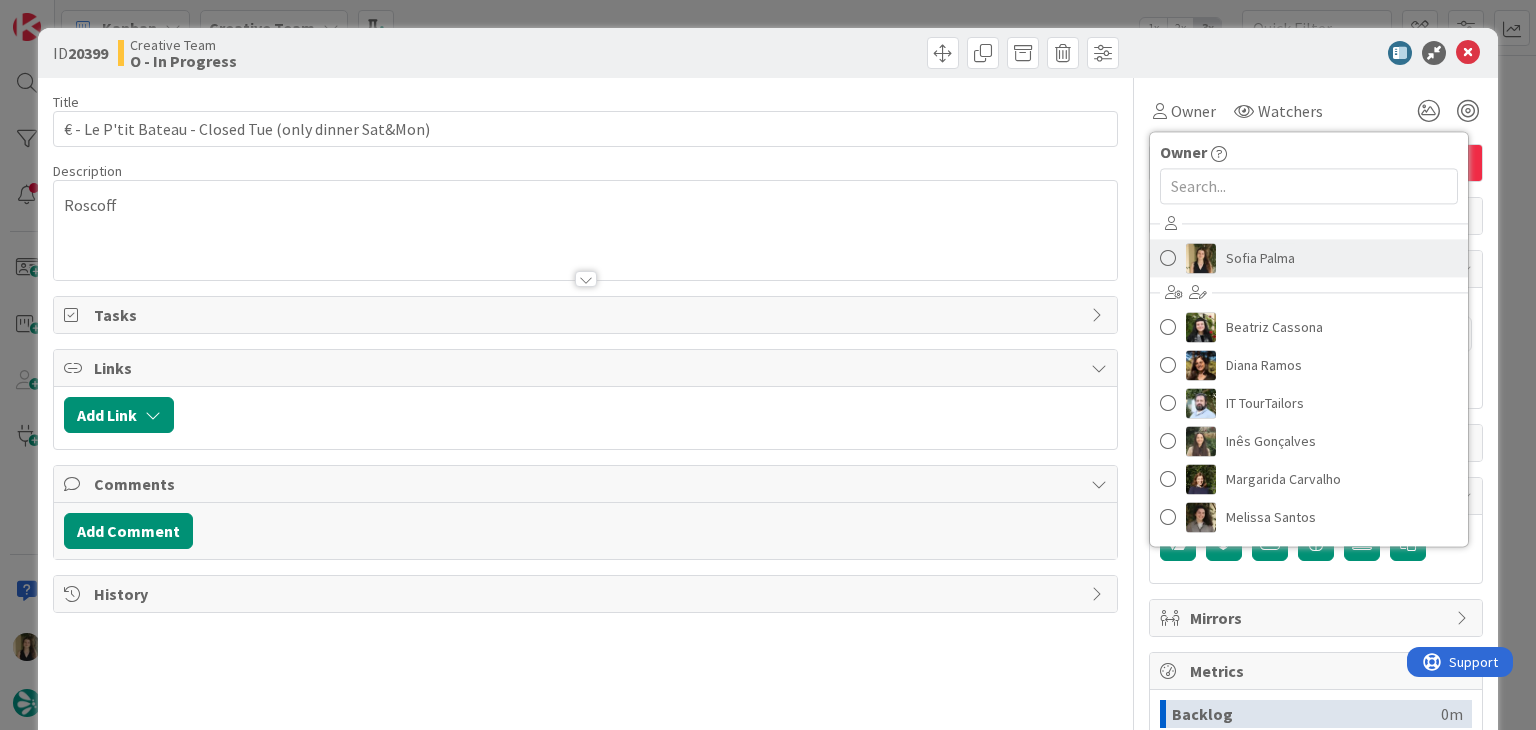 click on "Sofia Palma" at bounding box center (1260, 258) 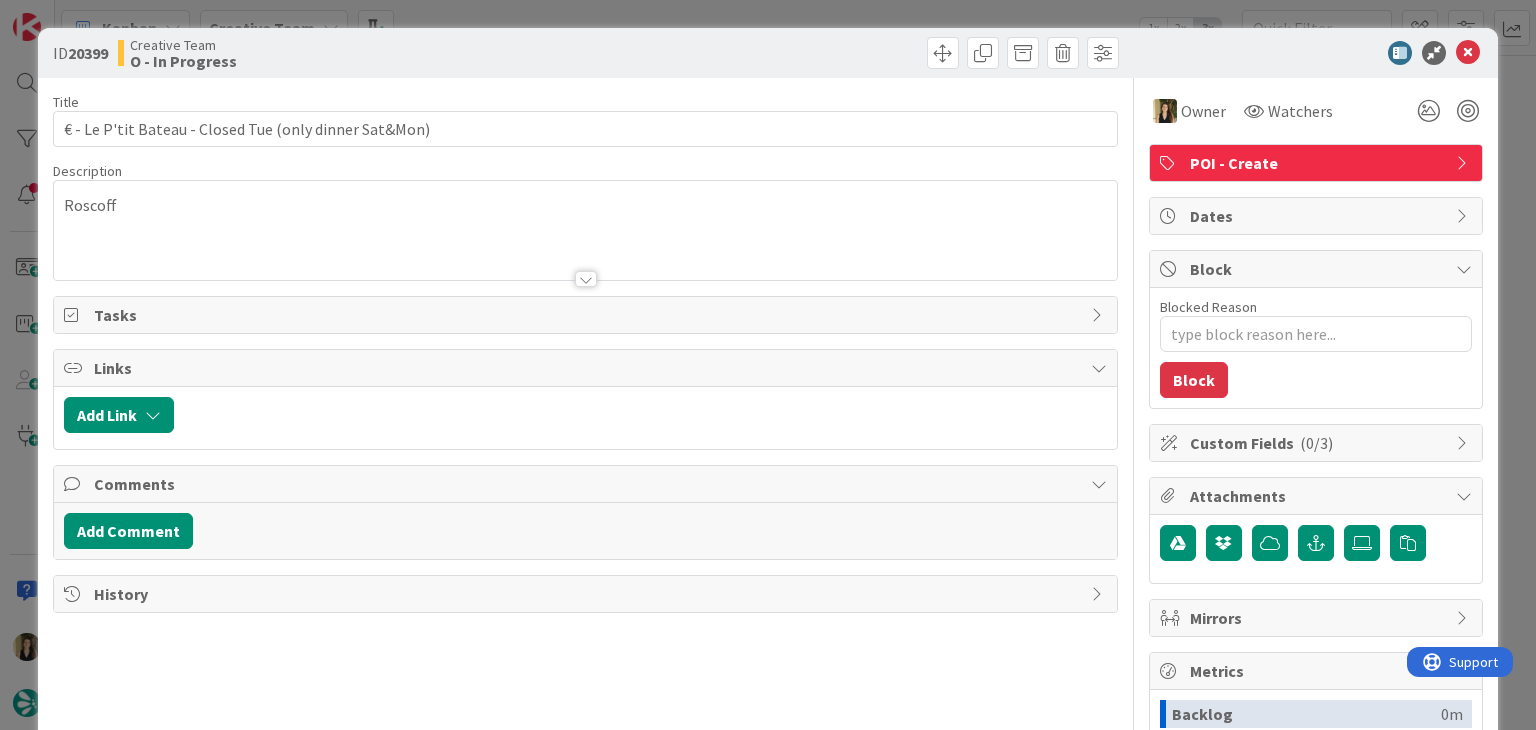 click at bounding box center (855, 53) 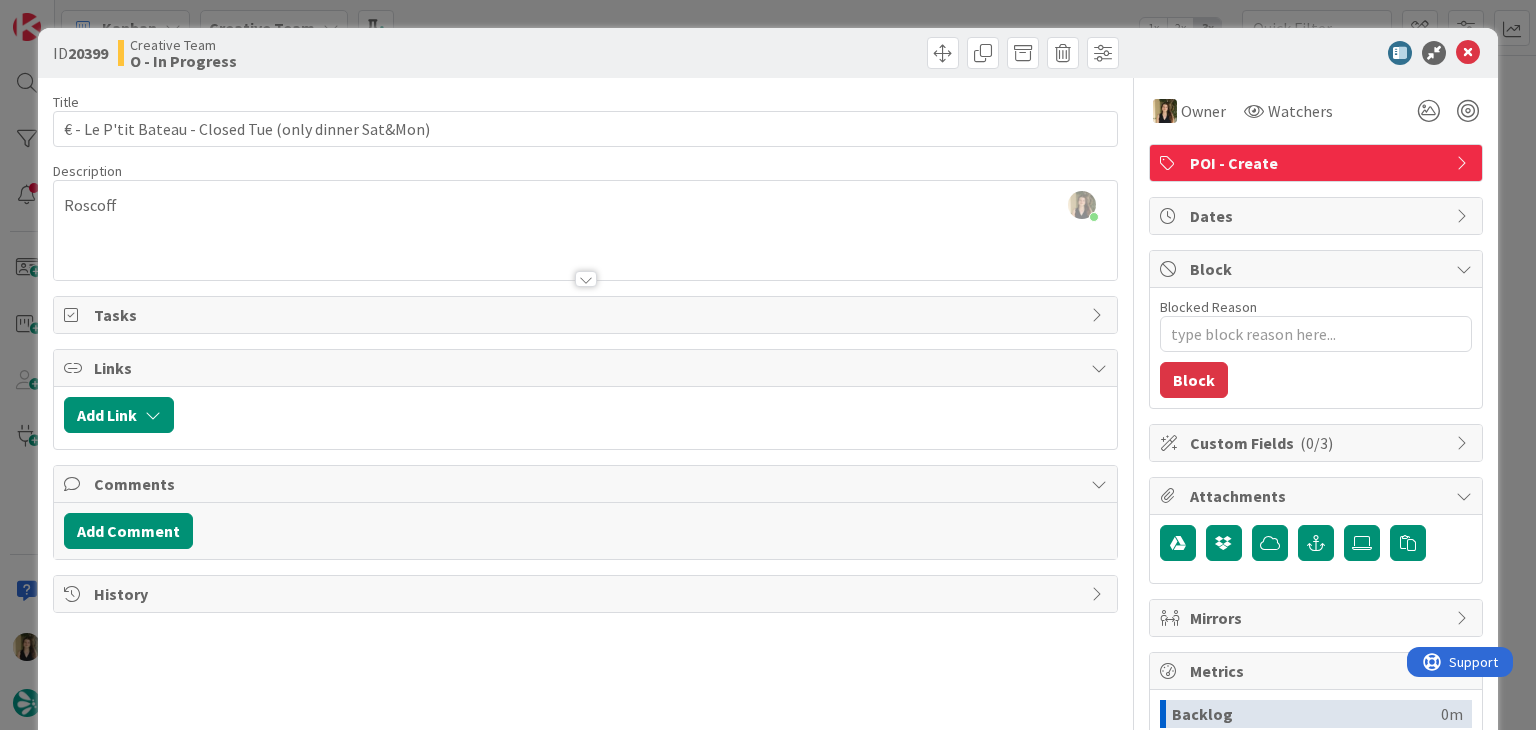 click at bounding box center [855, 53] 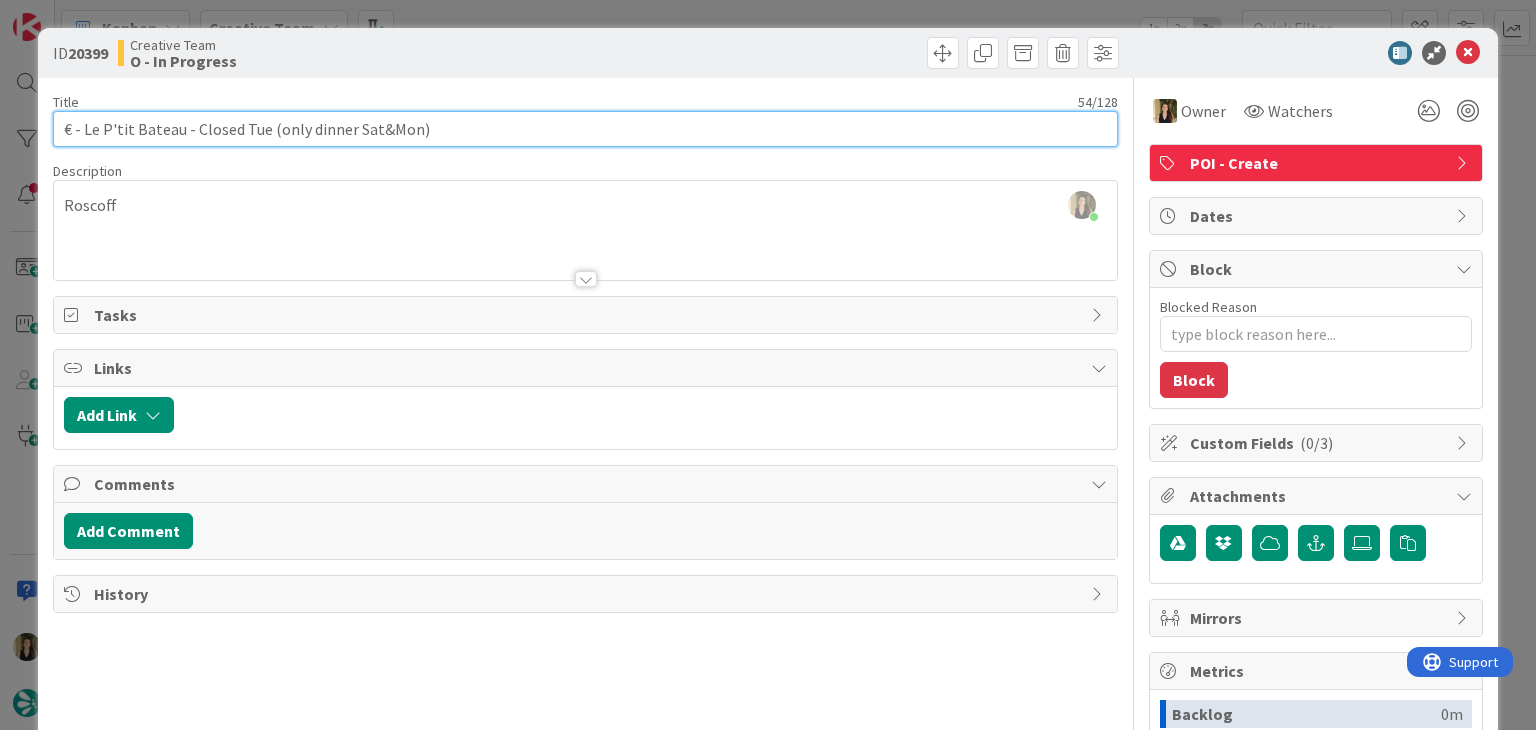drag, startPoint x: 179, startPoint y: 128, endPoint x: 83, endPoint y: 129, distance: 96.00521 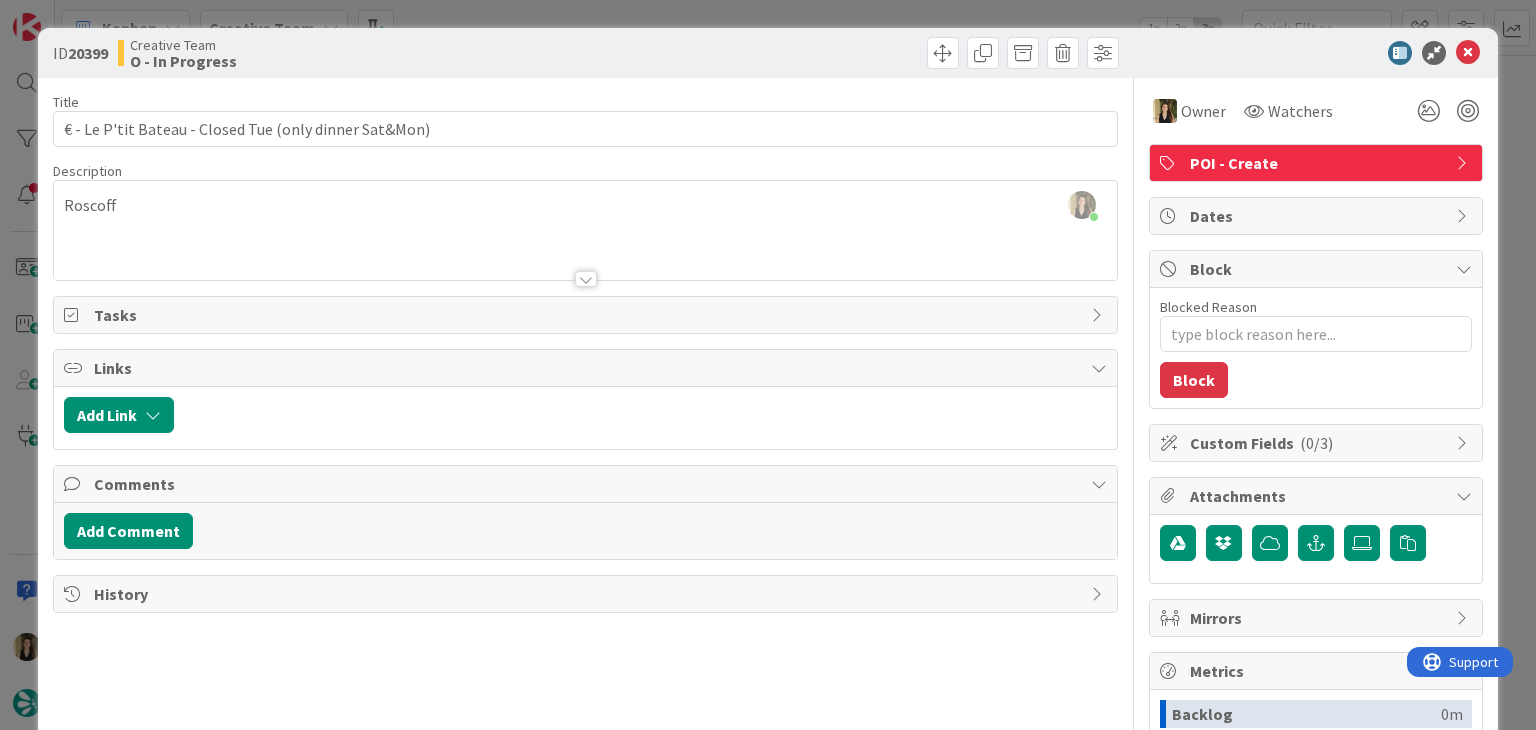 click on "Creative Team O - In Progress" at bounding box center (349, 53) 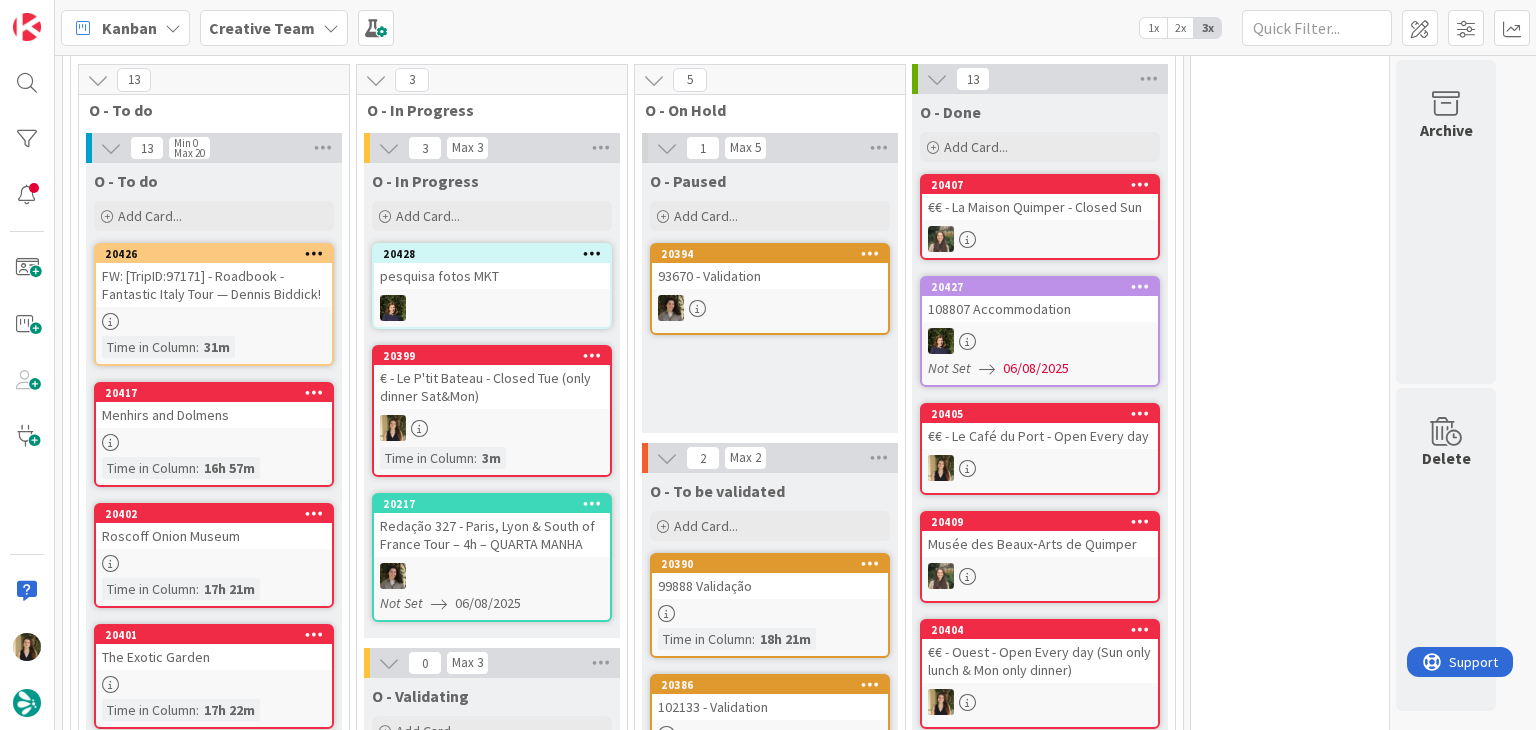 scroll, scrollTop: 562, scrollLeft: 0, axis: vertical 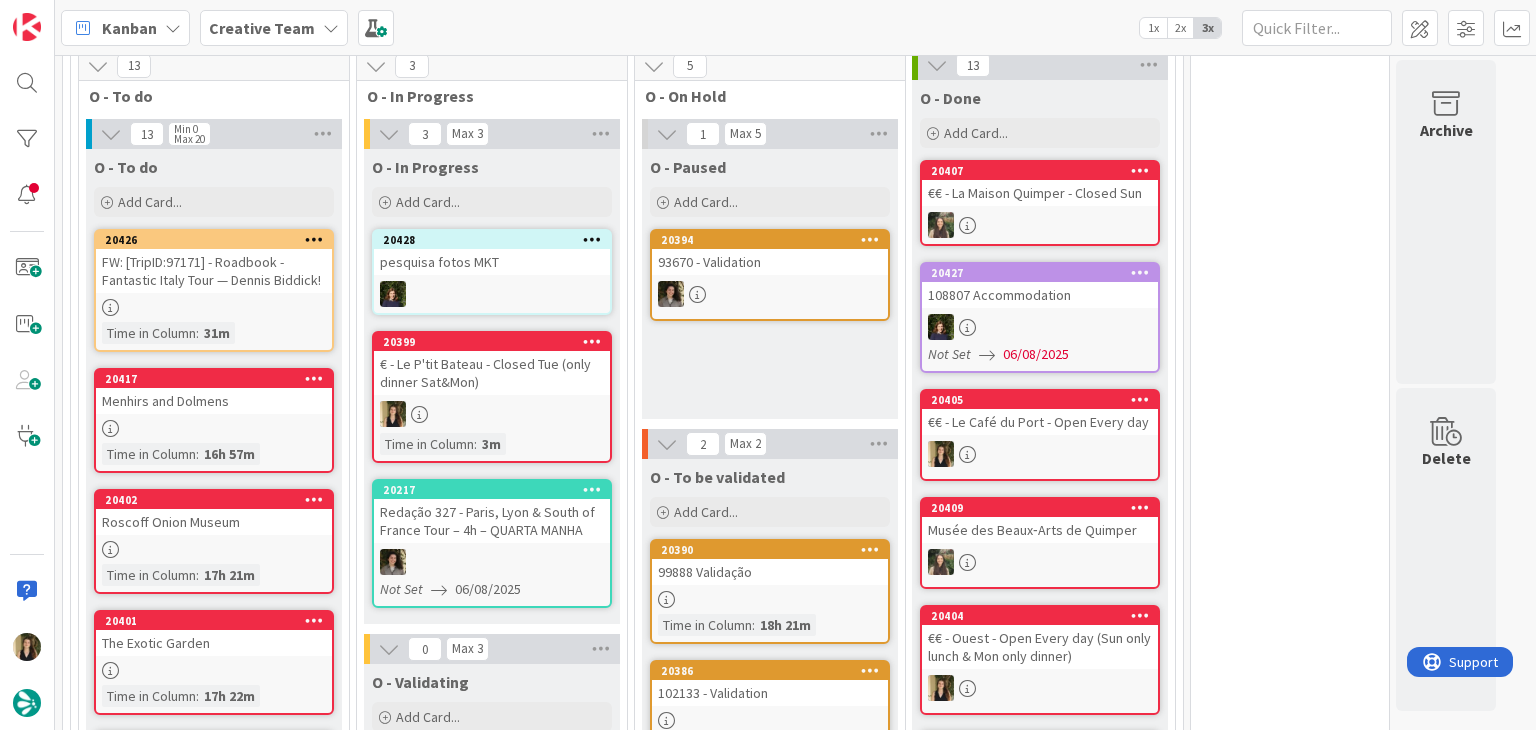 click at bounding box center (492, 414) 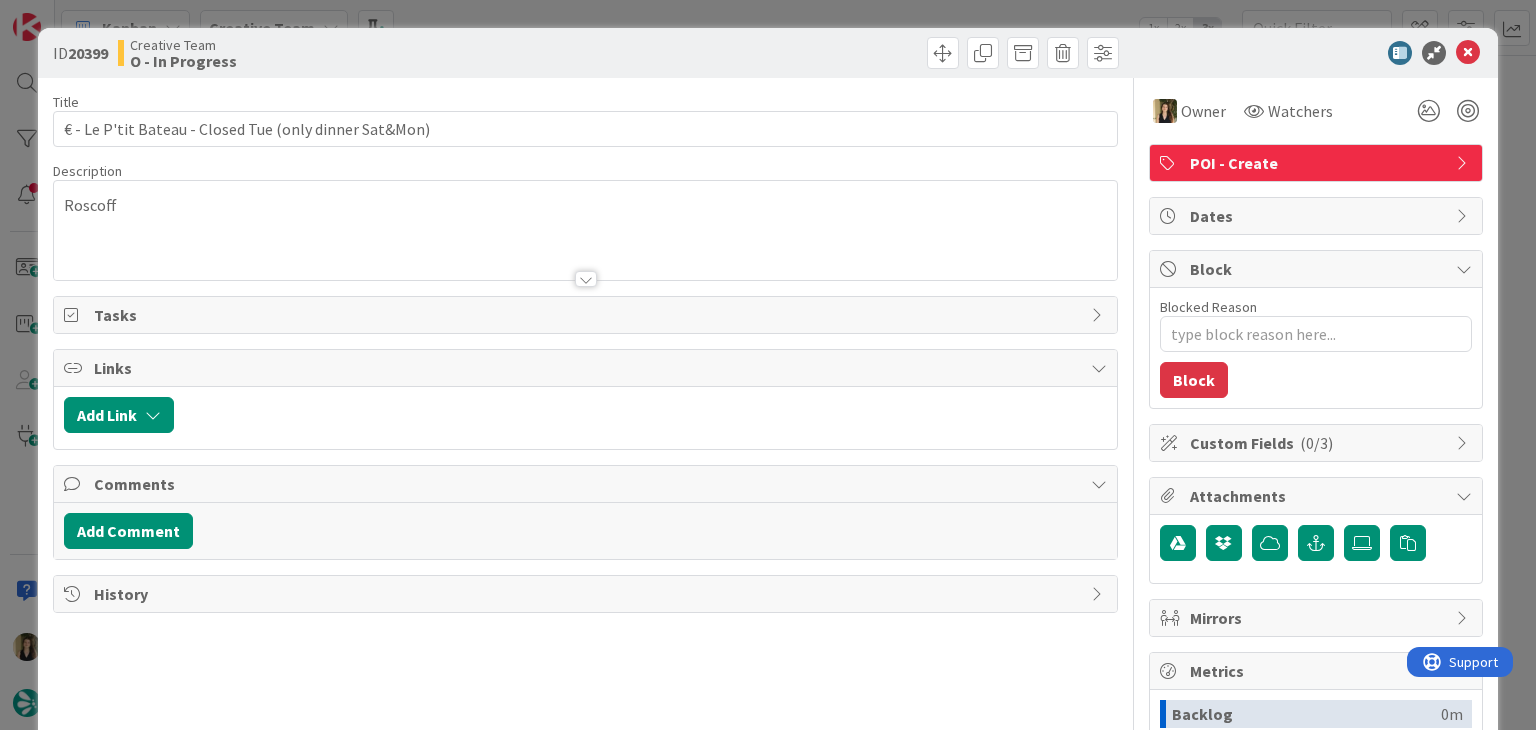 scroll, scrollTop: 0, scrollLeft: 0, axis: both 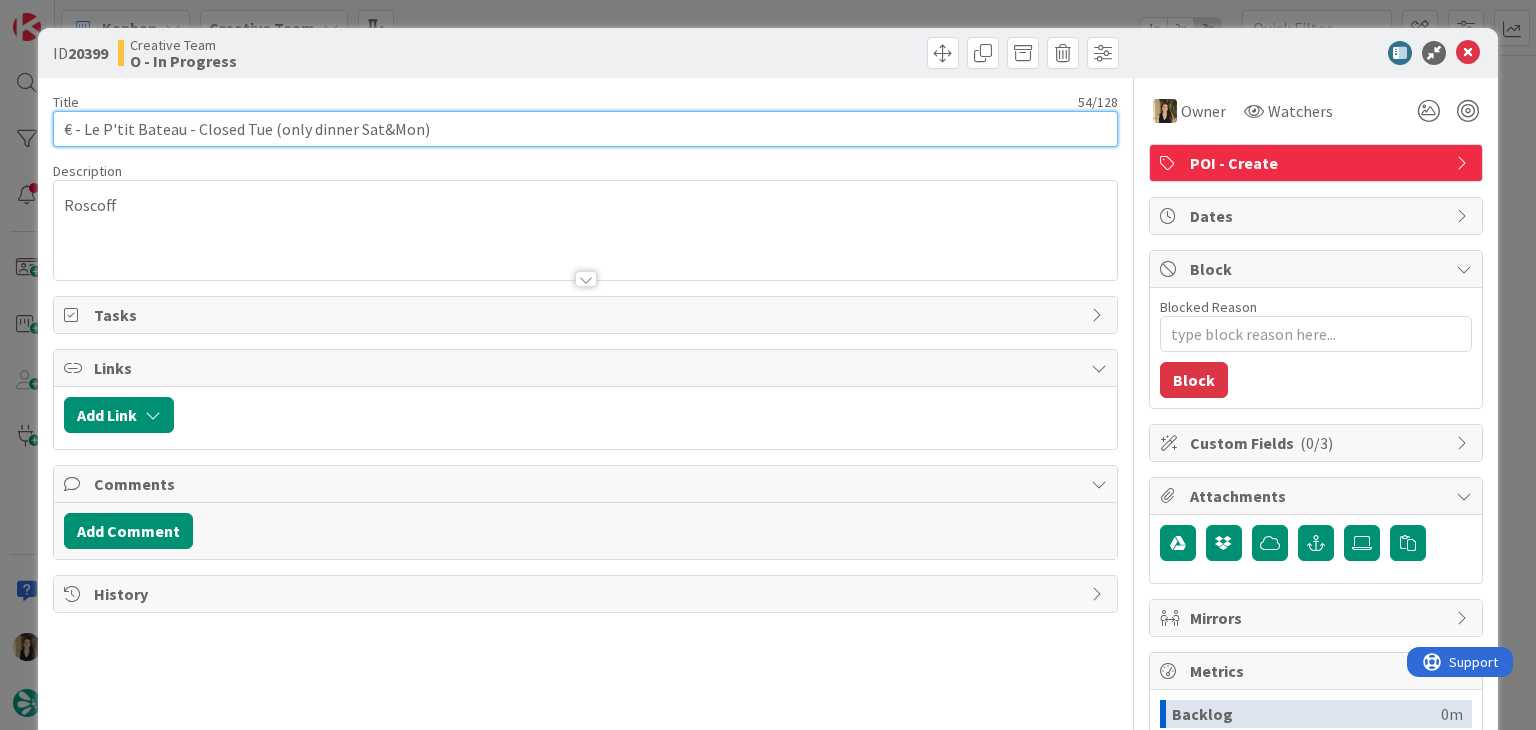 drag, startPoint x: 451, startPoint y: 129, endPoint x: 38, endPoint y: 126, distance: 413.0109 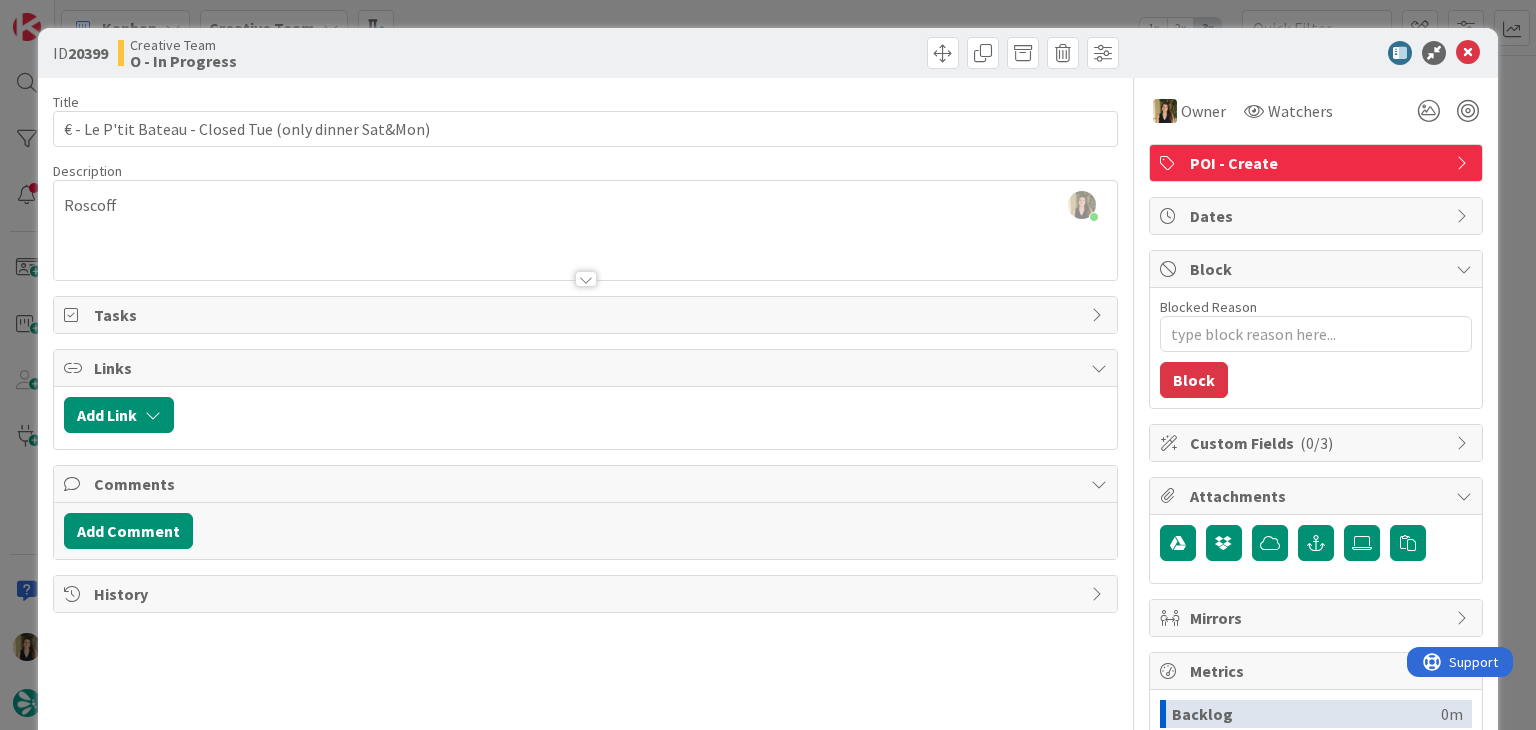 click on "[FIRST] [LAST] joined  3 m ago Roscoff" at bounding box center (585, 230) 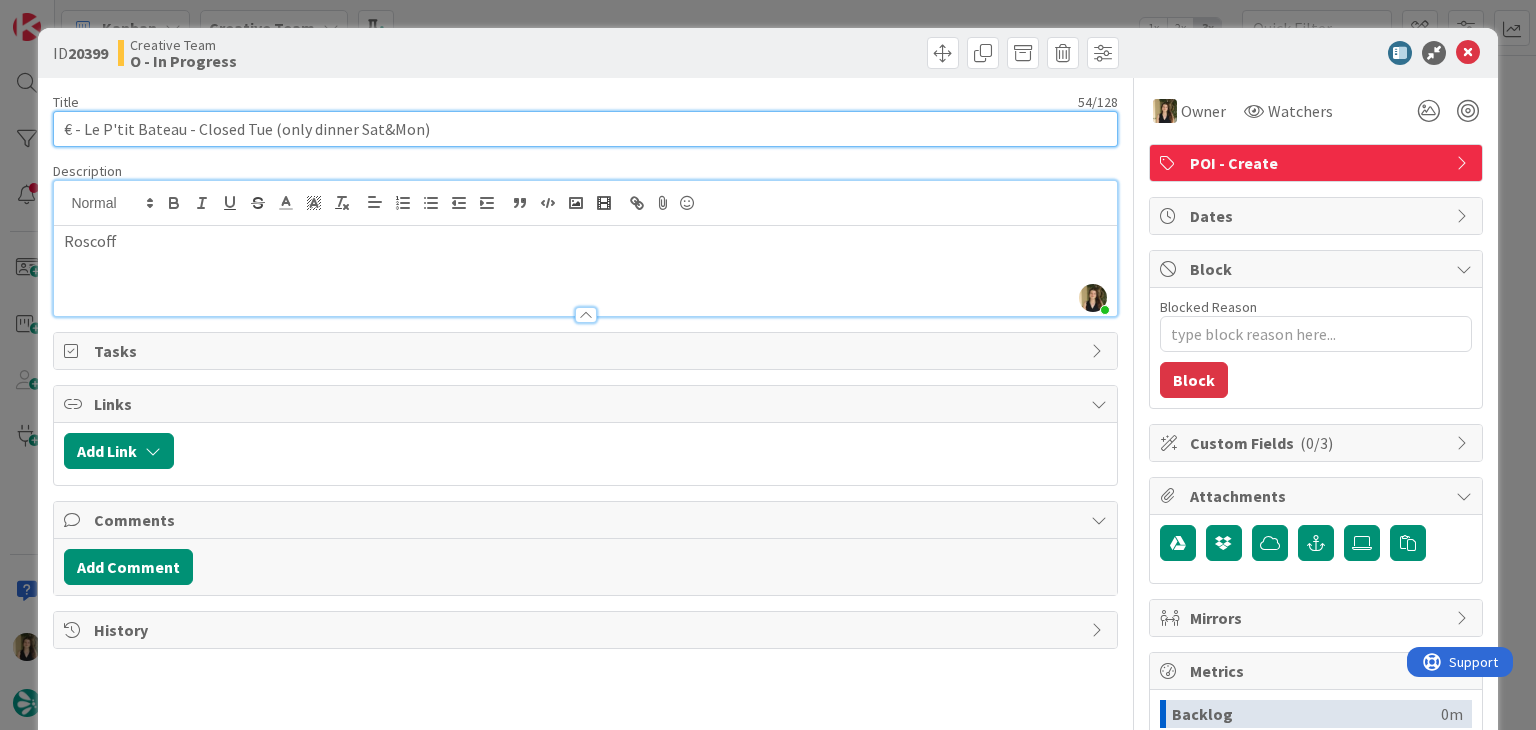 click on "€ - Le P'tit Bateau - Closed Tue (only dinner Sat&Mon)" at bounding box center [585, 129] 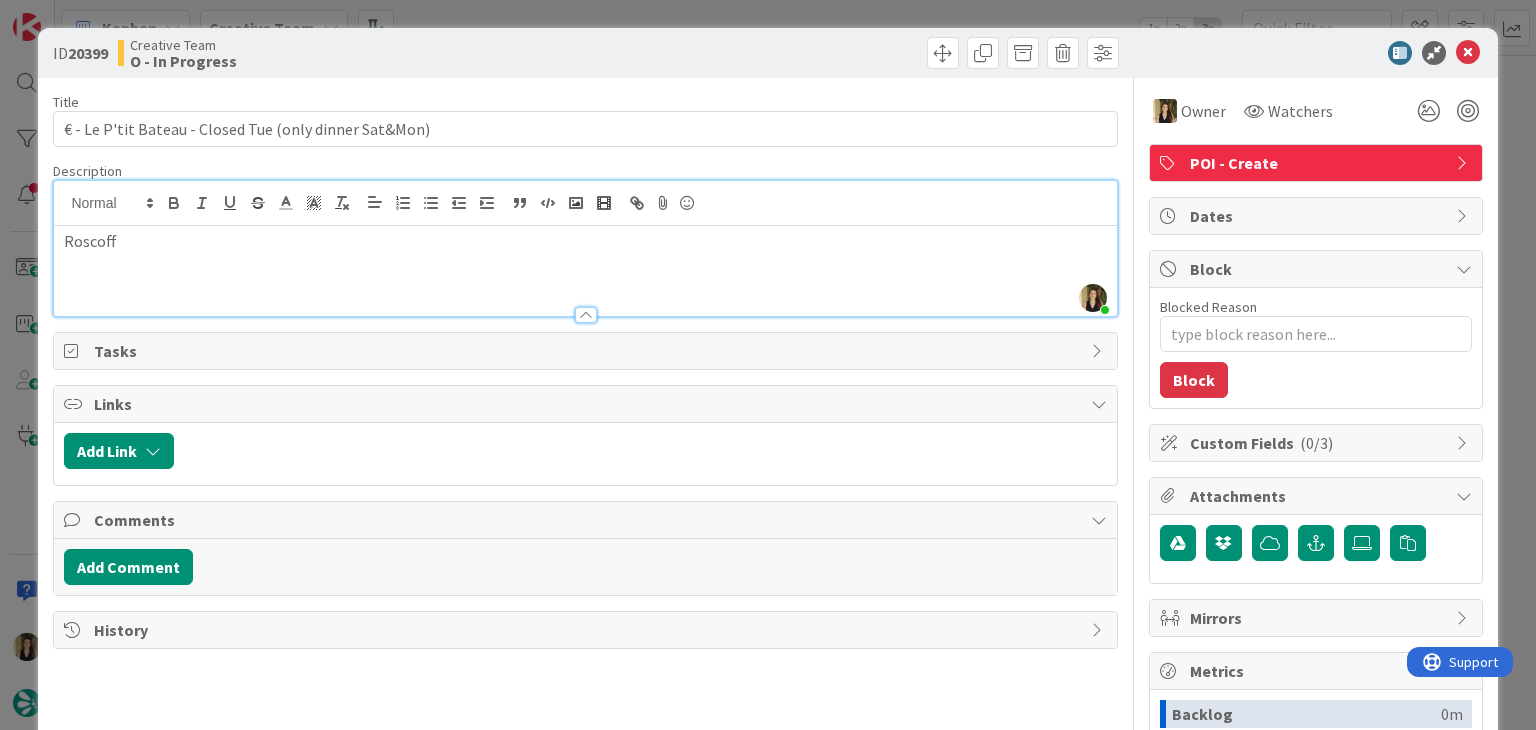 drag, startPoint x: 492, startPoint y: 46, endPoint x: 495, endPoint y: 21, distance: 25.179358 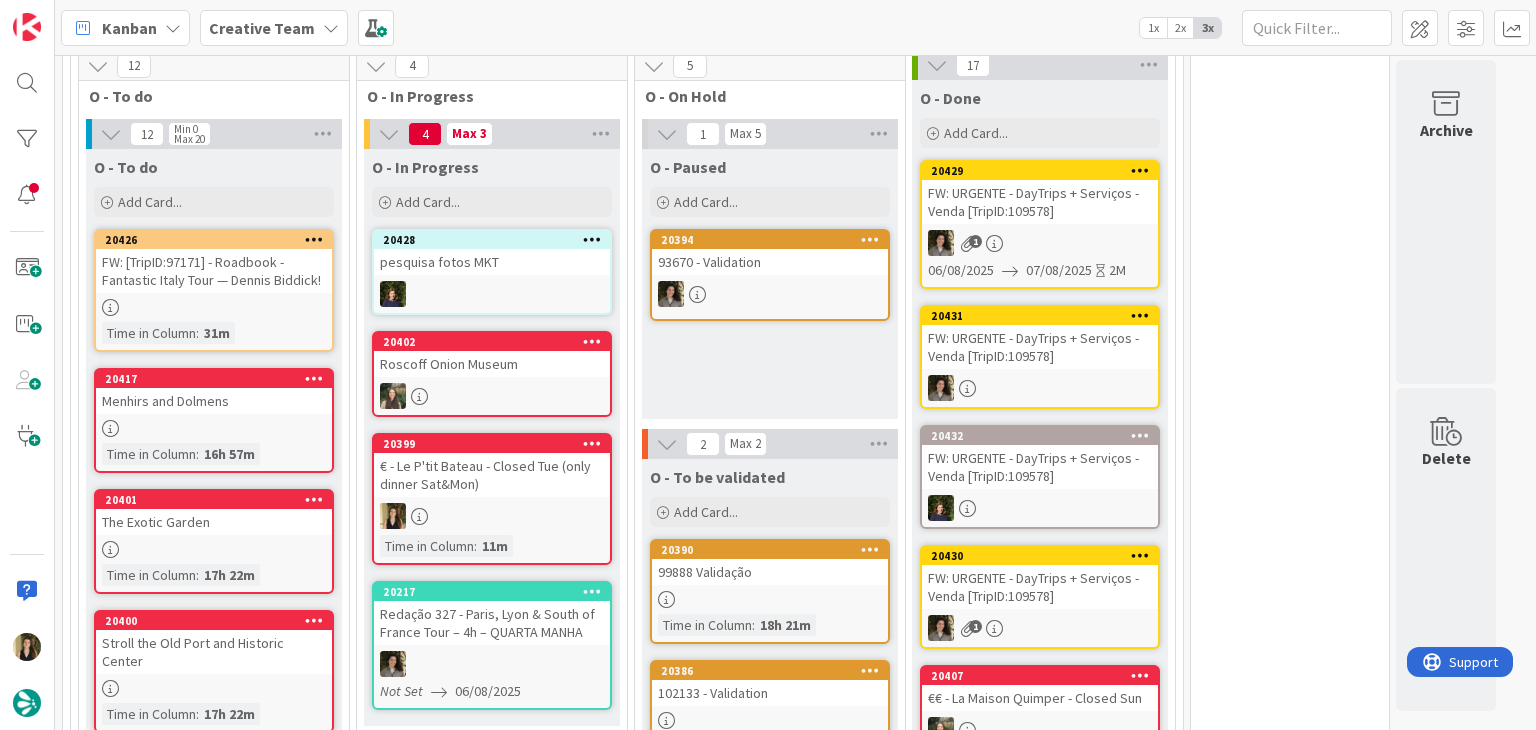 scroll, scrollTop: 0, scrollLeft: 0, axis: both 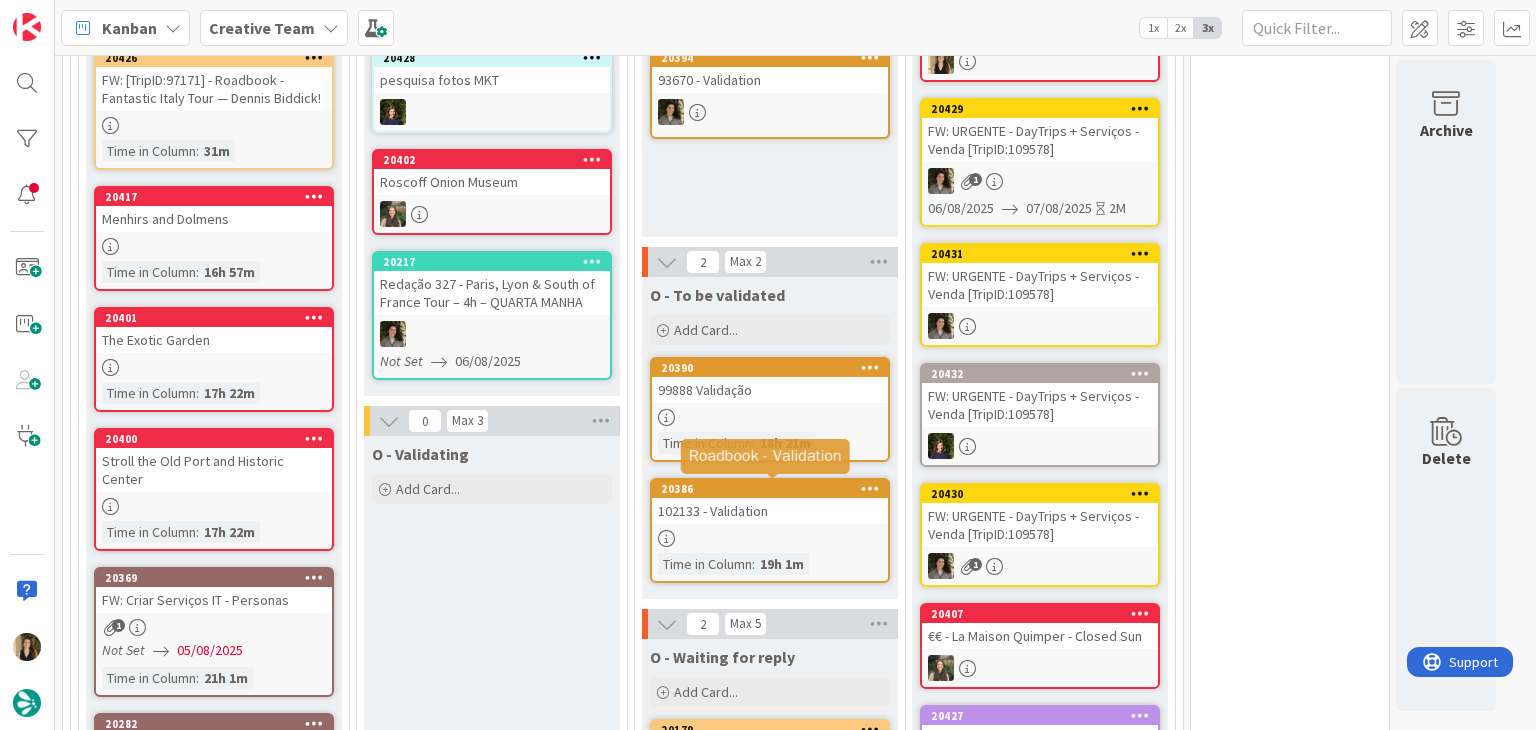 click on "O - Validating Add Card..." at bounding box center [492, 1209] 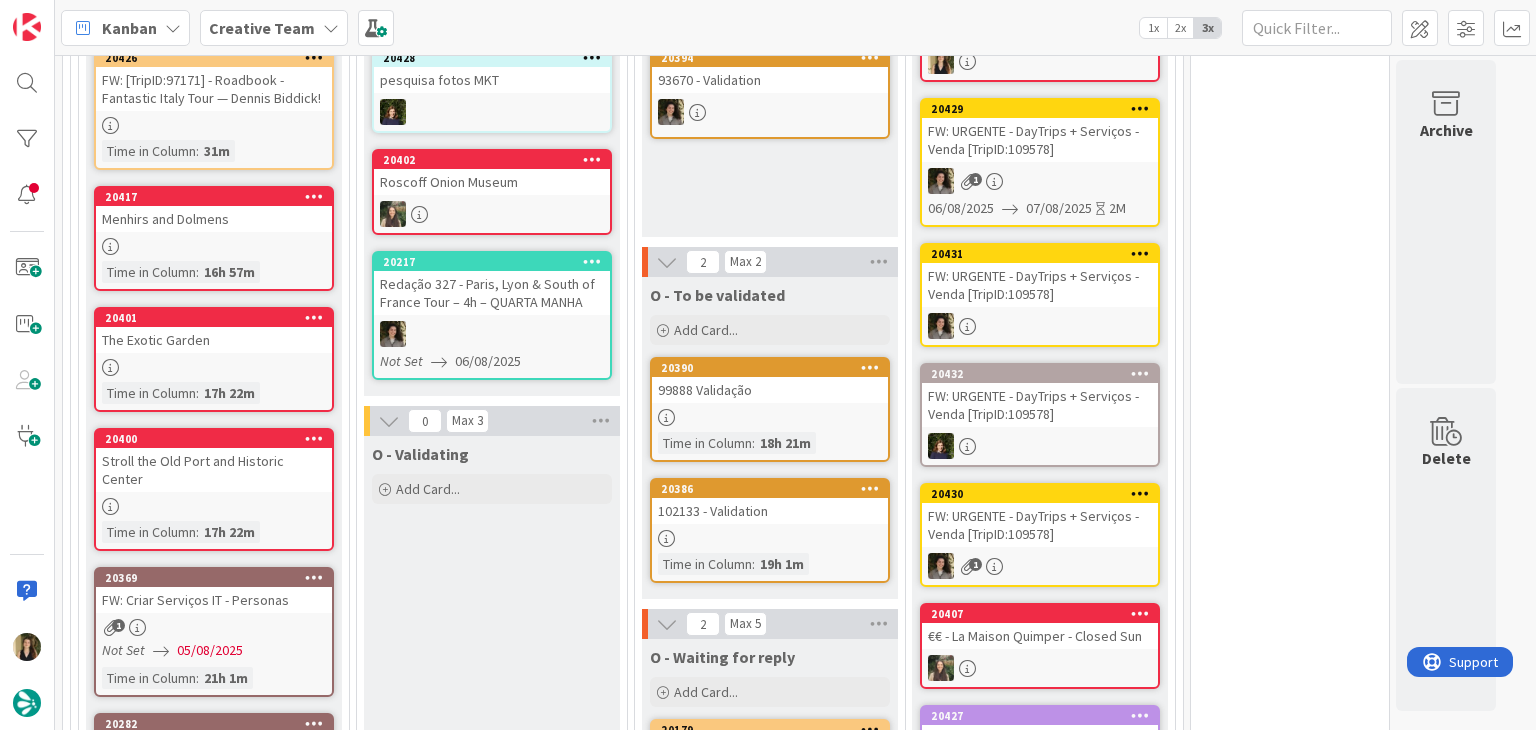 click on "O - Validating Add Card..." at bounding box center [492, 1209] 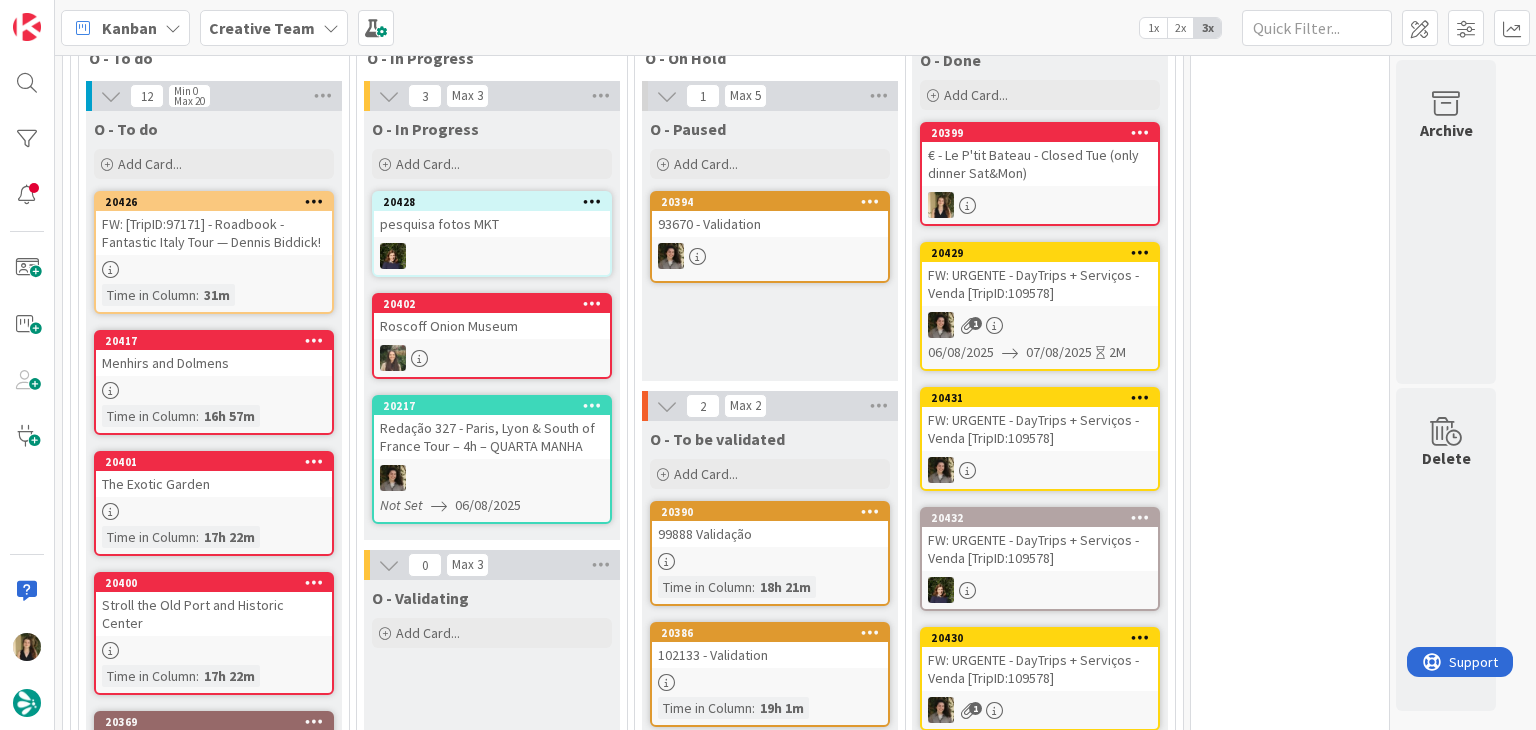 scroll, scrollTop: 544, scrollLeft: 0, axis: vertical 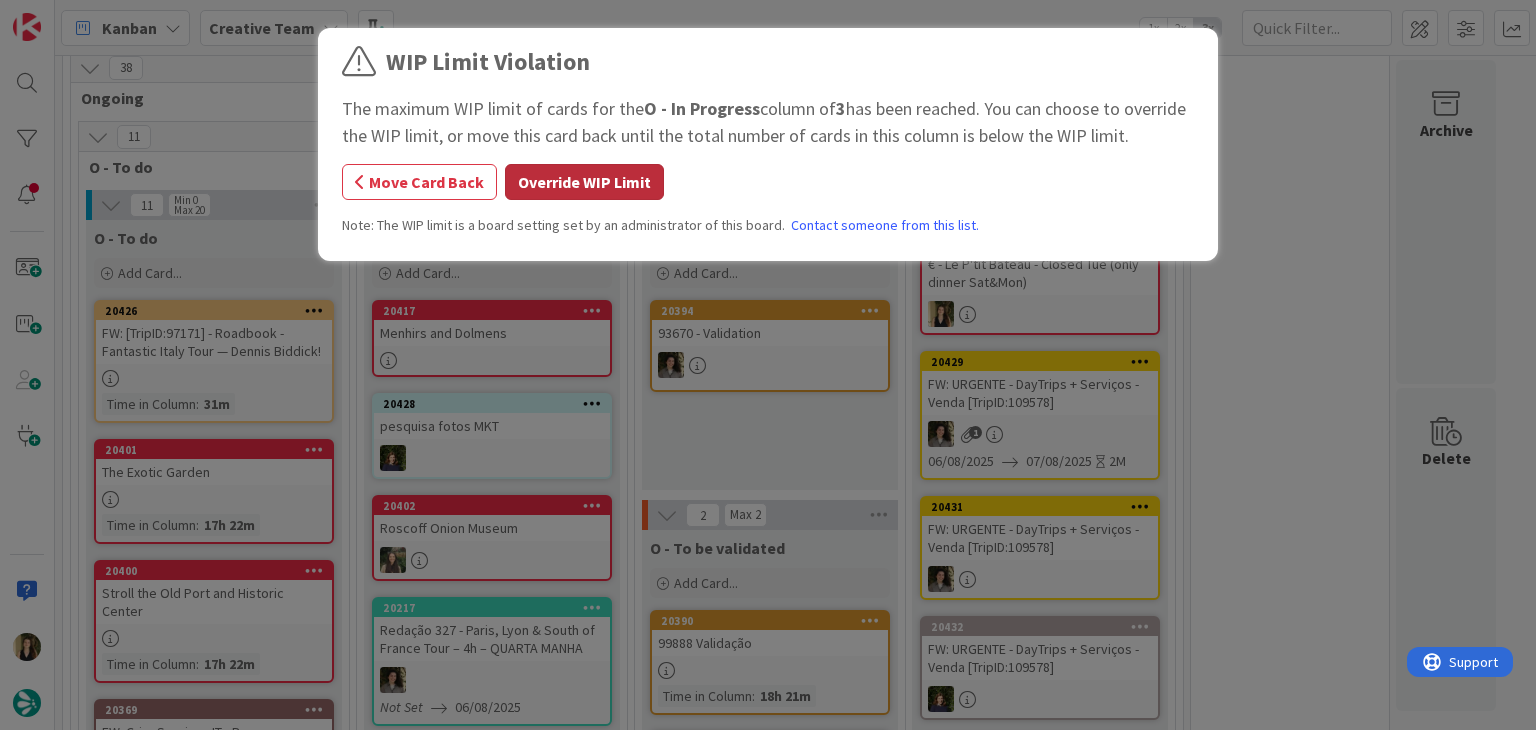 click on "Override WIP Limit" at bounding box center (584, 182) 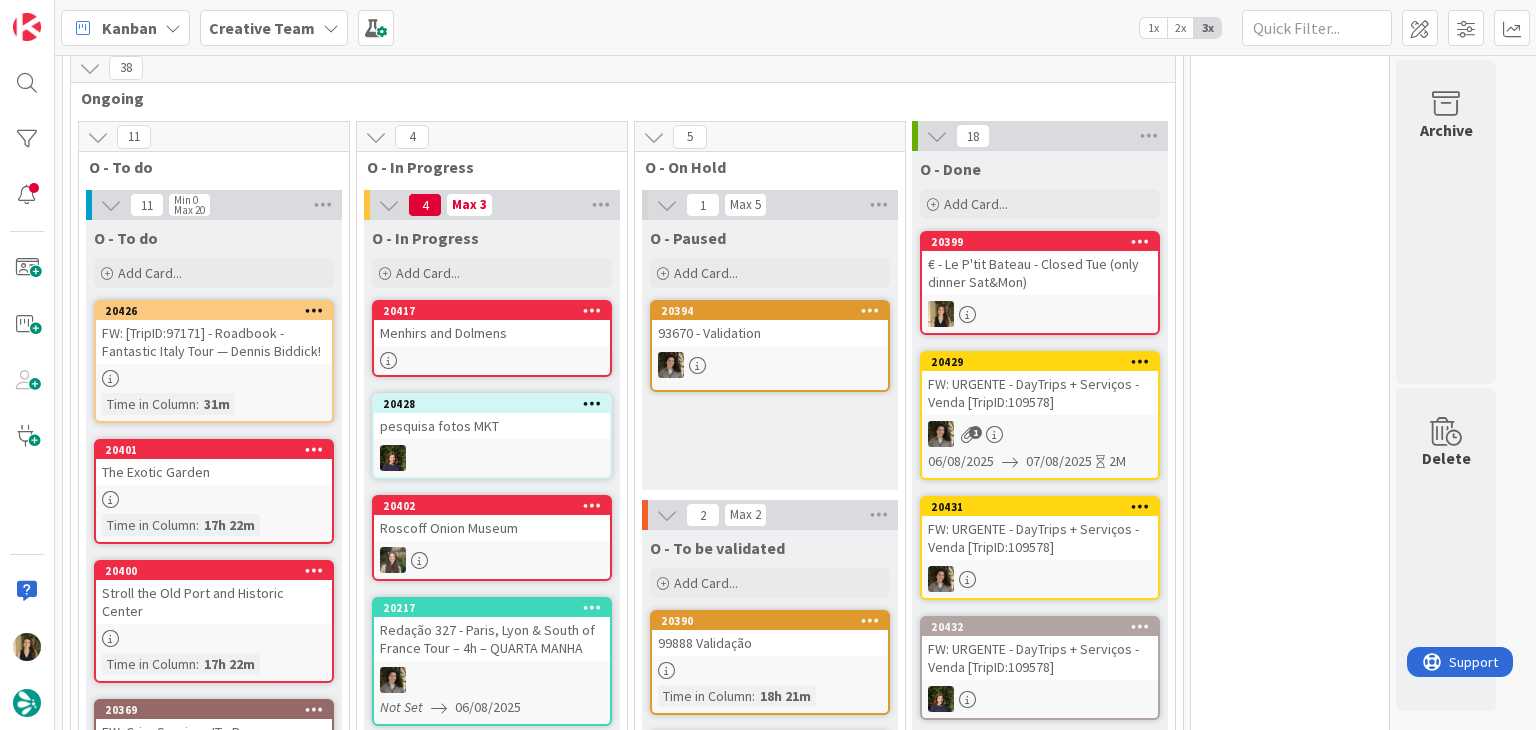 click on "20417 Menhirs and Dolmens" at bounding box center [492, 338] 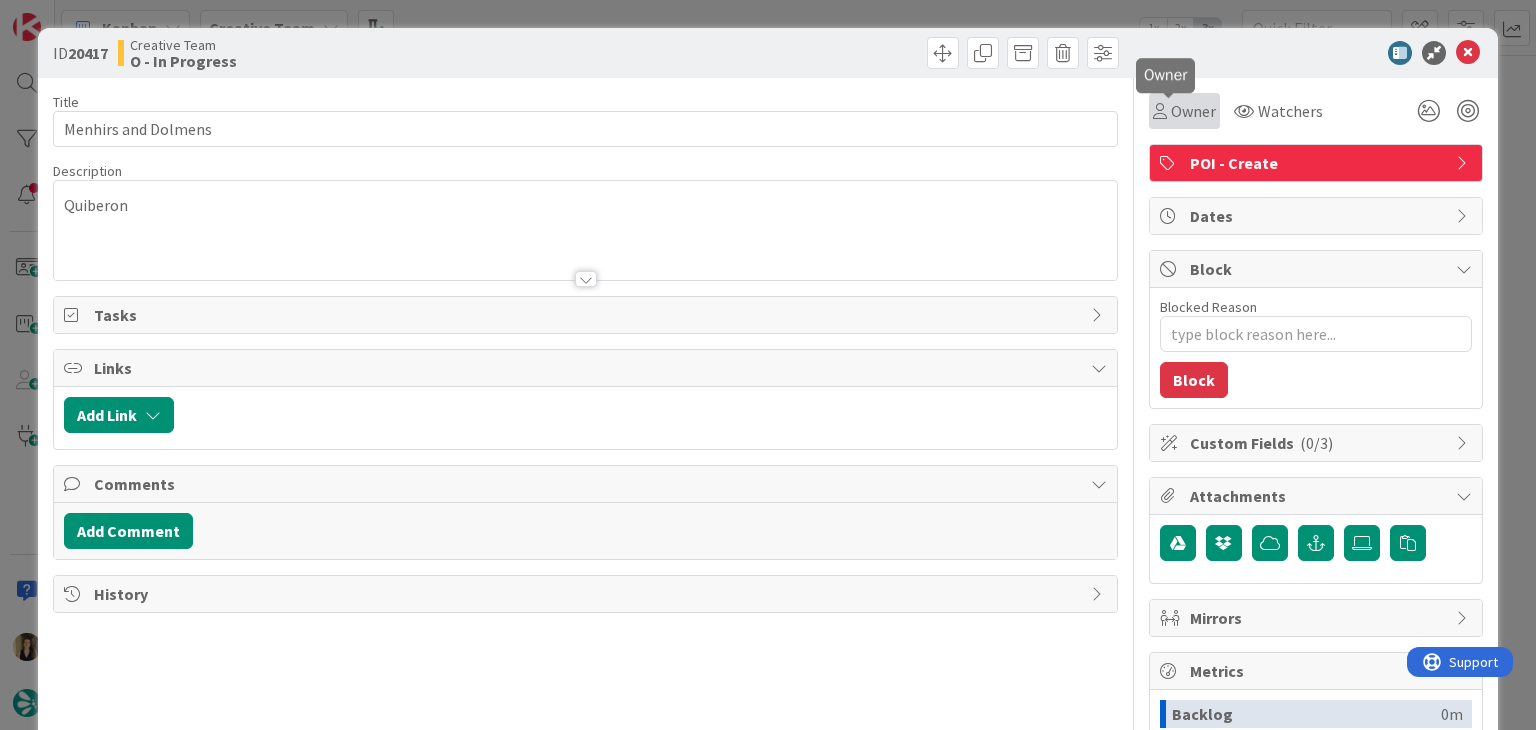 scroll, scrollTop: 0, scrollLeft: 0, axis: both 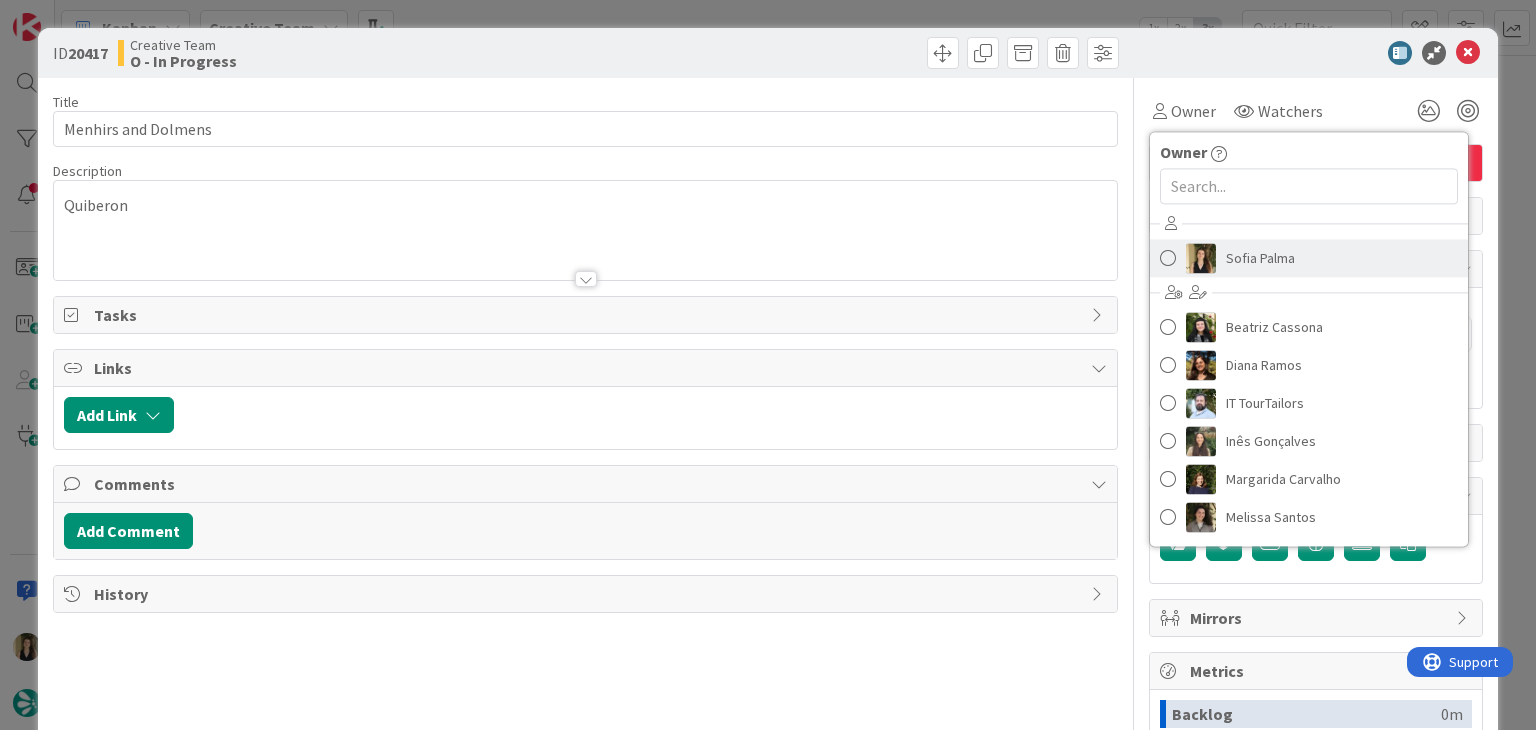 click on "Sofia Palma" at bounding box center [1309, 258] 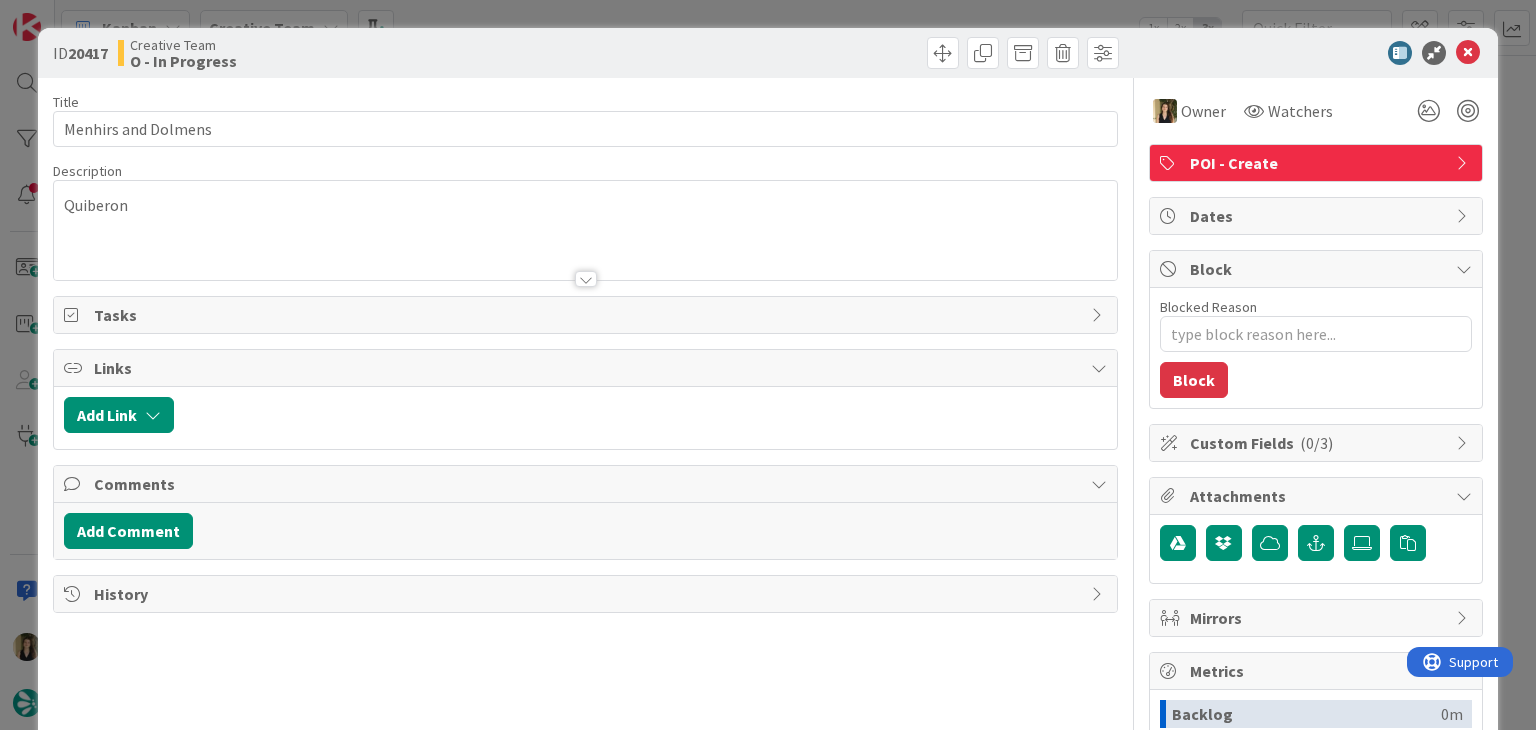 click on "Creative Team O - In Progress" at bounding box center [349, 53] 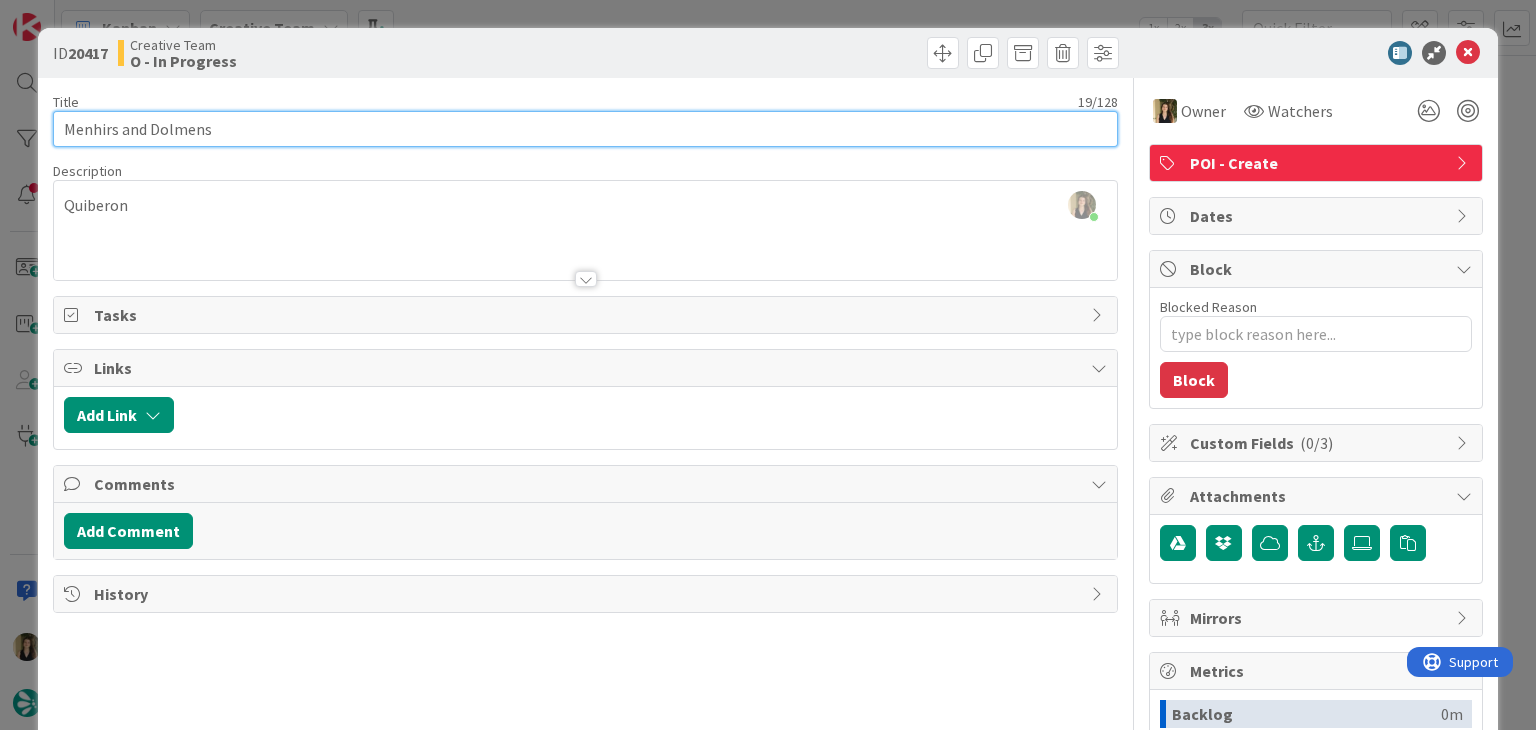 drag, startPoint x: 267, startPoint y: 129, endPoint x: 45, endPoint y: 123, distance: 222.08107 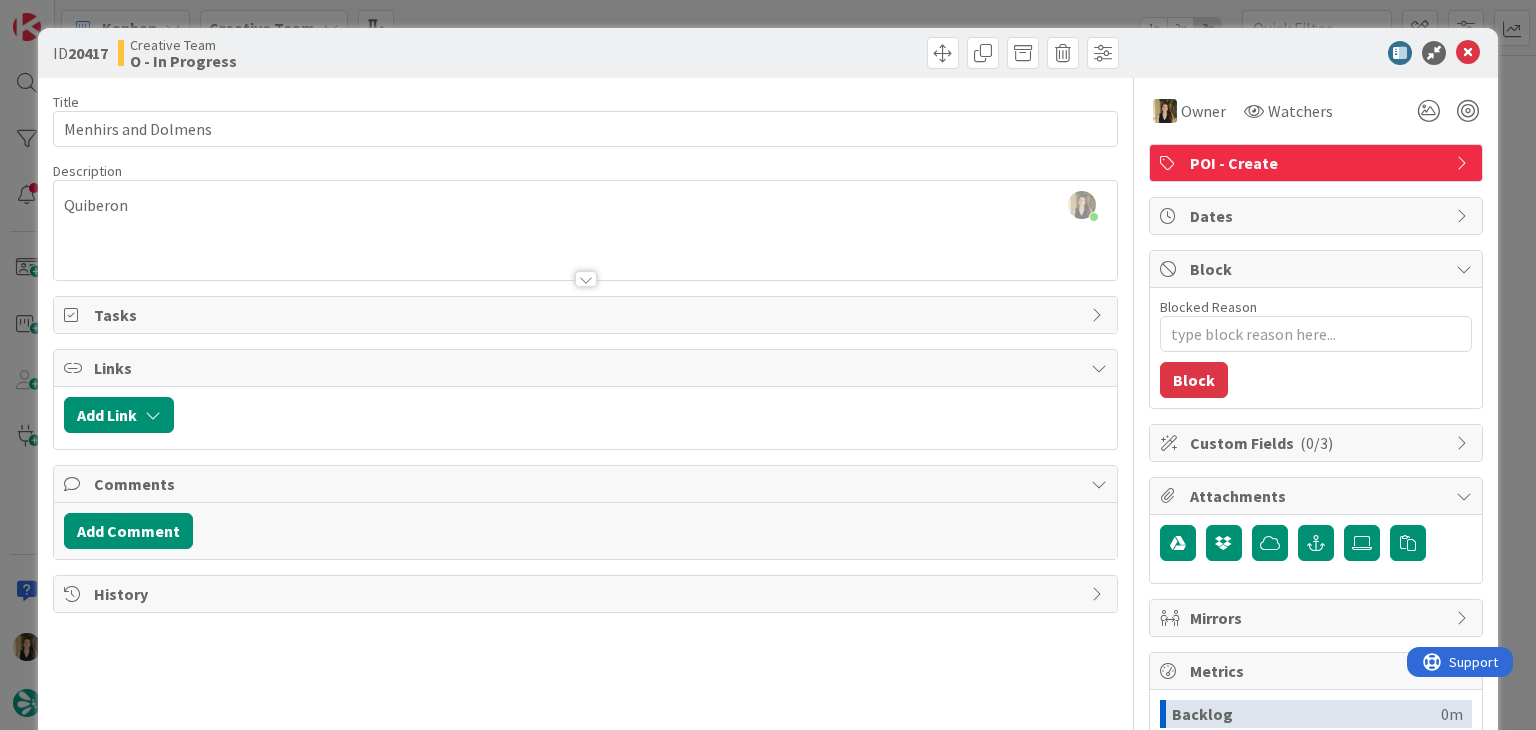 click on "Creative Team O - In Progress" at bounding box center [349, 53] 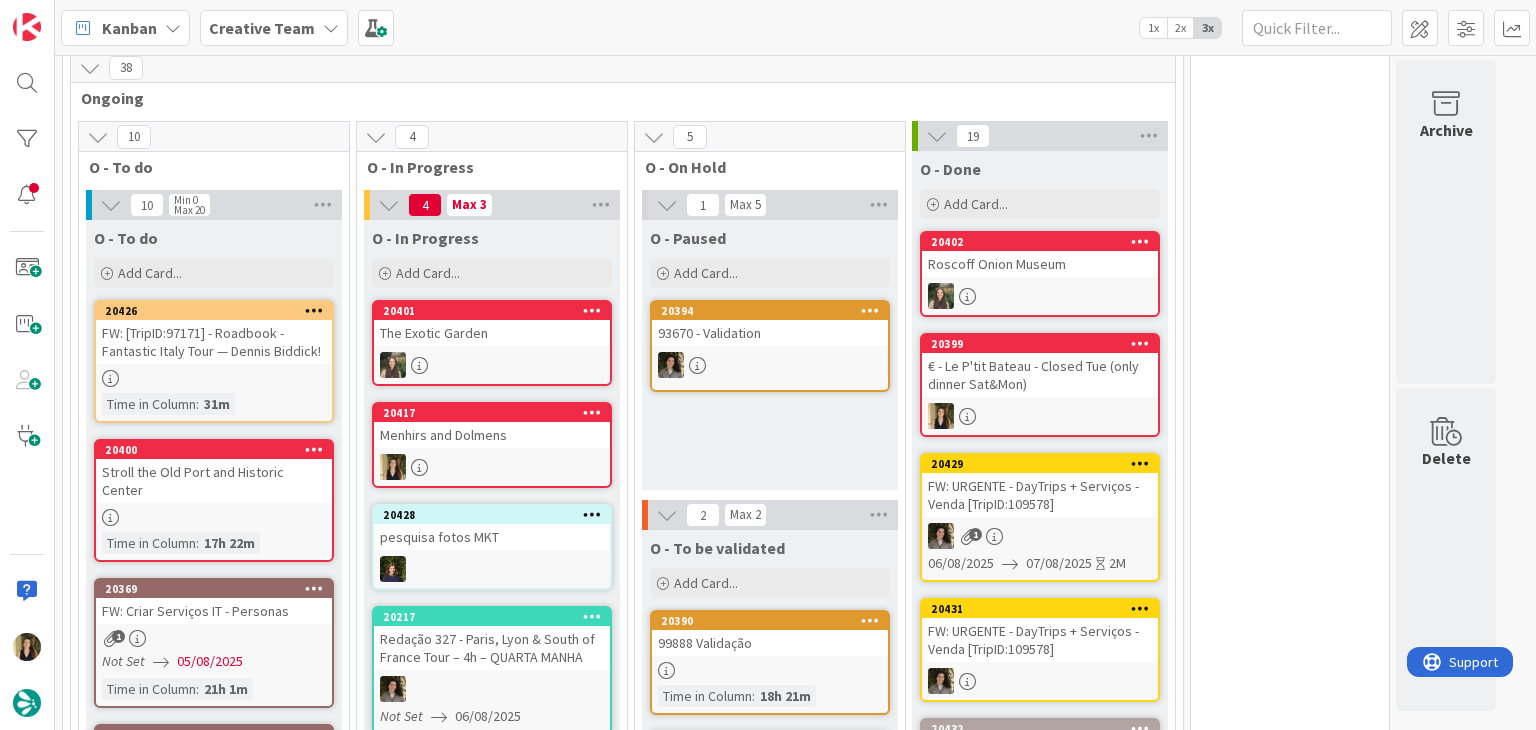 scroll, scrollTop: 0, scrollLeft: 0, axis: both 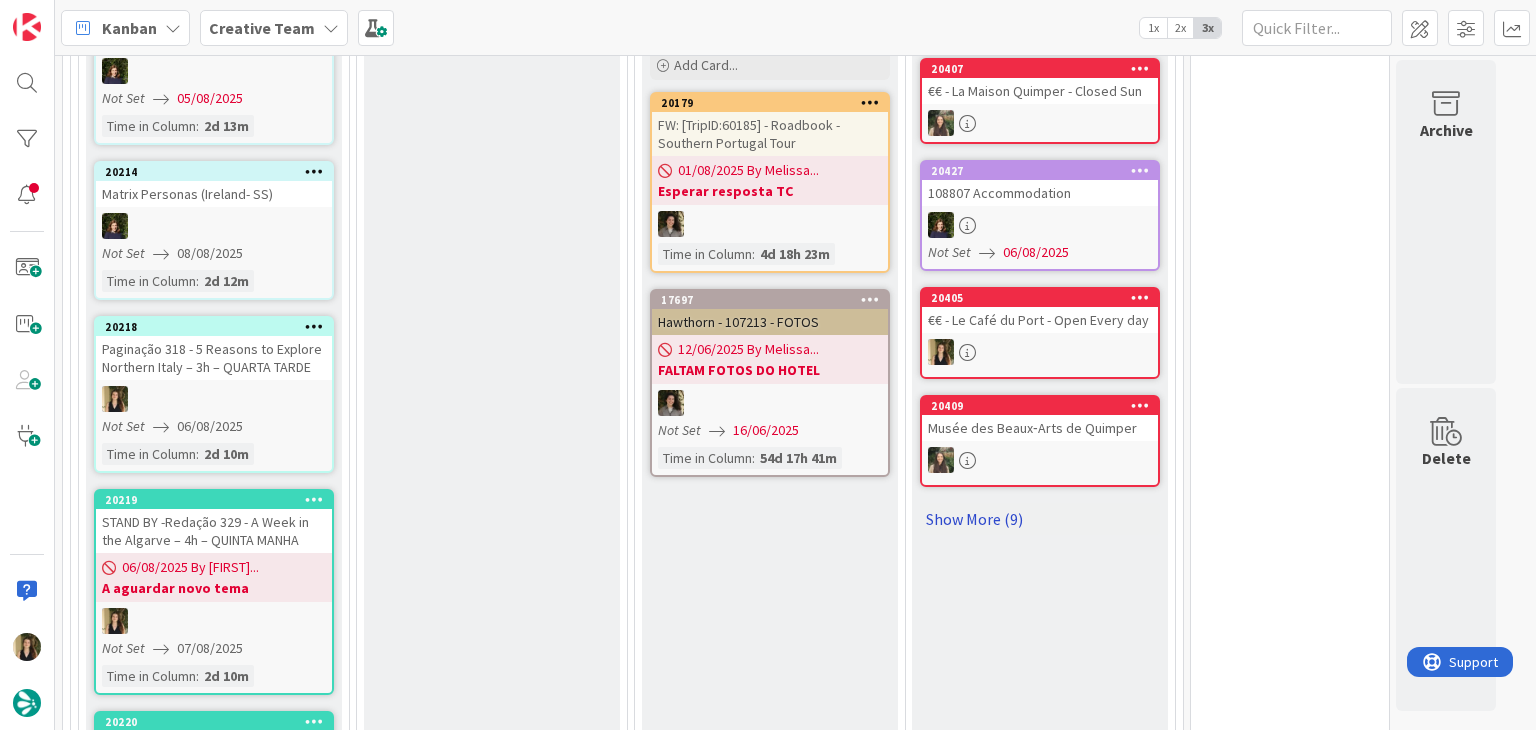click on "Show More (9)" at bounding box center (1040, 519) 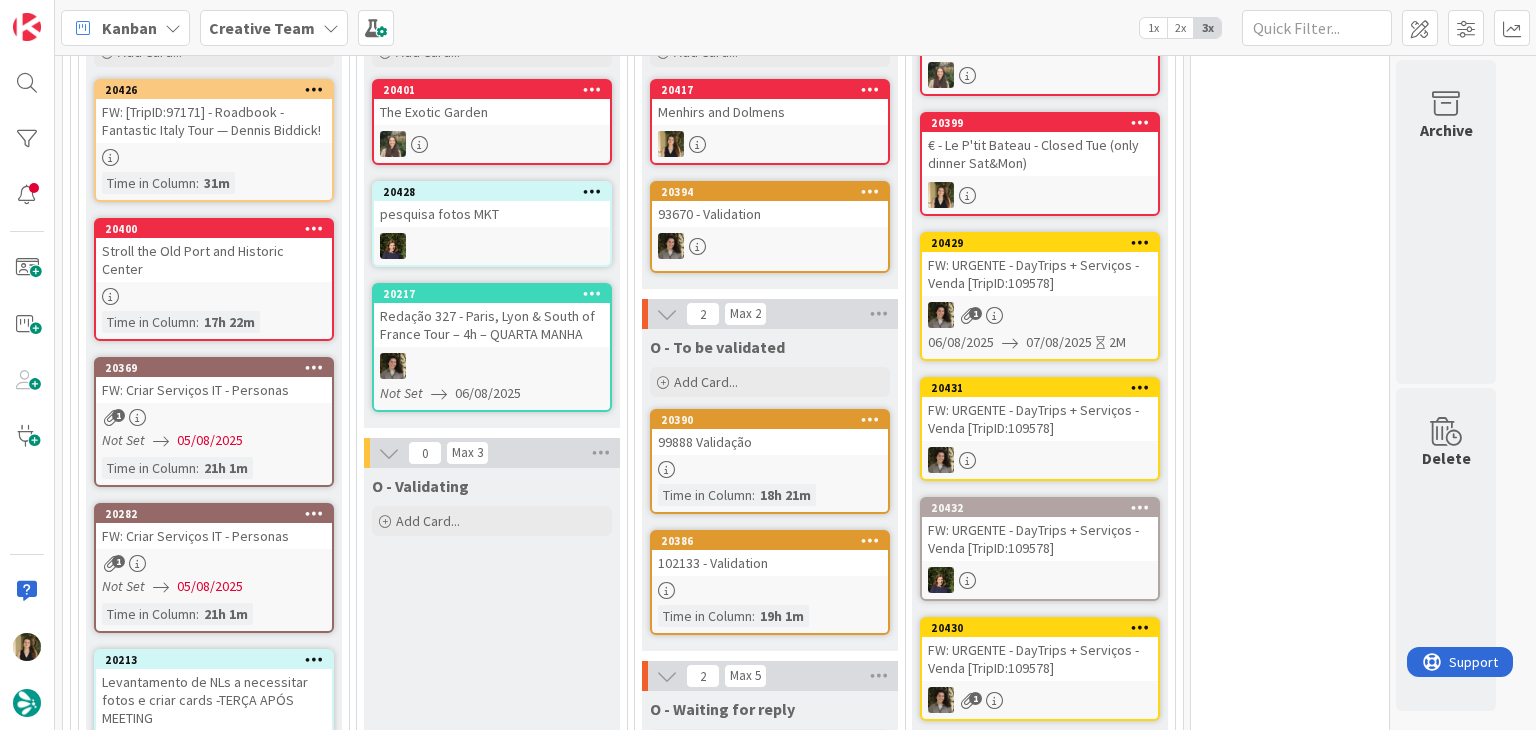 scroll, scrollTop: 391, scrollLeft: 0, axis: vertical 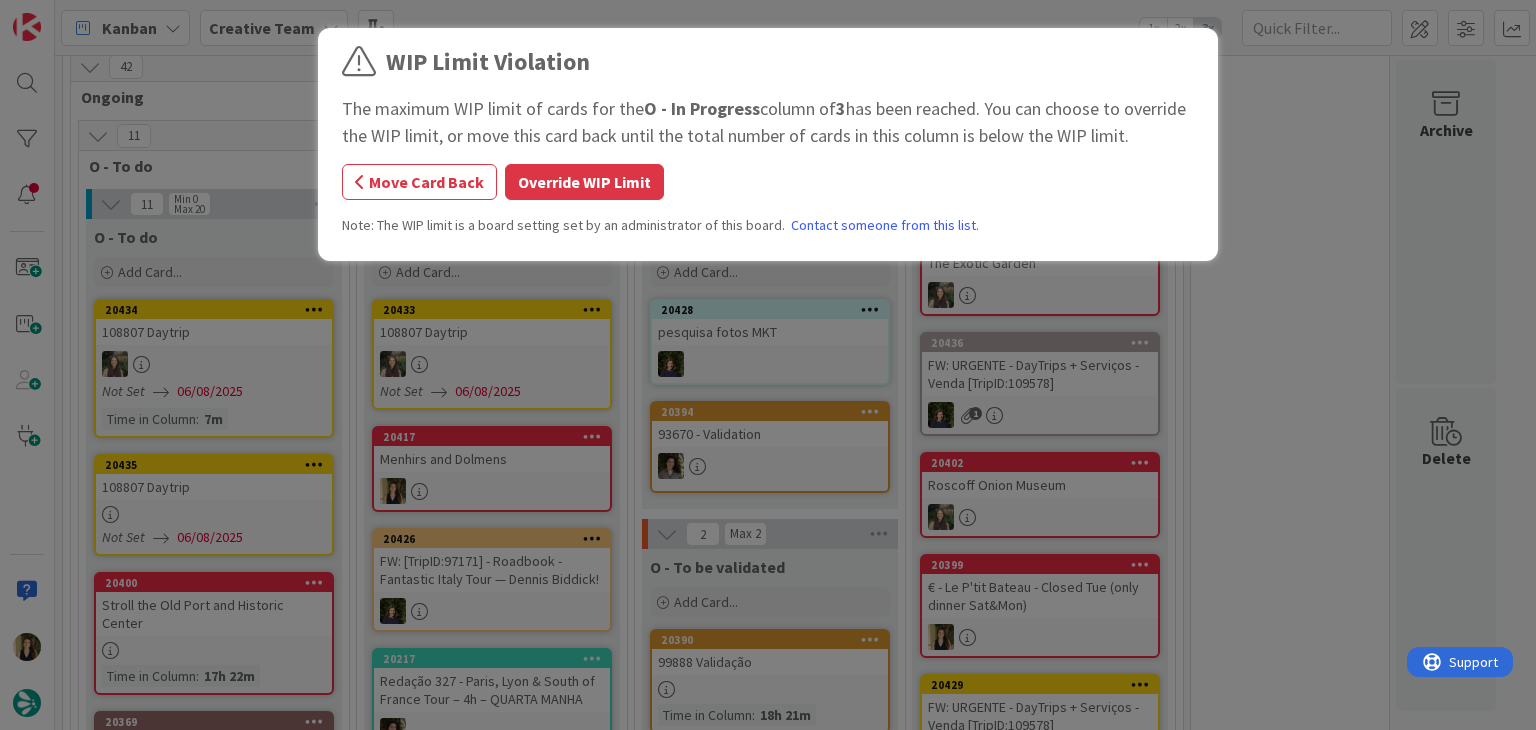 click on "WIP Limit Violation The maximum WIP limit of cards for the  O - In Progress  column of  3  has been reached. You can choose to override the WIP limit, or move this card back until the total number of cards in this column is below the WIP limit. Move Card Back Override WIP Limit Note: The WIP limit is a board setting set by an administrator of this board. Contact someone from this list." at bounding box center (768, 147) 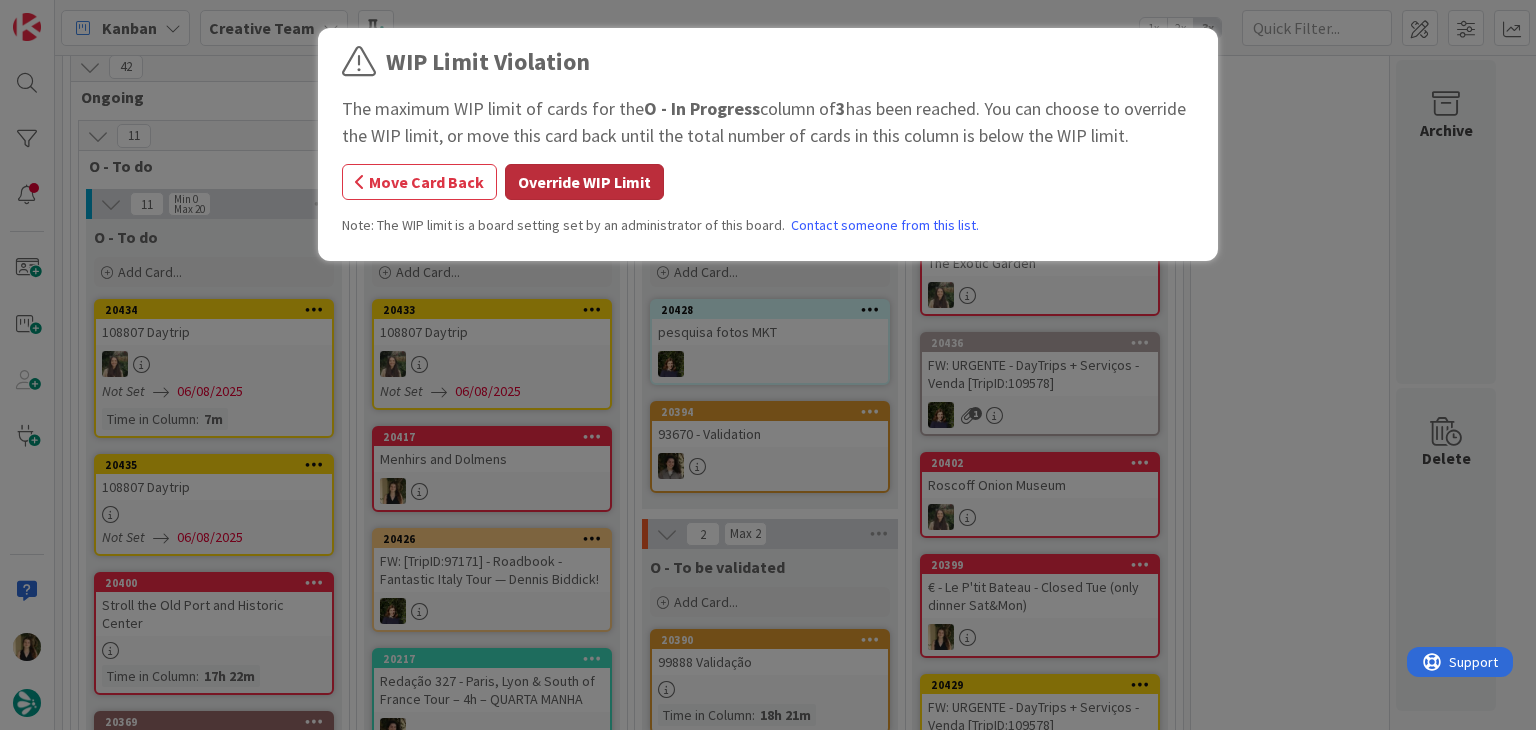 click on "Override WIP Limit" at bounding box center (584, 182) 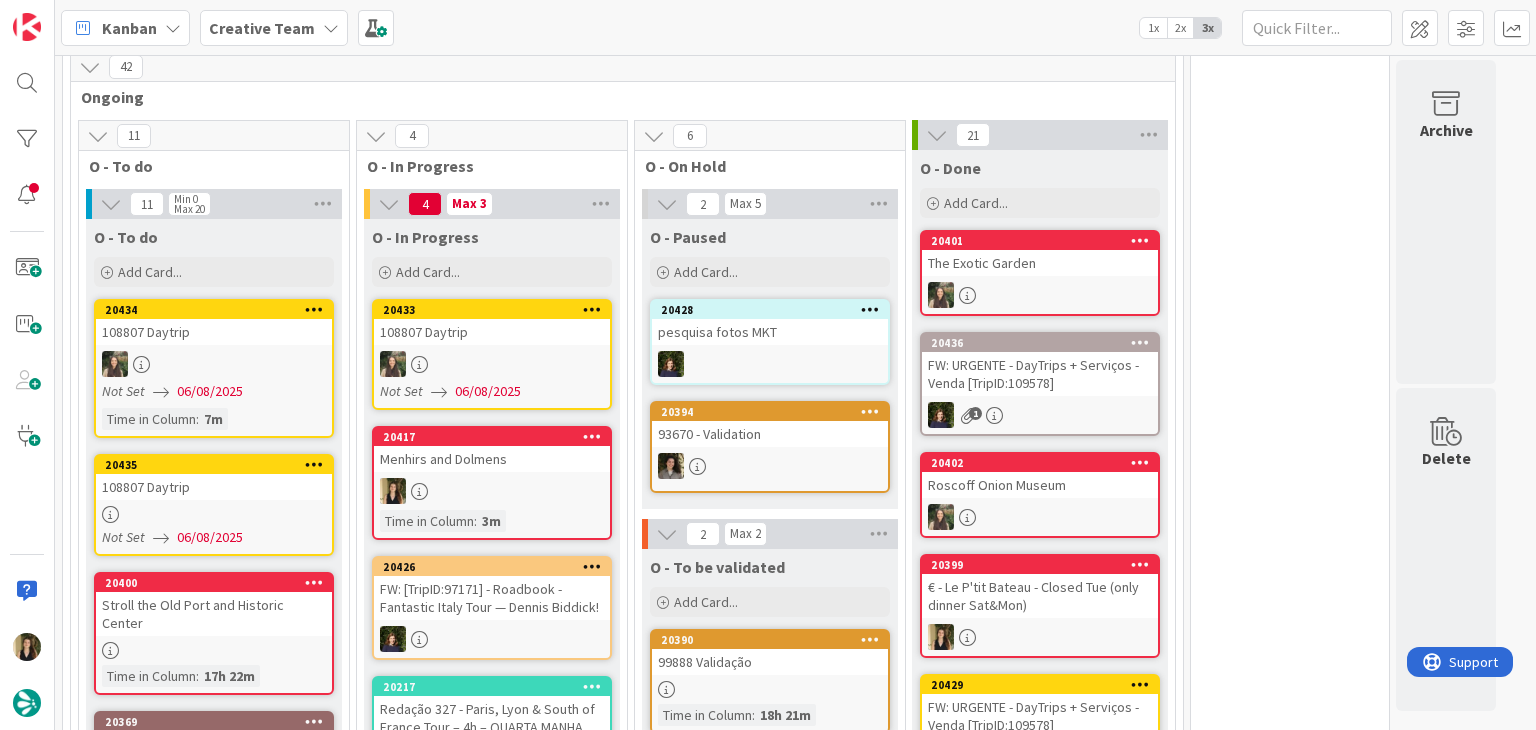 click on "0 Tempos máximos Roadbook  - Create -  30 min Roadbook  - Validation  - 20 min Roadbook  - Revision  - 25 min NL  - Blog Post + Email  - 4h30 NL  - Paginação  - 3 h NL  - Teste/agendar  - 30min Daytrip  - 5 min Car  - 20 min Service  - 20 min Service  Aux  - 10 min POI  - Pesquisa (exclui redação)  - 45 min POI  - Create  - 20 min Location  - 20 min Accommodation  - 30 min Accommodation  RB  - 20 min Website   -  Carregamento de Tours  - 6h Website  -  Edição conteúdo -  20min" at bounding box center [1290, 2341] 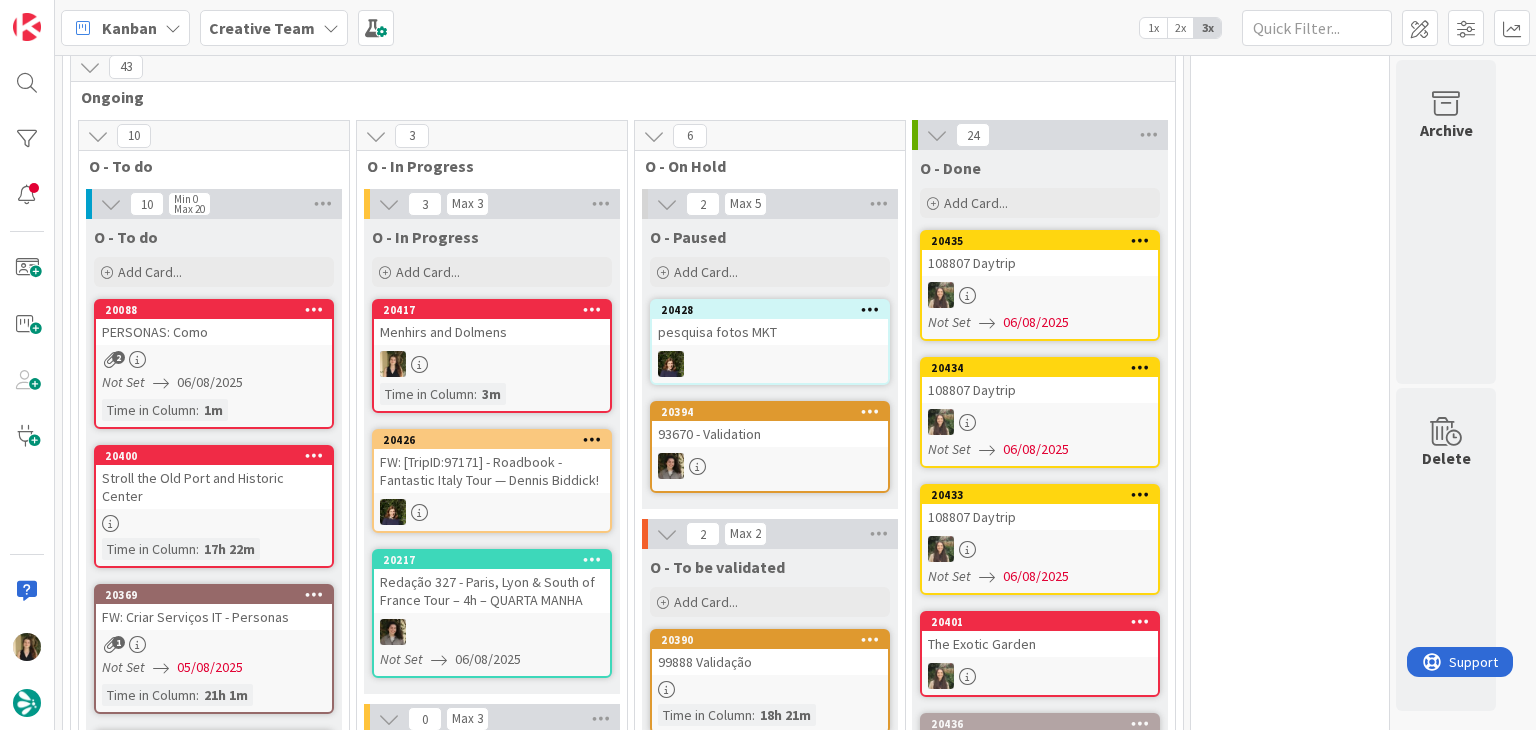 click at bounding box center (492, 364) 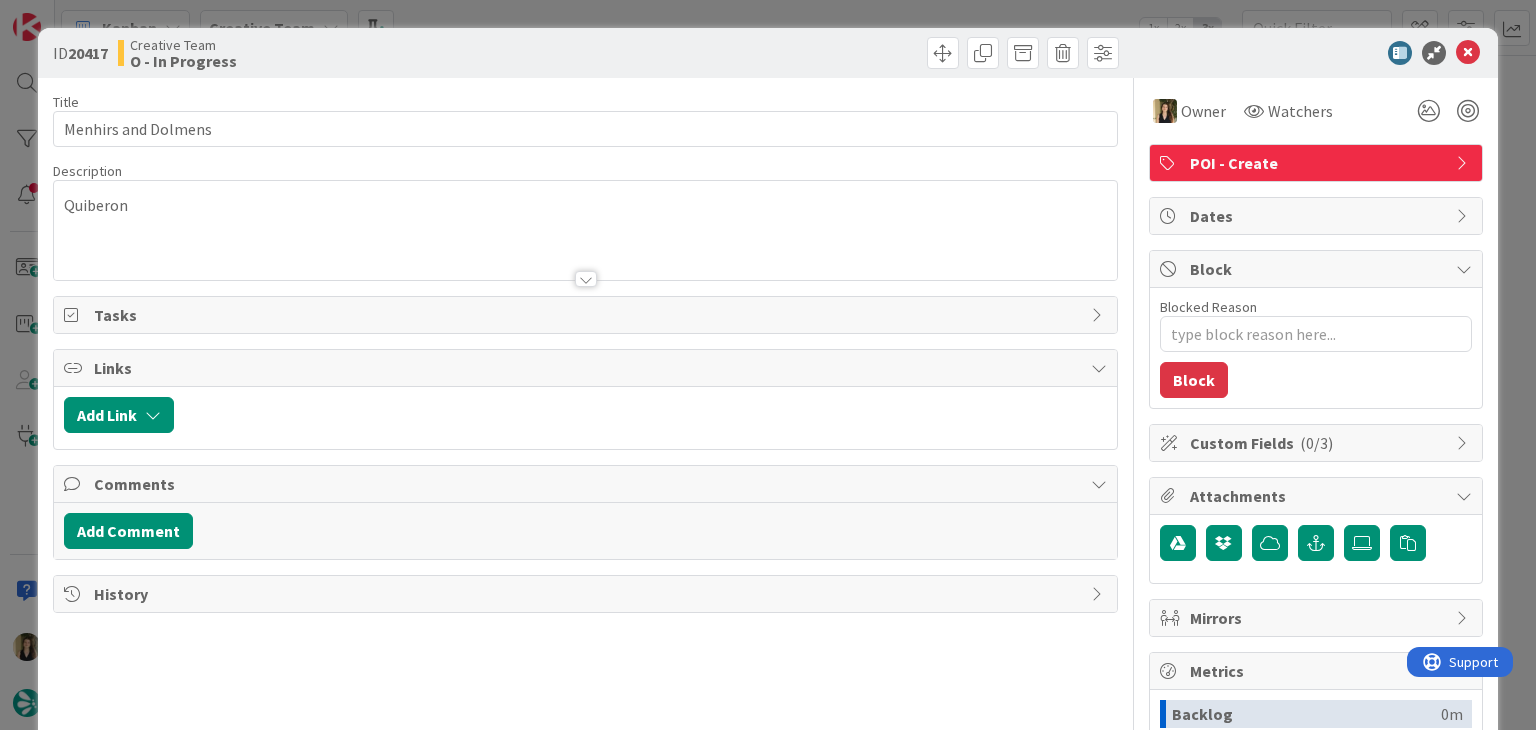scroll, scrollTop: 0, scrollLeft: 0, axis: both 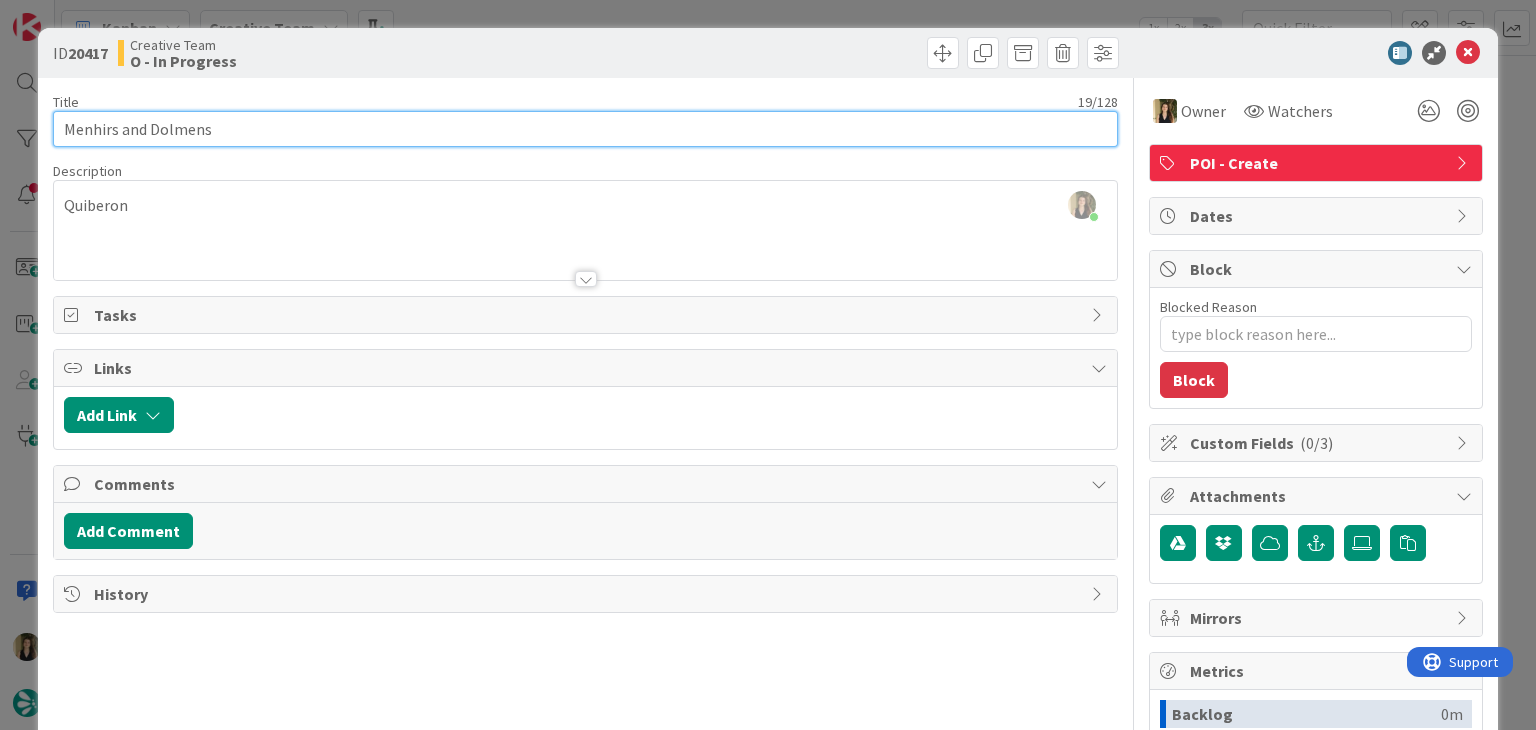 drag, startPoint x: 240, startPoint y: 129, endPoint x: 48, endPoint y: 117, distance: 192.37463 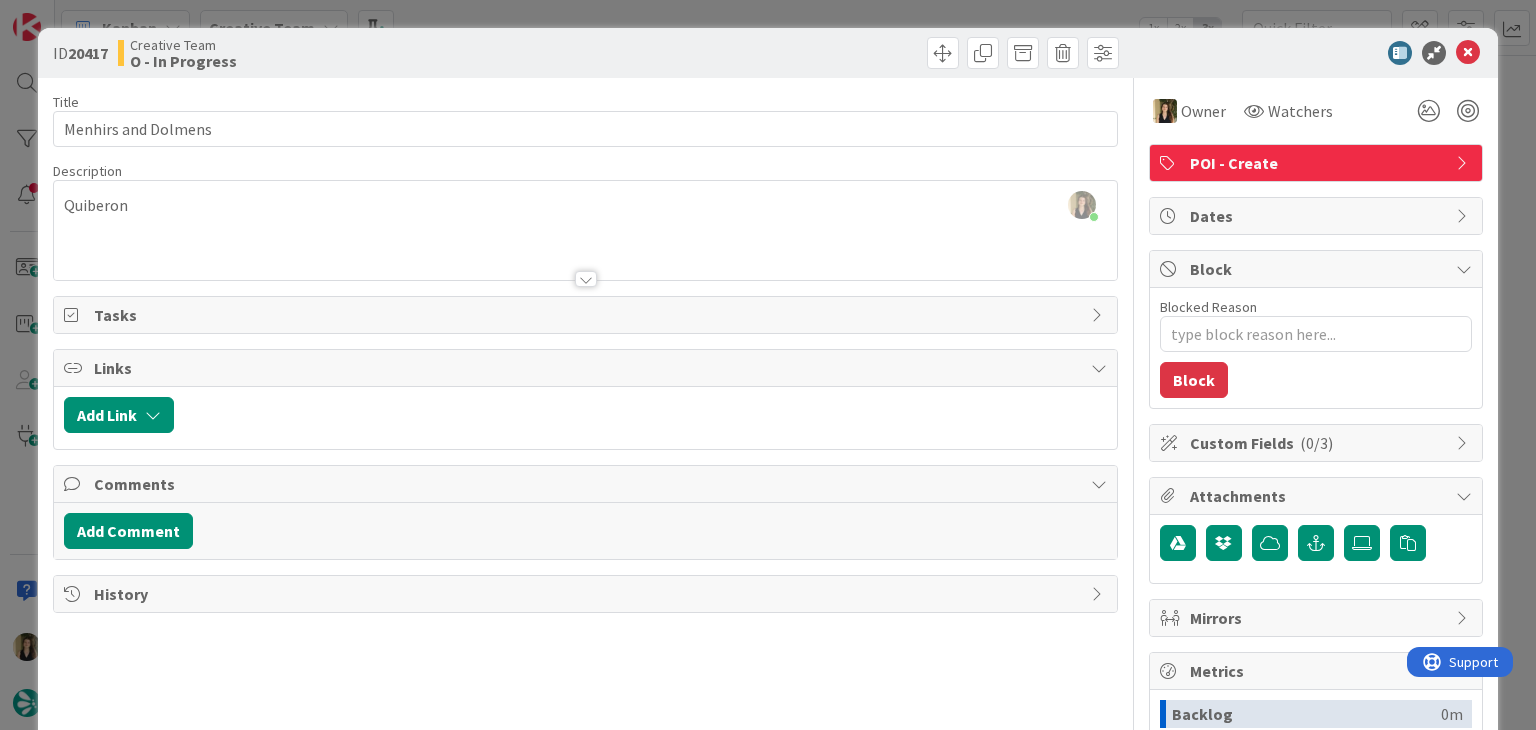 click on "ID  20417 Creative Team O - In Progress" at bounding box center (585, 53) 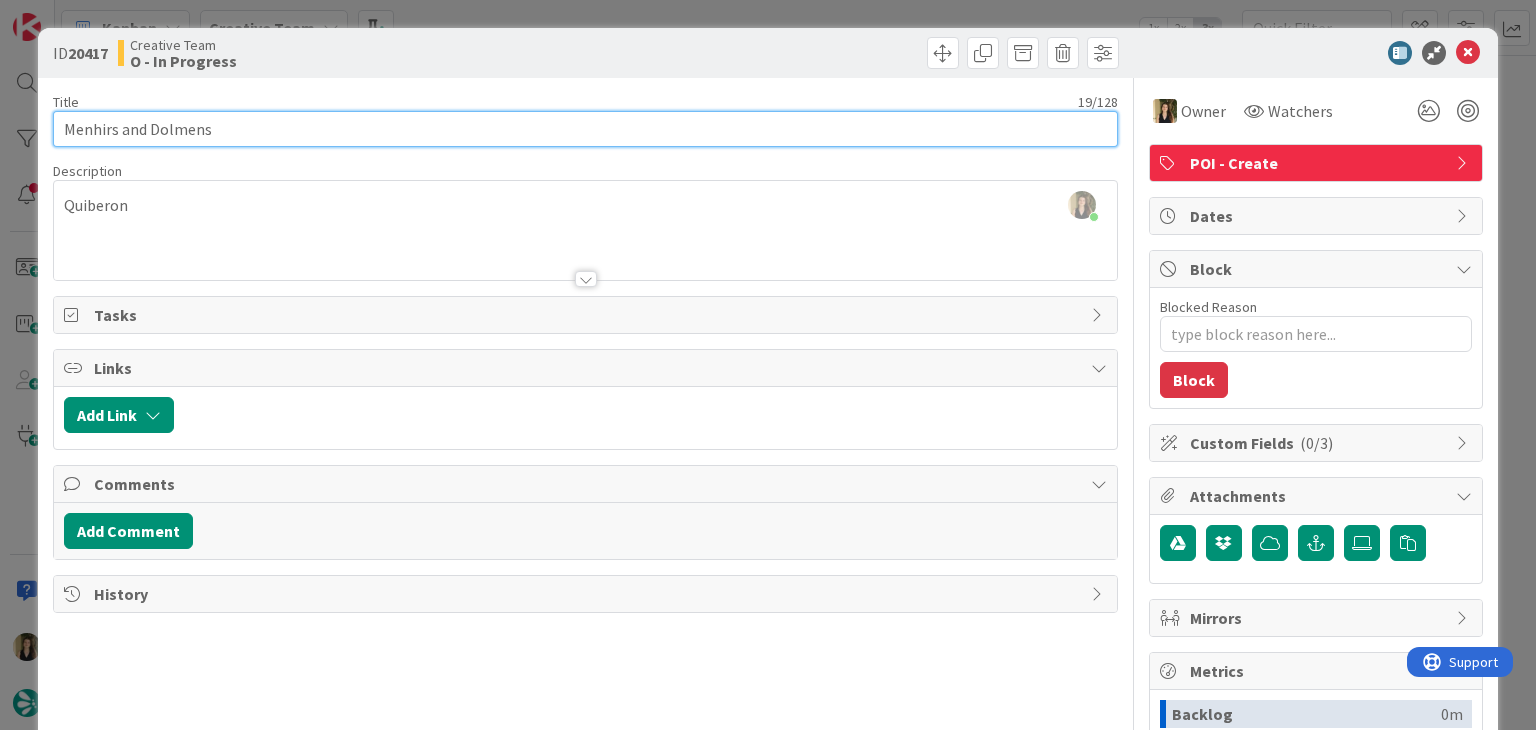 drag, startPoint x: 227, startPoint y: 141, endPoint x: 46, endPoint y: 137, distance: 181.04419 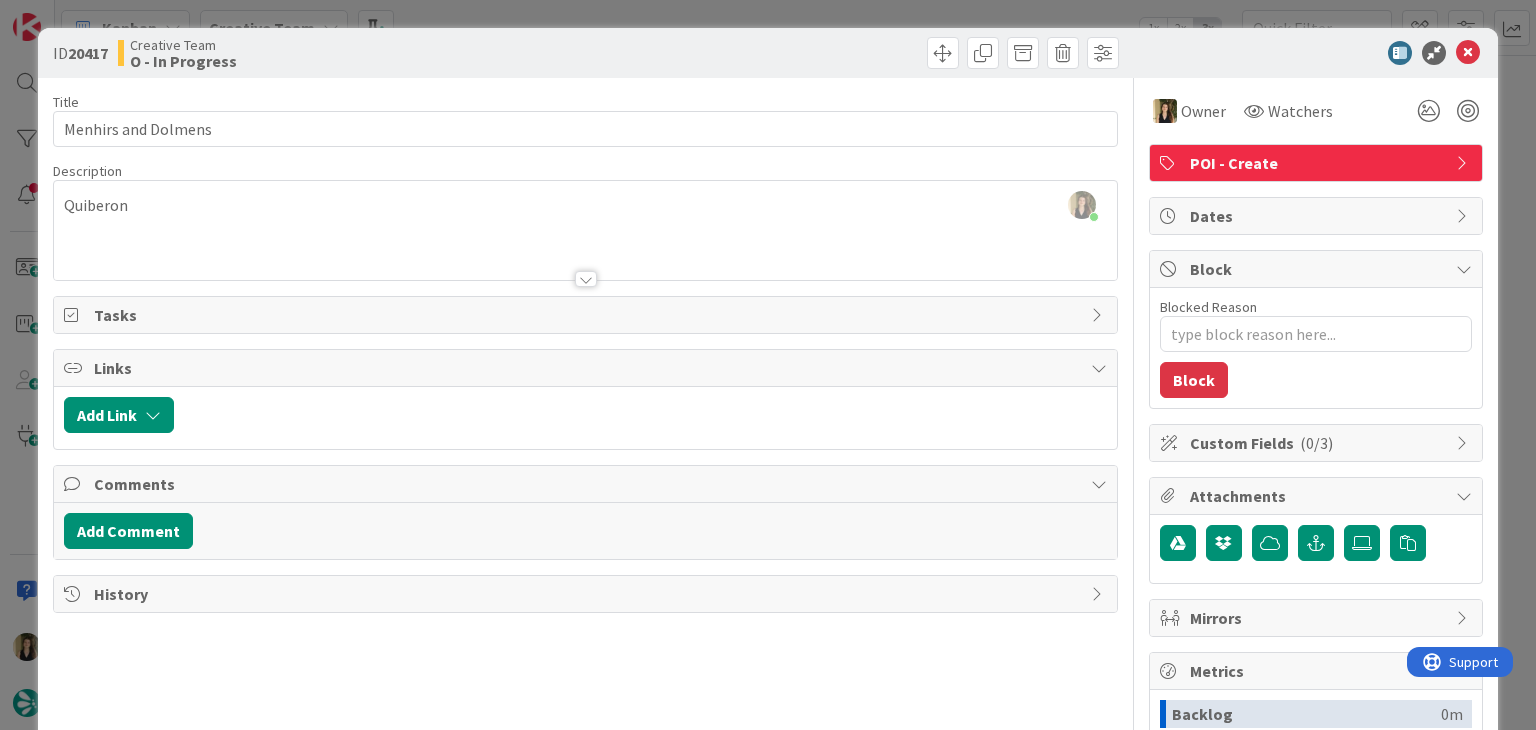 drag, startPoint x: 513, startPoint y: 50, endPoint x: 485, endPoint y: 0, distance: 57.306194 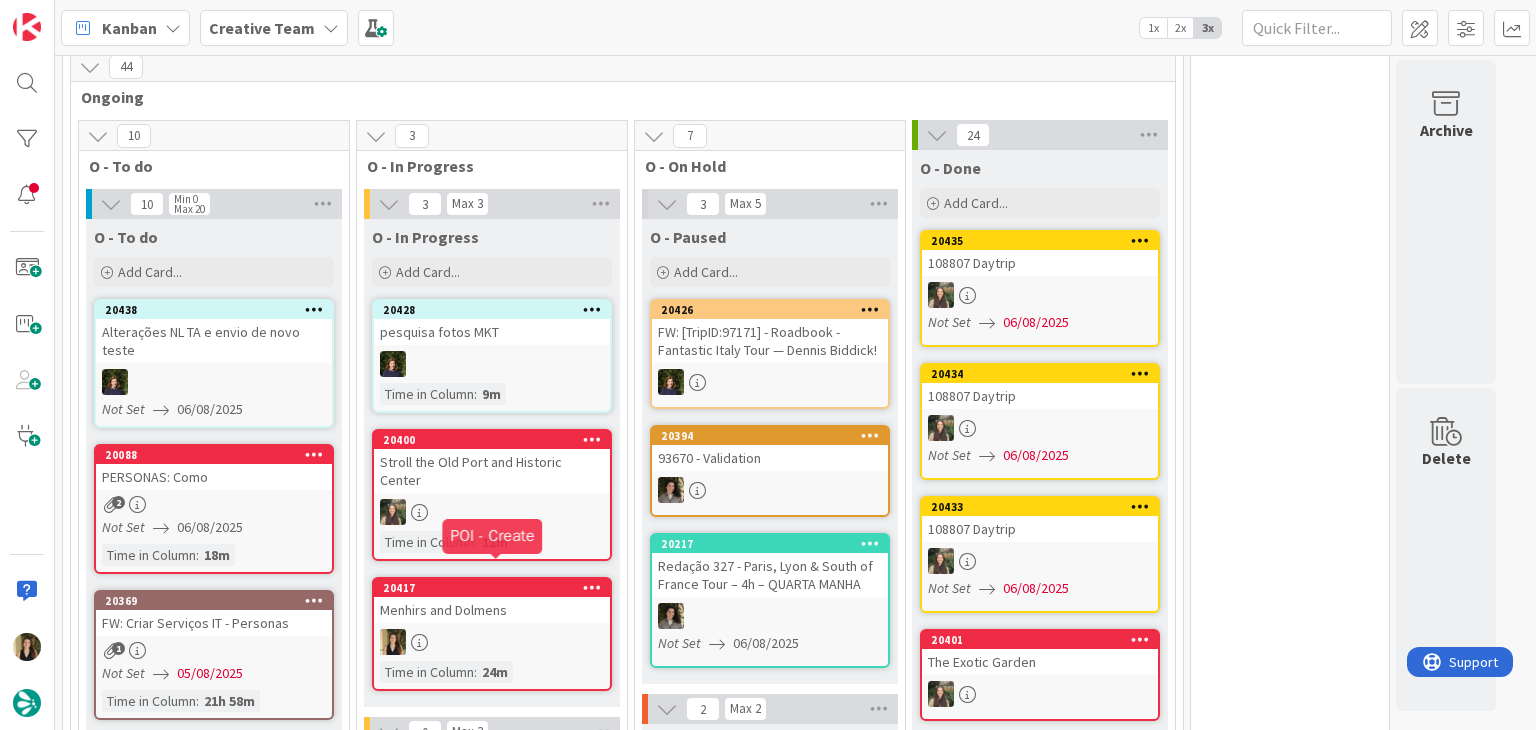 scroll, scrollTop: 572, scrollLeft: 0, axis: vertical 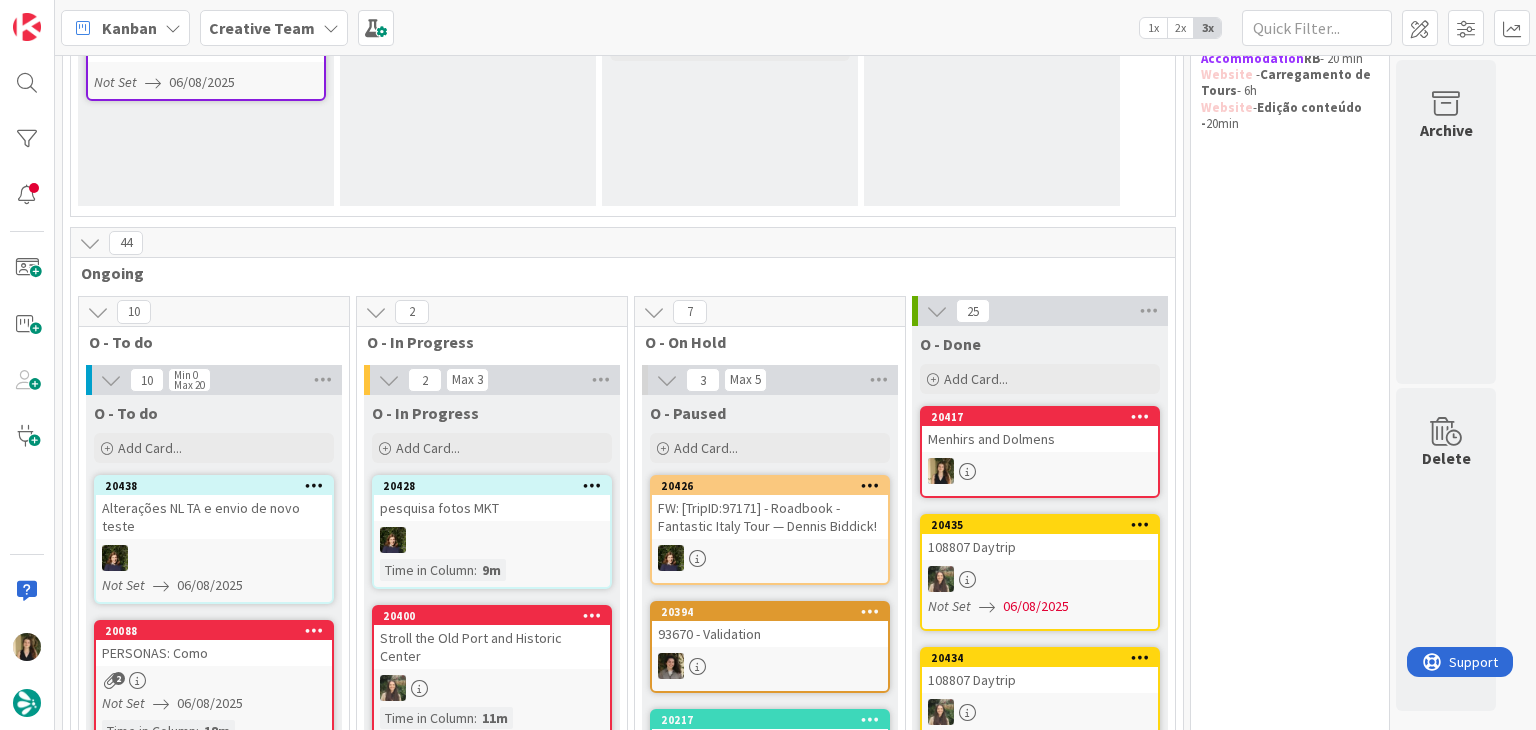 click on "0 Tempos máximos Roadbook  - Create -  30 min Roadbook  - Validation  - 20 min Roadbook  - Revision  - 25 min NL  - Blog Post + Email  - 4h30 NL  - Paginação  - 3 h NL  - Teste/agendar  - 30min Daytrip  - 5 min Car  - 20 min Service  - 20 min Service  Aux  - 10 min POI  - Pesquisa (exclui redação)  - 45 min POI  - Create  - 20 min Location  - 20 min Accommodation  - 30 min Accommodation  RB  - 20 min Website   -  Carregamento de Tours  - 6h Website  -  Edição conteúdo -  20min" at bounding box center [1290, 2800] 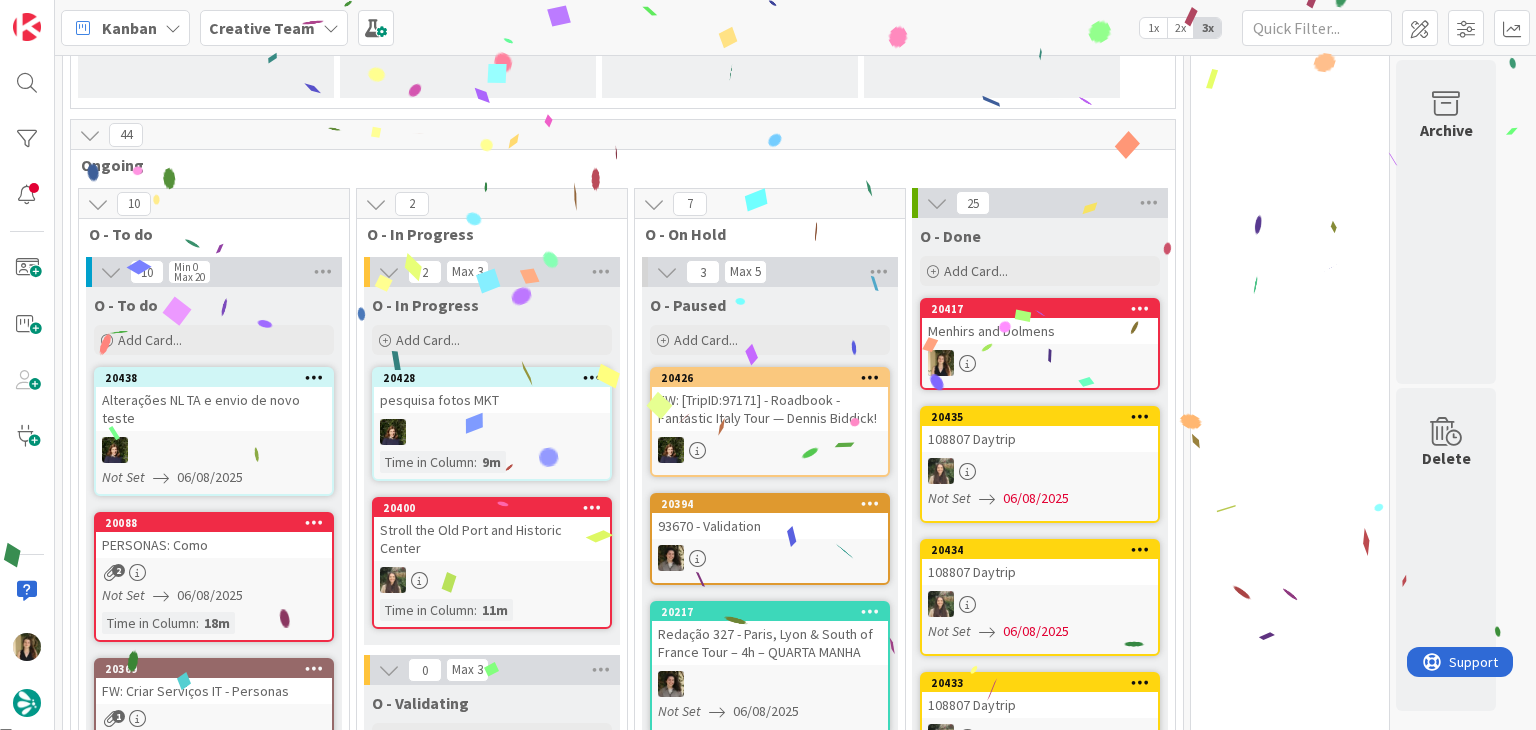 scroll, scrollTop: 416, scrollLeft: 0, axis: vertical 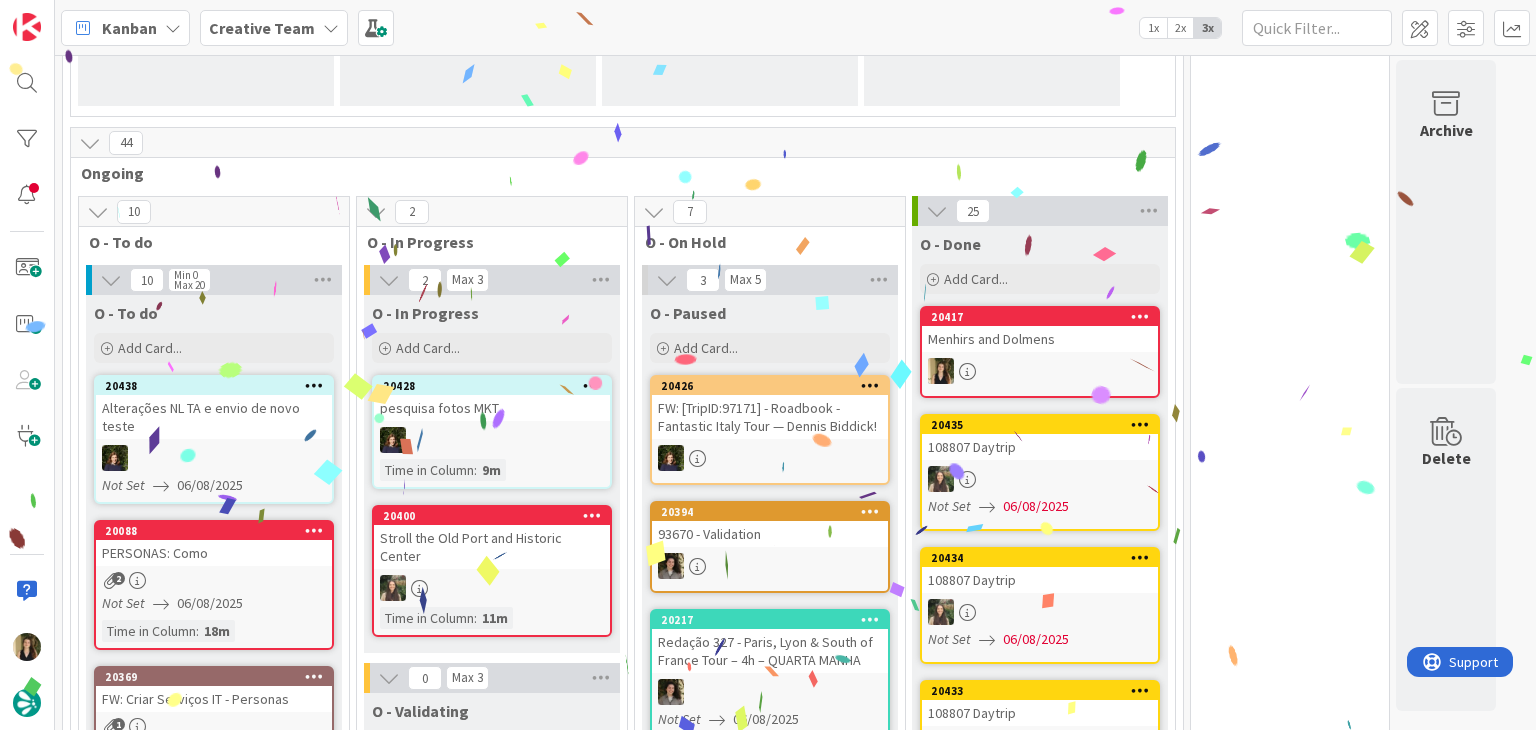 click on "2" at bounding box center (214, 580) 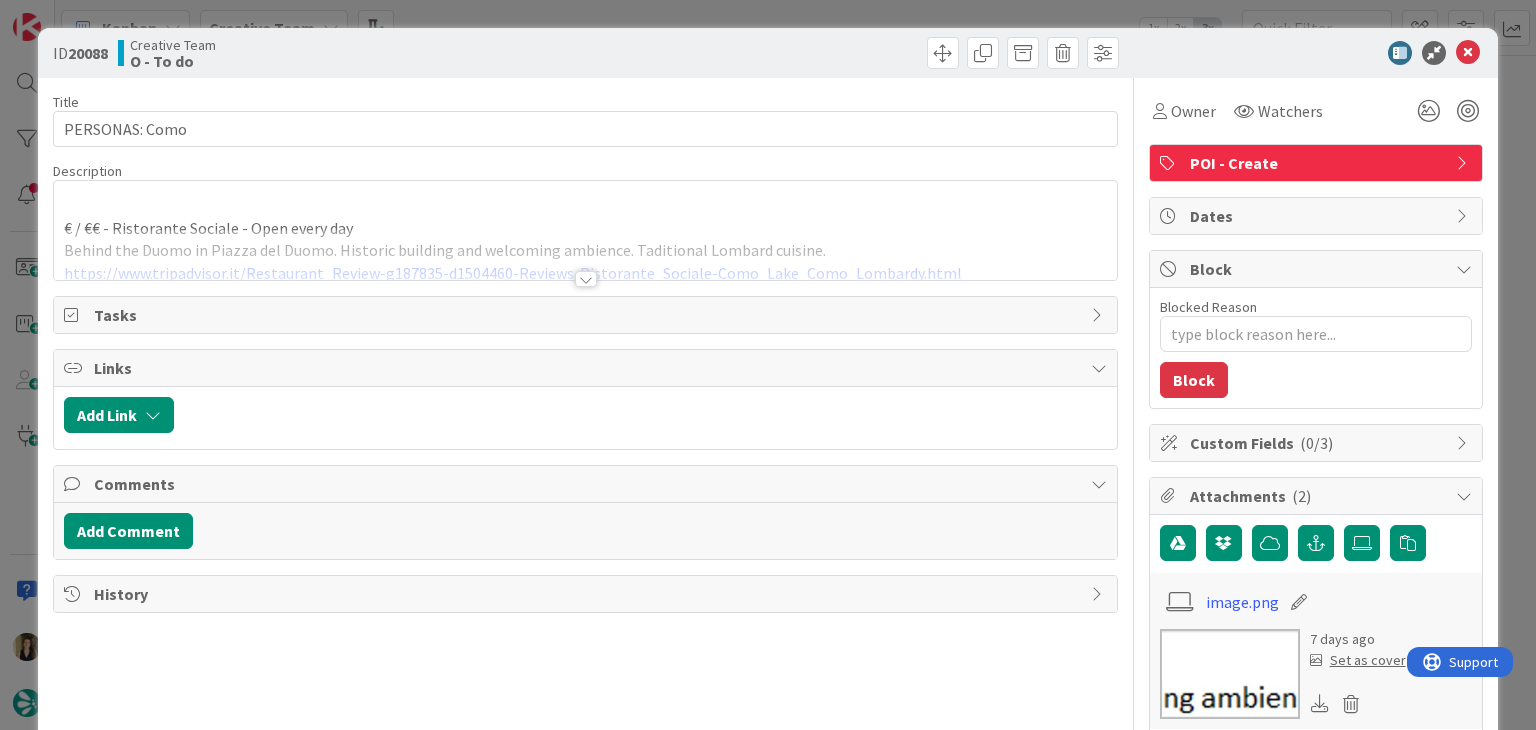 scroll, scrollTop: 0, scrollLeft: 0, axis: both 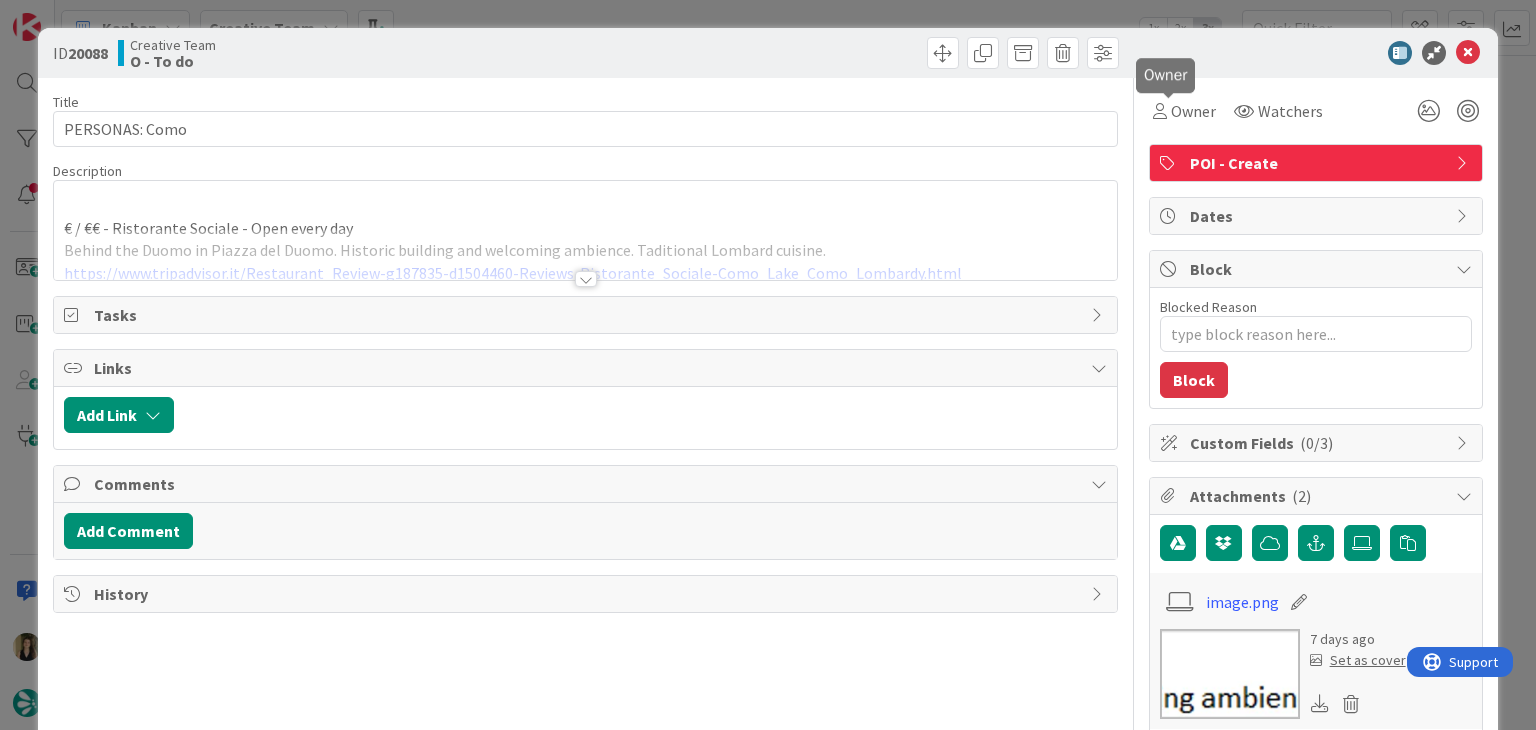 drag, startPoint x: 1144, startPoint y: 120, endPoint x: 1160, endPoint y: 129, distance: 18.35756 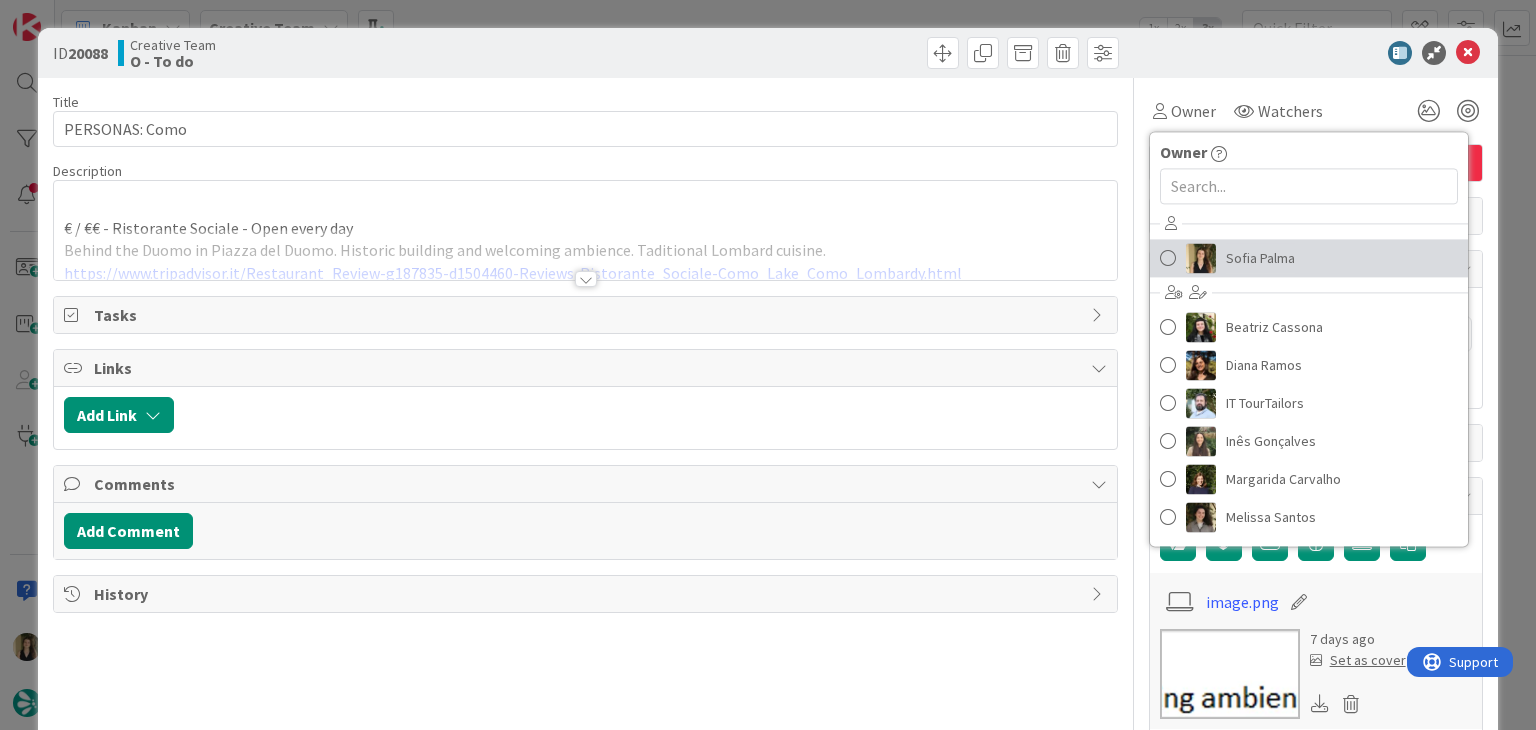 drag, startPoint x: 1236, startPoint y: 258, endPoint x: 1167, endPoint y: 225, distance: 76.48529 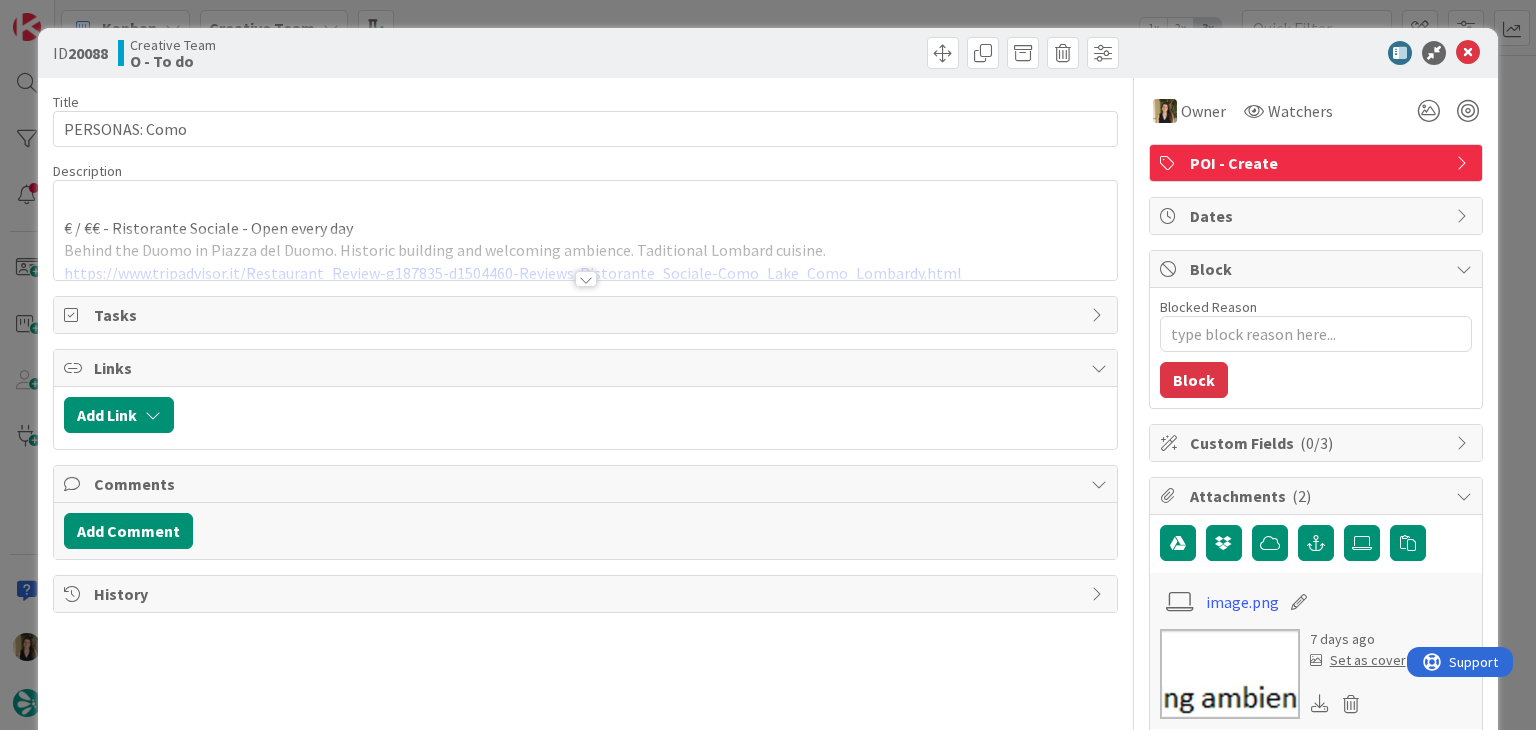 drag, startPoint x: 730, startPoint y: 60, endPoint x: 707, endPoint y: 9, distance: 55.946404 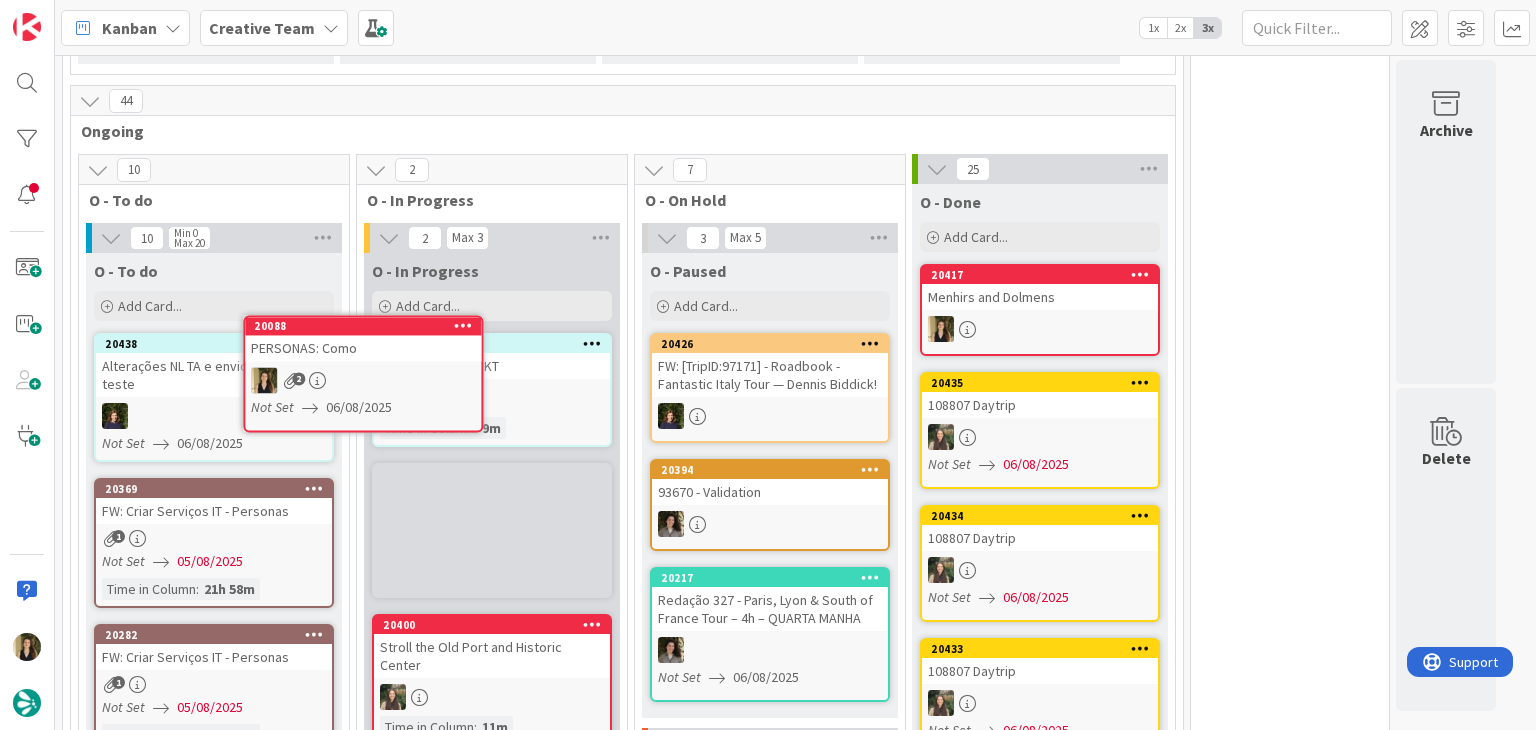 scroll, scrollTop: 470, scrollLeft: 0, axis: vertical 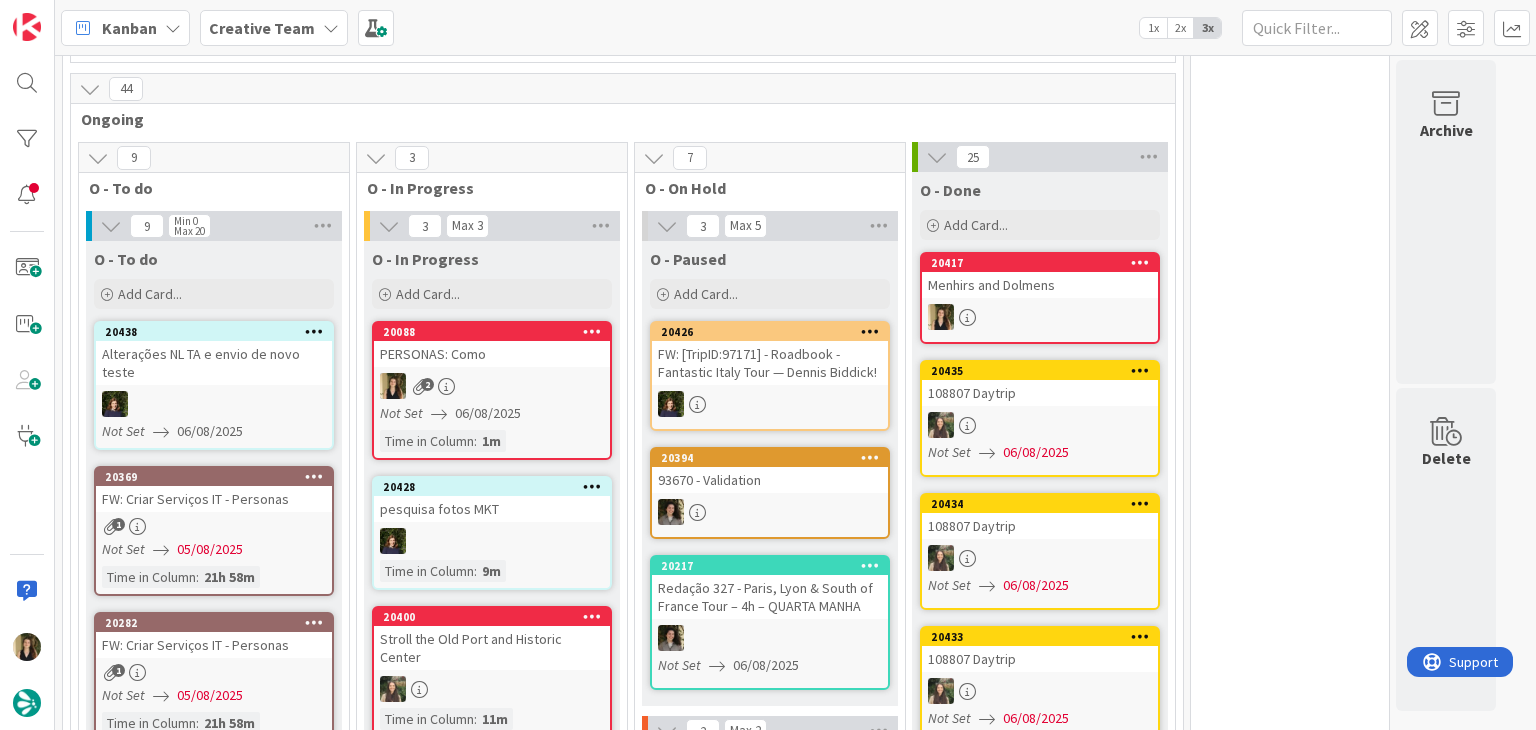 click on "2" at bounding box center [492, 386] 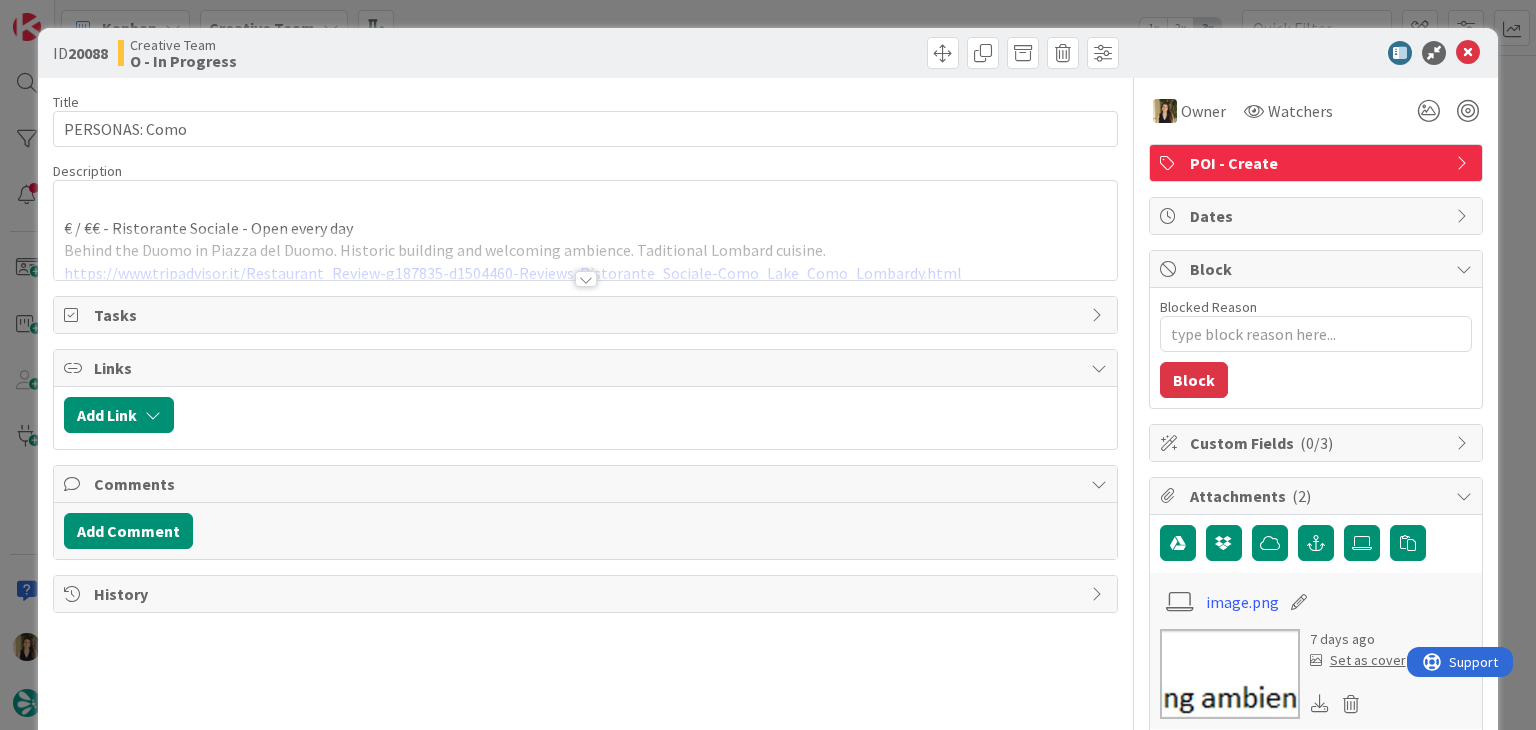 type on "x" 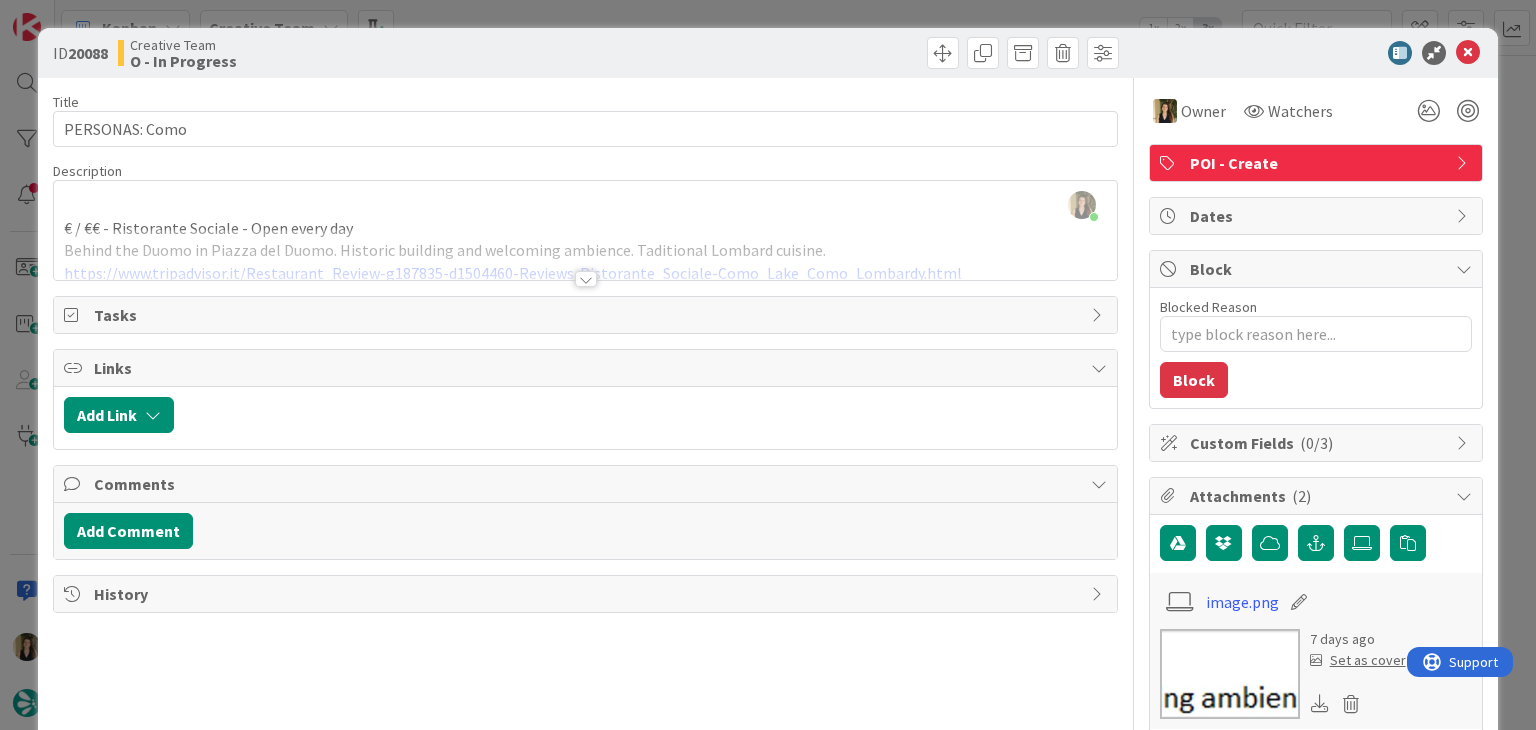 click at bounding box center (586, 279) 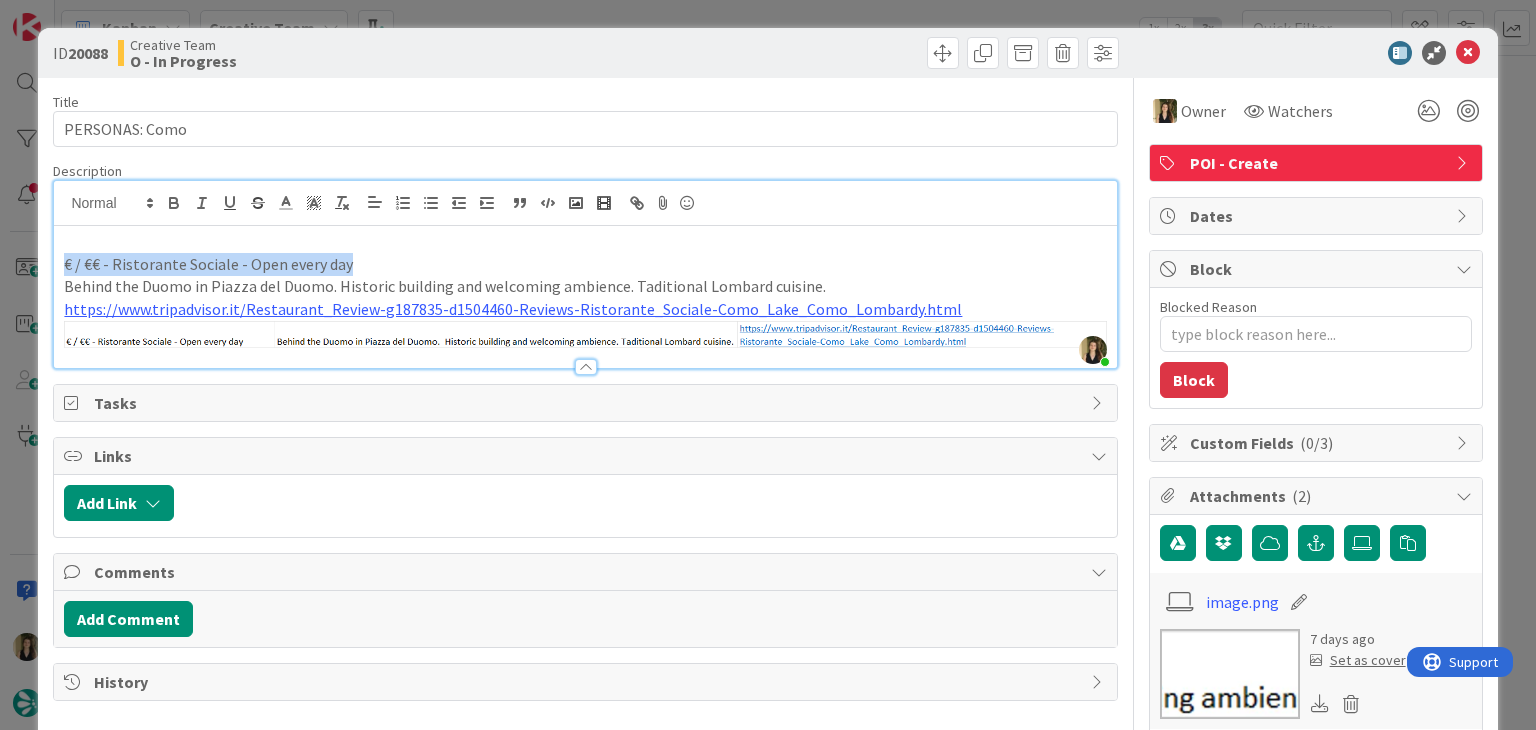 drag, startPoint x: 365, startPoint y: 259, endPoint x: 50, endPoint y: 270, distance: 315.19202 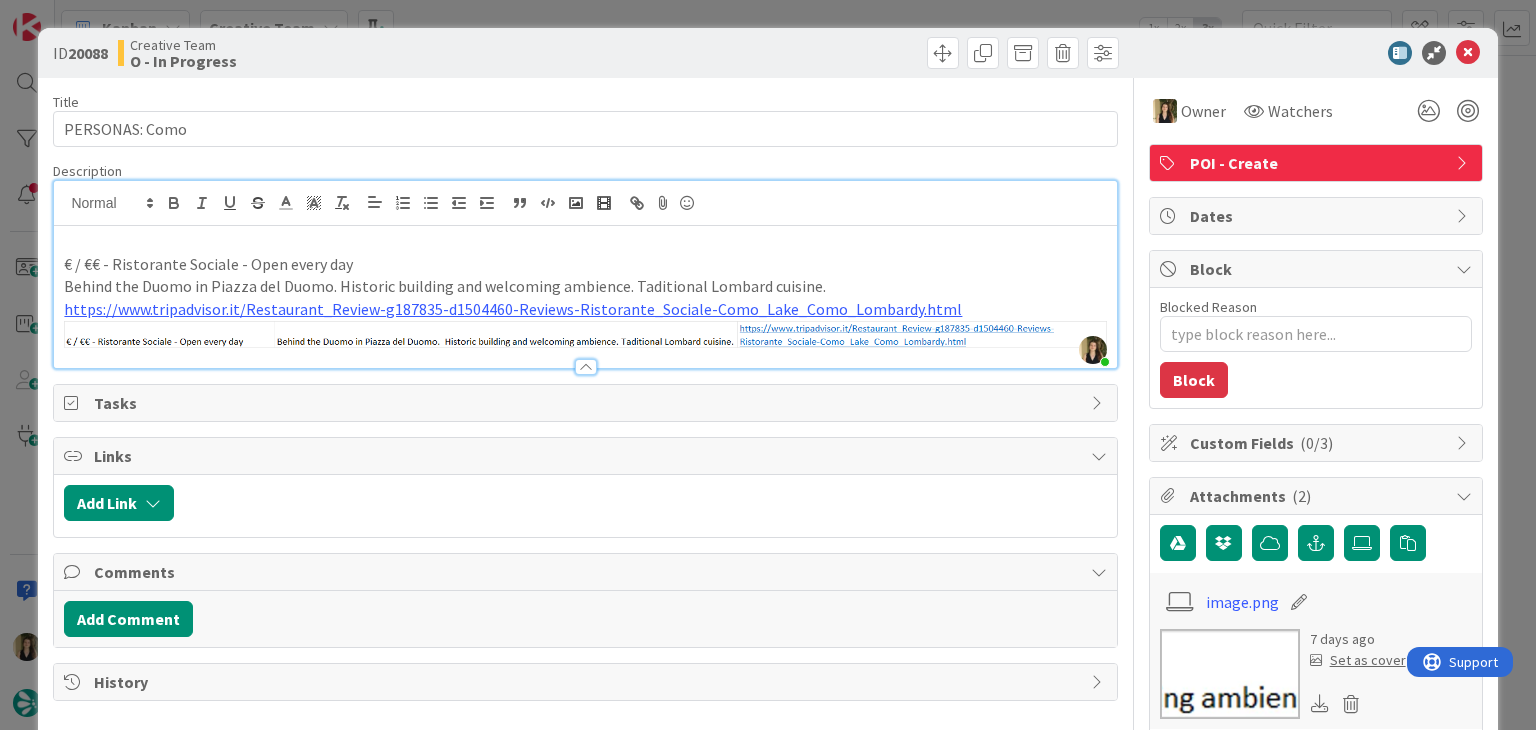 type 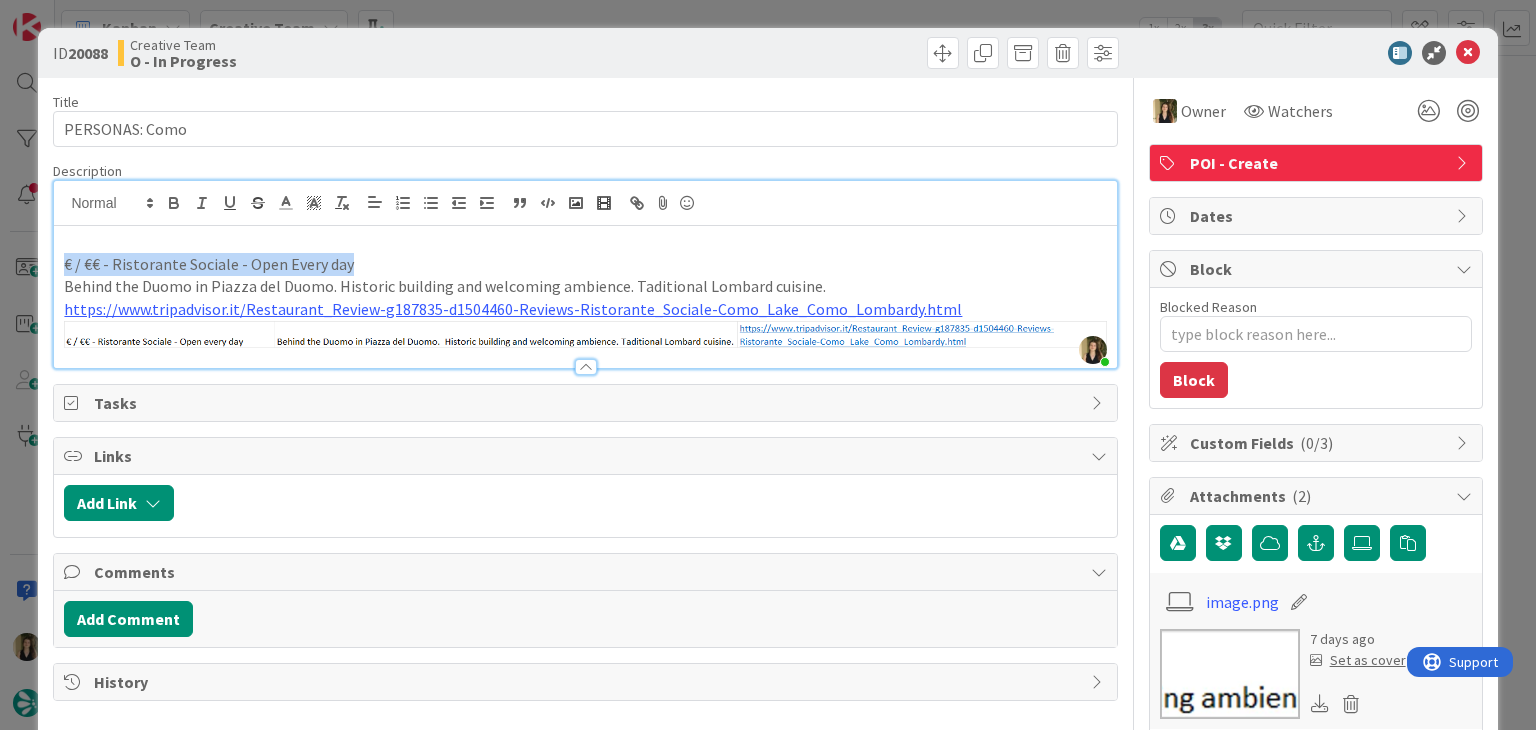 drag, startPoint x: 376, startPoint y: 263, endPoint x: 72, endPoint y: 260, distance: 304.0148 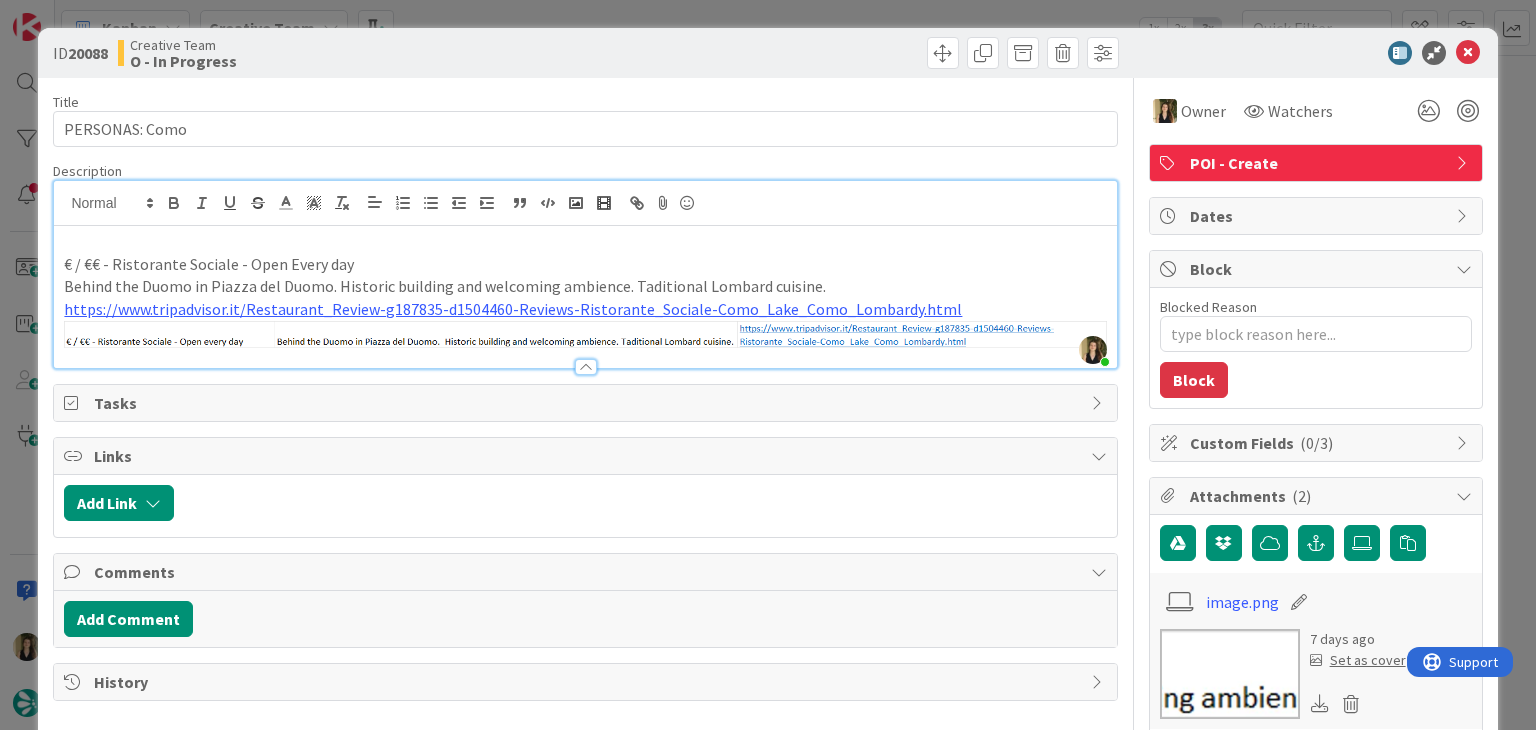 click on "ID  20088 Creative Team O - In Progress Title 14 / 128 PERSONAS: Como Description [FIRST] [LAST] joined  8 m ago € / €€ - Ristorante Sociale - Open Every day Behind the Duomo in Piazza del Duomo. Historic building and welcoming ambience. Taditional Lombard cuisine. https://www.tripadvisor.it/Restaurant_Review-g187835-d1504460-Reviews-Ristorante_Sociale-Como_Lake_Como_Lombardy.html Owner Watchers POI - Create  Tasks Links Add Link Comments Add Comment History Owner Watchers POI - Create  Dates Block Blocked Reason 0 / 256 Block Custom Fields ( 0/3 ) Attachments ( 2 ) image.png 7 days ago Set as cover image-07-30-2025, 15:26.png 7 days ago Set as cover Mirrors Metrics Backlog 4d 18h 34m To Do 18m Buffer 0m In Progress 3m Total Time 4d 18h 55m Lead Time 21m Cycle Time 3m Blocked Time 0m Show Details" at bounding box center [768, 365] 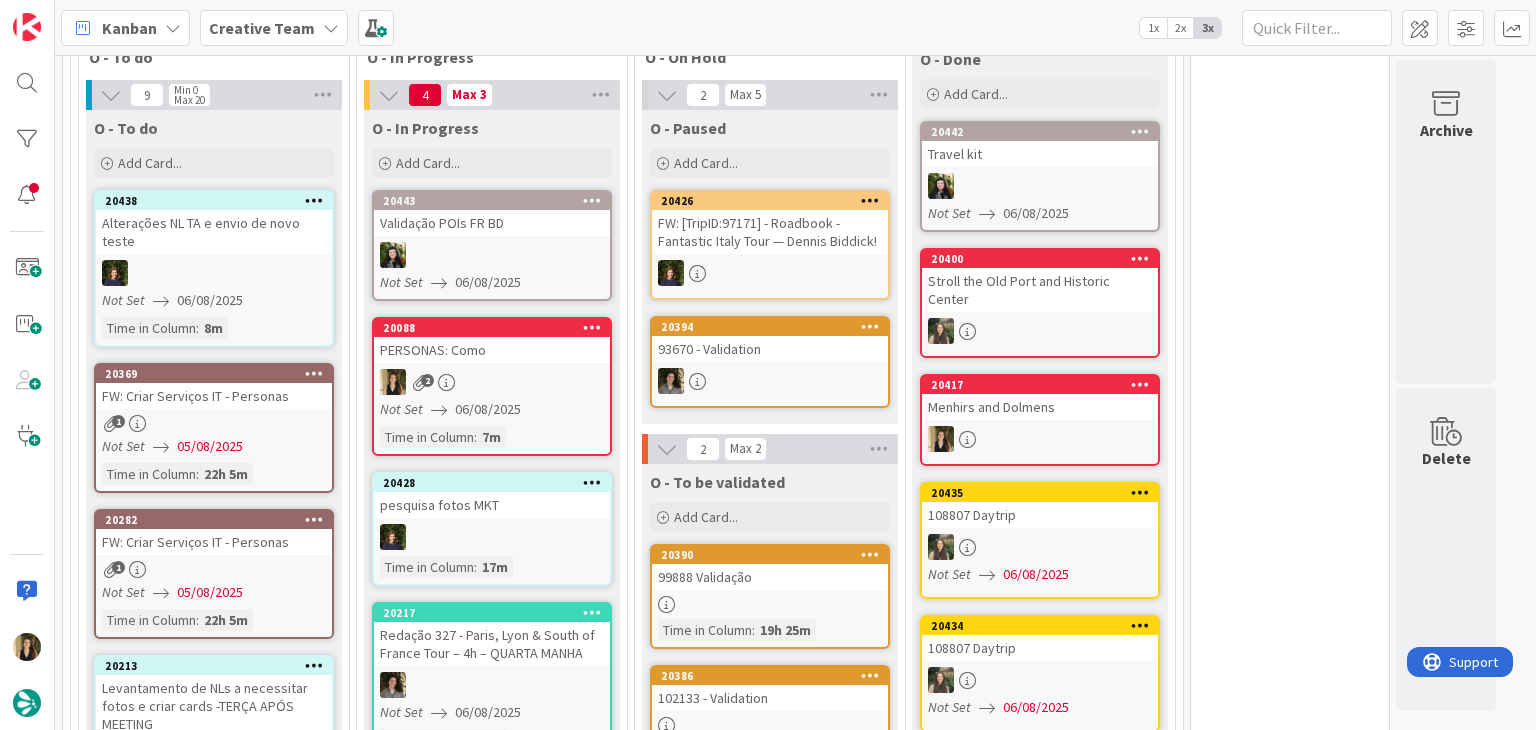 scroll, scrollTop: 870, scrollLeft: 0, axis: vertical 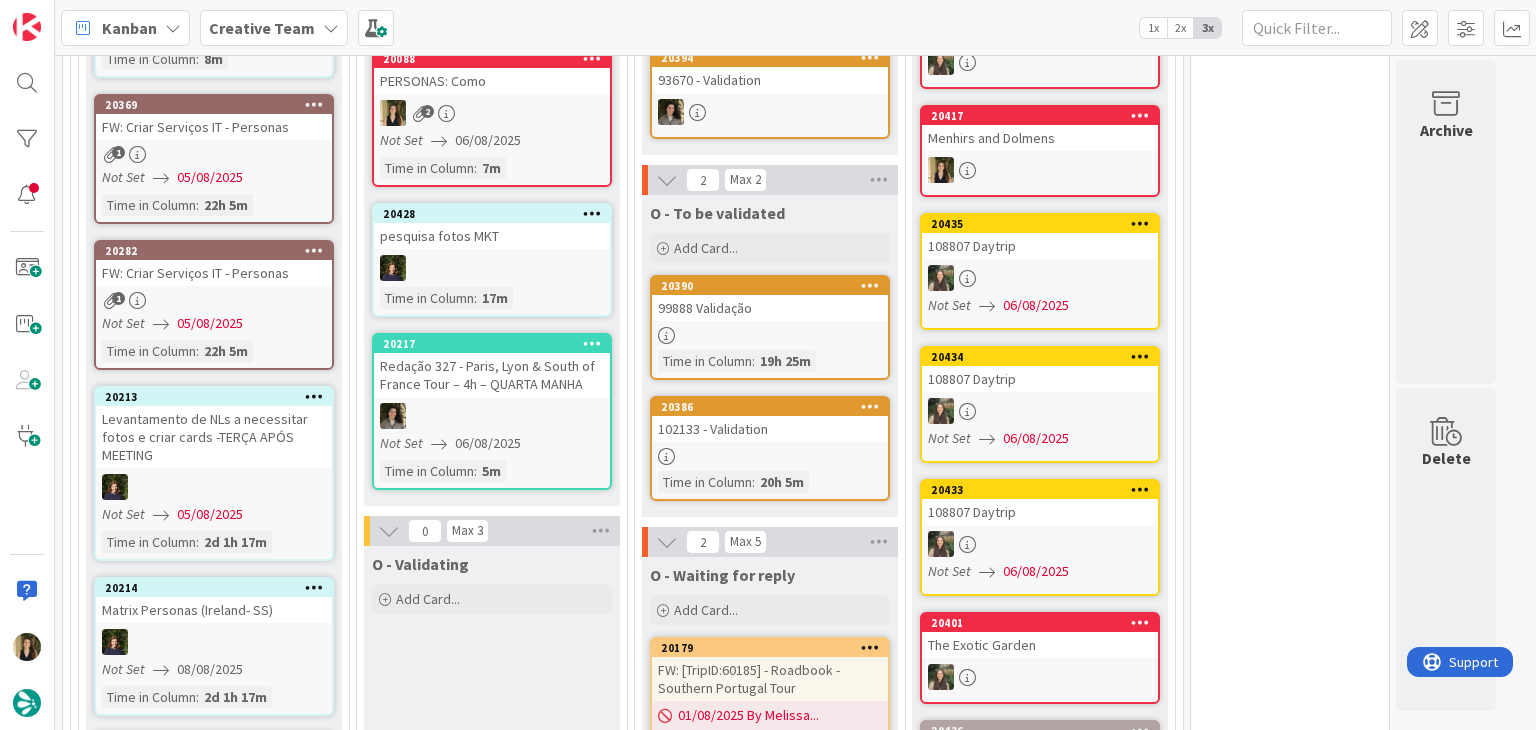 click at bounding box center [770, 335] 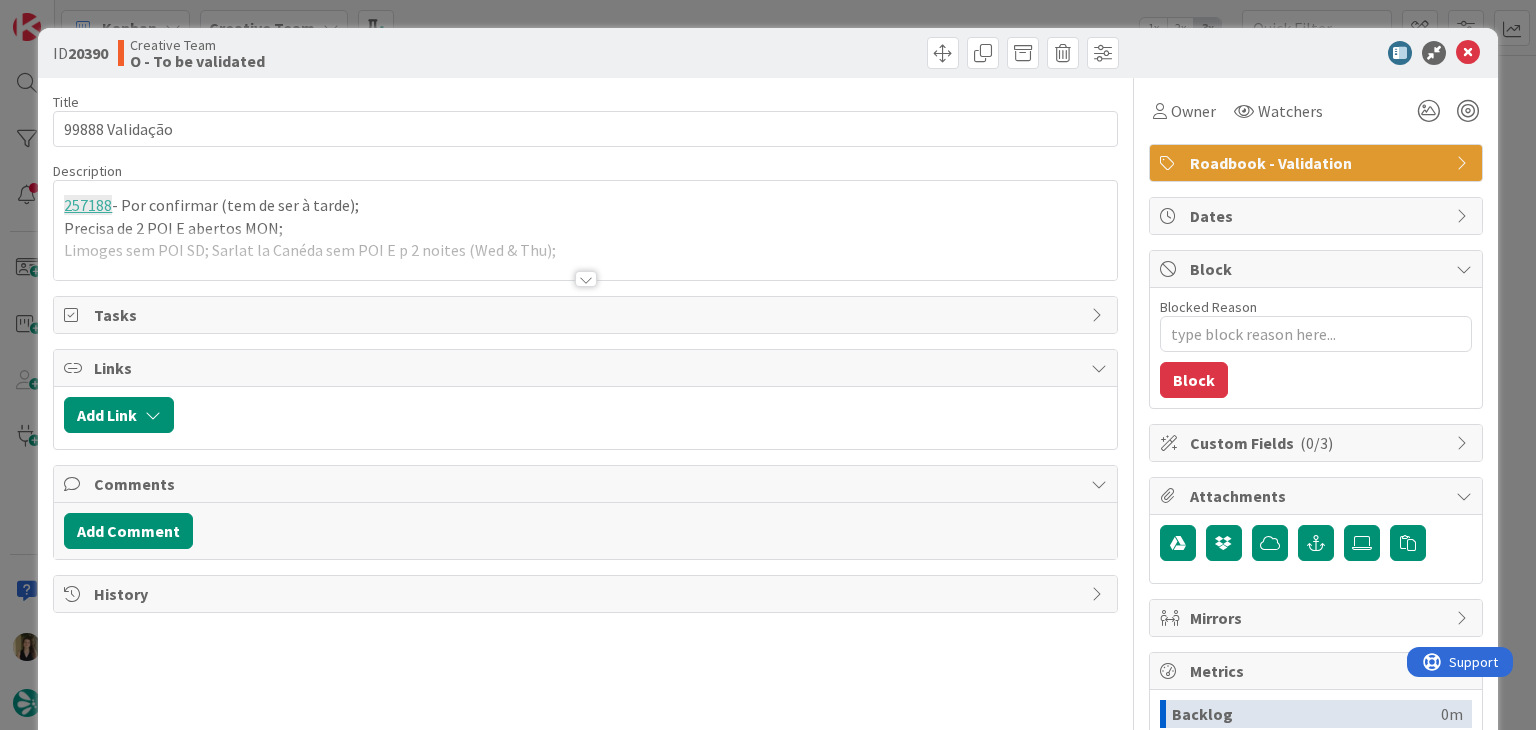 scroll, scrollTop: 0, scrollLeft: 0, axis: both 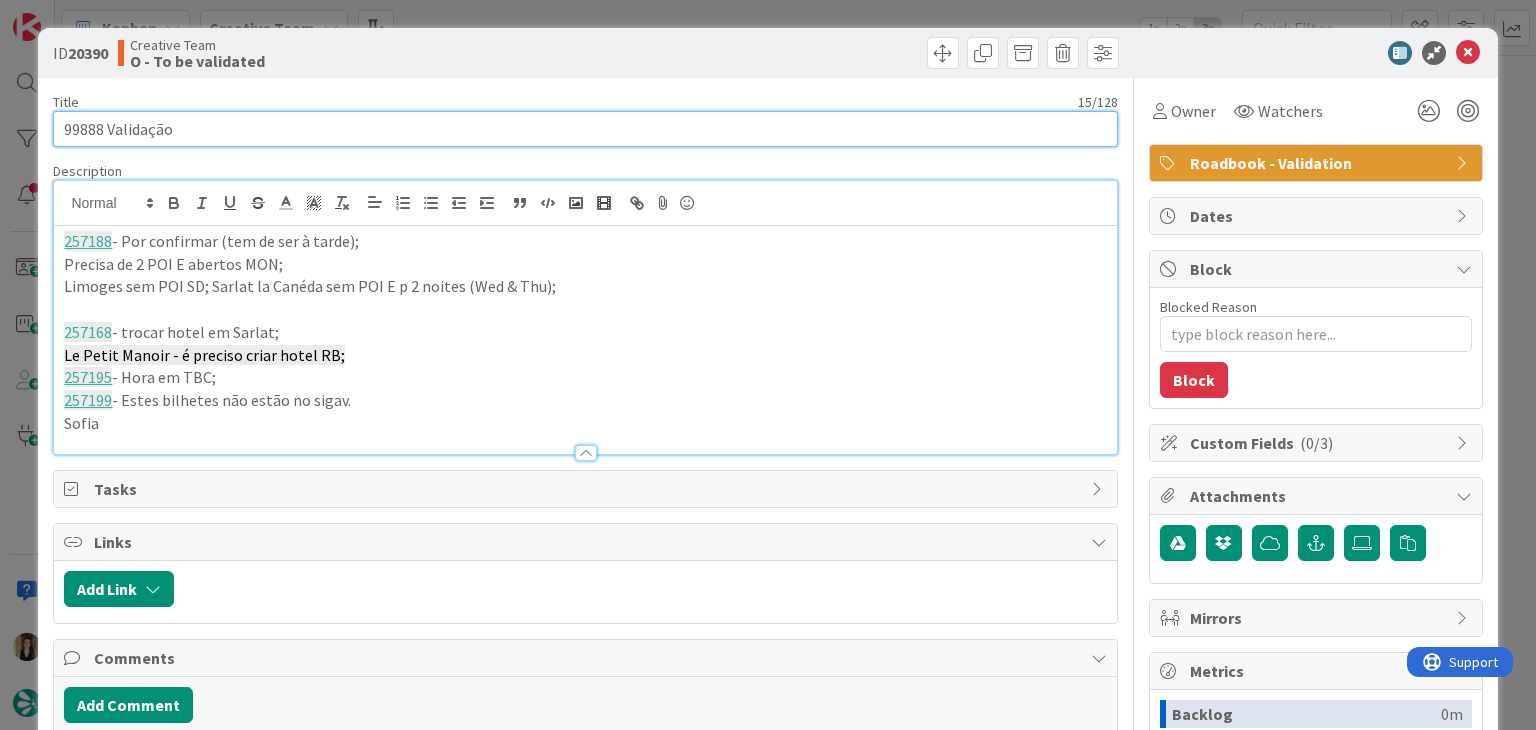 click on "99888 Validação" at bounding box center [585, 129] 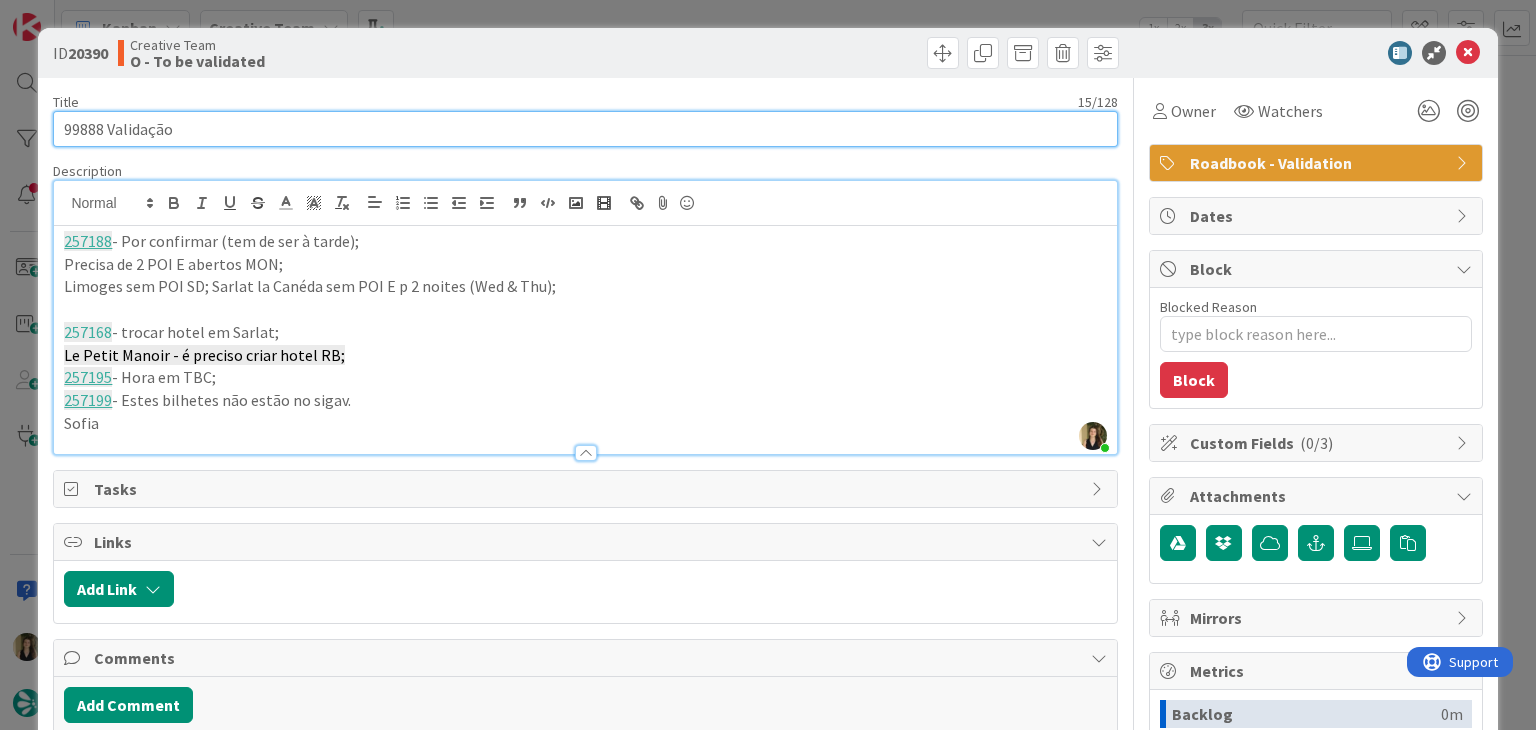 click on "99888 Validação" at bounding box center (585, 129) 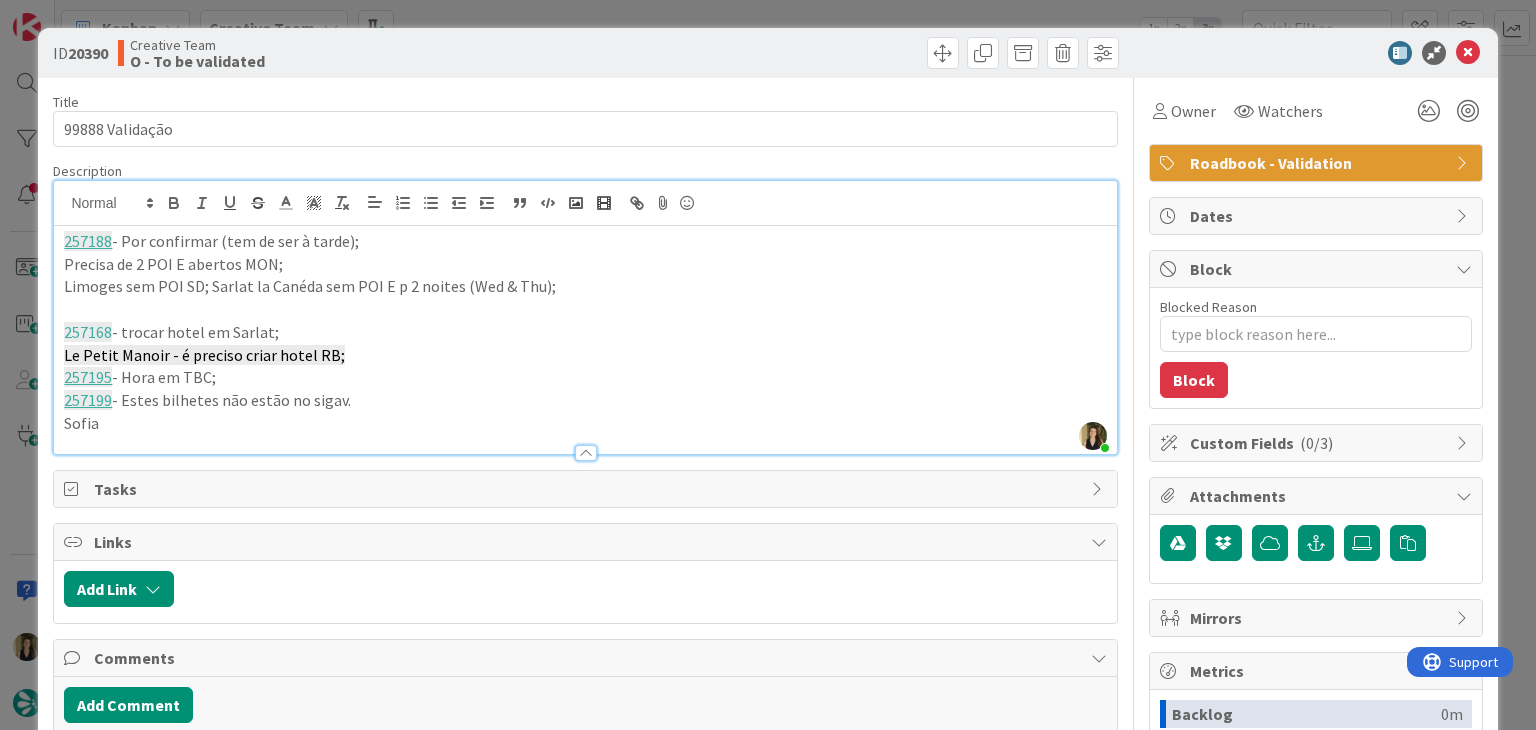 click on "ID  20390 Creative Team O - To be validated Title 15 / 128 99888 Validação Description [FIRST] [LAST] joined  3 m ago 257188  - Por confirmar (tem de ser à tarde); Precisa de 2 POI E abertos MON; Limoges sem POI SD; Sarlat la Canéda sem POI E p 2 noites (Wed & Thu); 257168  - trocar hotel em Sarlat; Le Petit Manoir - é preciso criar hotel RB; 257195  - Hora em TBC; 257199  - Estes bilhetes não estão no sigav. Sofia Owner Watchers Roadbook - Validation Tasks Links Add Link Comments Add Comment History Owner Watchers Roadbook - Validation Dates Block Blocked Reason 0 / 256 Block Custom Fields ( 0/3 ) Attachments Mirrors Metrics Backlog 0m To Do 0m Buffer 19h 26m In Progress 0m Total Time 19h 26m Lead Time 19h 26m Cycle Time 19h 26m Blocked Time 0m Show Details" at bounding box center [768, 365] 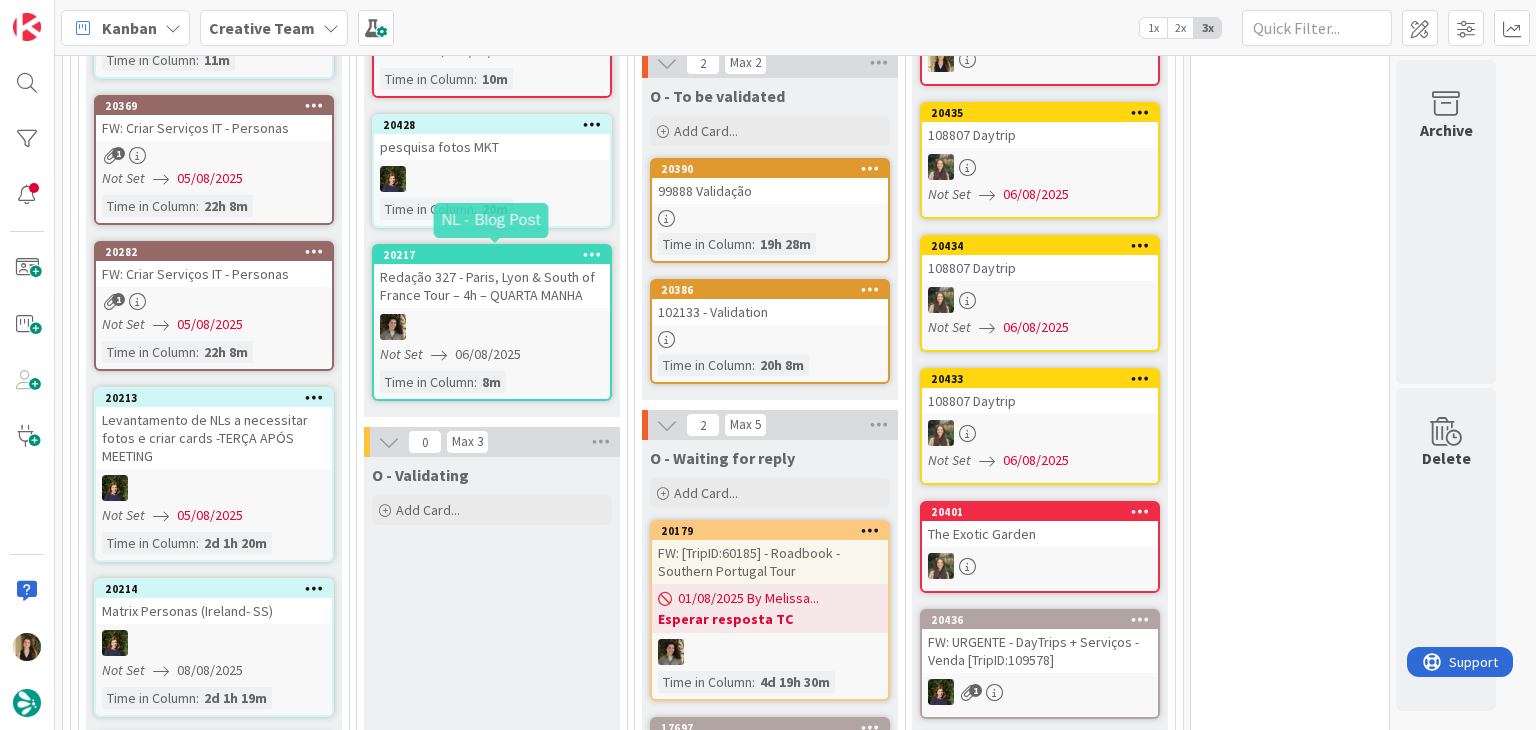 scroll, scrollTop: 587, scrollLeft: 0, axis: vertical 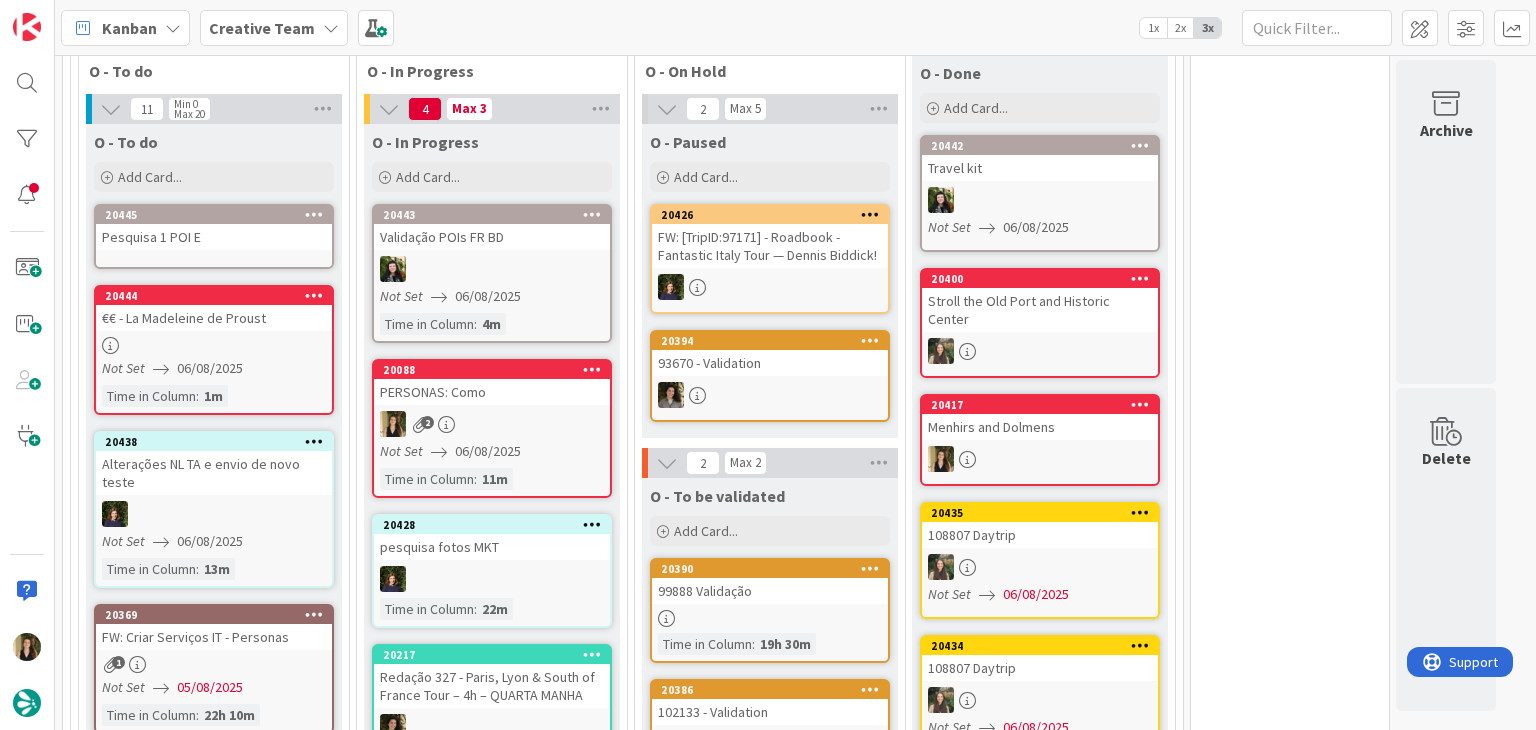click on "2" at bounding box center (492, 424) 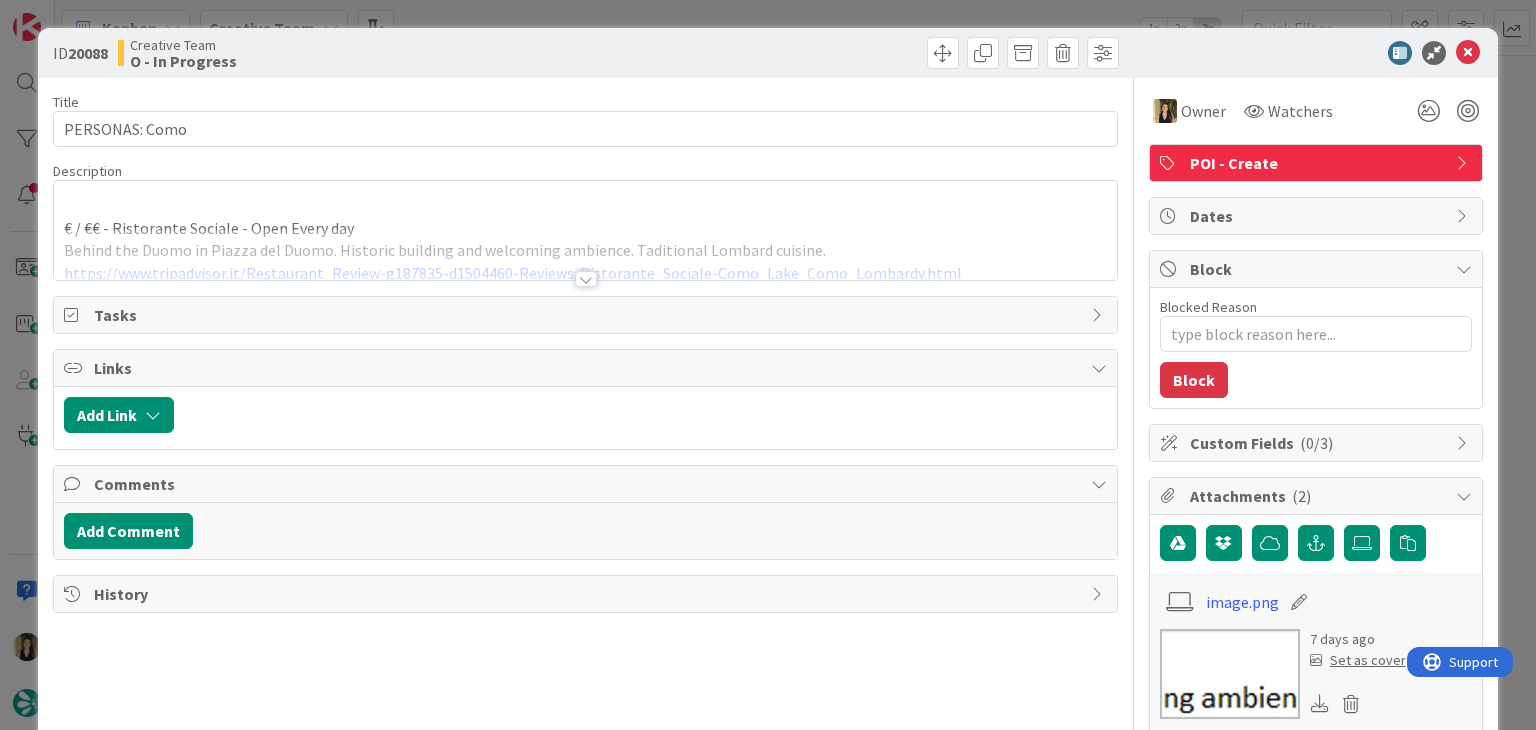 click at bounding box center (585, 254) 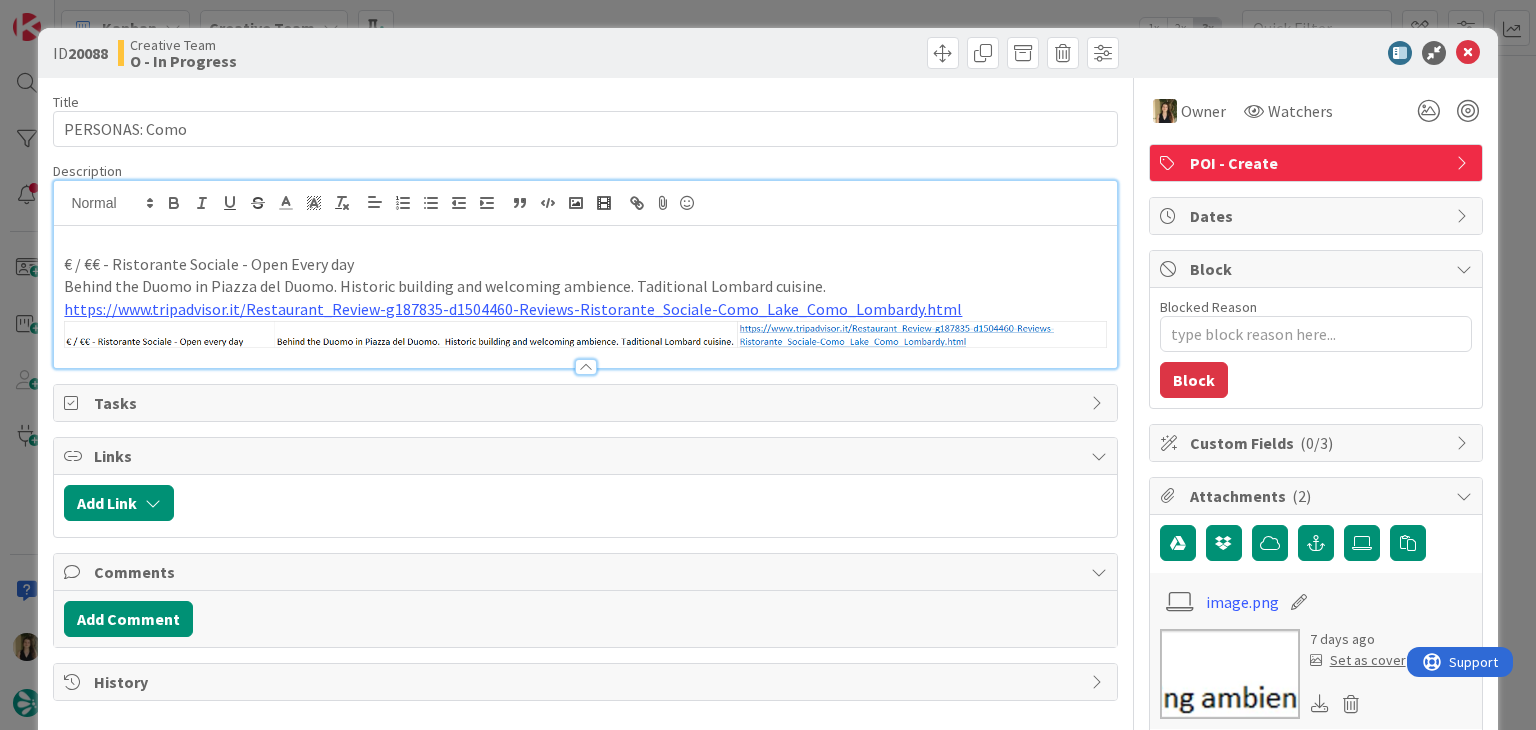 scroll, scrollTop: 0, scrollLeft: 0, axis: both 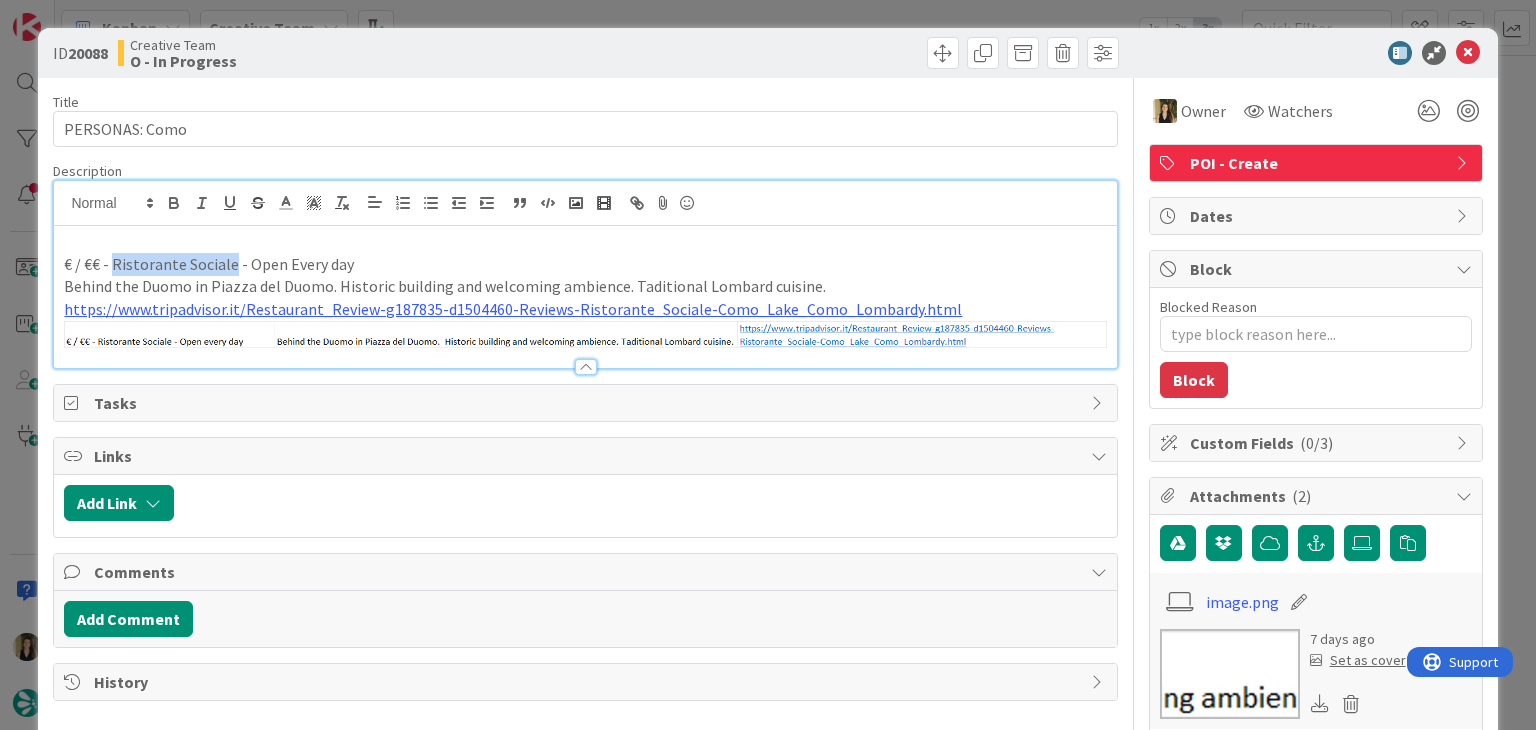 drag, startPoint x: 200, startPoint y: 263, endPoint x: 114, endPoint y: 261, distance: 86.023254 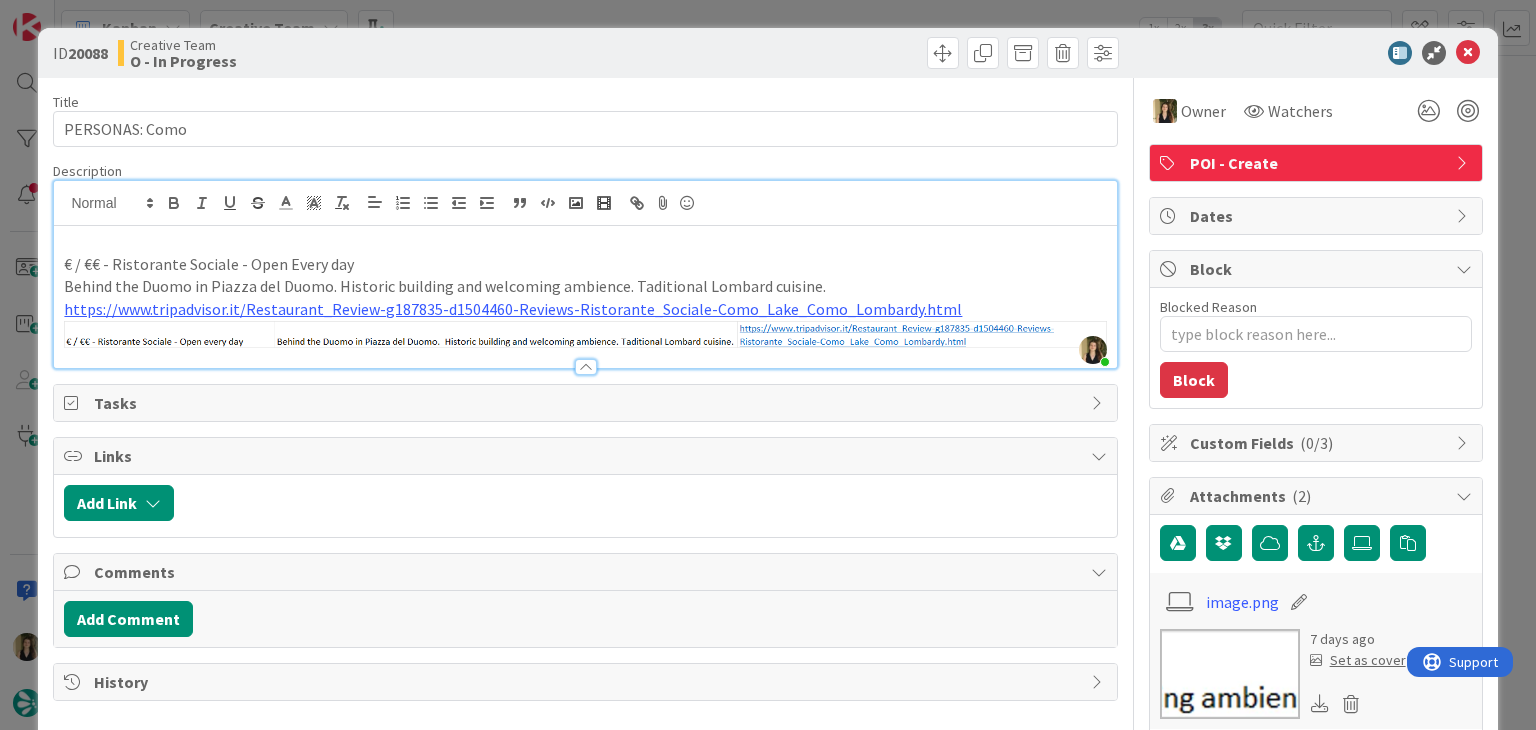 click on "Creative Team O - In Progress" at bounding box center (349, 53) 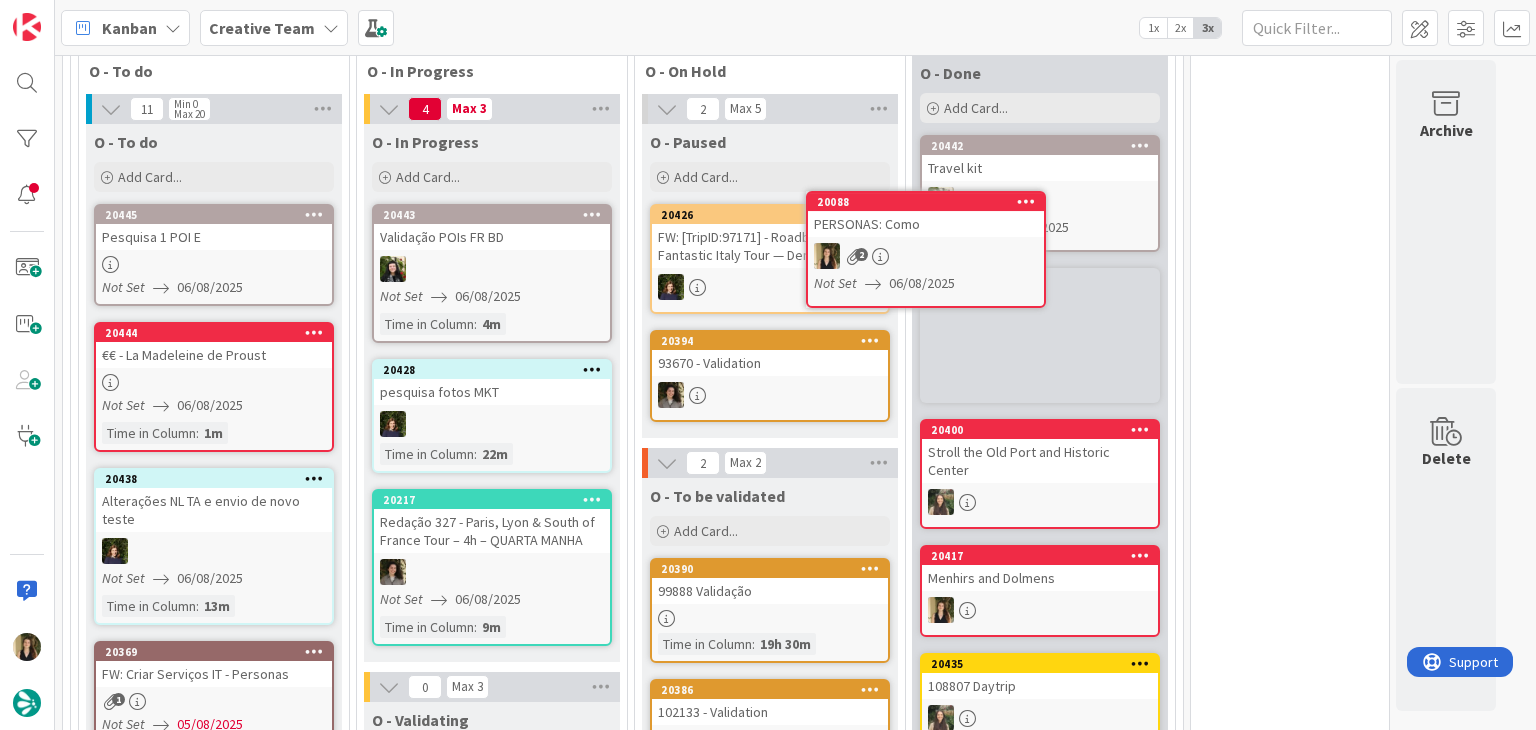 scroll, scrollTop: 0, scrollLeft: 0, axis: both 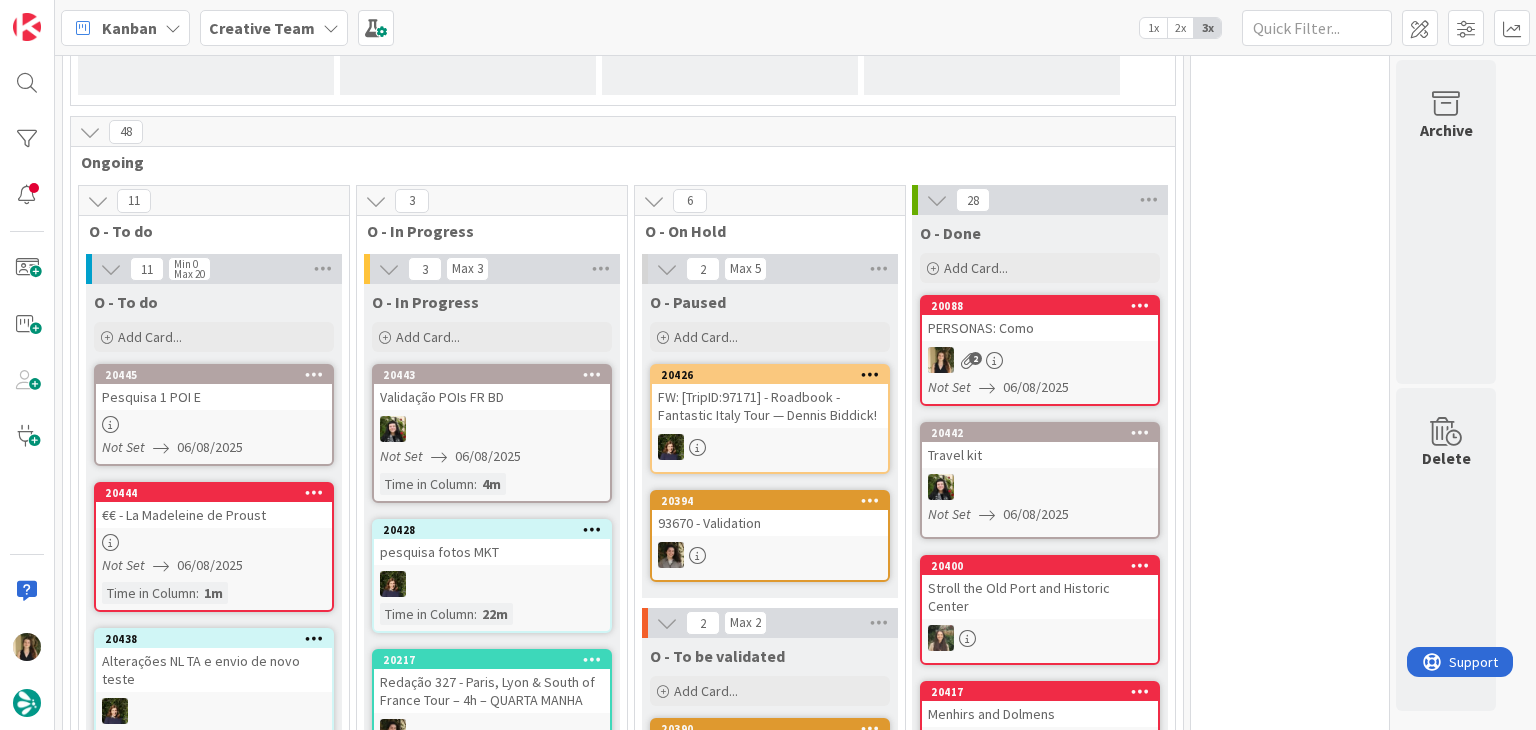 click on "0 Tempos máximos Roadbook  - Create -  30 min Roadbook  - Validation  - 20 min Roadbook  - Revision  - 25 min NL  - Blog Post + Email  - 4h30 NL  - Paginação  - 3 h NL  - Teste/agendar  - 30min Daytrip  - 5 min Car  - 20 min Service  - 20 min Service  Aux  - 10 min POI  - Pesquisa (exclui redação)  - 45 min POI  - Create  - 20 min Location  - 20 min Accommodation  - 30 min Accommodation  RB  - 20 min Website   -  Carregamento de Tours  - 6h Website  -  Edição conteúdo -  20min" at bounding box center [1290, 2882] 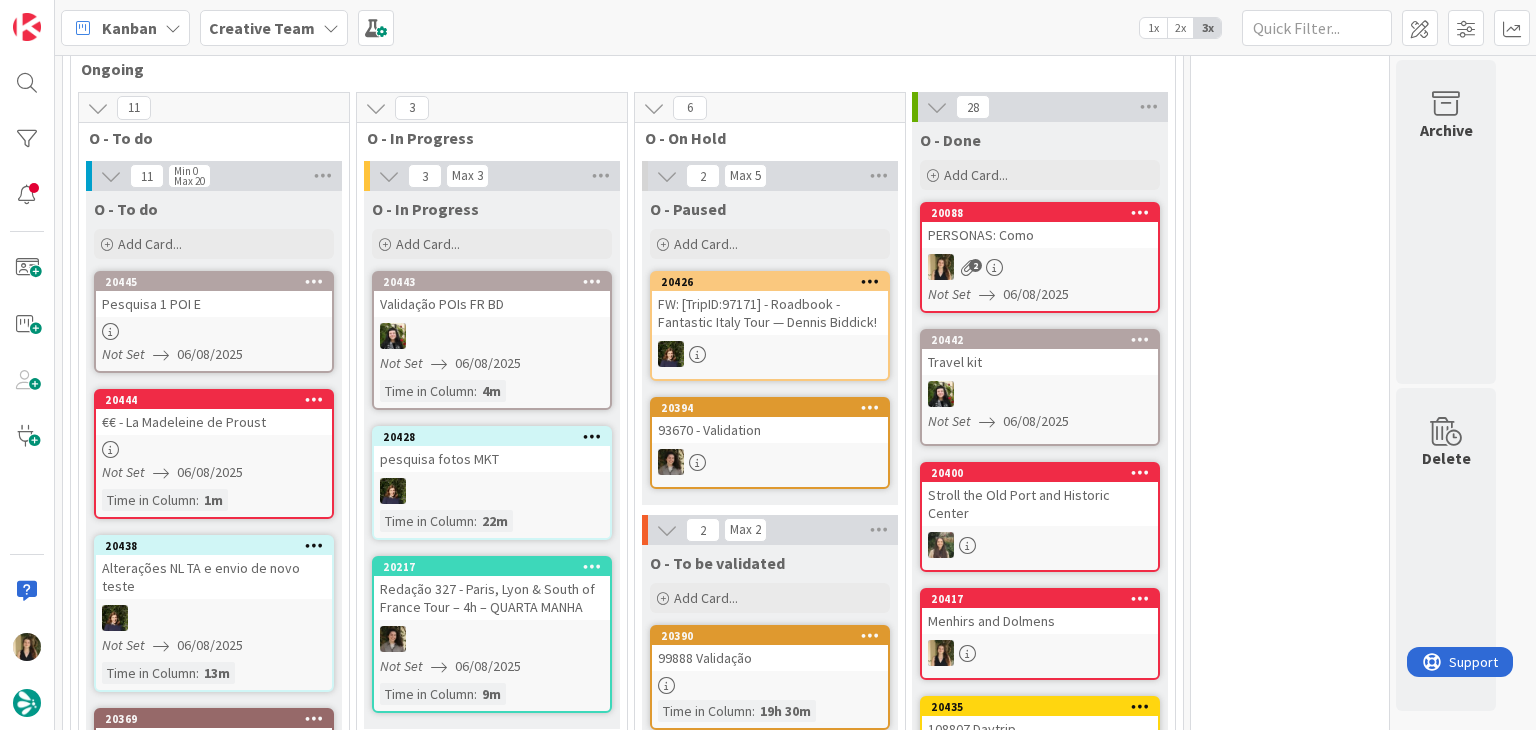 scroll, scrollTop: 527, scrollLeft: 0, axis: vertical 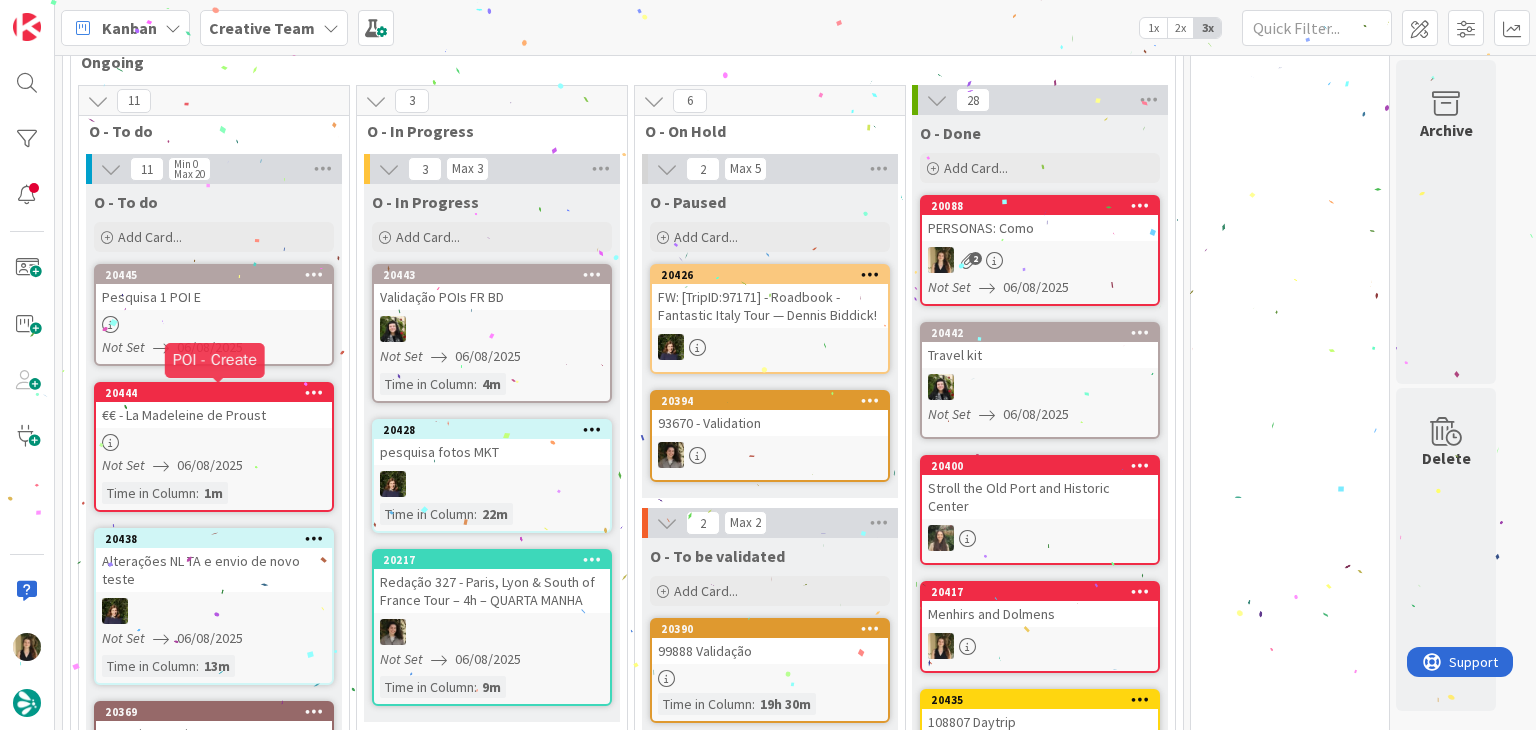 click on "20445 Pesquisa 1 POI E Not Set 06/08/2025" at bounding box center [214, 315] 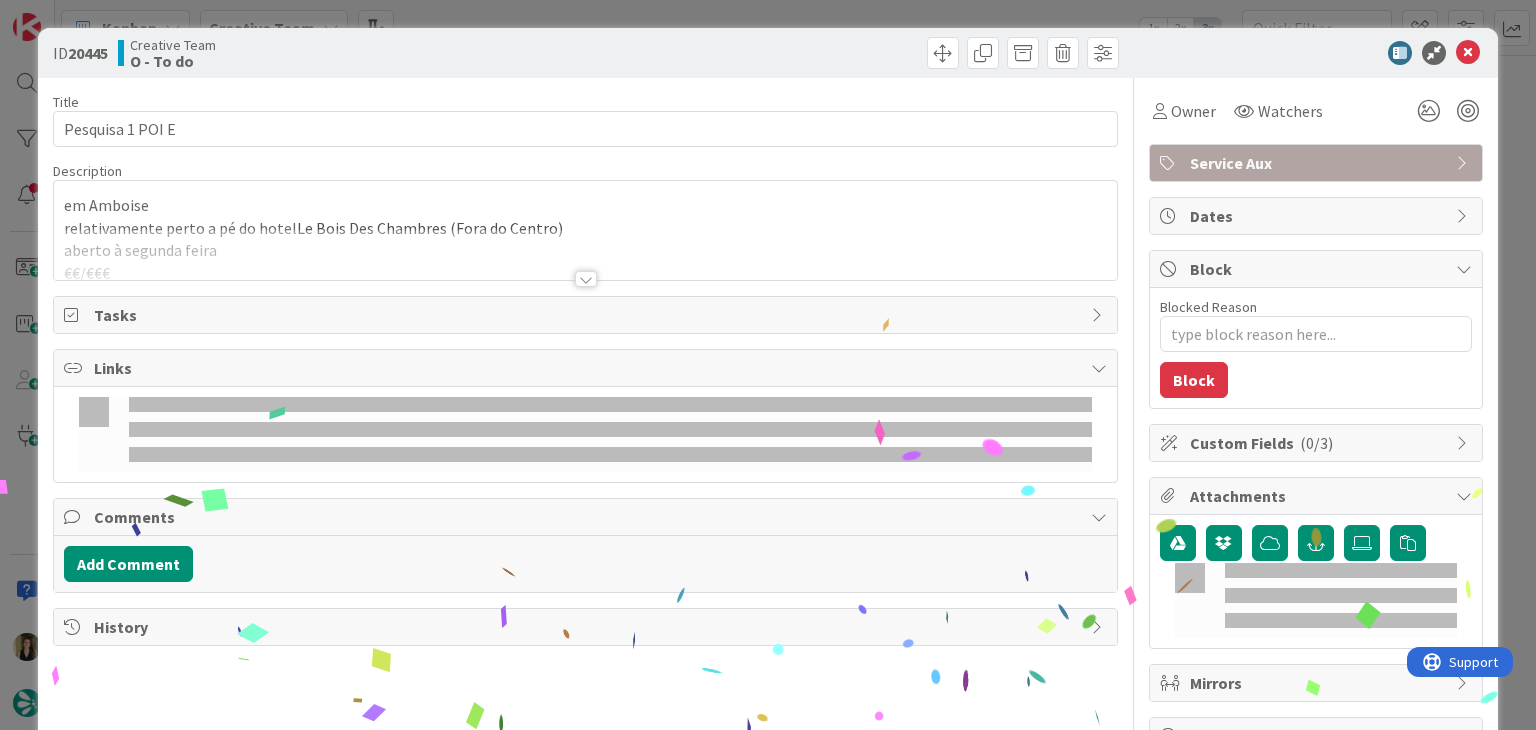 scroll, scrollTop: 0, scrollLeft: 0, axis: both 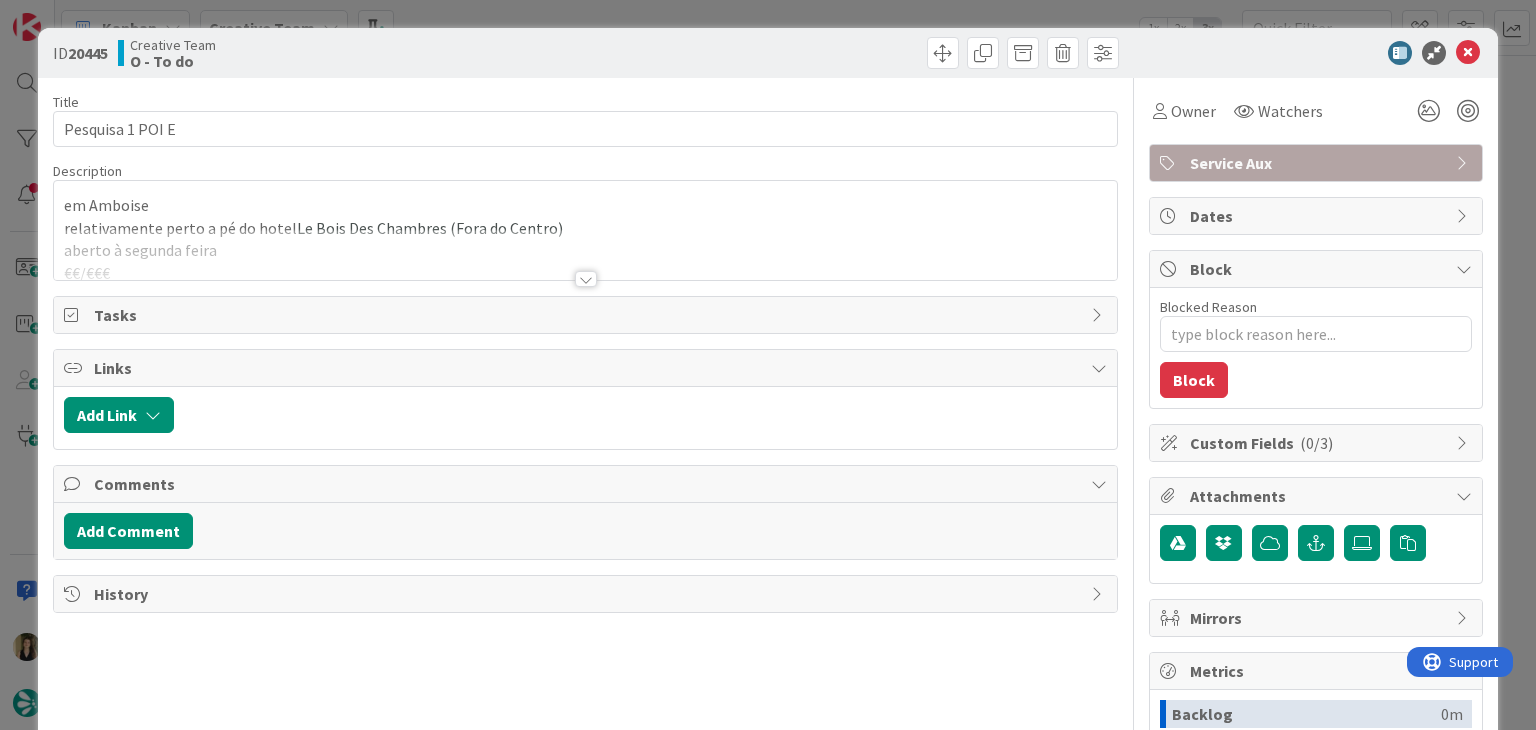click at bounding box center [586, 279] 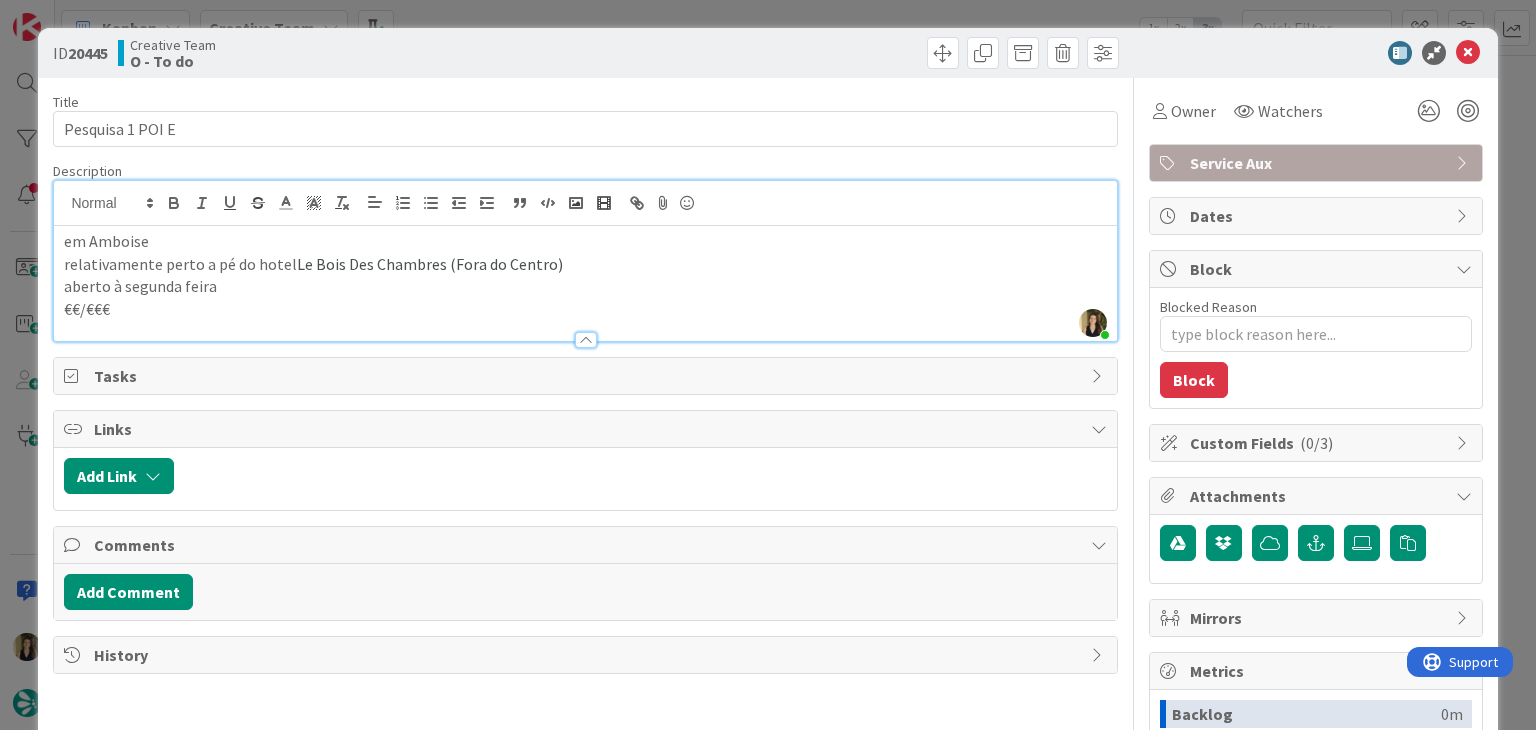 click at bounding box center [855, 53] 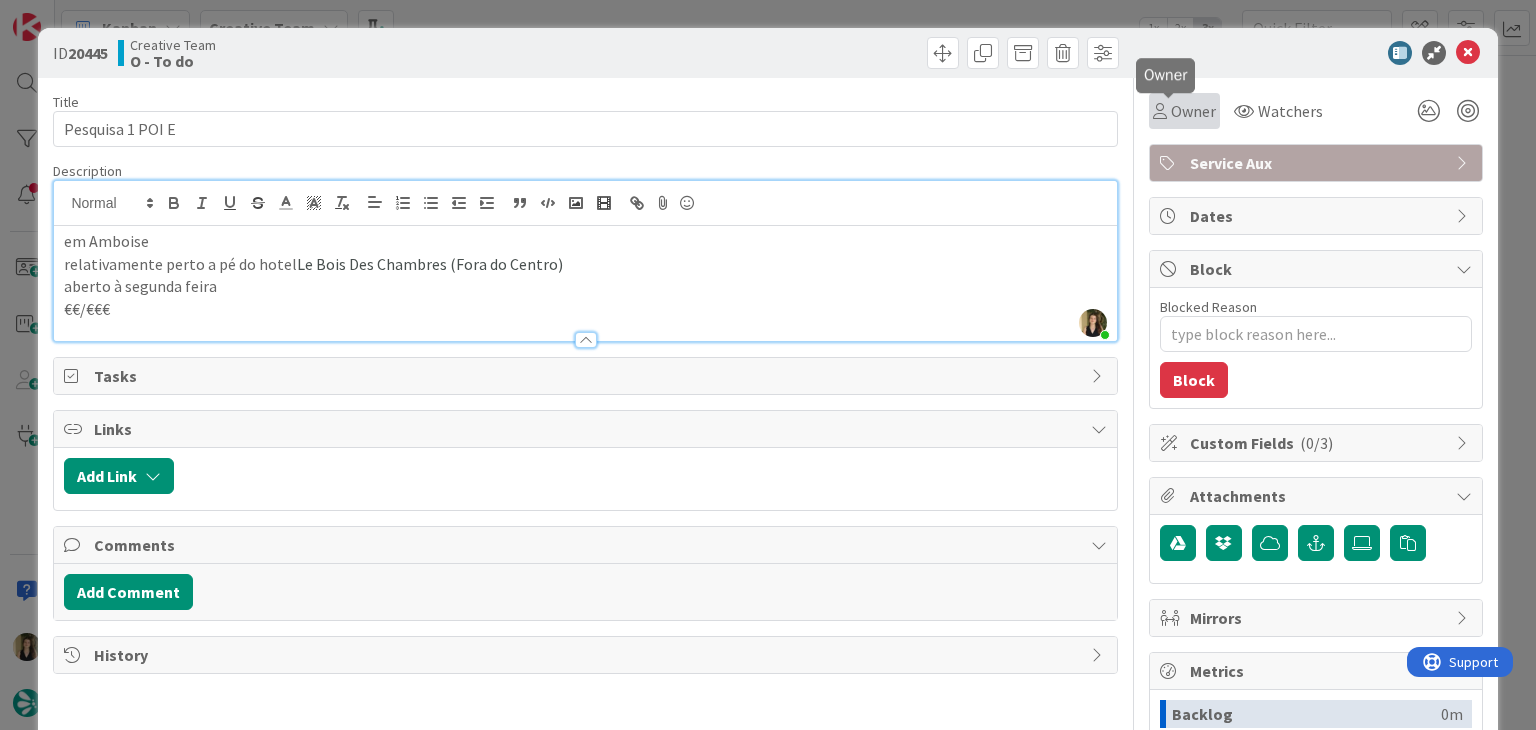 click on "Owner" at bounding box center (1193, 111) 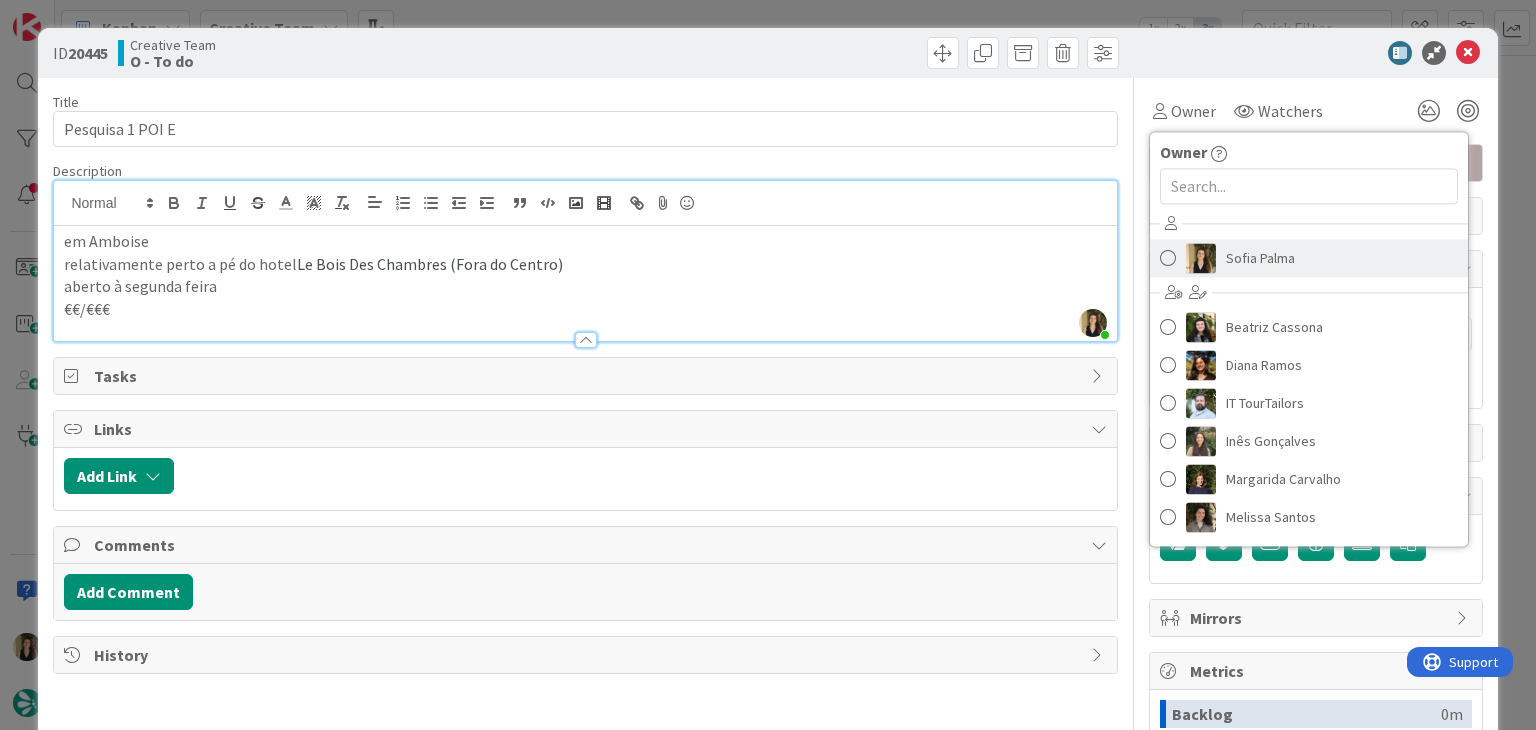 click at bounding box center [1201, 258] 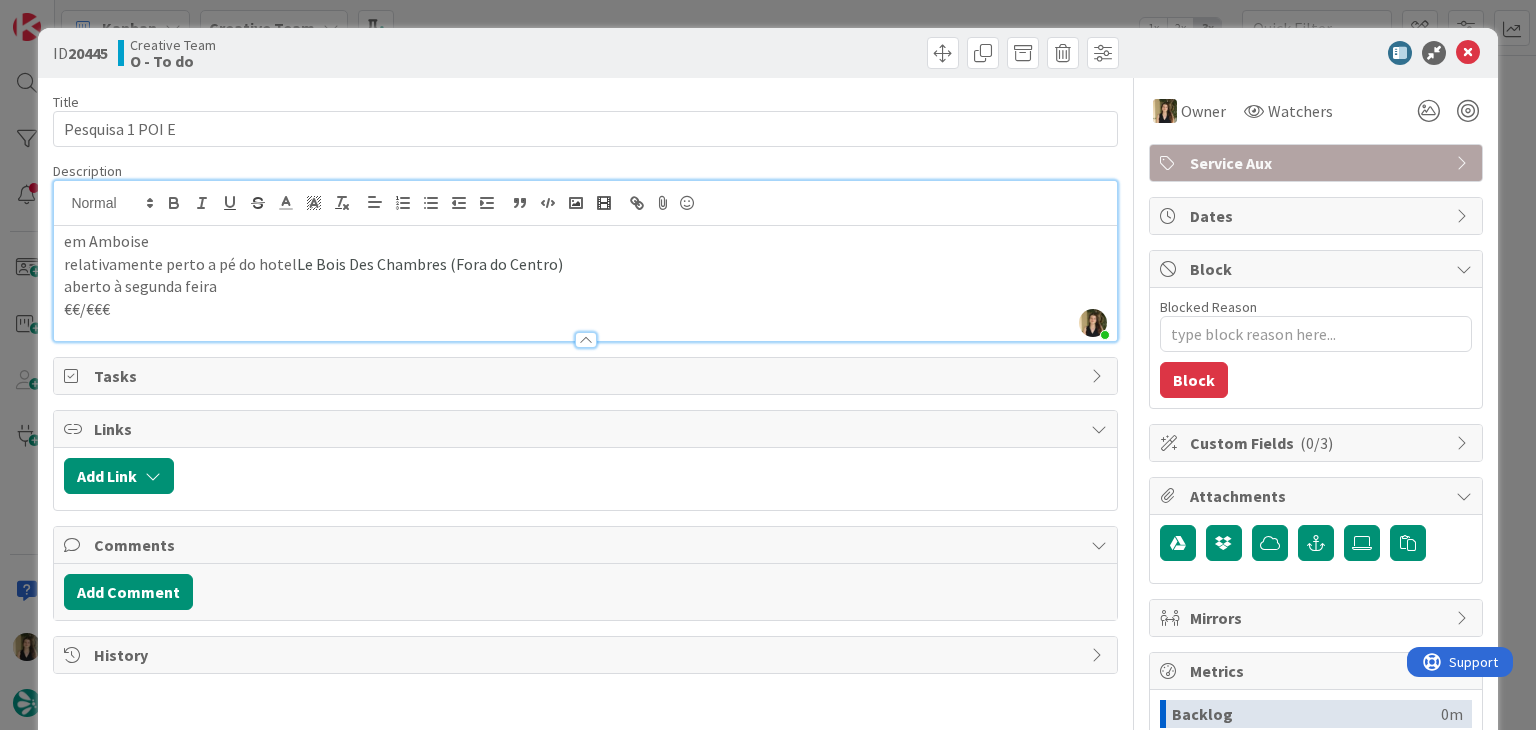 click at bounding box center [855, 53] 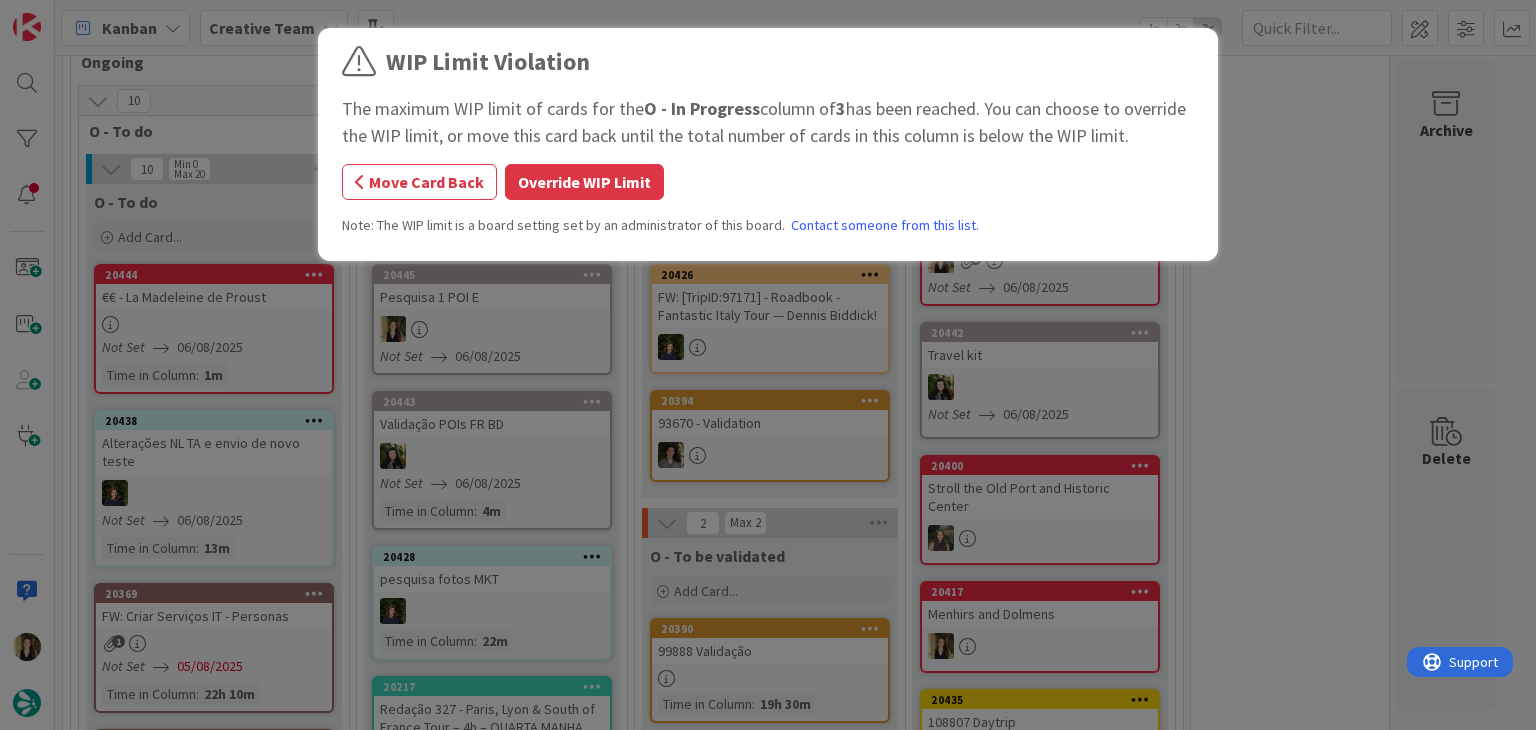 scroll, scrollTop: 0, scrollLeft: 0, axis: both 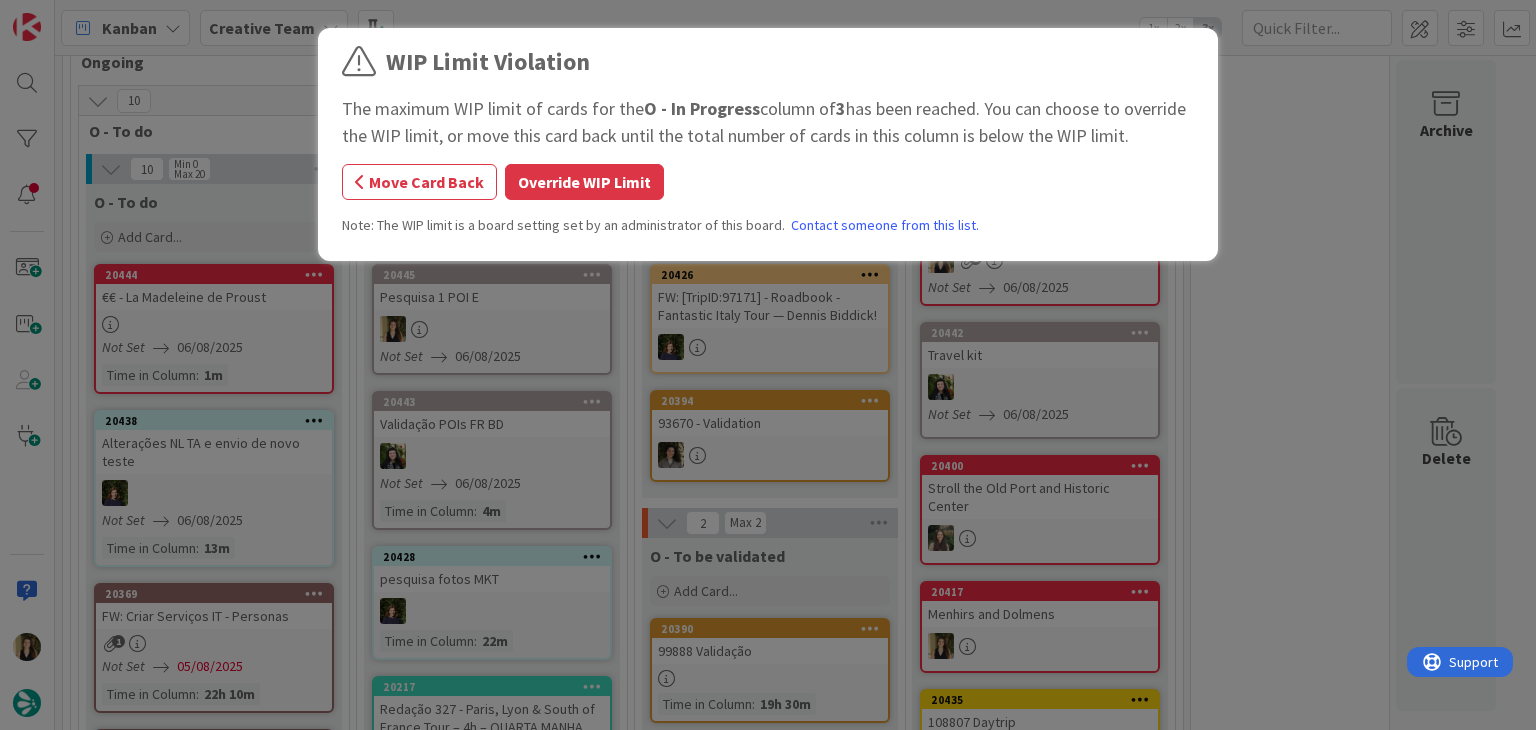 click on "Override WIP Limit" at bounding box center [584, 182] 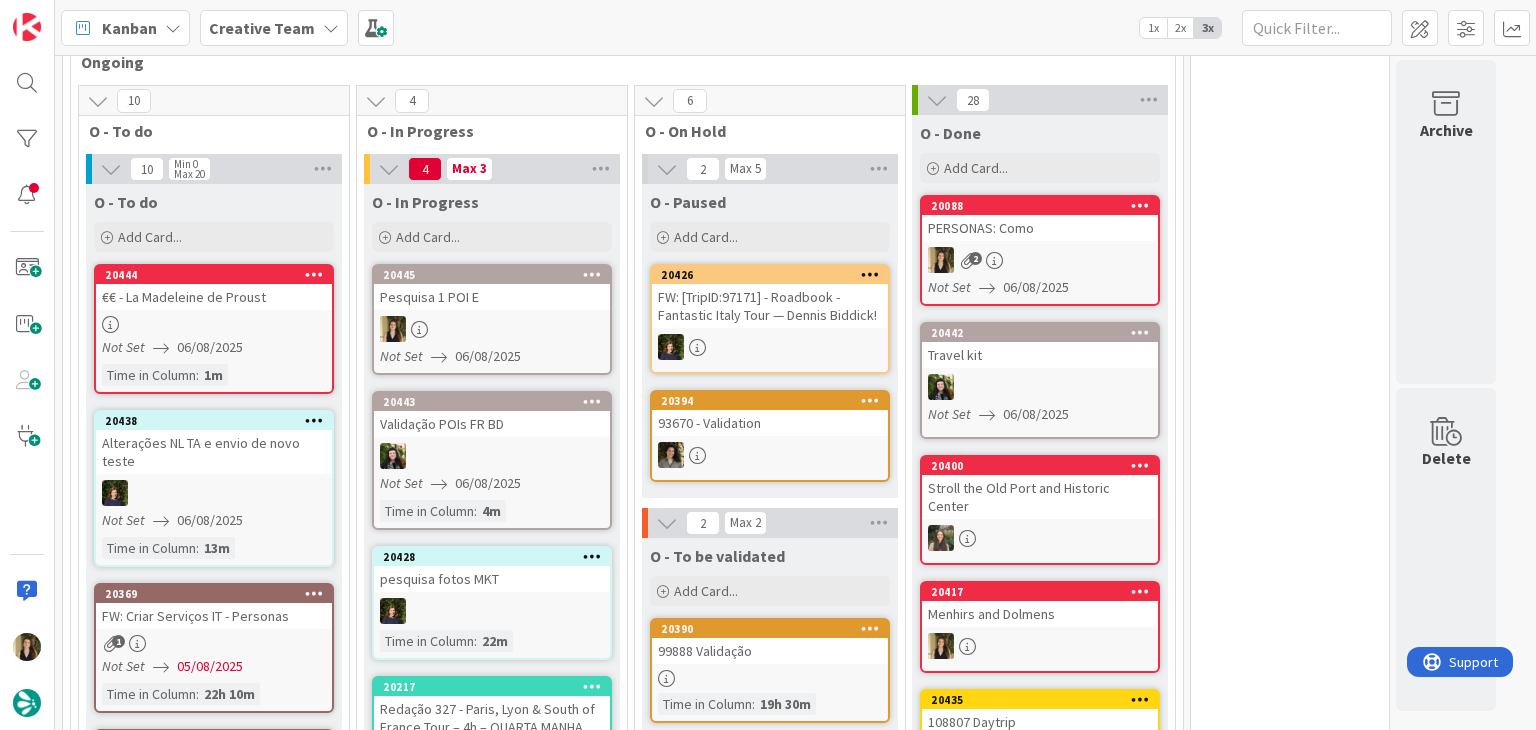 click on "Not Set 06/08/2025" at bounding box center [495, 356] 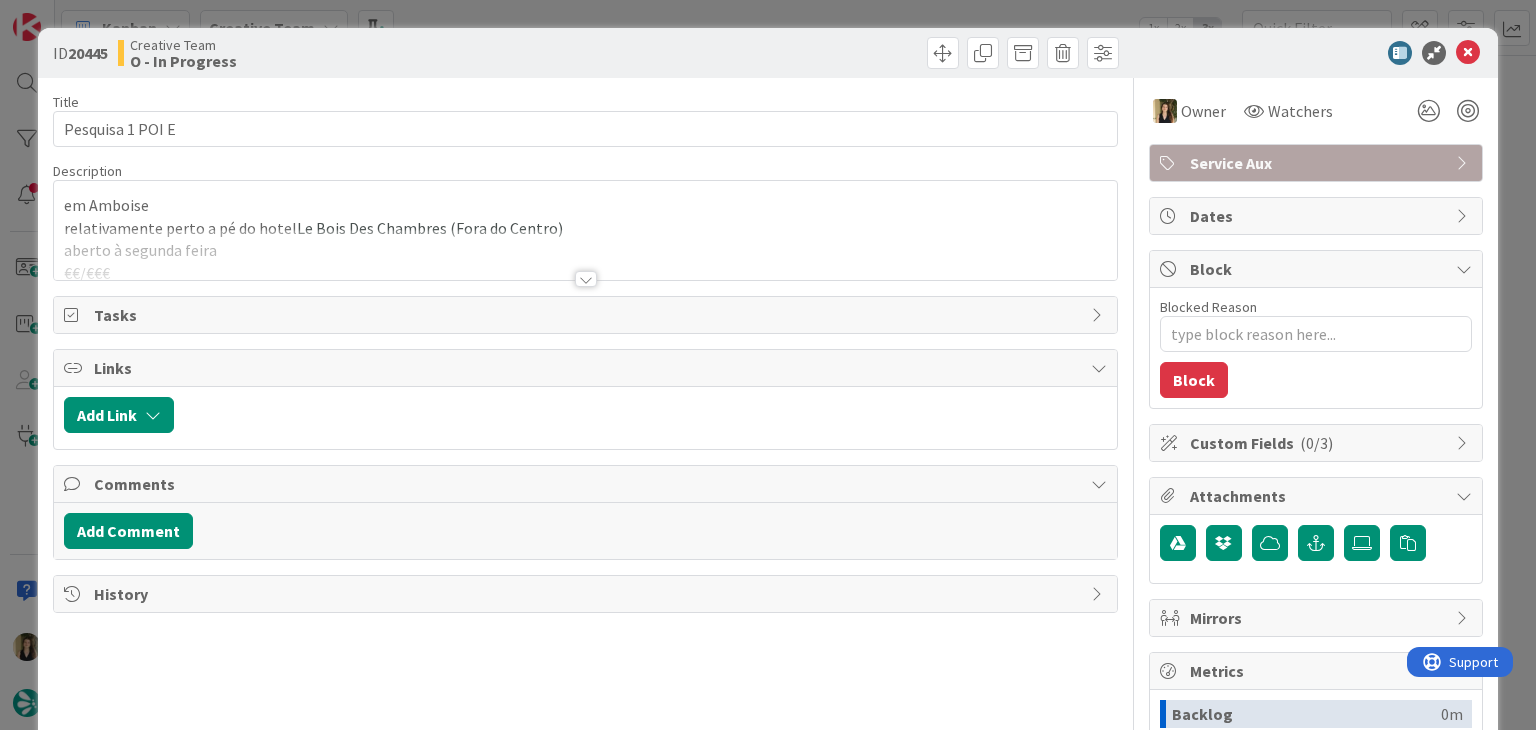 scroll, scrollTop: 0, scrollLeft: 0, axis: both 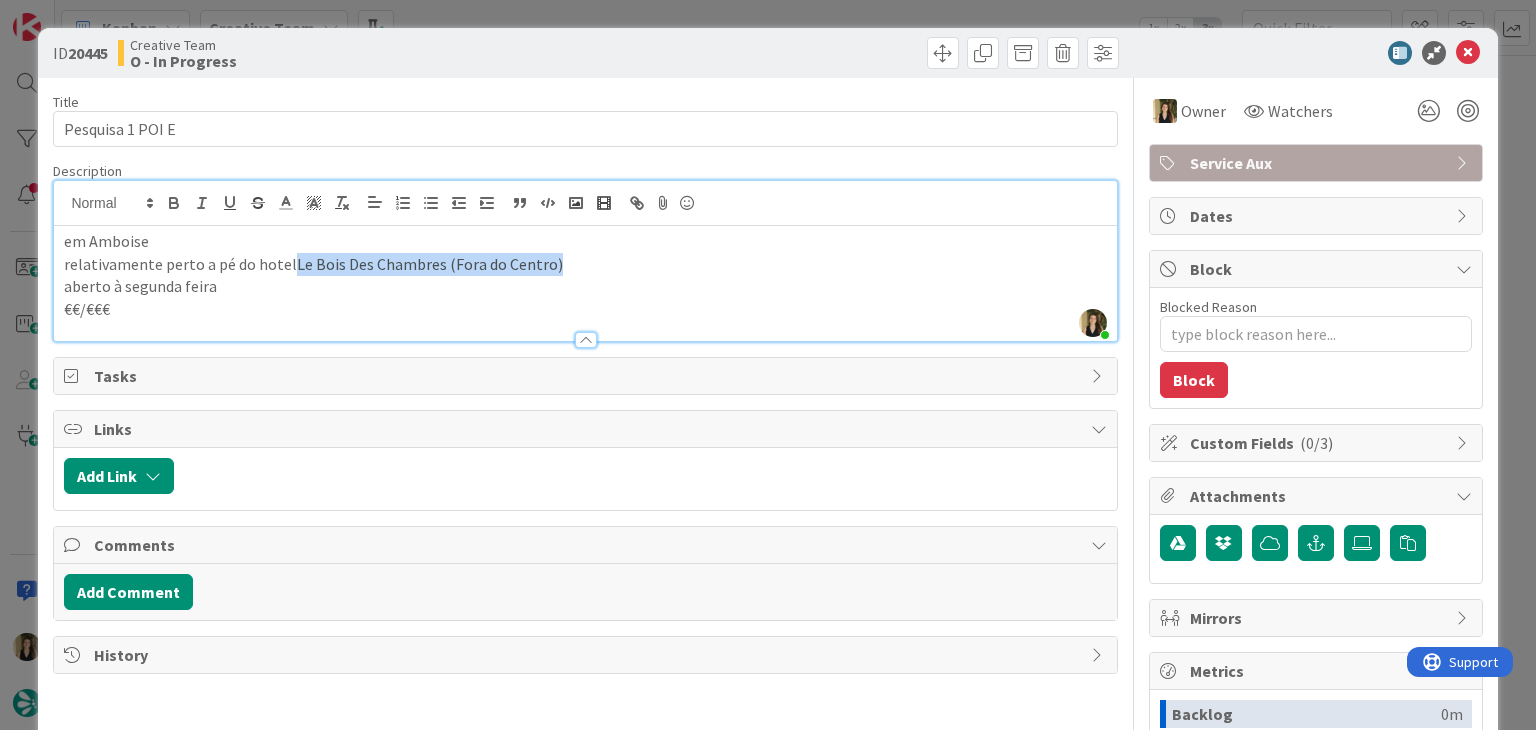 drag, startPoint x: 562, startPoint y: 263, endPoint x: 291, endPoint y: 269, distance: 271.0664 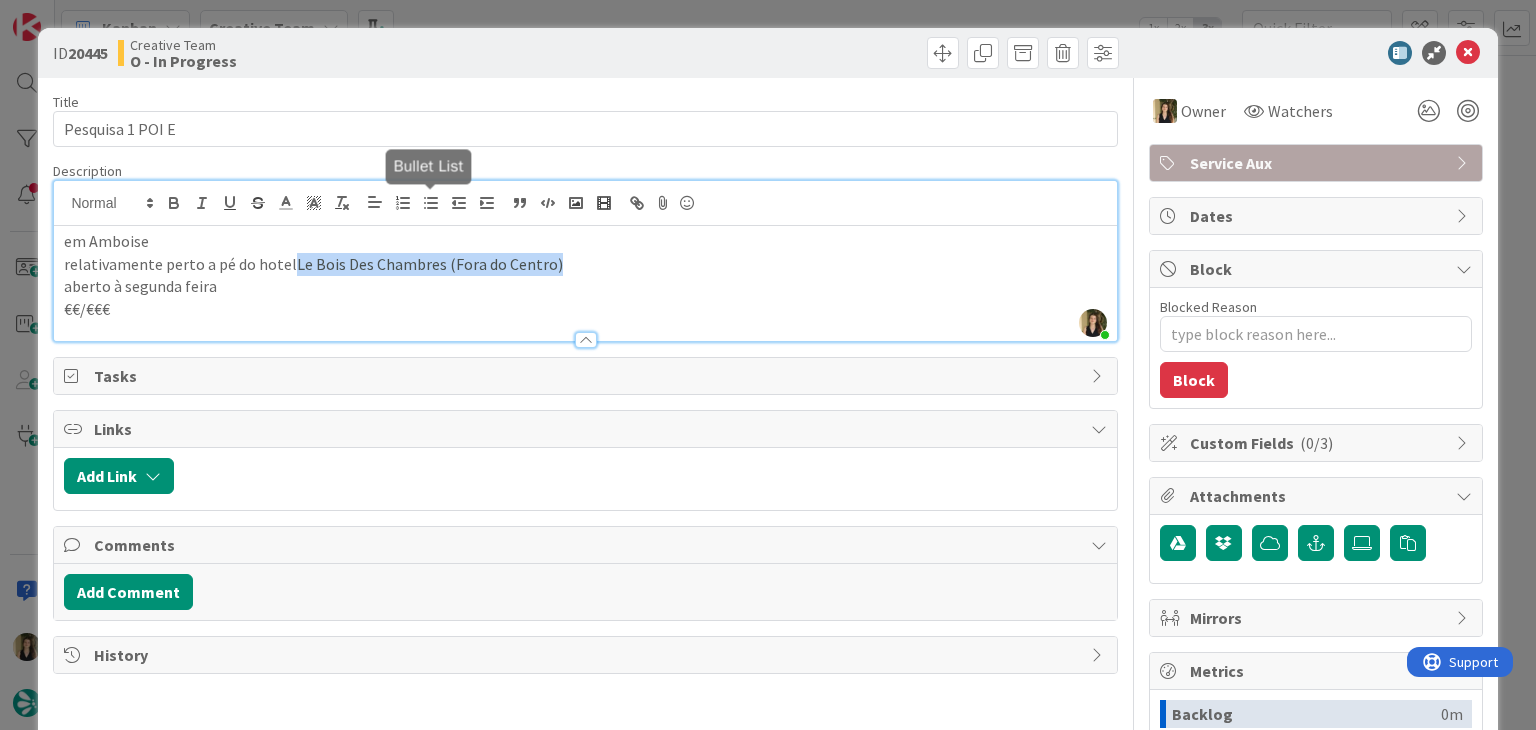 copy on "Le Bois Des Chambres (Fora do Centro)" 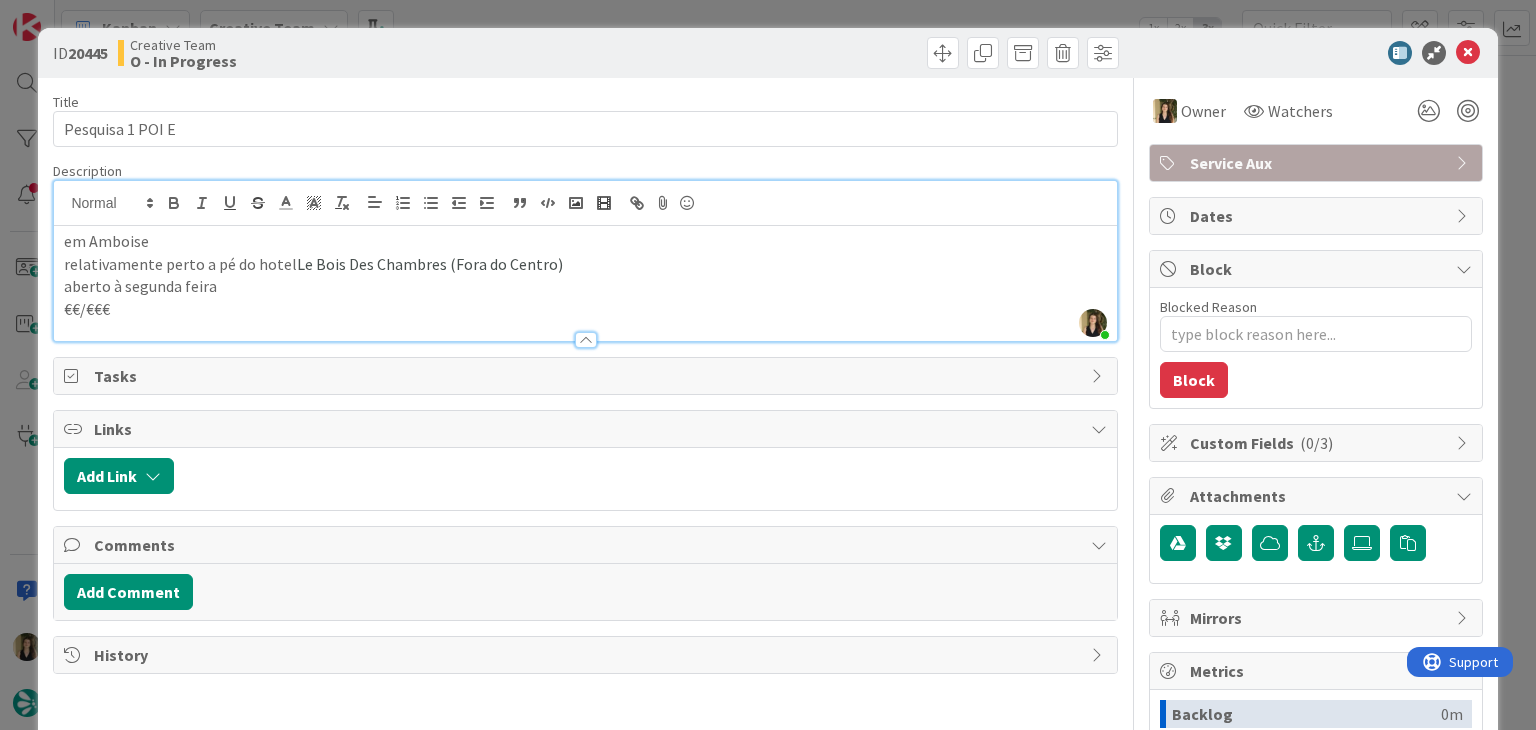 click on "ID  20445 Creative Team O - In Progress Title 16 / 128 Pesquisa 1 POI E Description [FIRST] [LAST] just joined em Amboise relativamente perto a pé do hotel  Le Bois Des Chambres (Fora do Centro) aberto à segunda feira €€/€€€ Owner Watchers Service Aux Tasks Links Add Link Comments Add Comment History Owner Watchers Service Aux Dates Block Blocked Reason 0 / 256 Block Custom Fields ( 0/3 ) Attachments Mirrors Metrics Backlog 0m To Do 2m Buffer 0m In Progress 0m Total Time 2m Lead Time 2m Cycle Time 0m Blocked Time 0m Show Details" at bounding box center (768, 365) 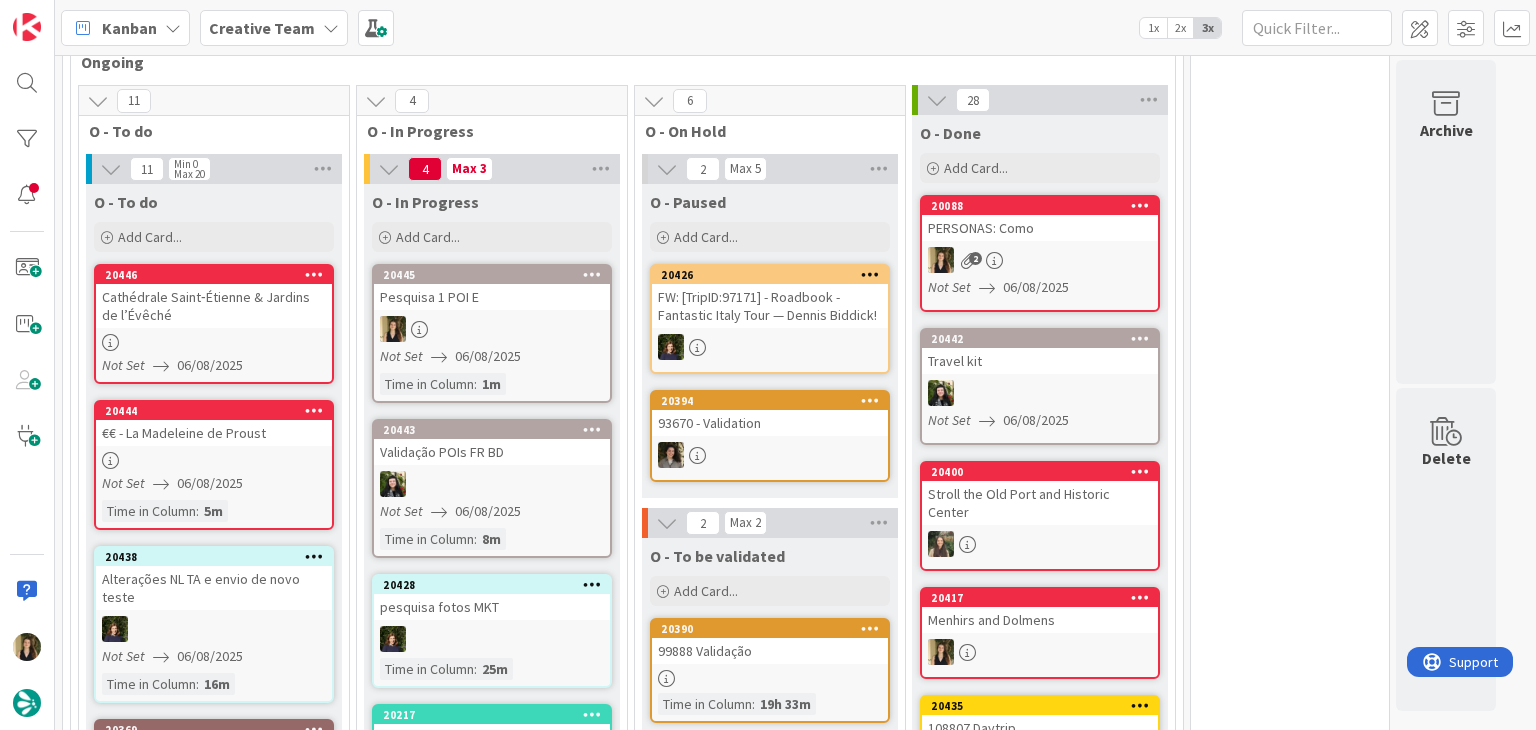 click on "Kanban Creative Team 1x 2x 3x" at bounding box center (795, 27) 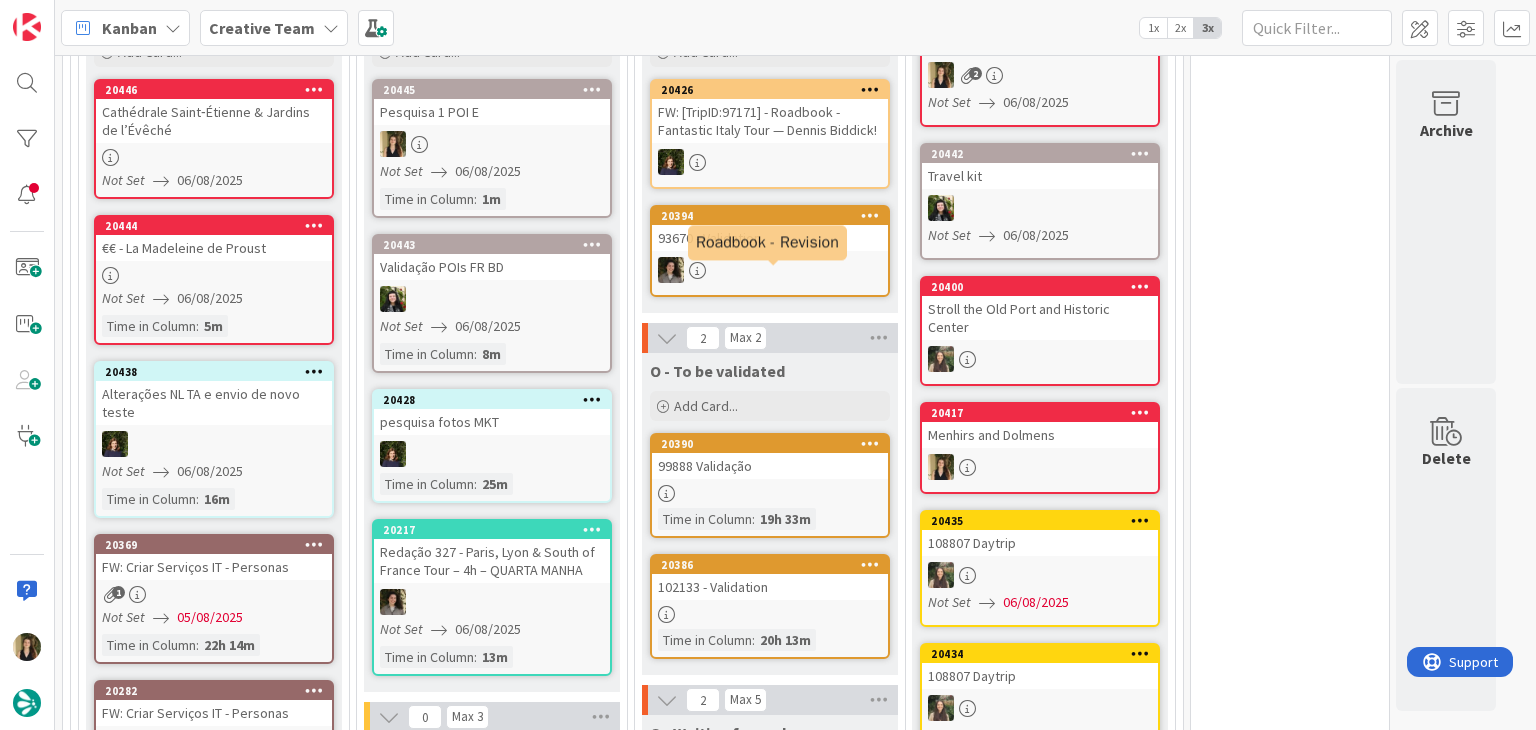 scroll, scrollTop: 727, scrollLeft: 0, axis: vertical 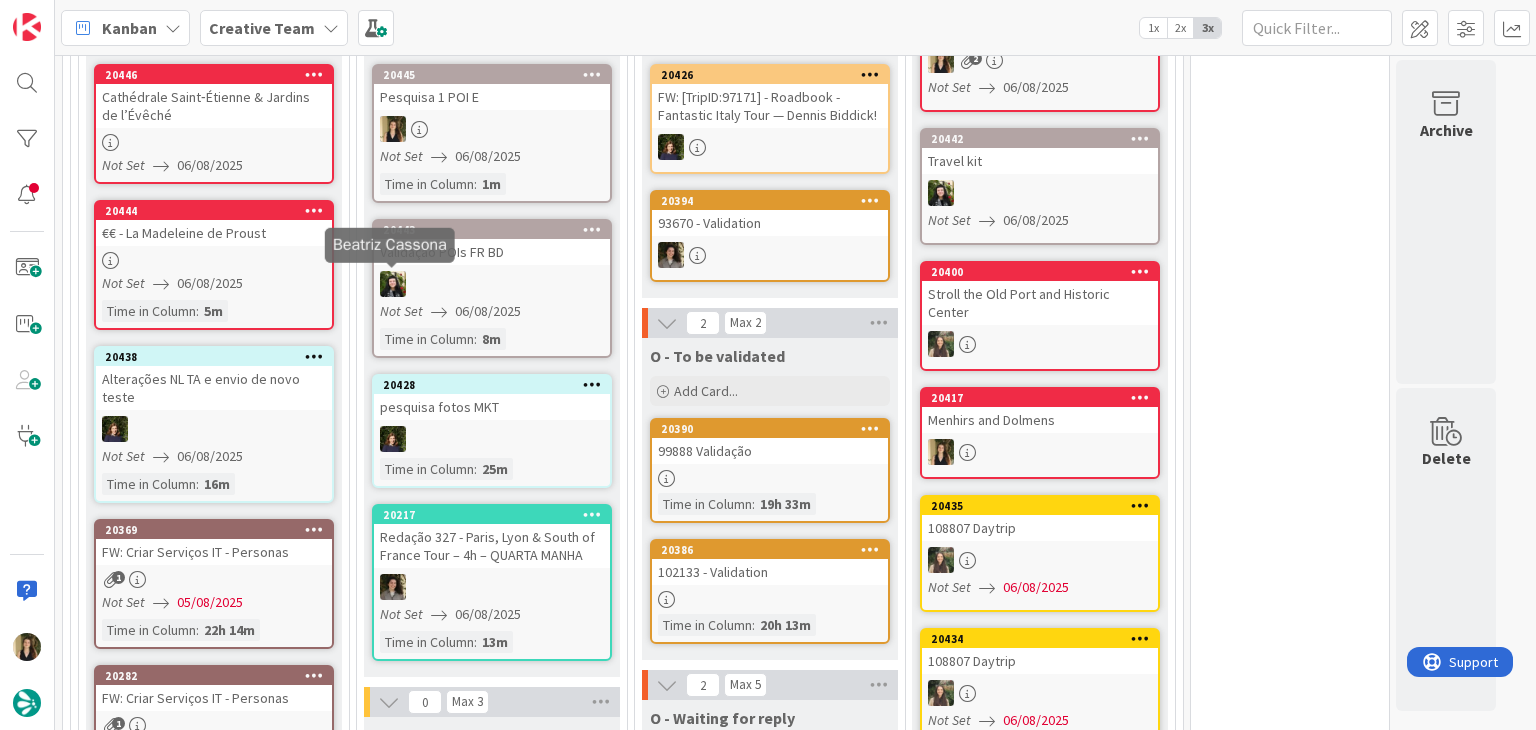 click on "Not Set 06/08/2025" at bounding box center (217, 283) 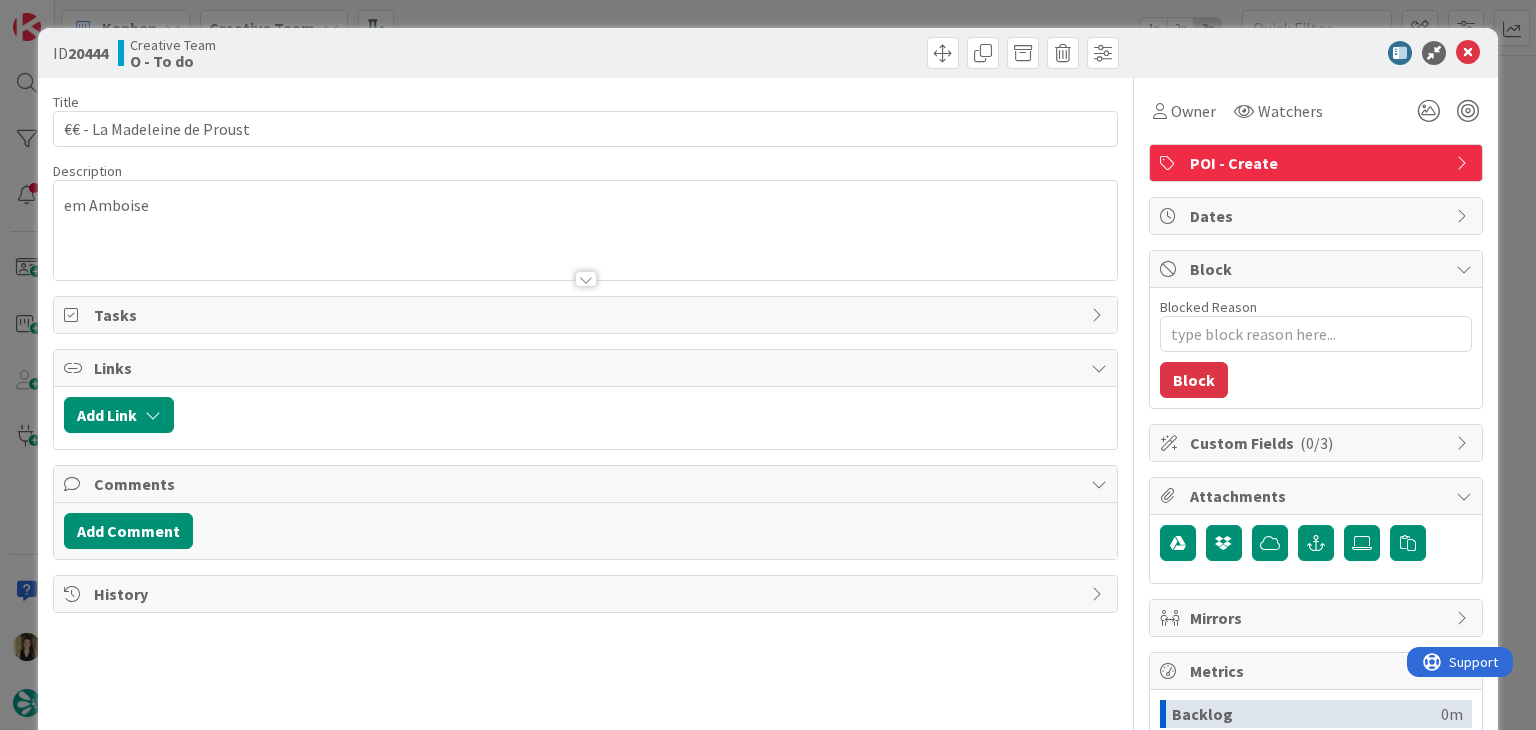 scroll, scrollTop: 0, scrollLeft: 0, axis: both 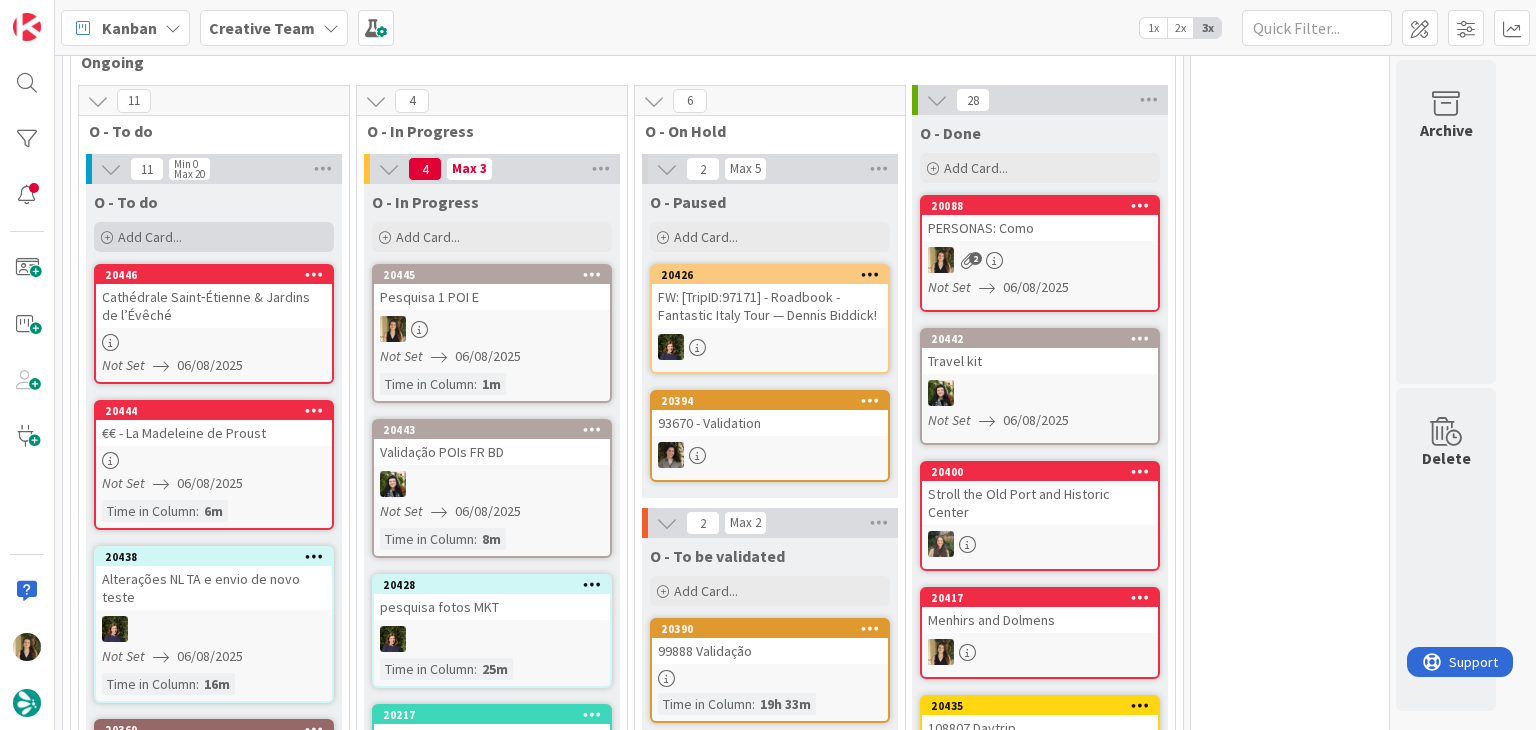 click on "Add Card..." at bounding box center [214, 237] 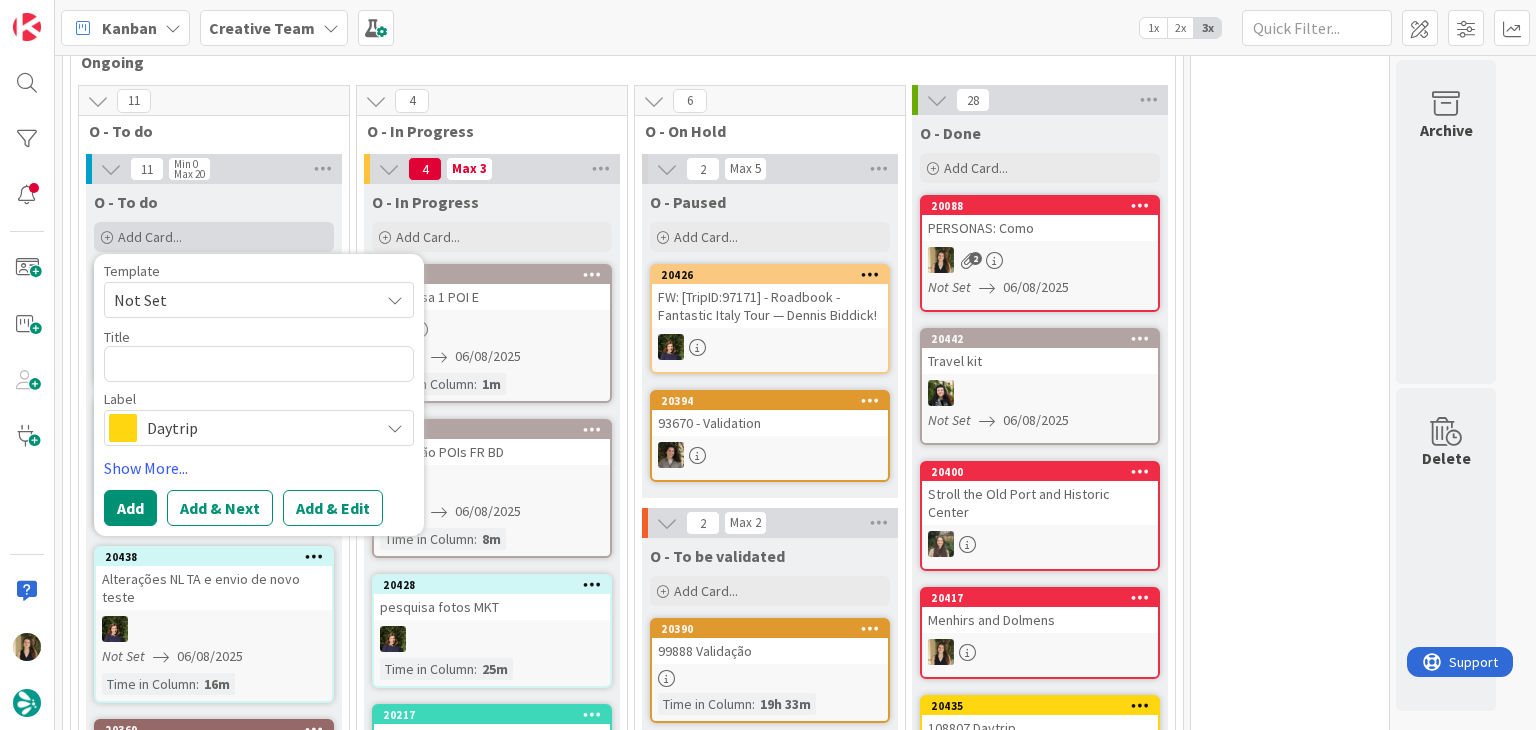 type on "x" 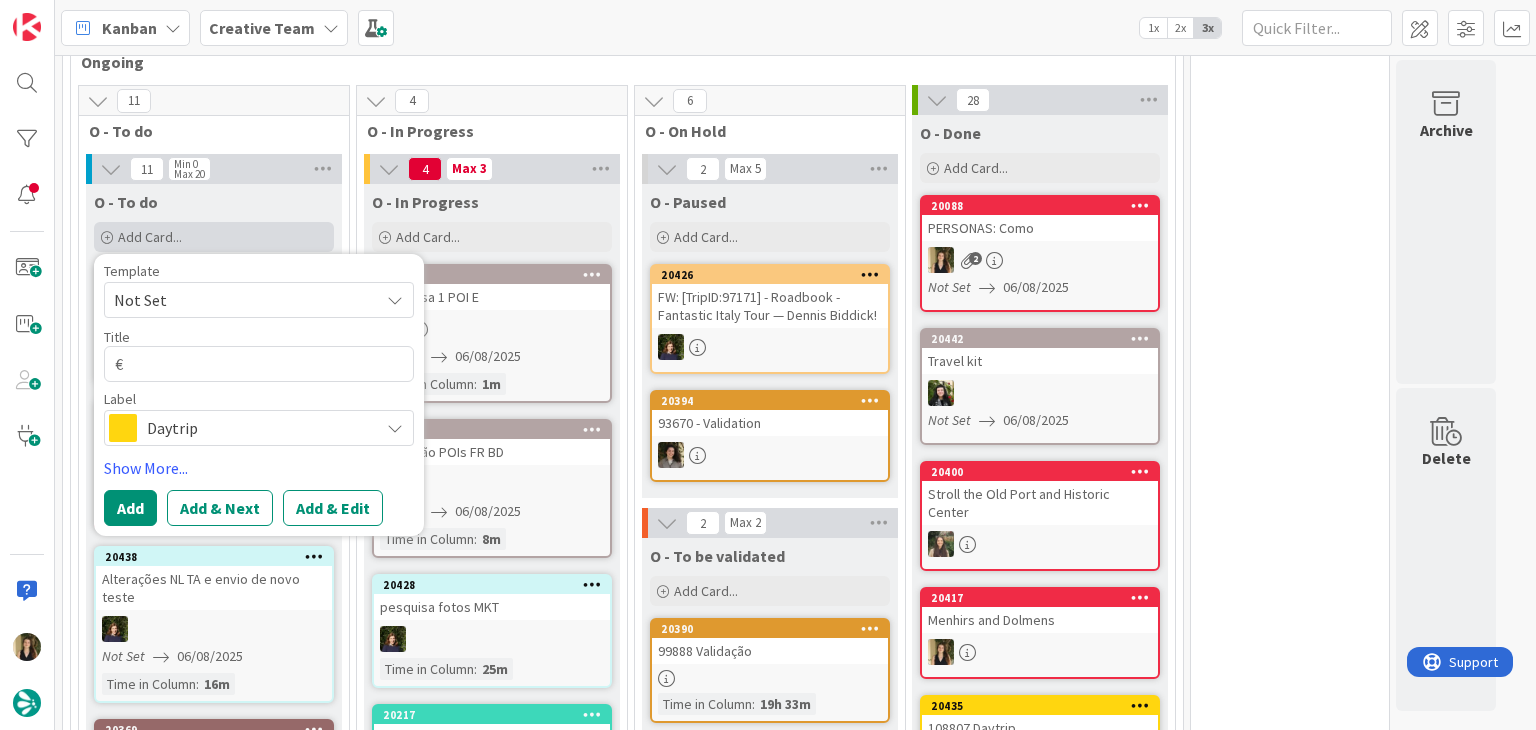 type on "x" 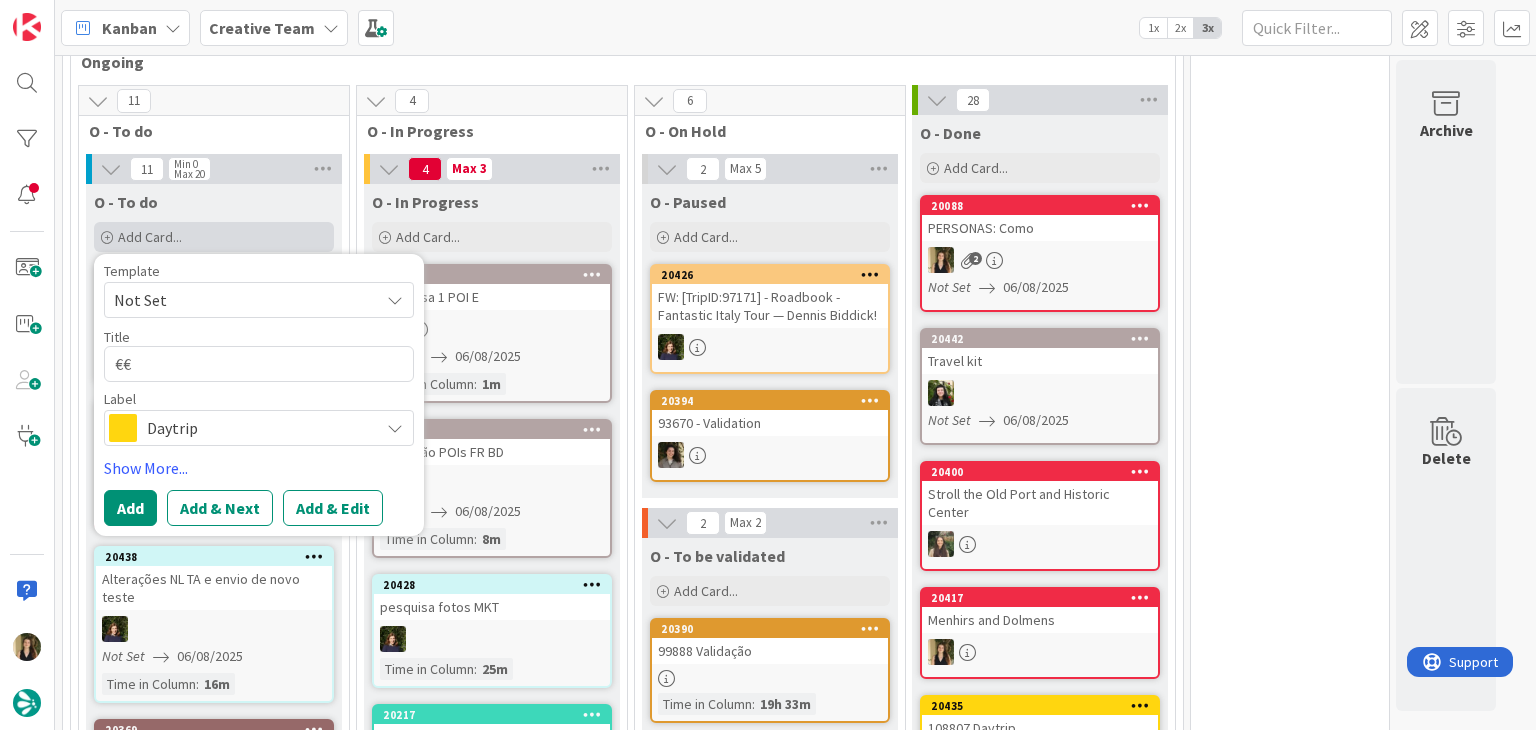 type on "x" 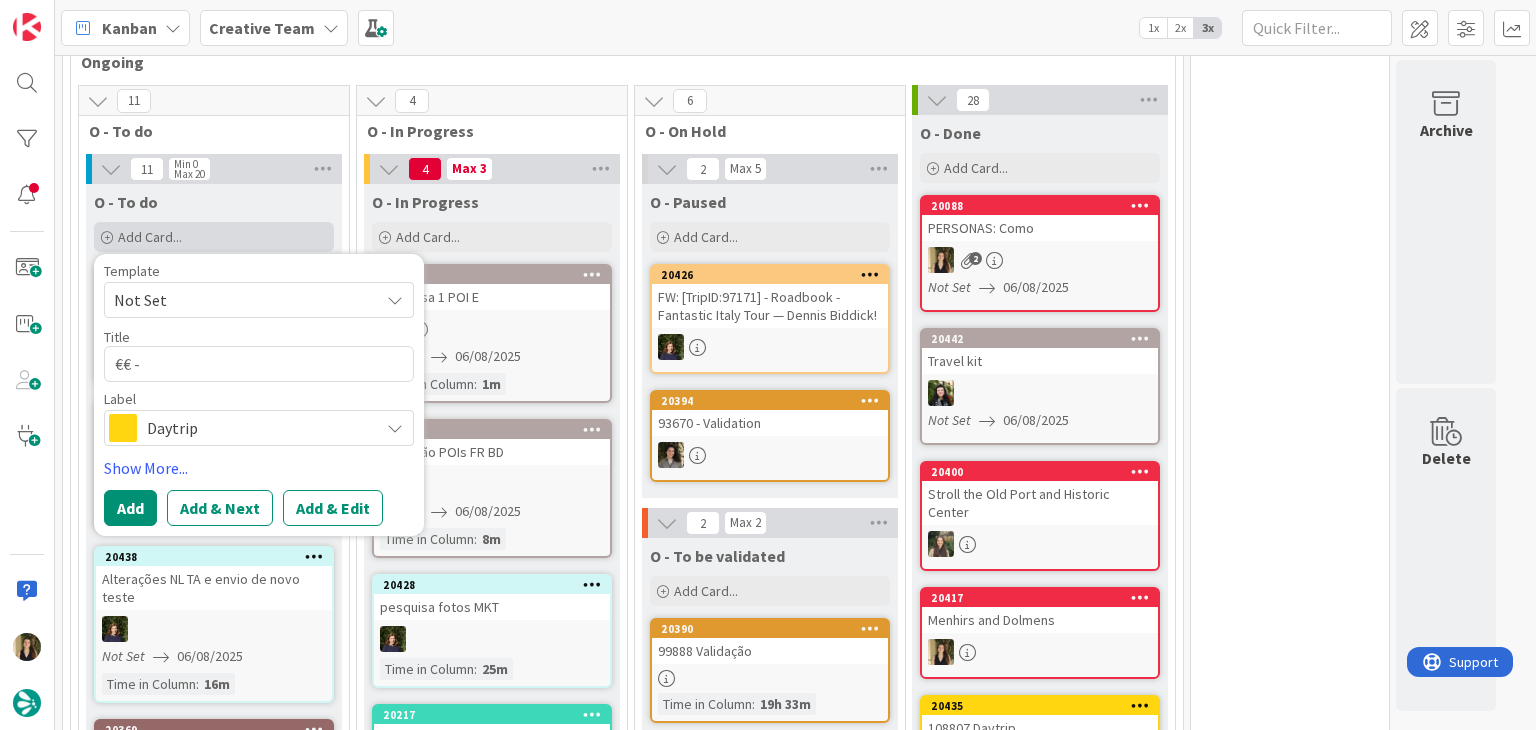 type on "x" 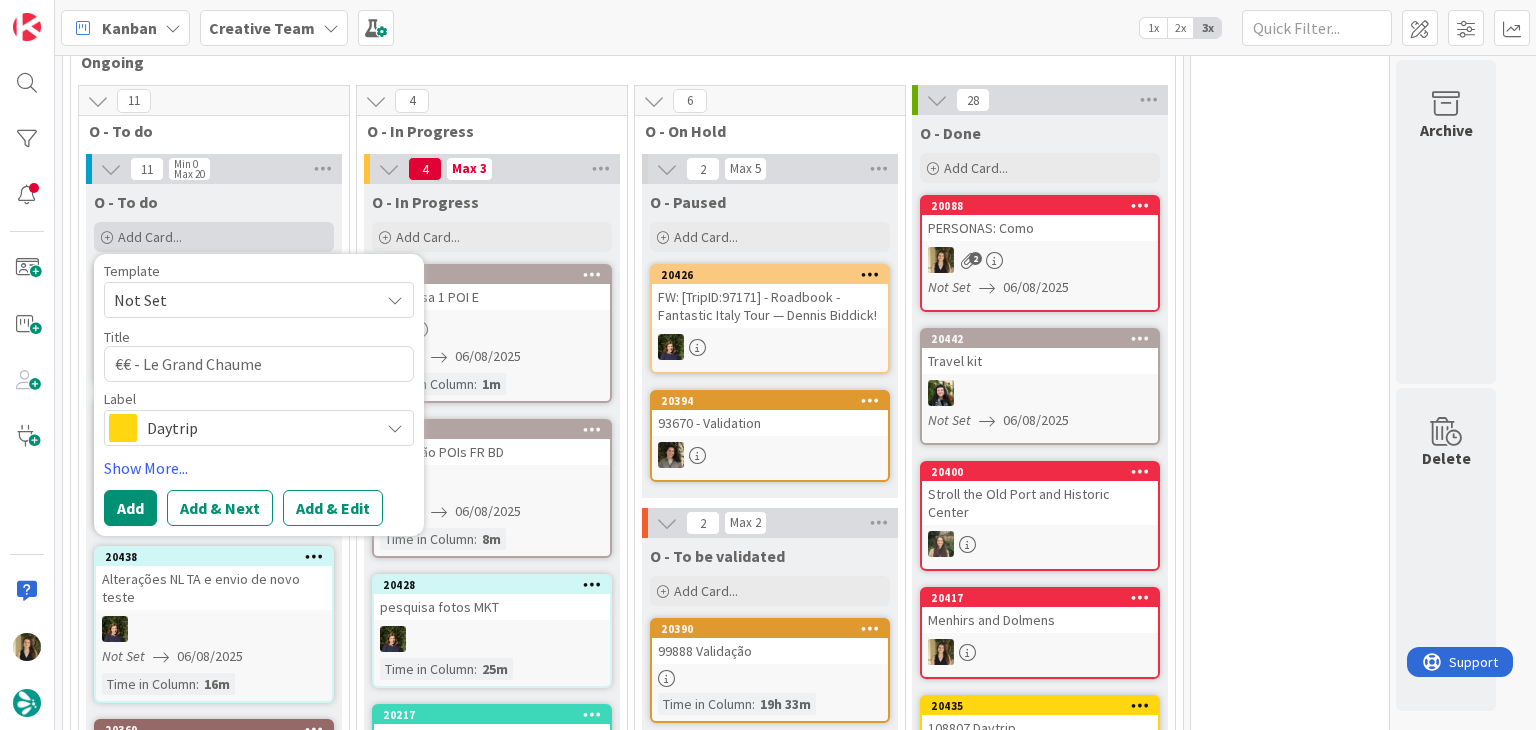 type on "x" 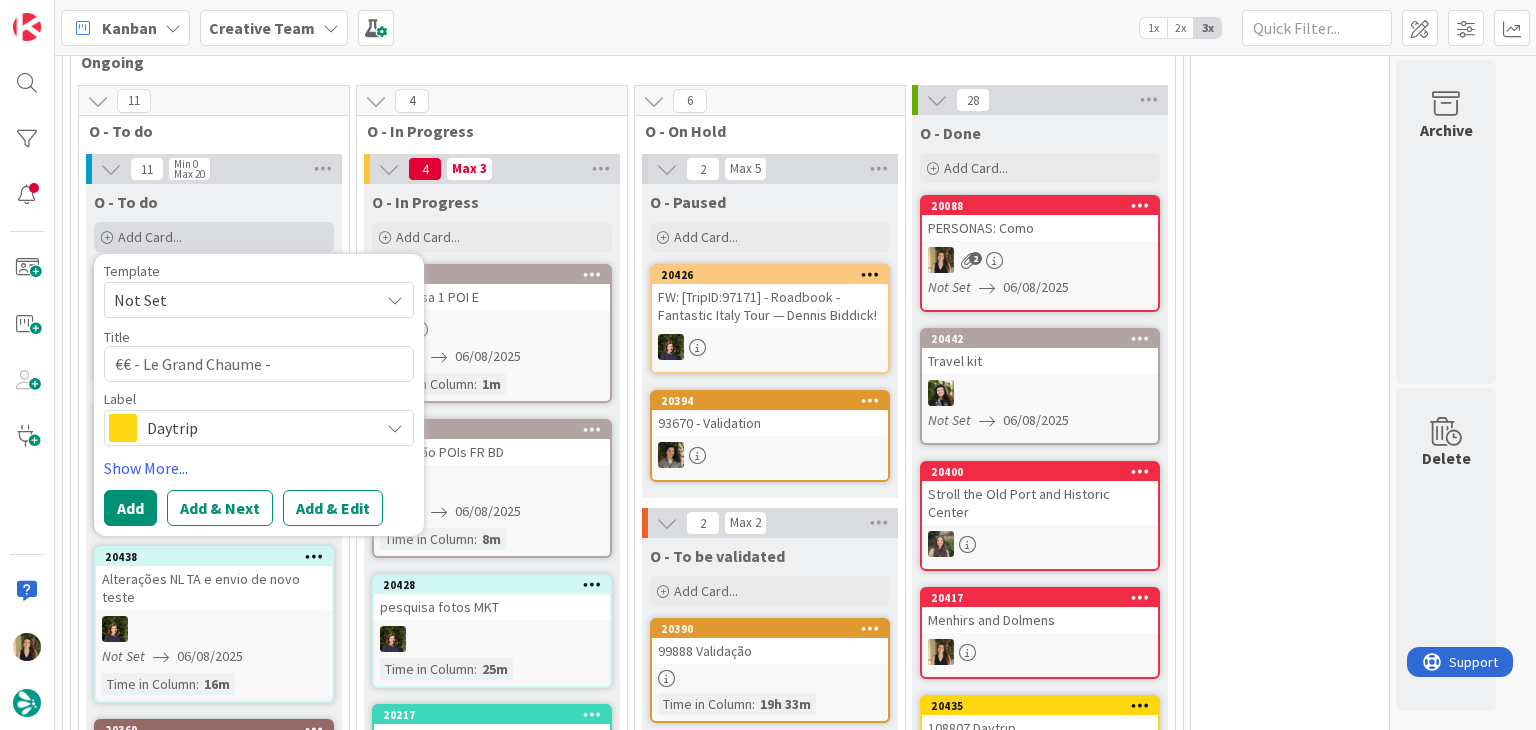type on "x" 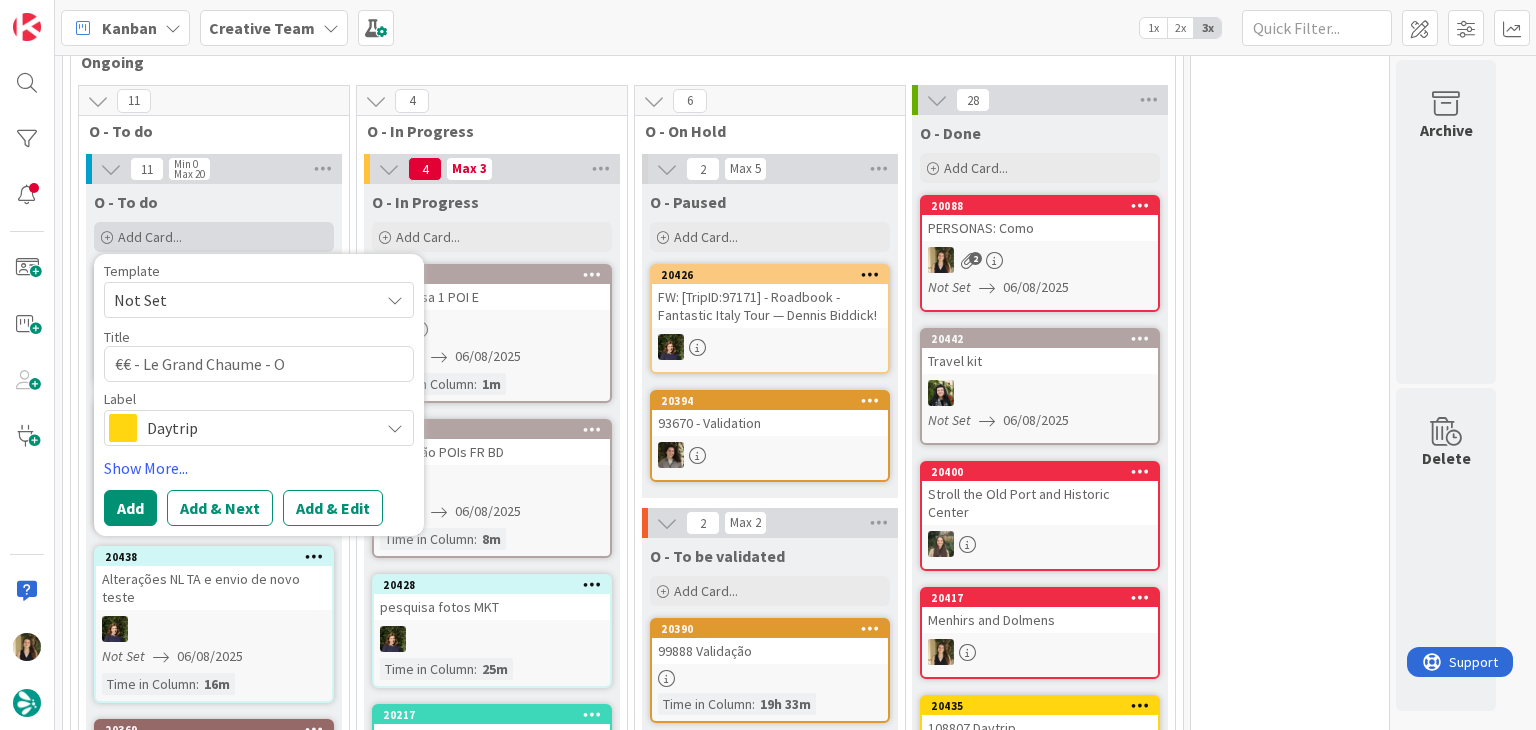 type on "x" 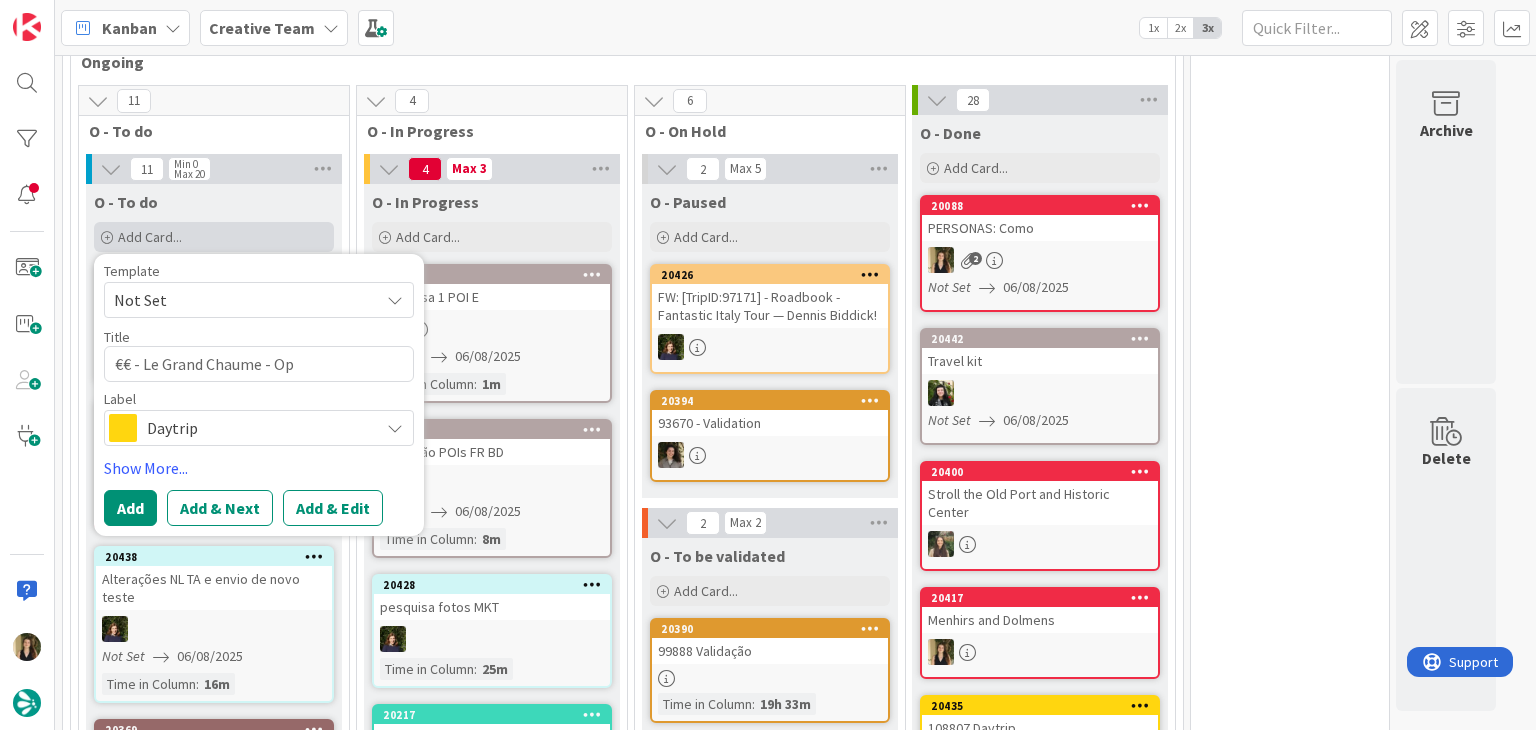type on "x" 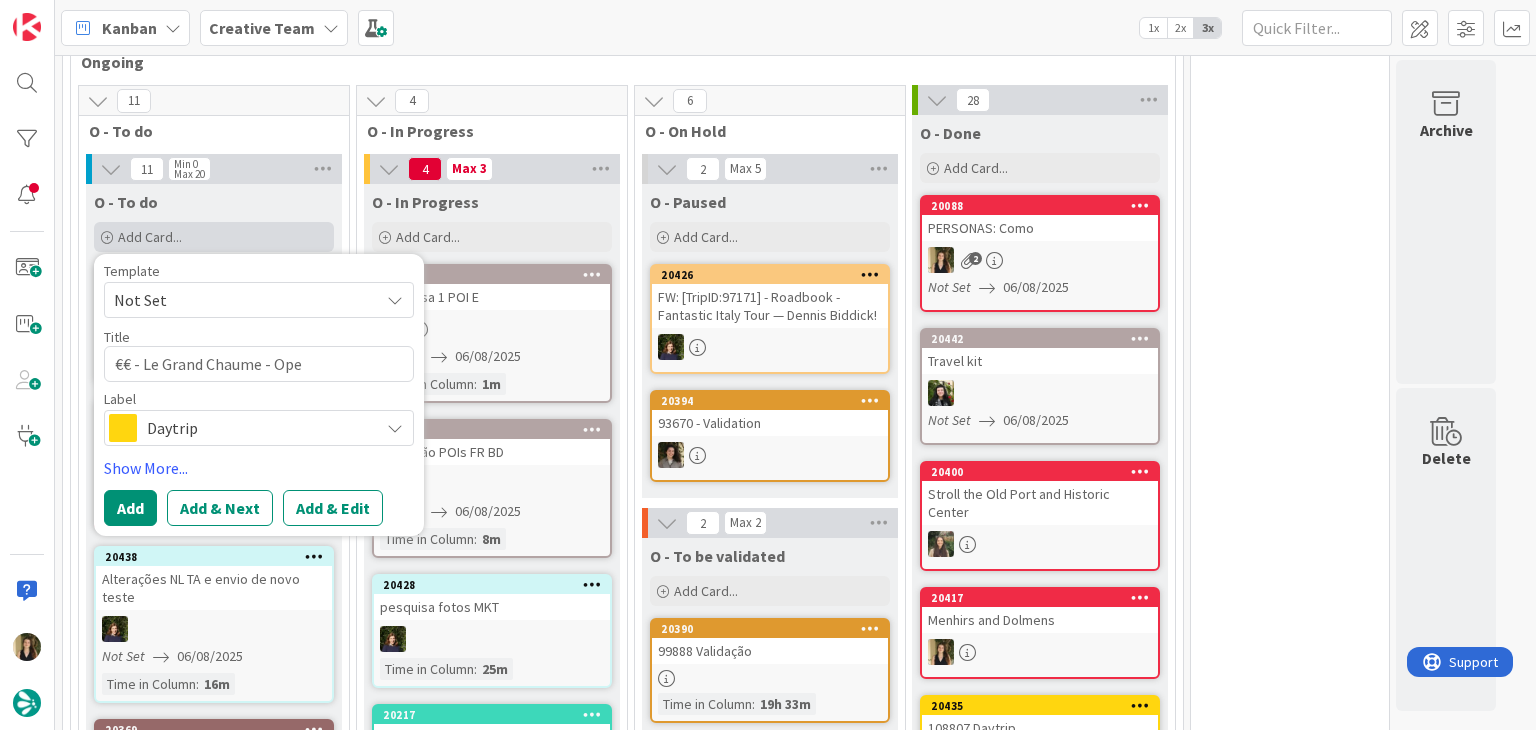 type on "x" 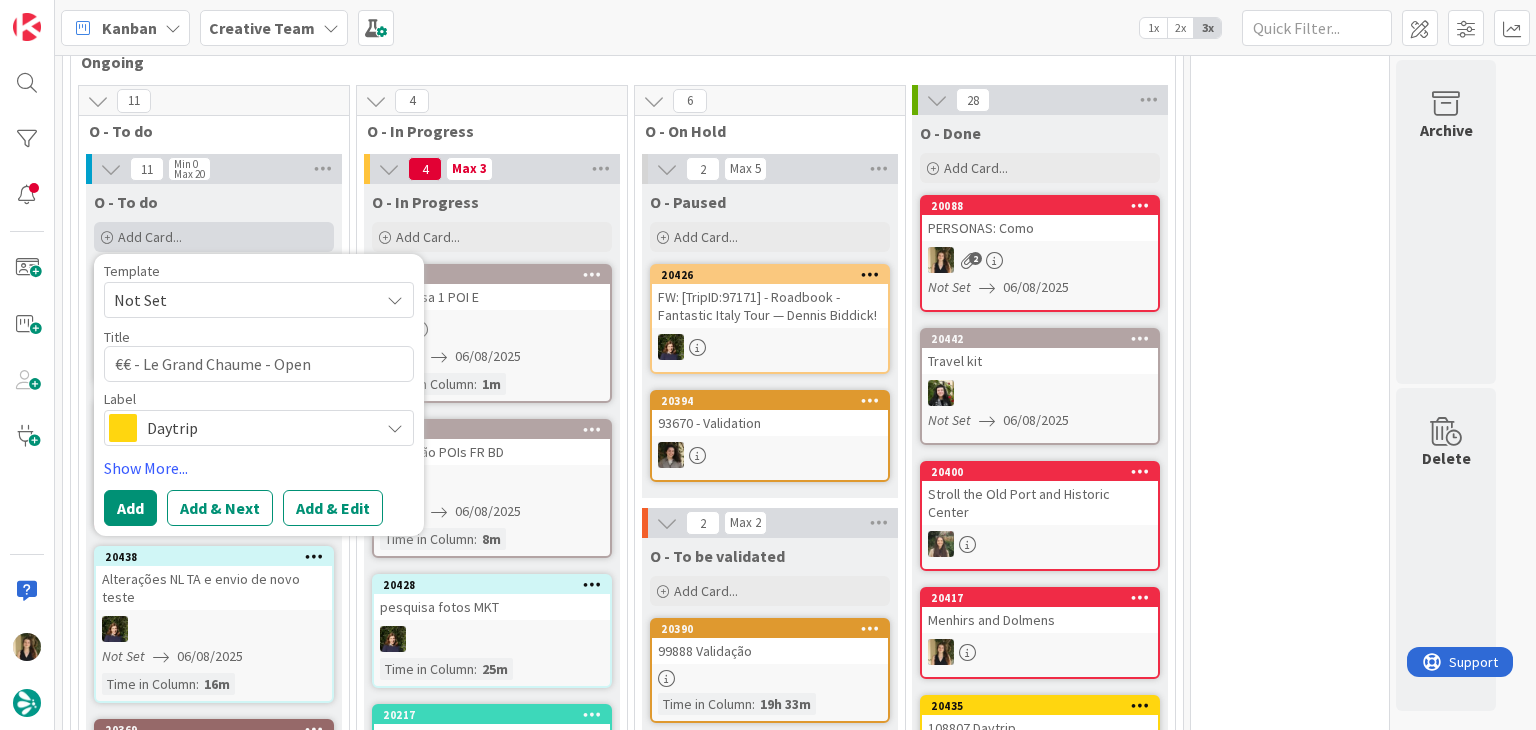 type on "x" 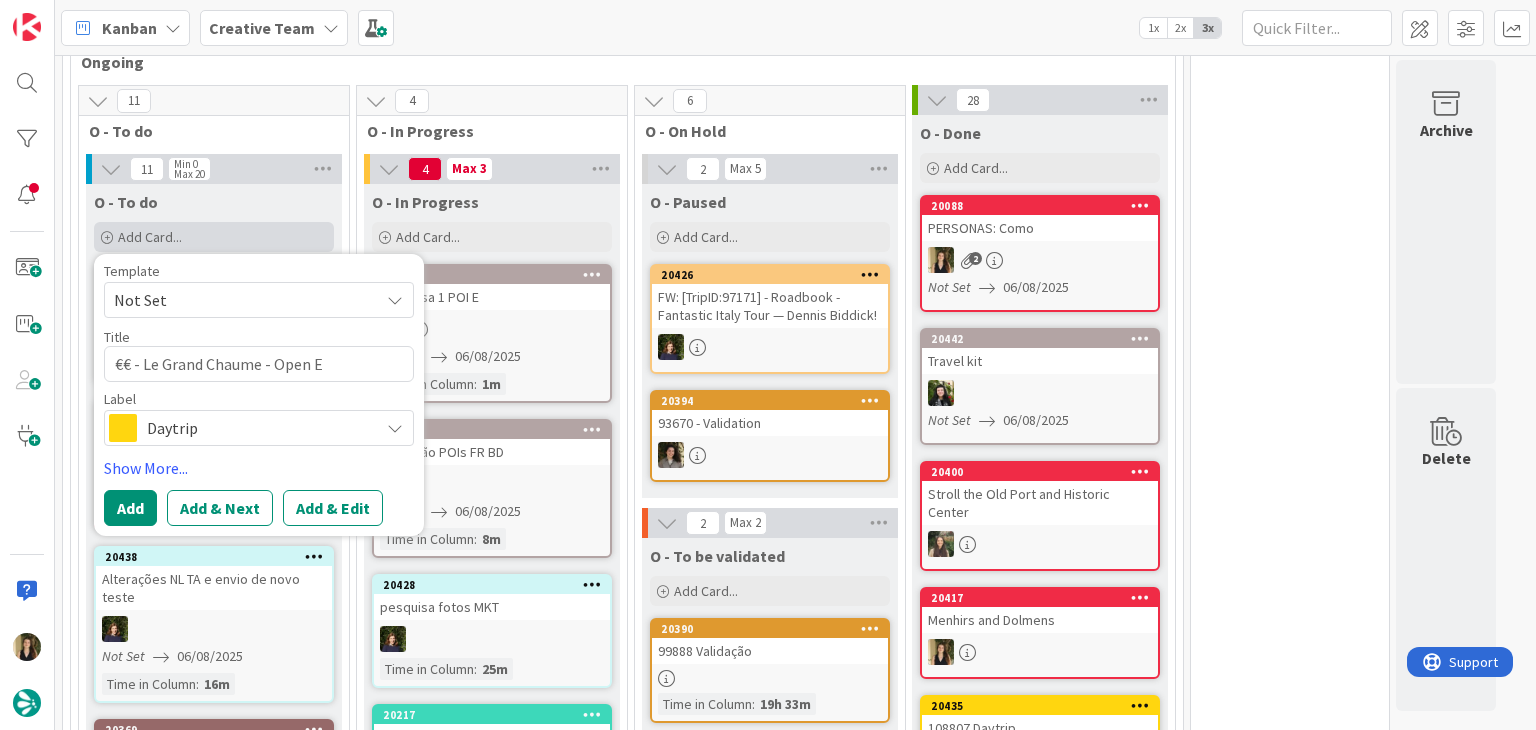 type on "x" 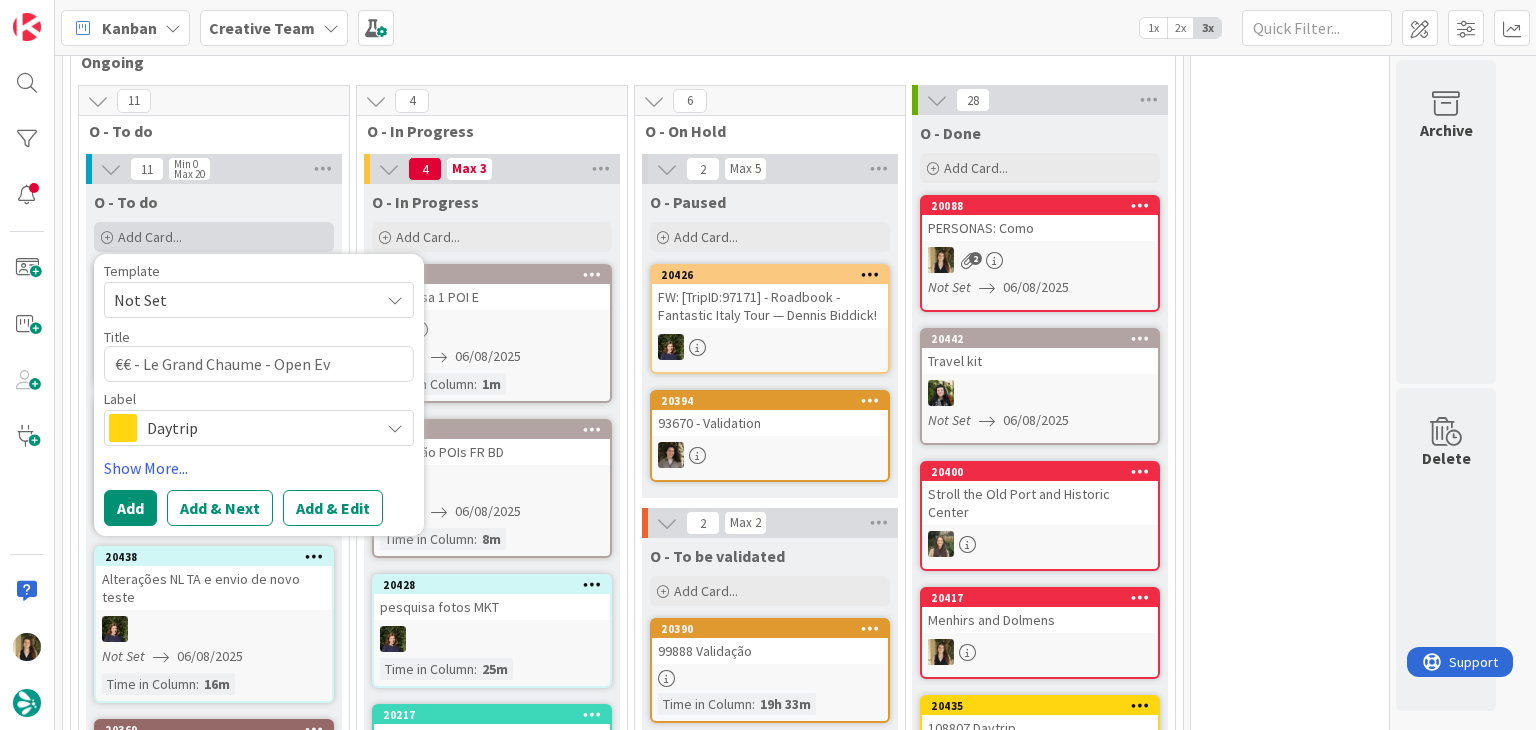 type on "x" 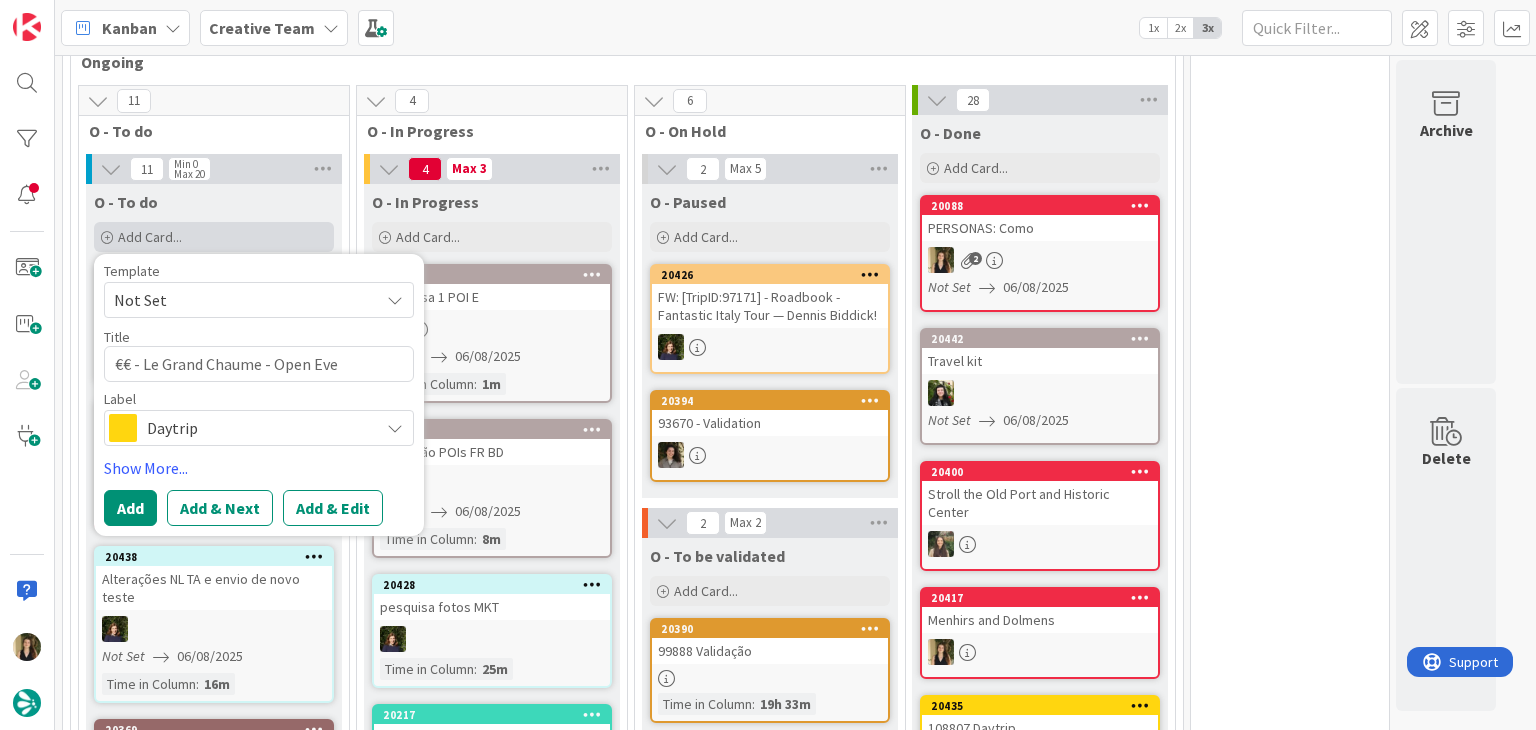 type on "x" 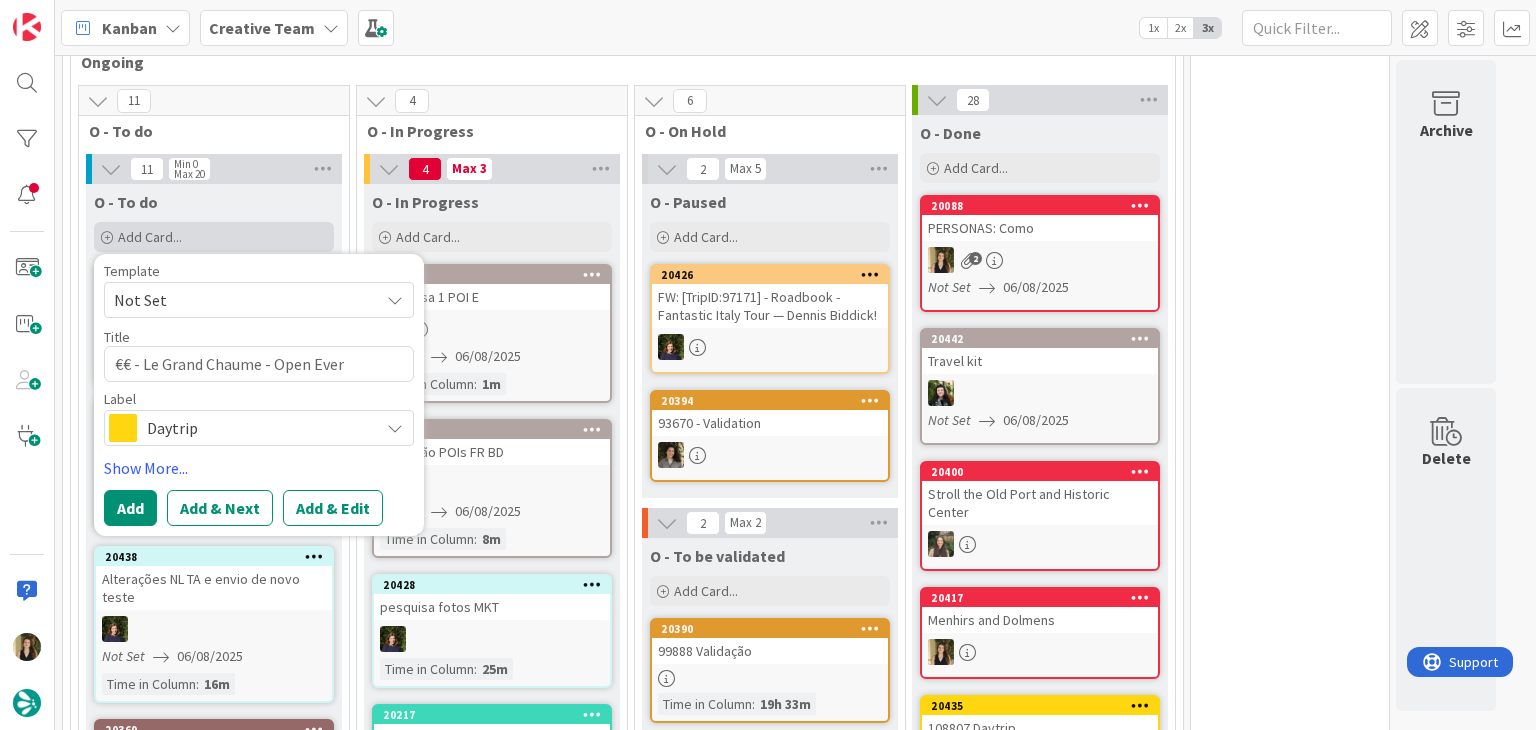 type on "x" 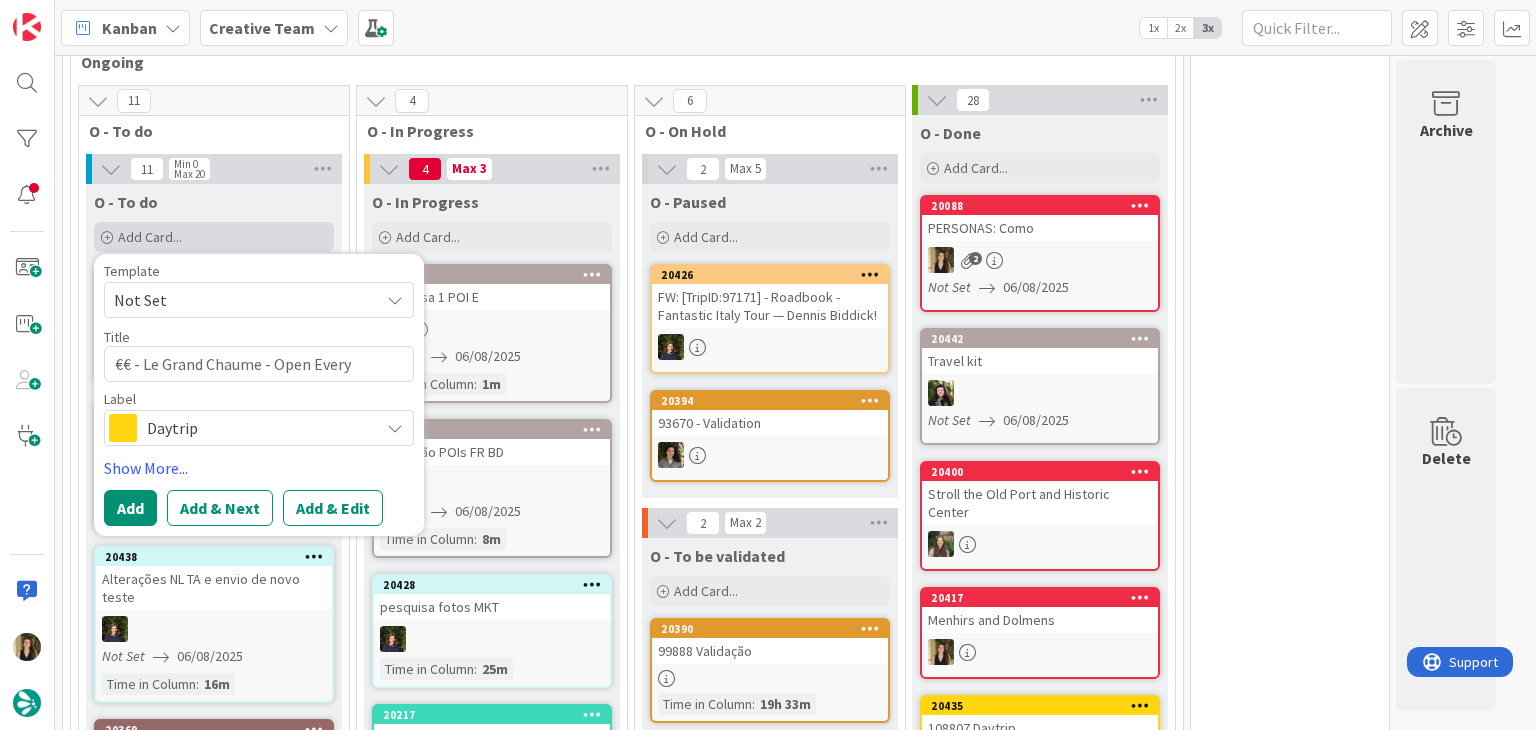 type on "x" 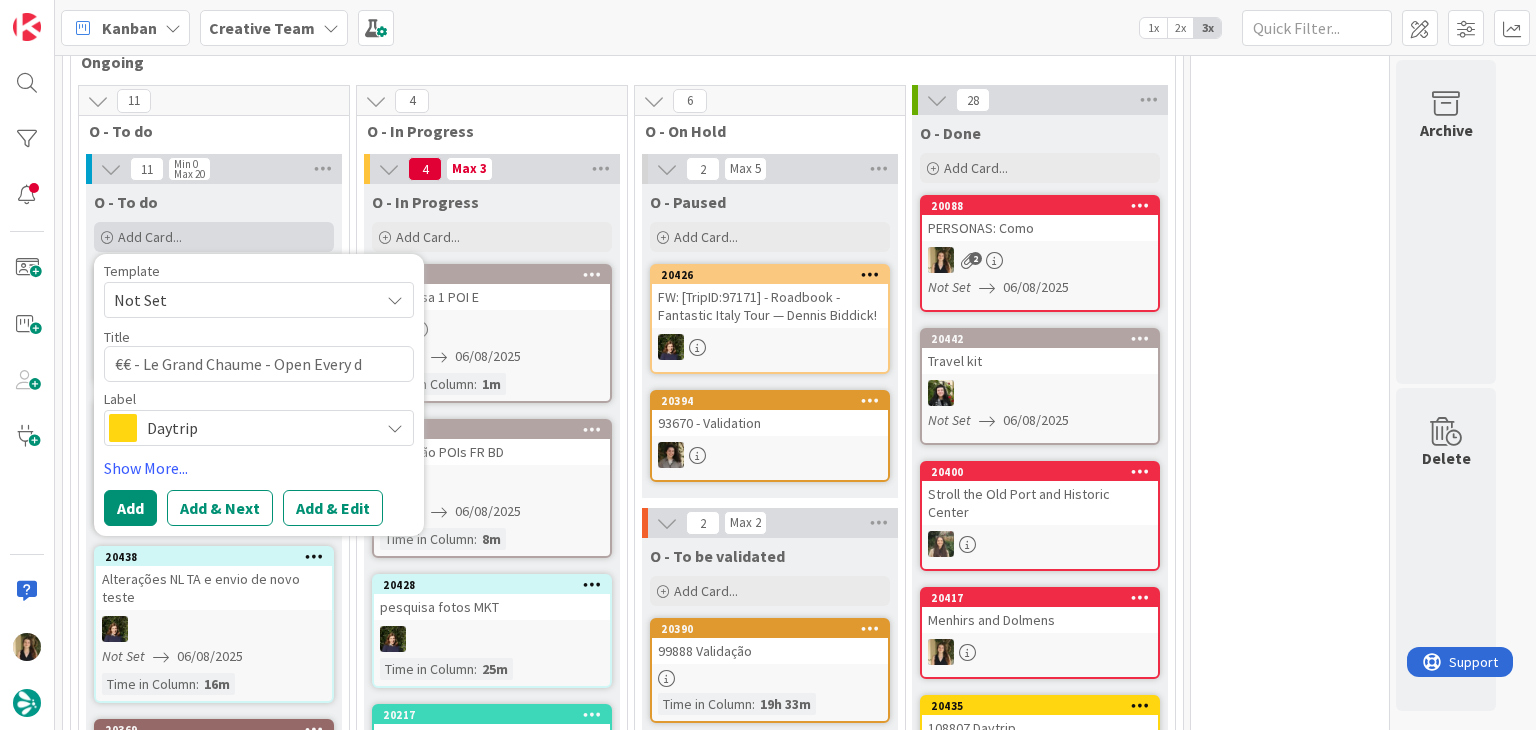 type on "x" 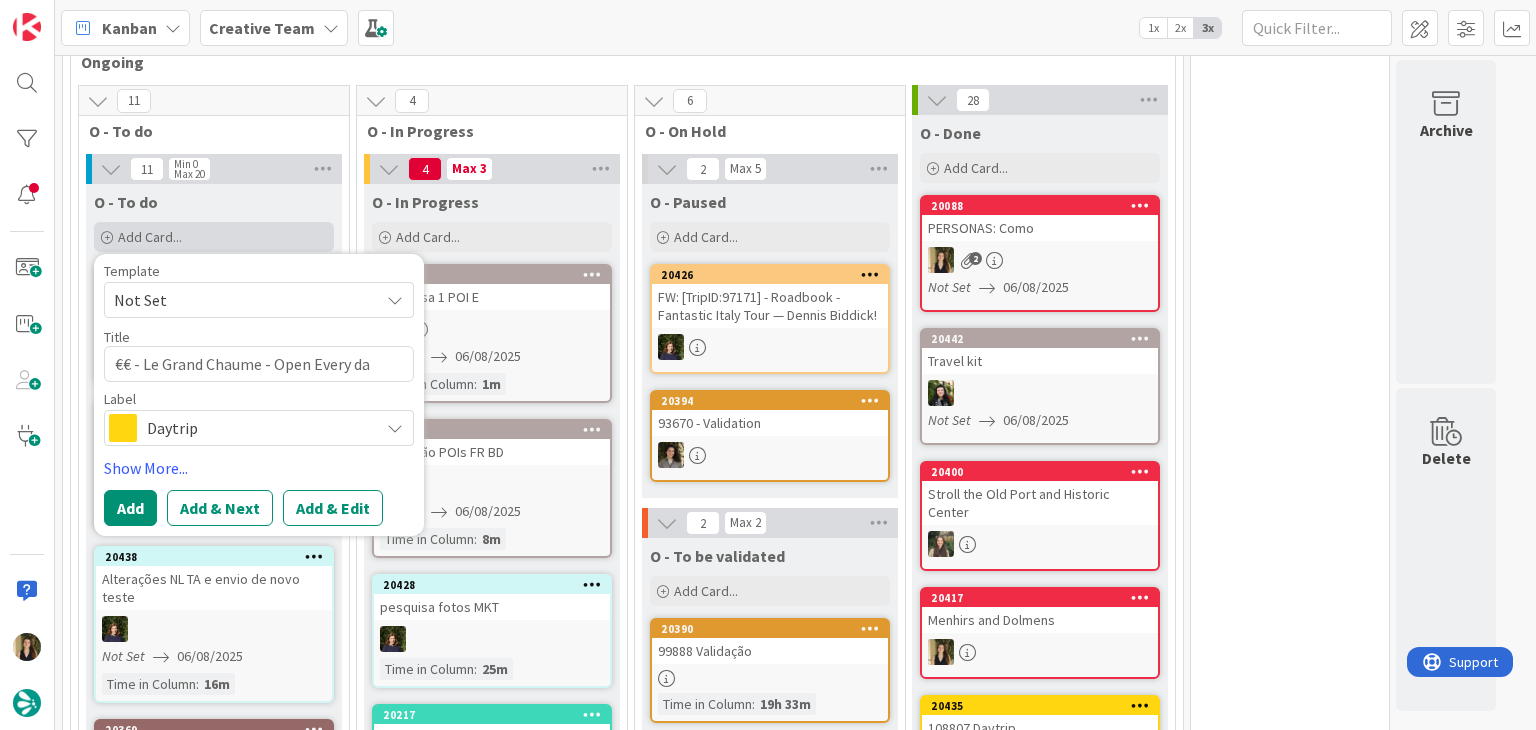 type on "x" 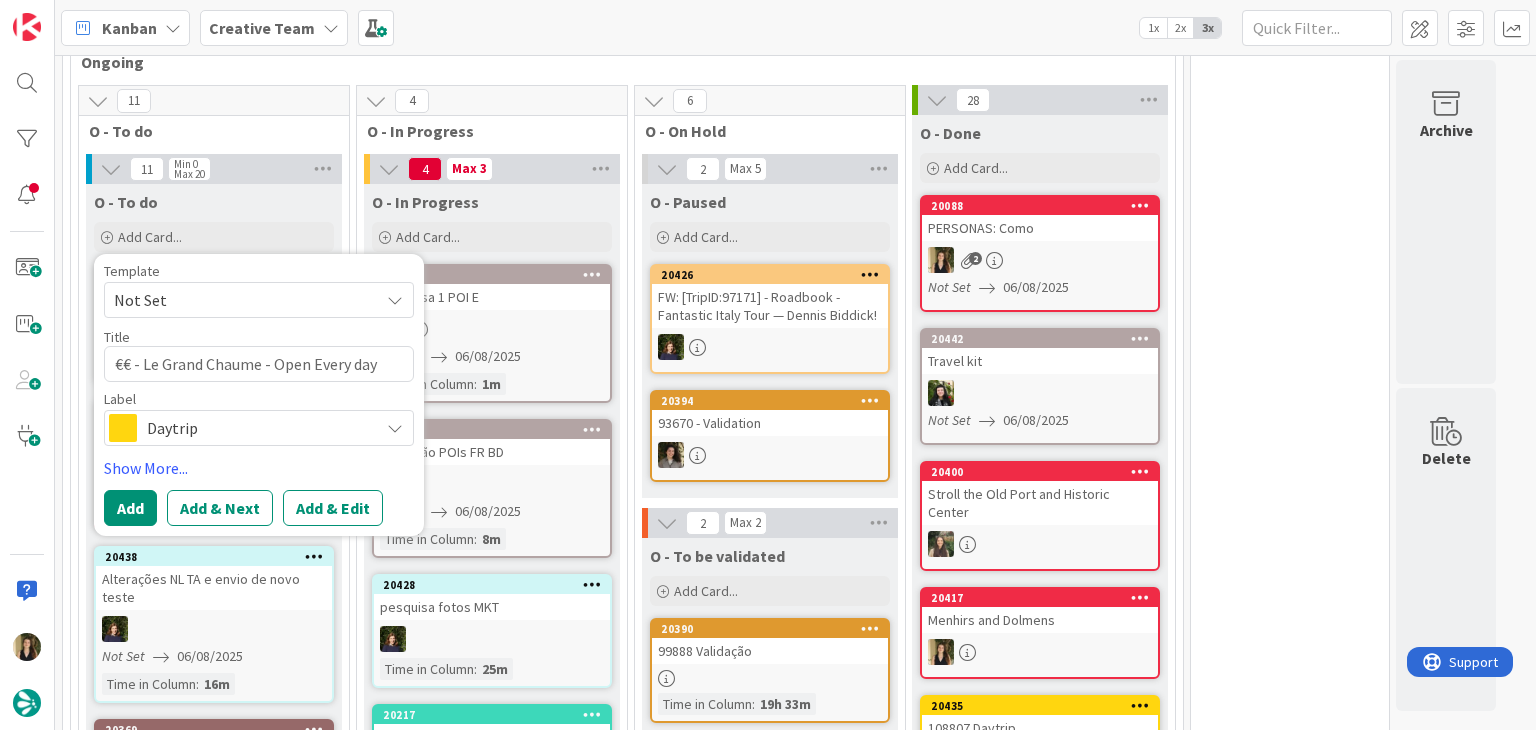 type on "€€ - Le Grand Chaume - Open Every day" 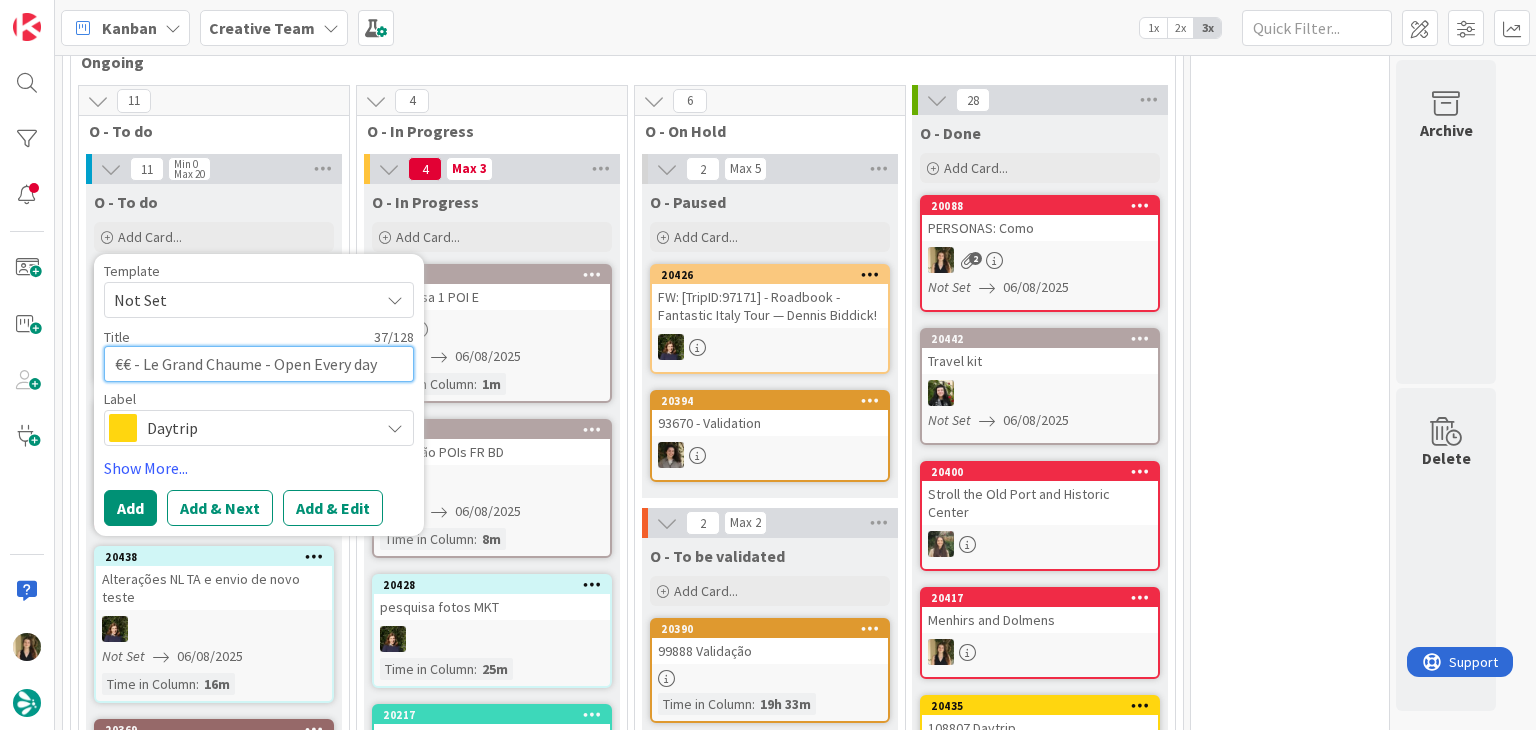 type on "x" 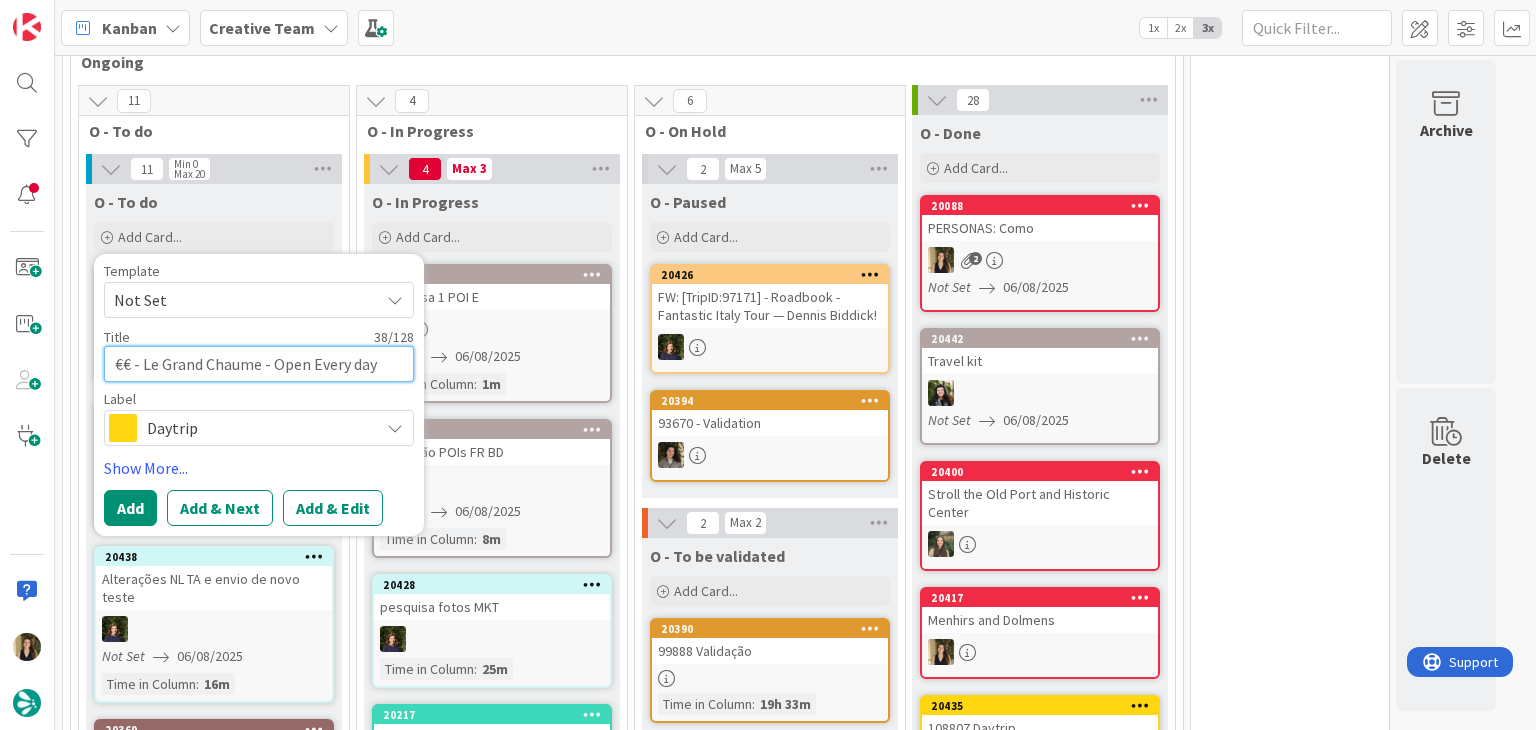 type on "x" 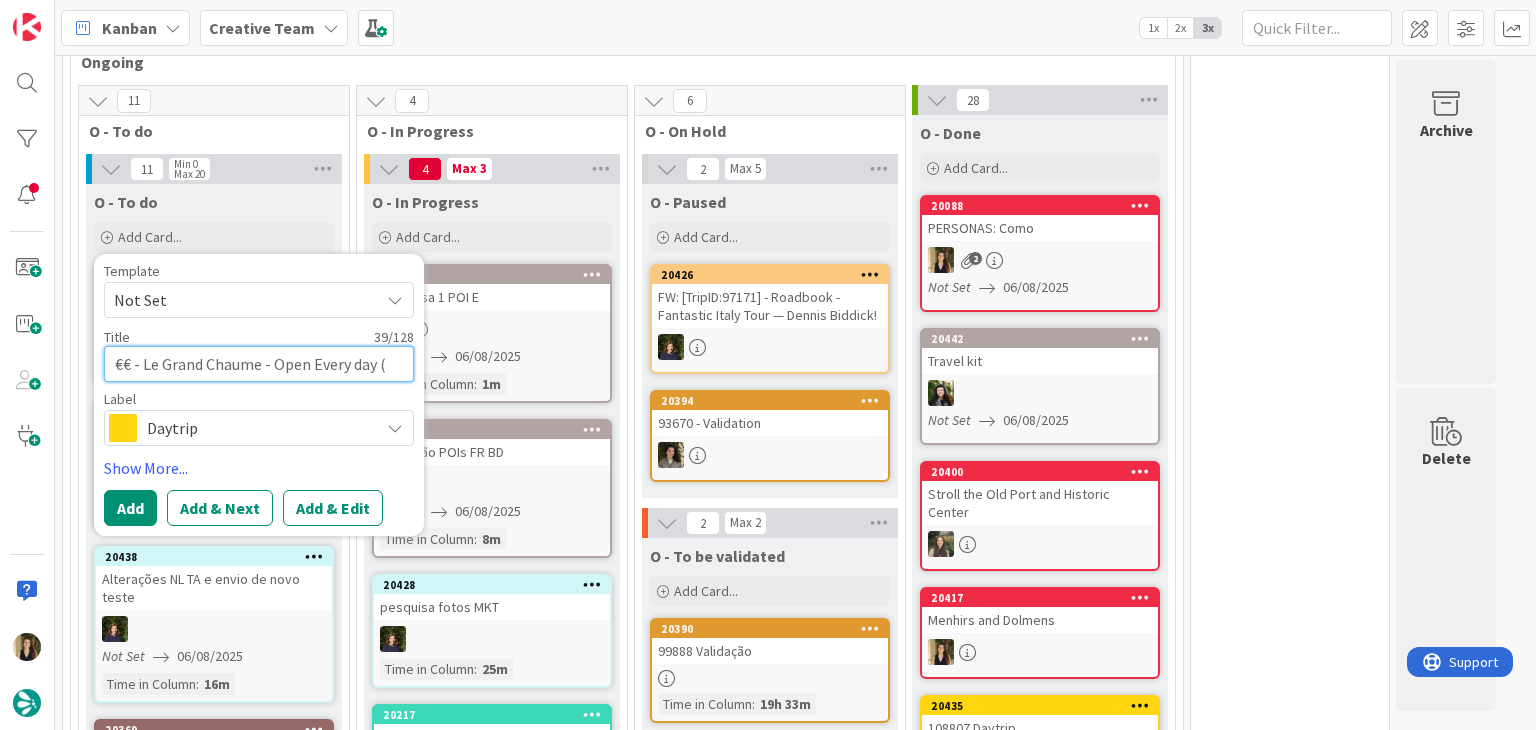 type on "x" 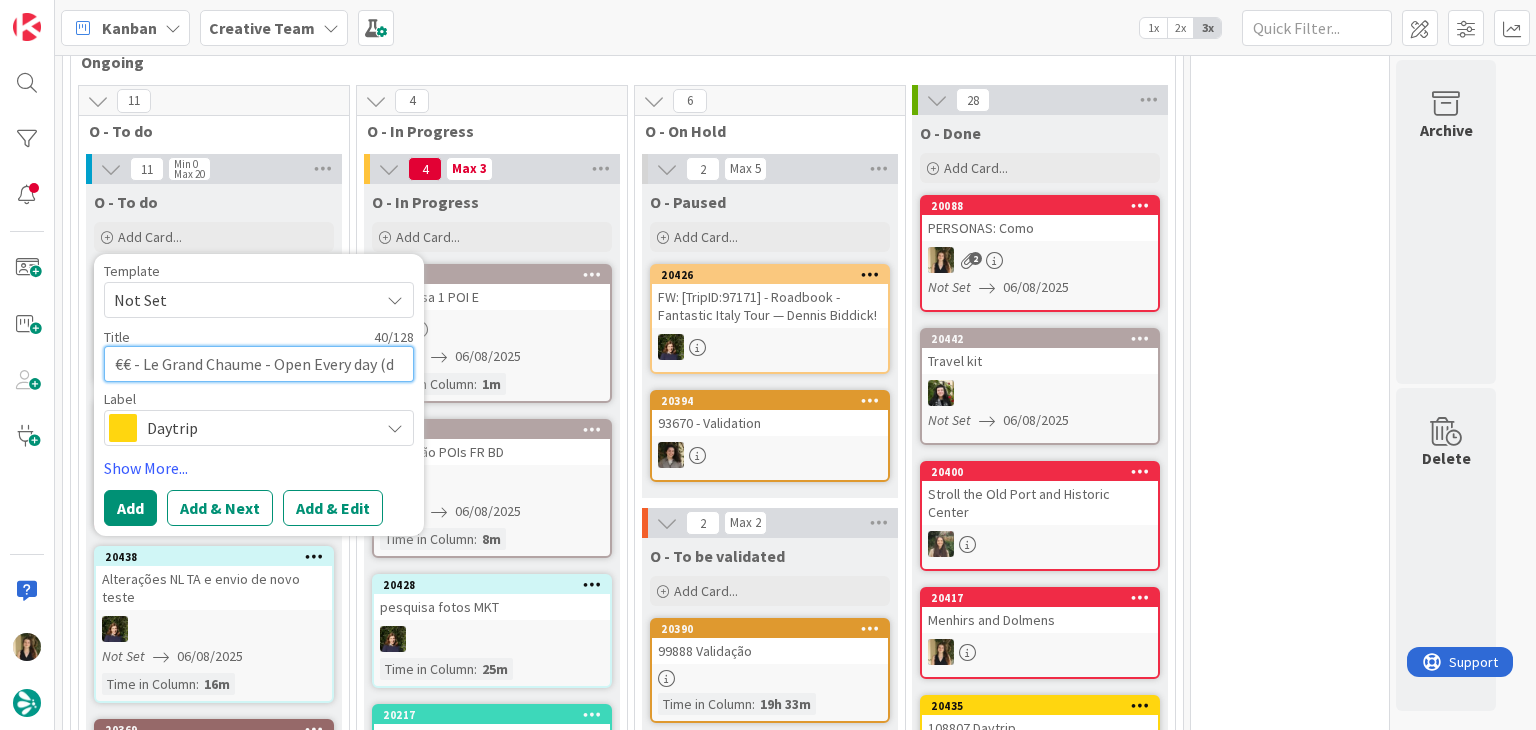 type on "x" 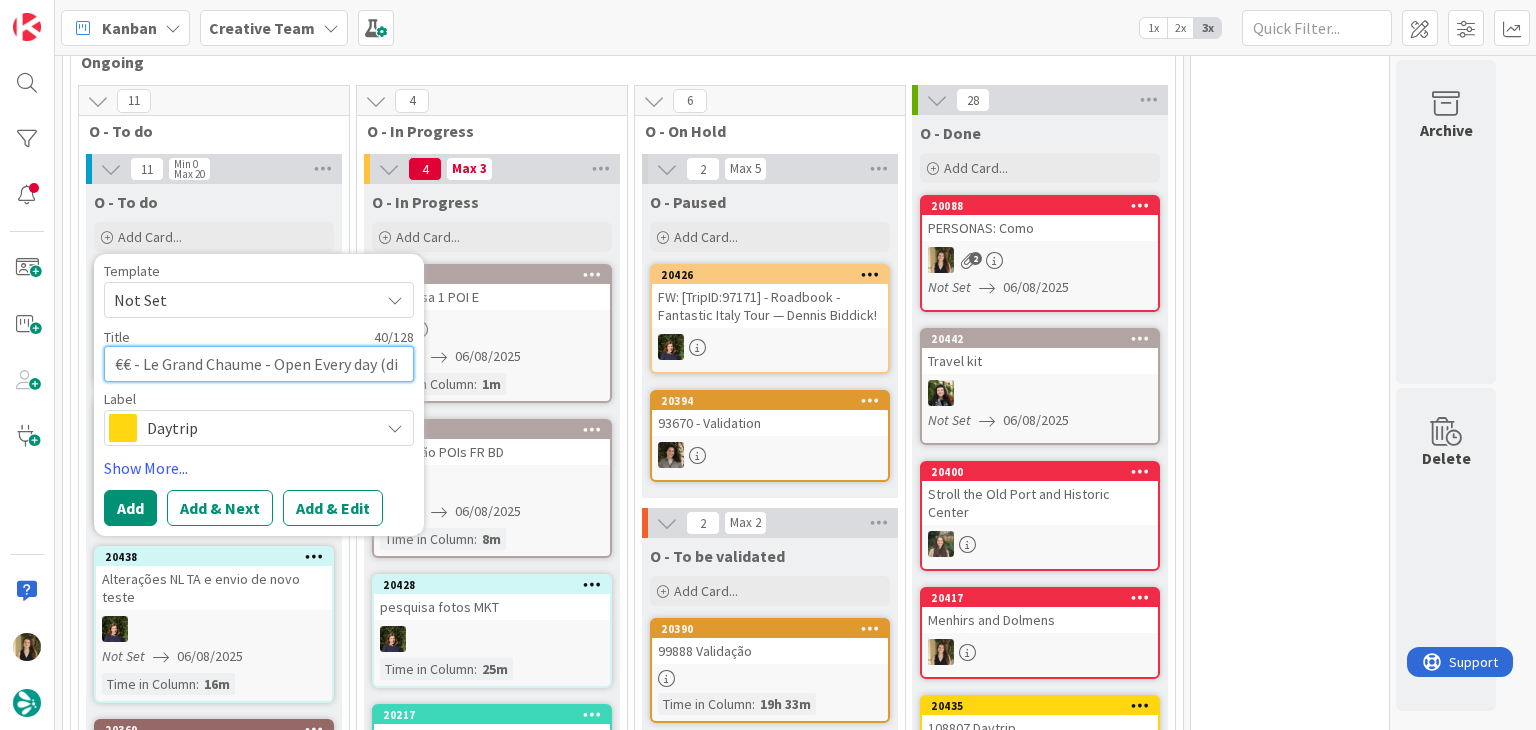 type on "x" 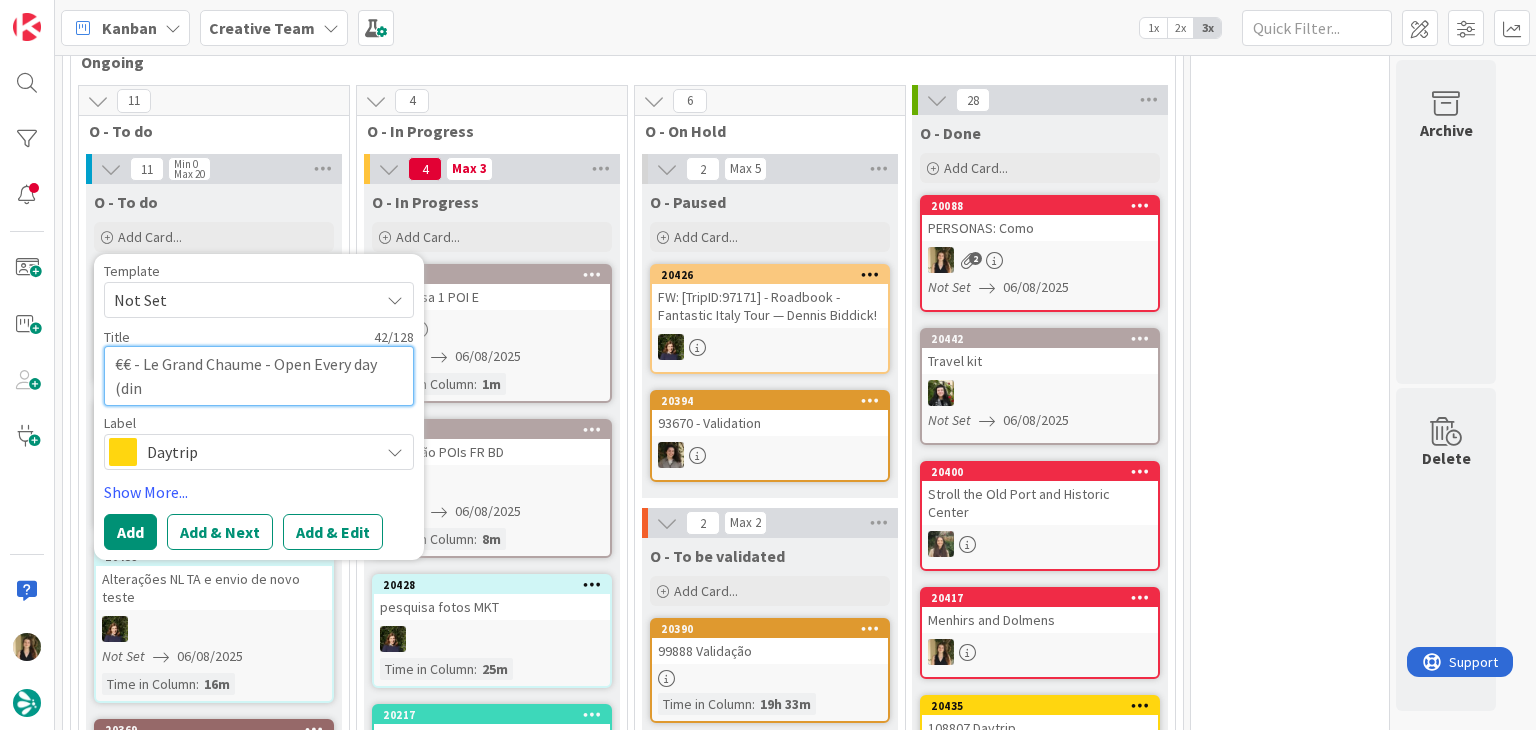 type on "x" 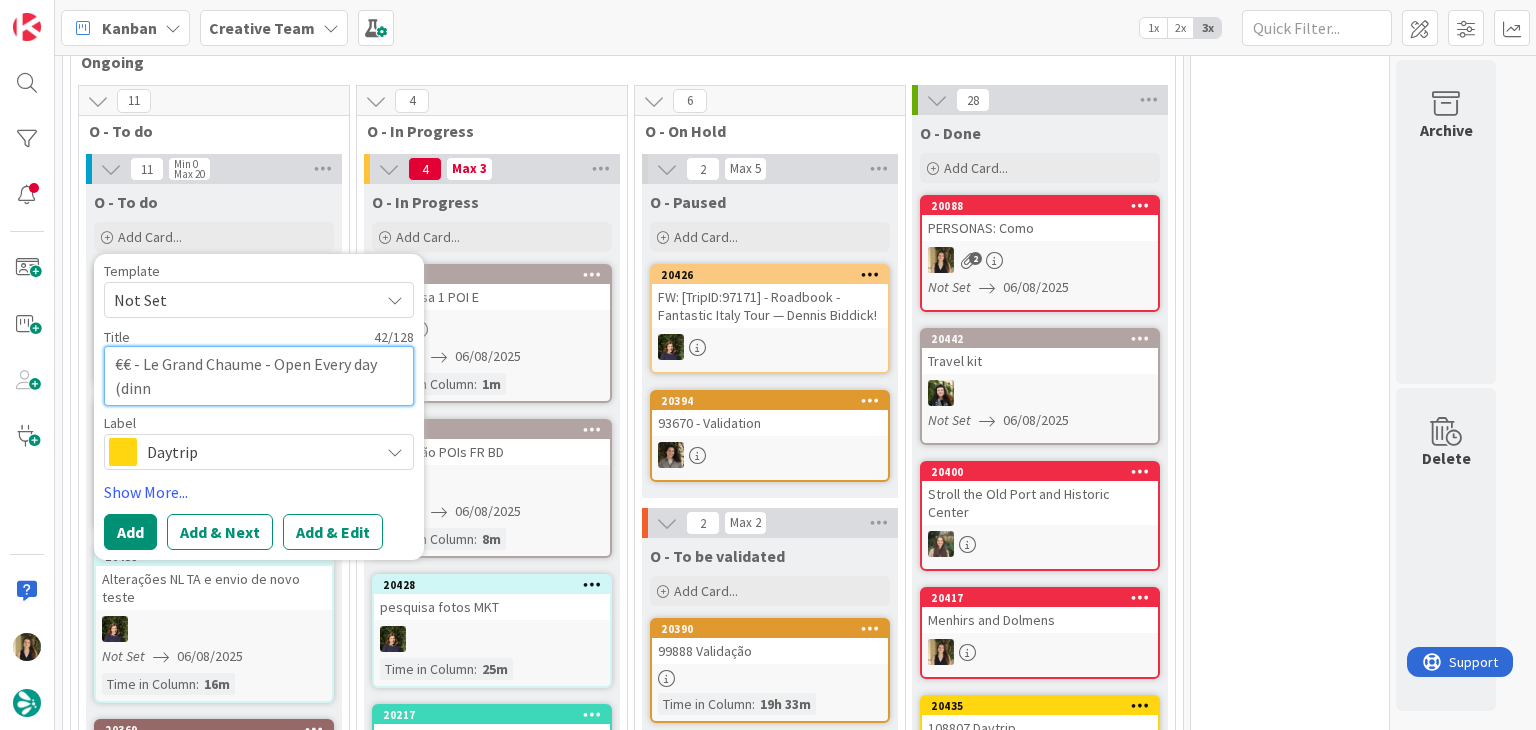 type on "x" 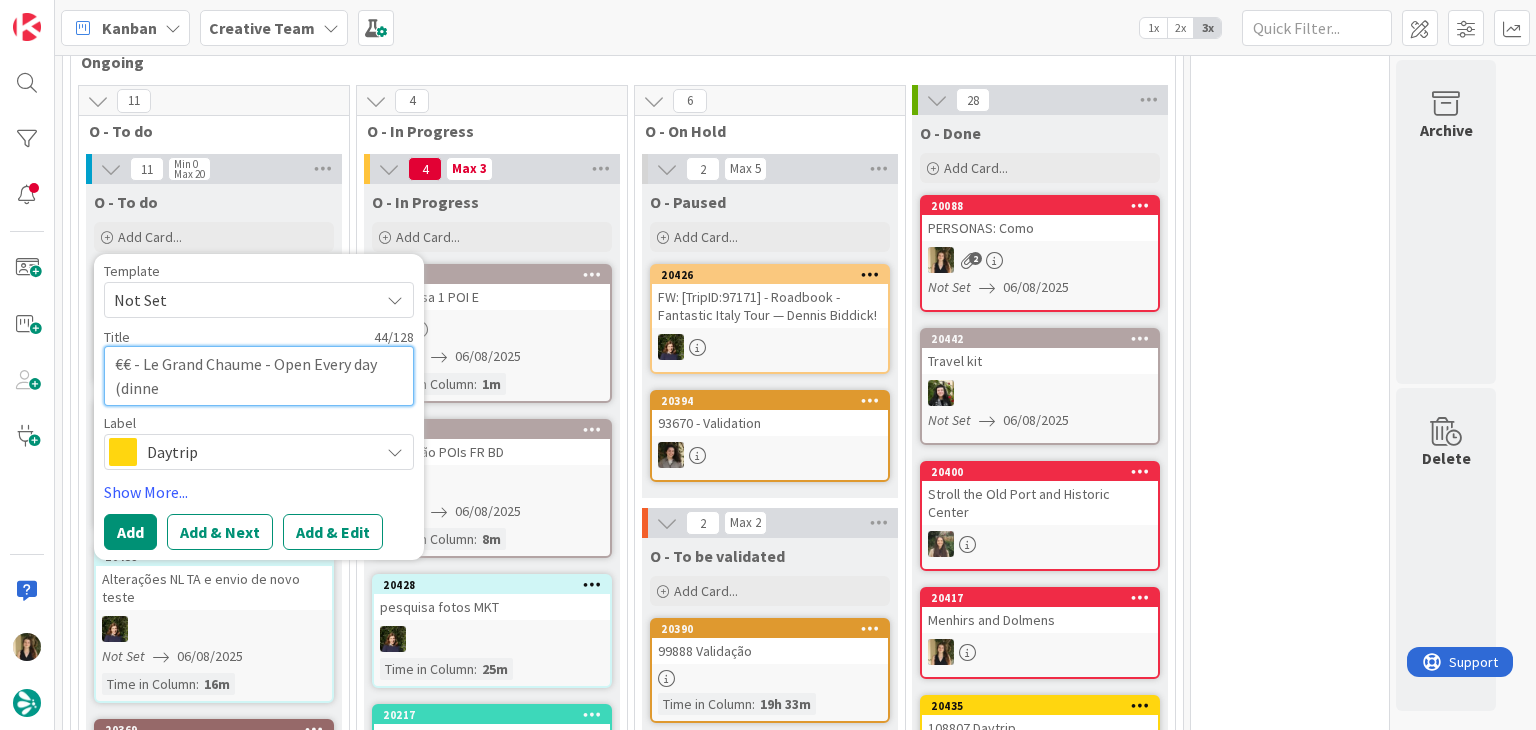 type on "x" 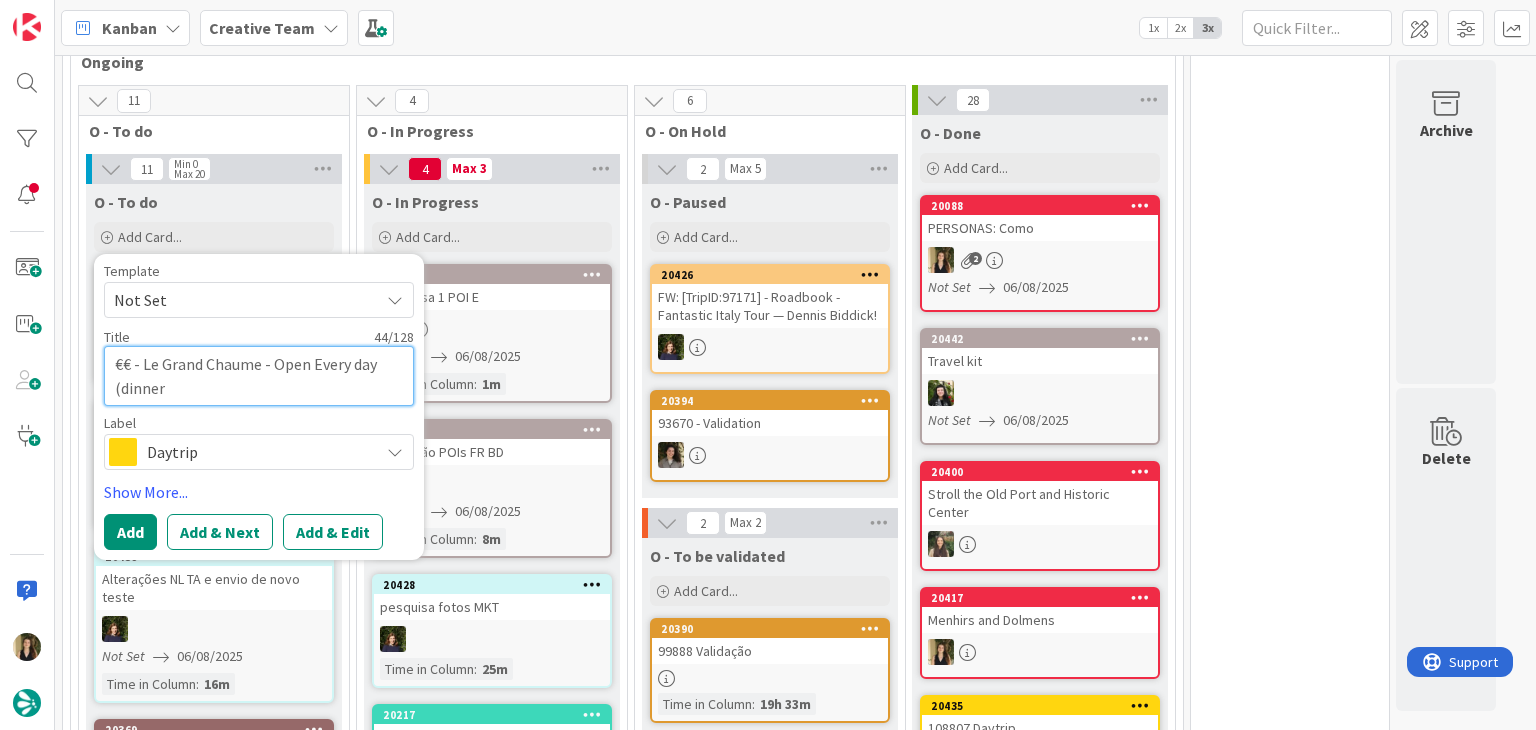 type on "x" 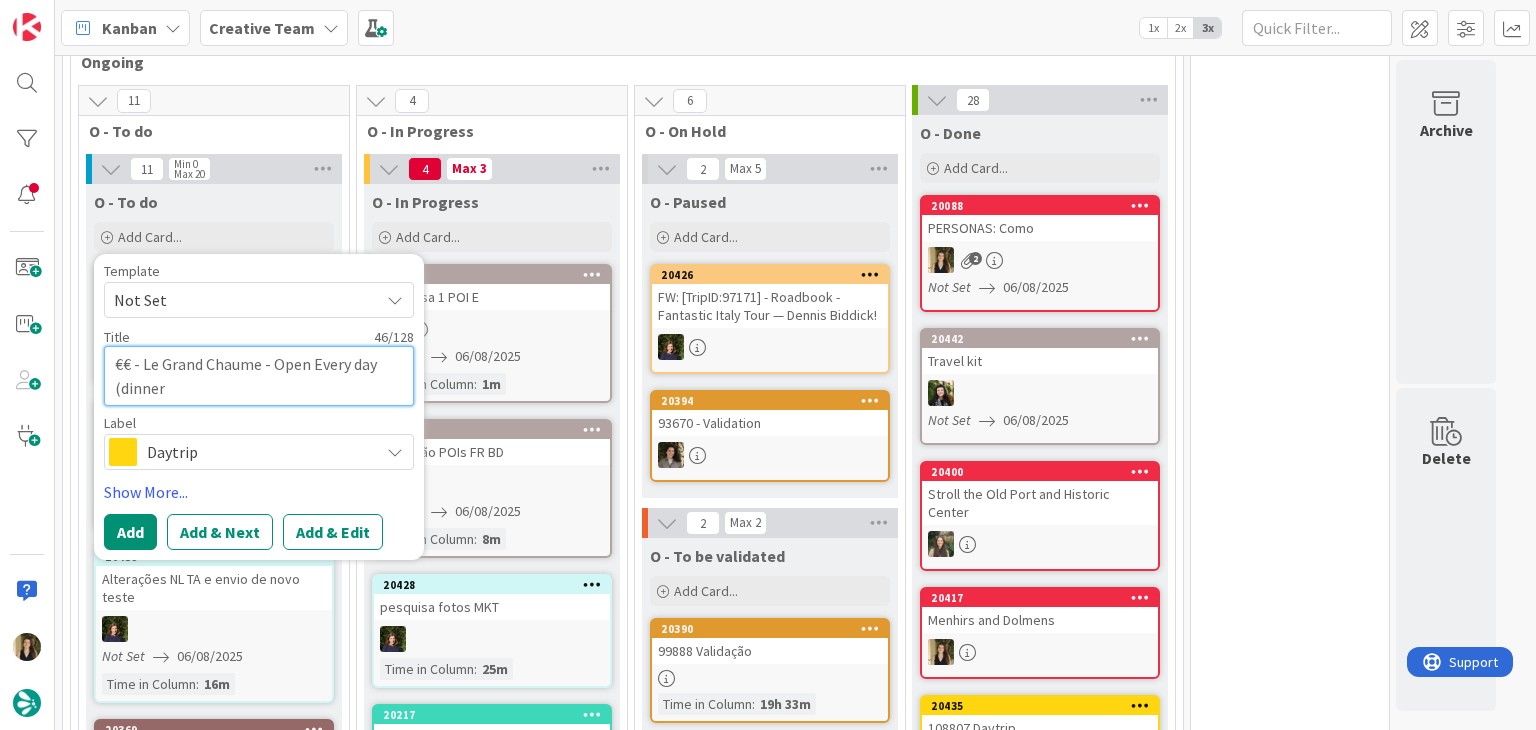 type on "x" 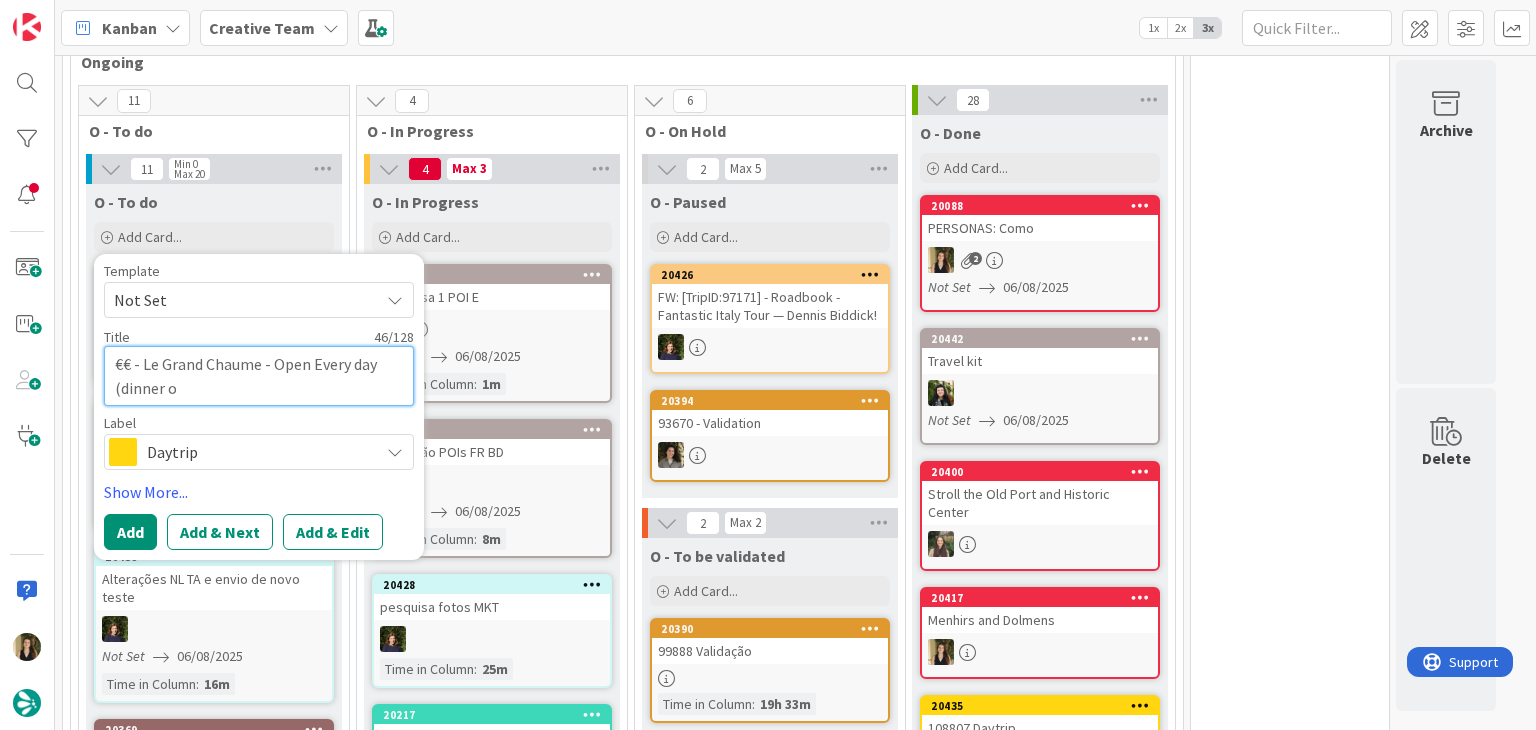 type on "x" 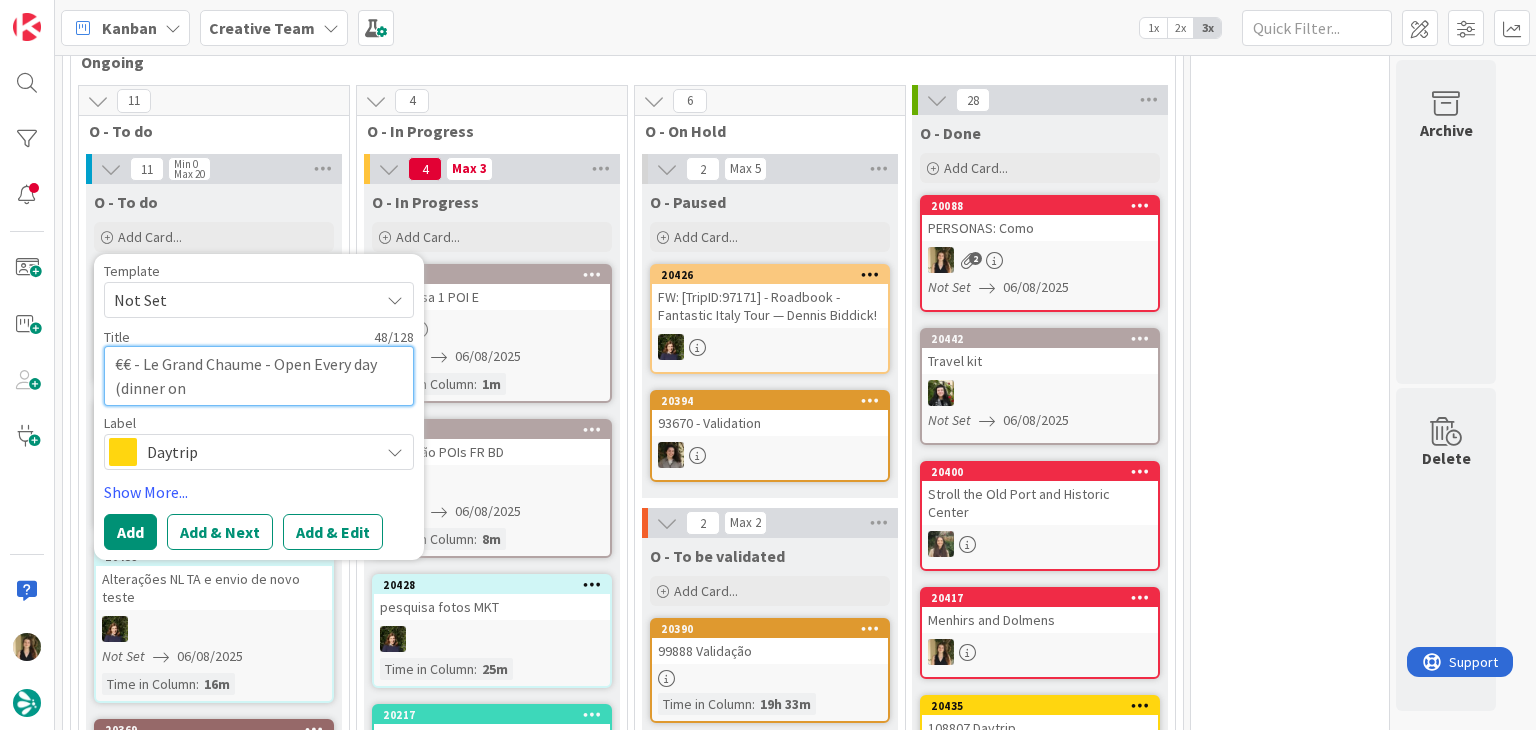 type on "x" 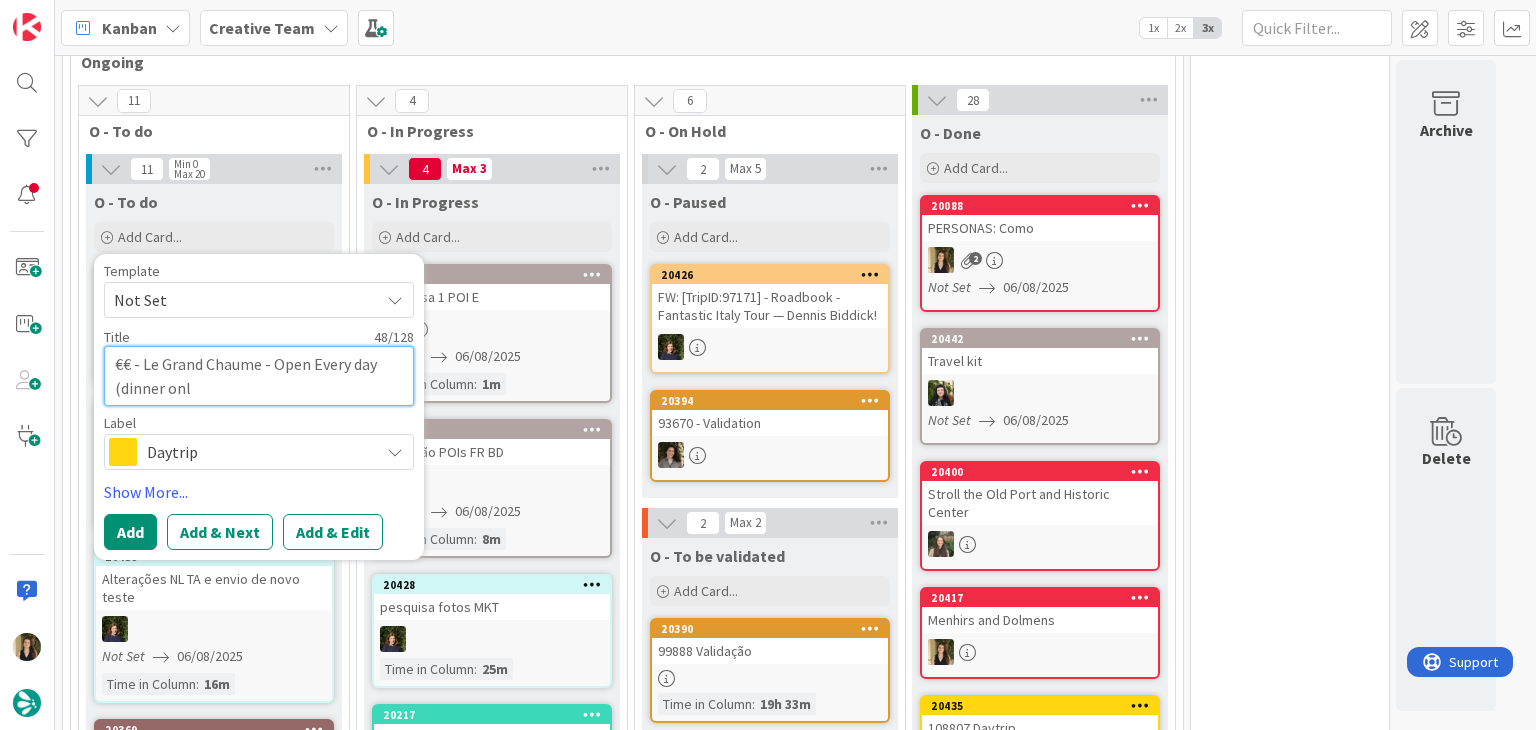 type on "x" 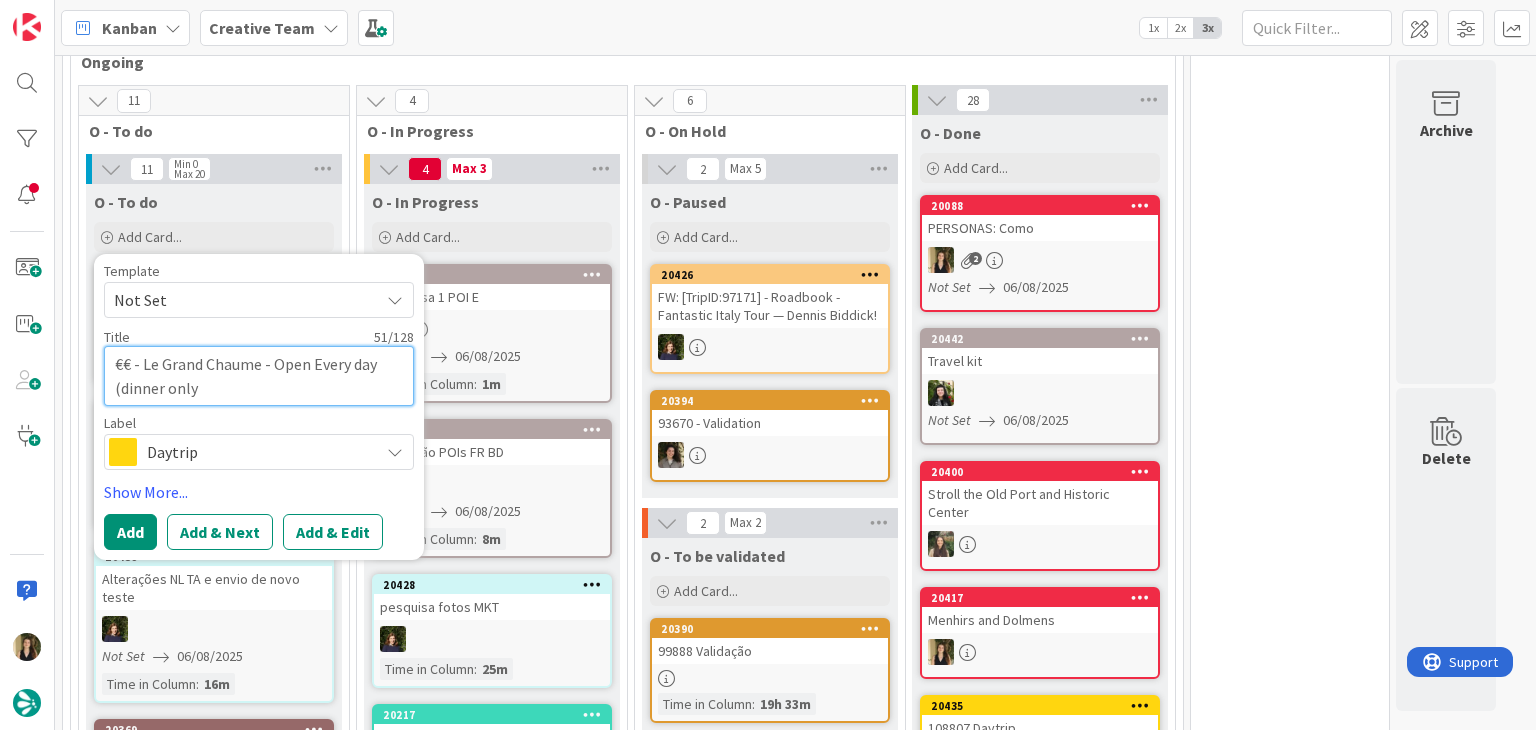 type on "x" 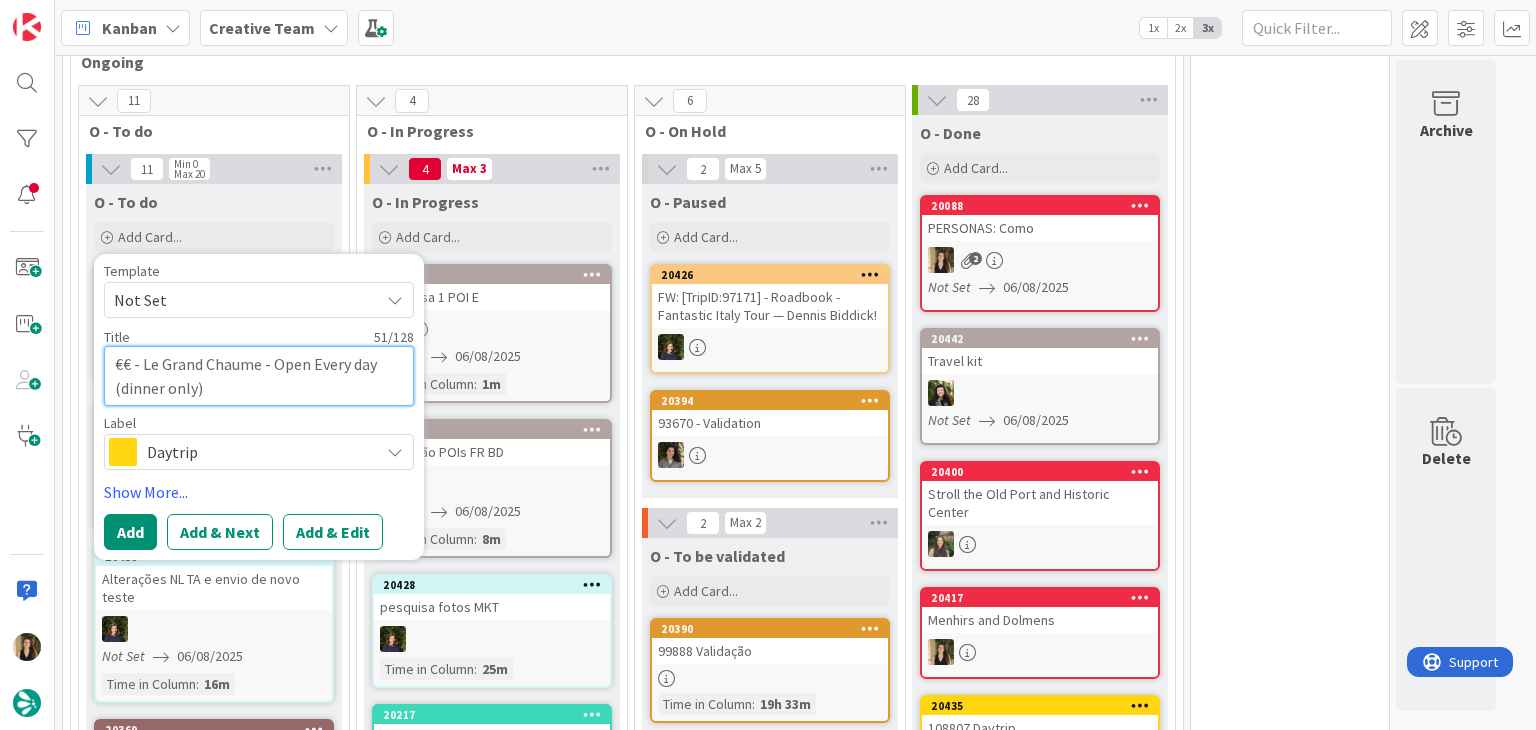 type on "€€ - Le Grand Chaume - Open Every day (dinner only)" 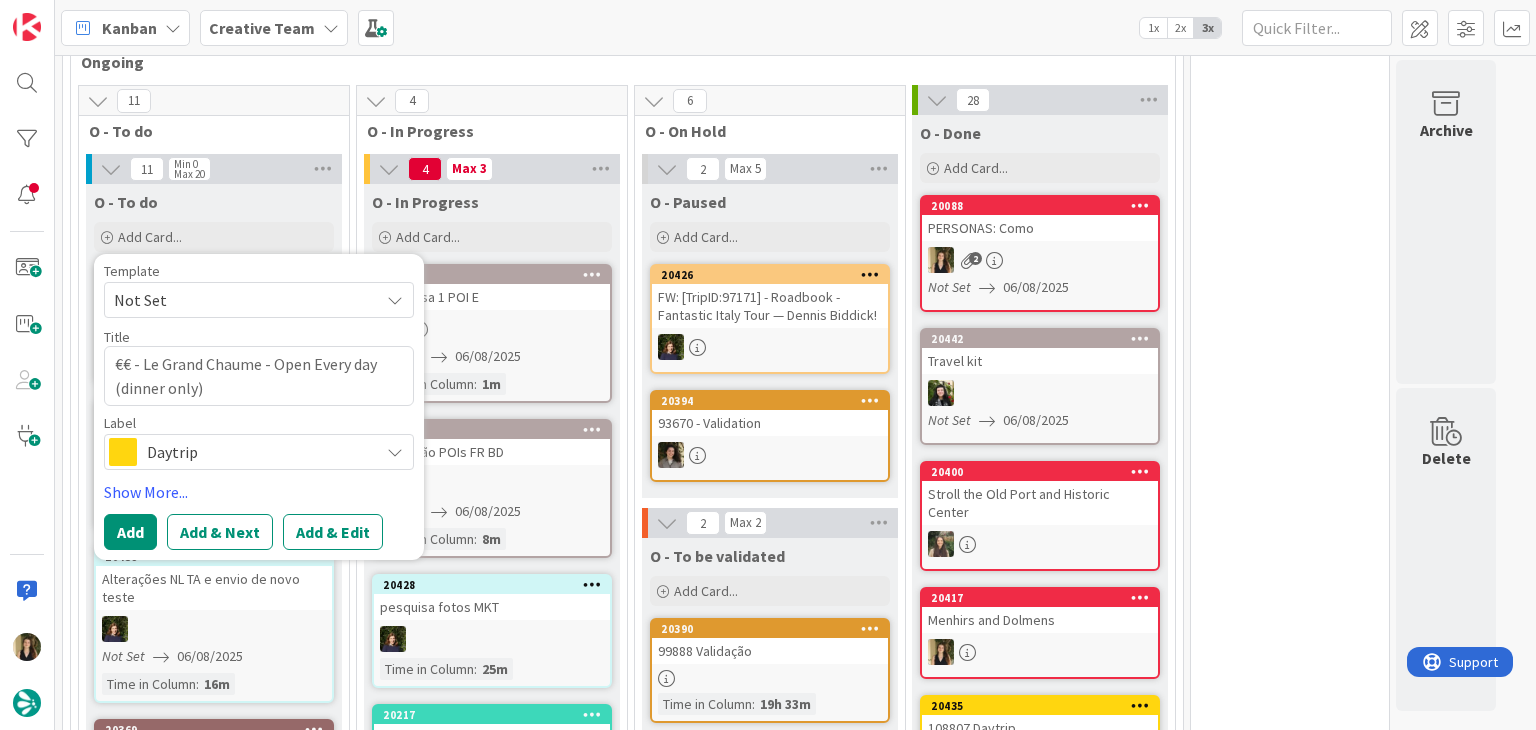 click on "Daytrip" at bounding box center [258, 452] 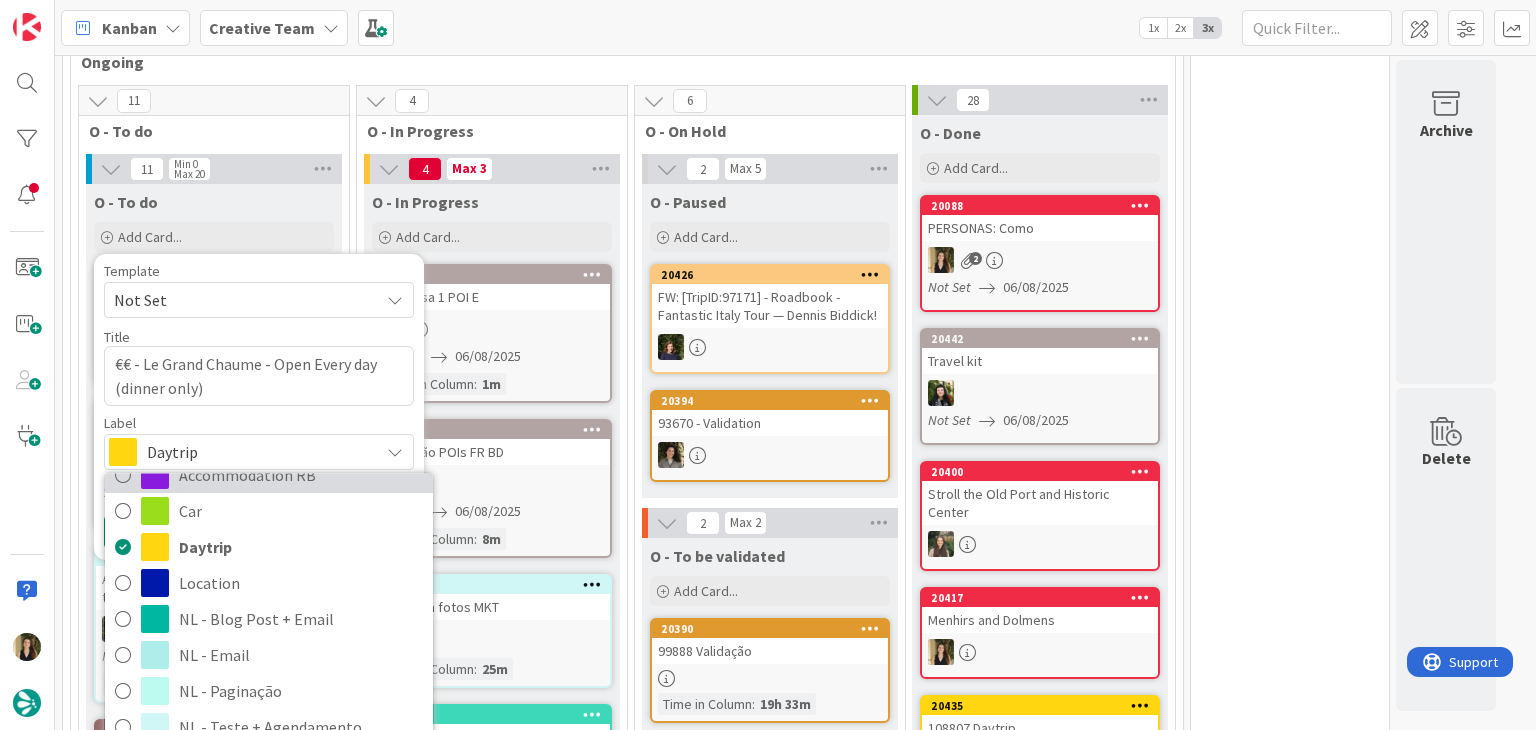 scroll, scrollTop: 300, scrollLeft: 0, axis: vertical 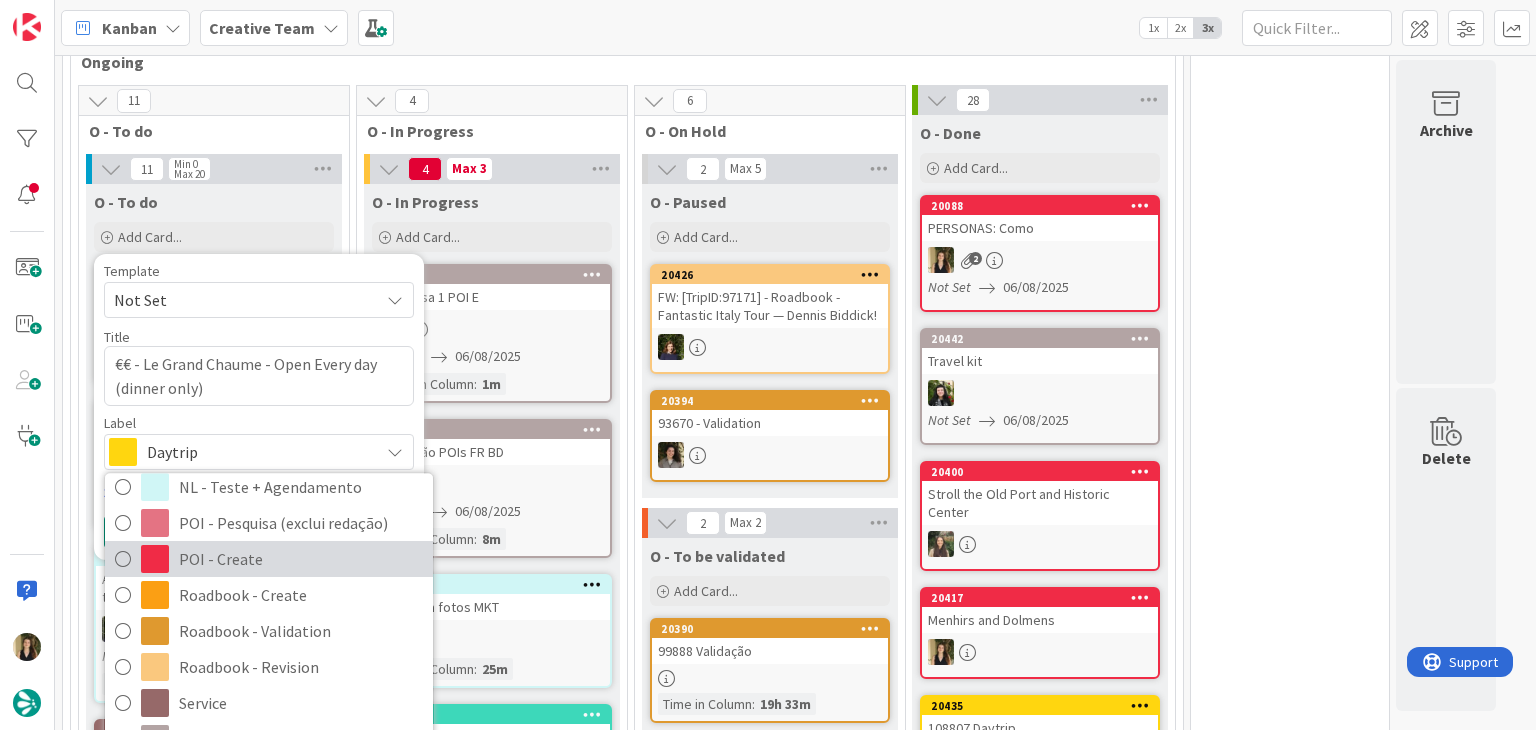 click on "POI - Create" at bounding box center [301, 559] 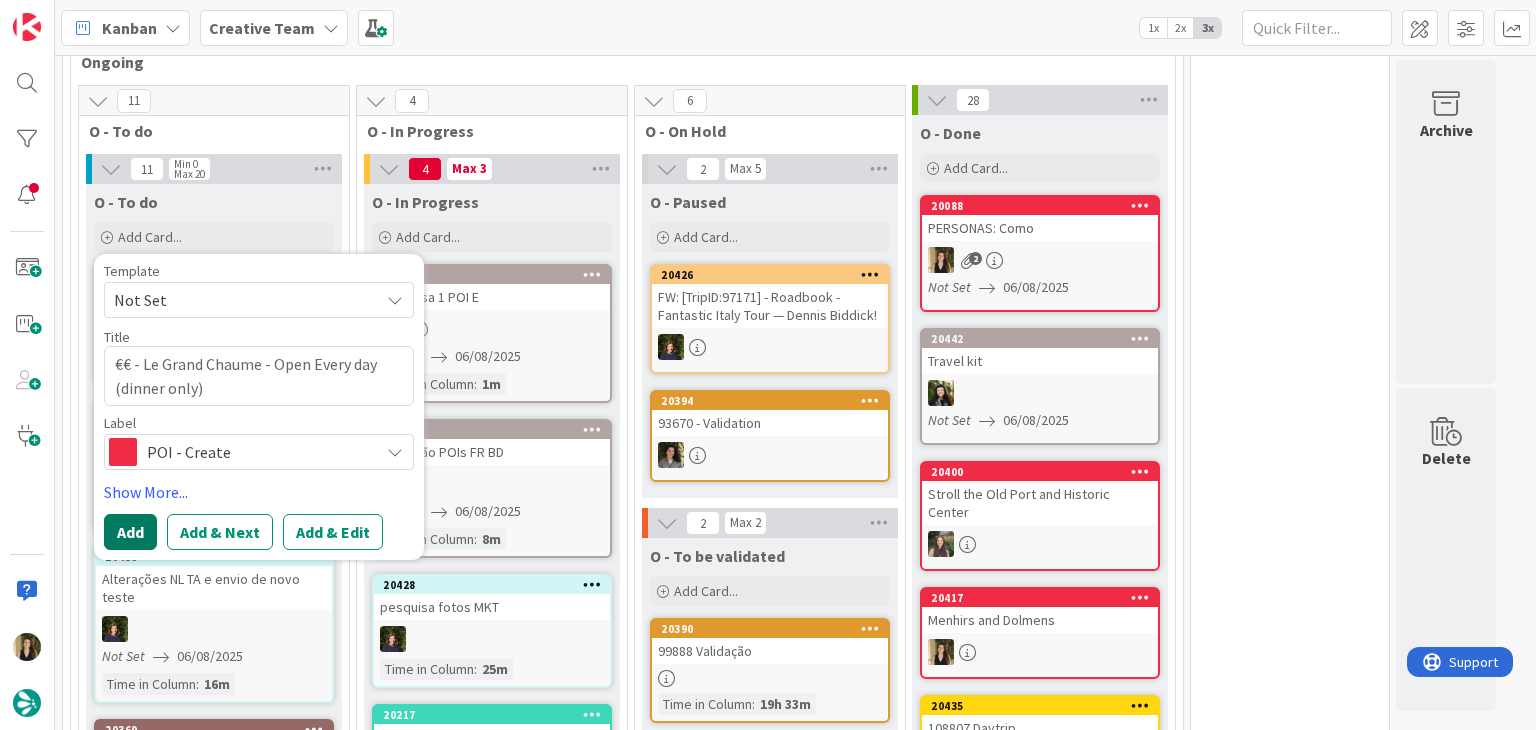 click on "Add" at bounding box center [130, 532] 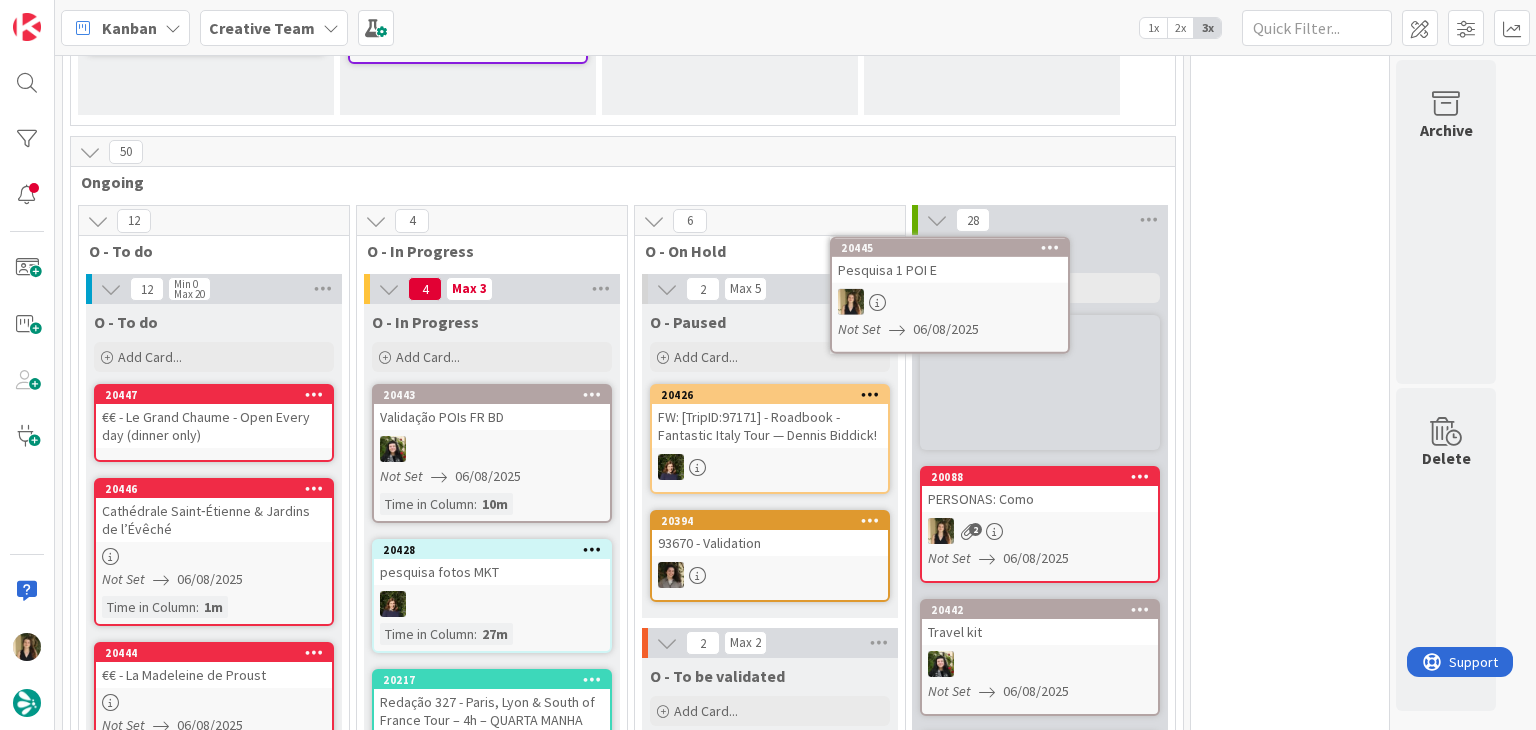scroll, scrollTop: 396, scrollLeft: 0, axis: vertical 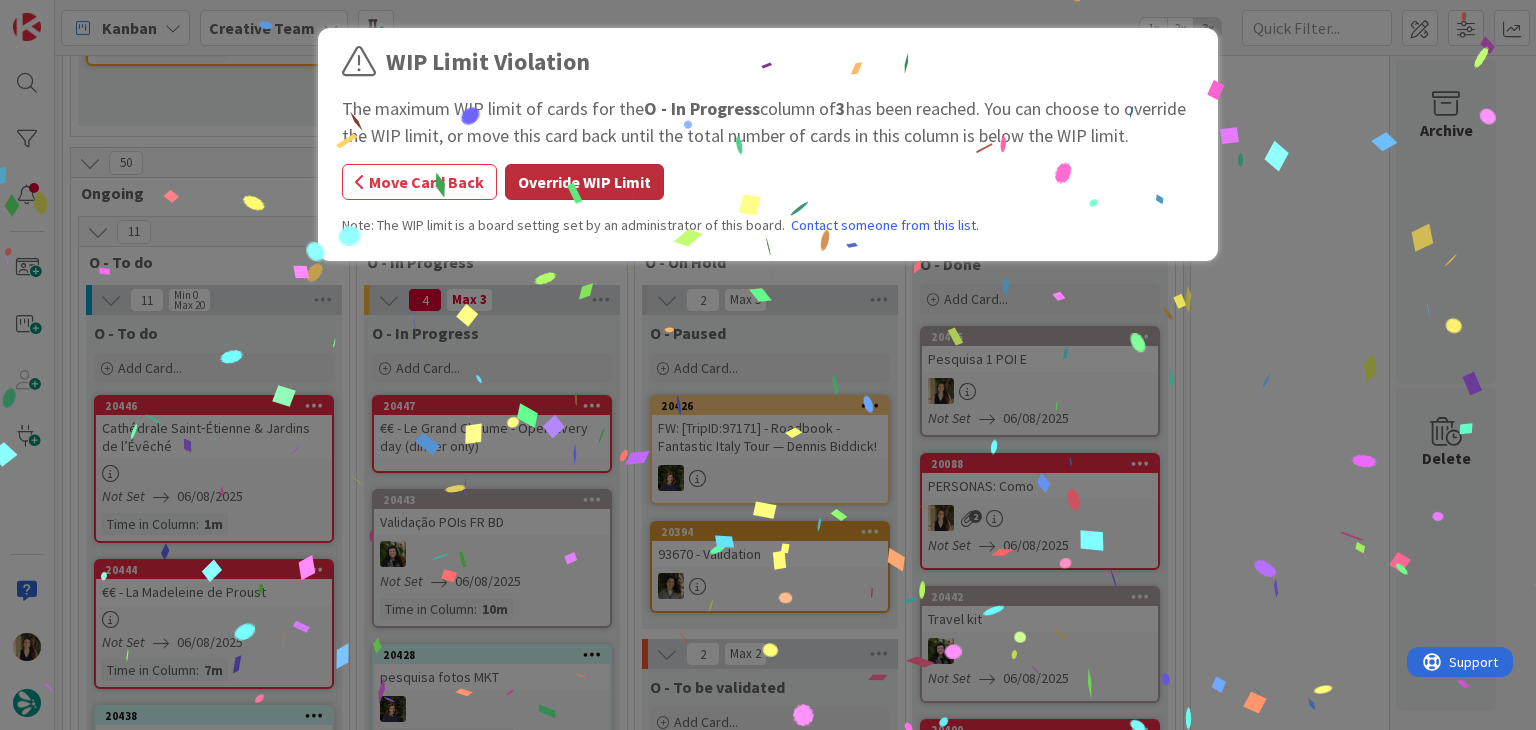 click on "Override WIP Limit" at bounding box center [584, 182] 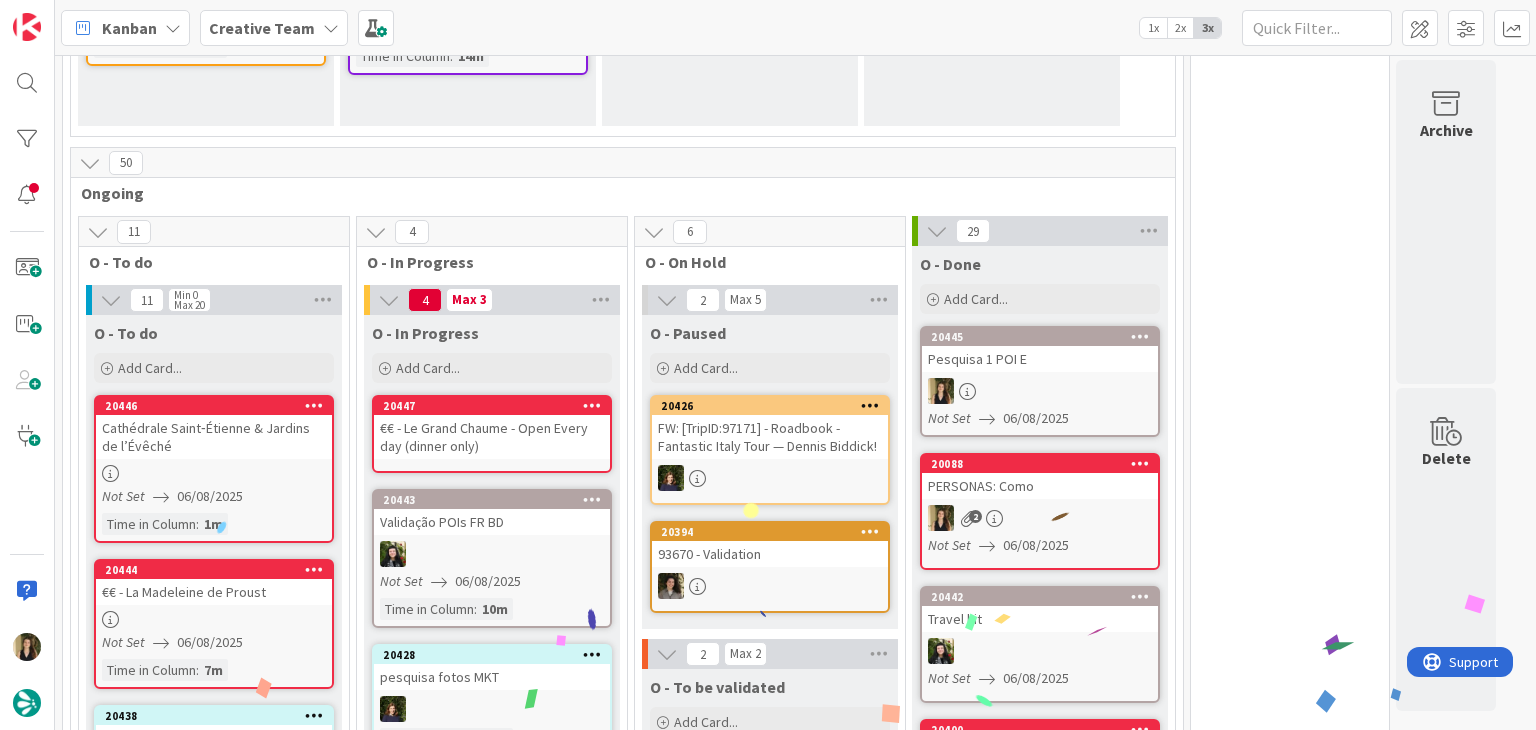 click on "€€ - Le Grand Chaume - Open Every day (dinner only)" at bounding box center (492, 437) 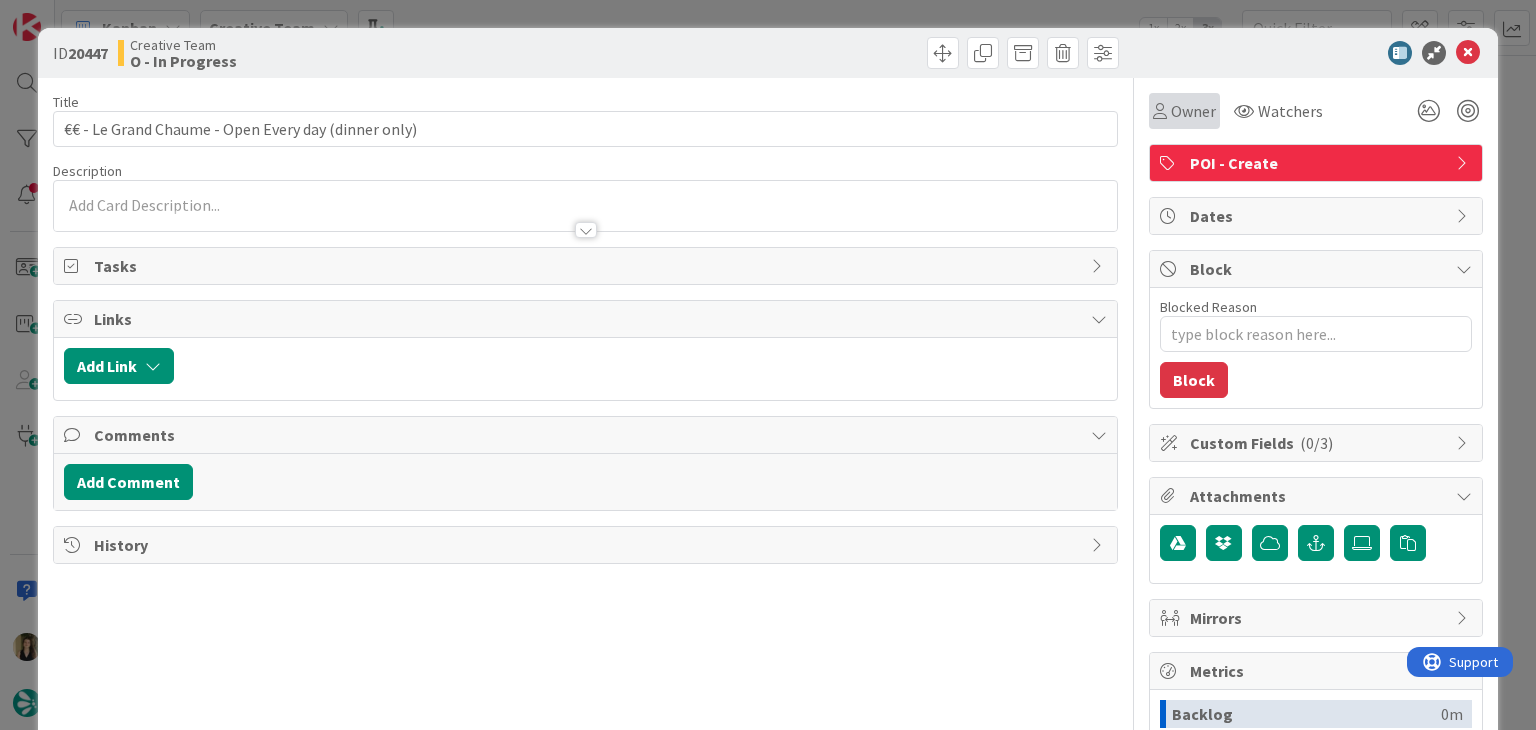 click on "Owner" at bounding box center [1184, 111] 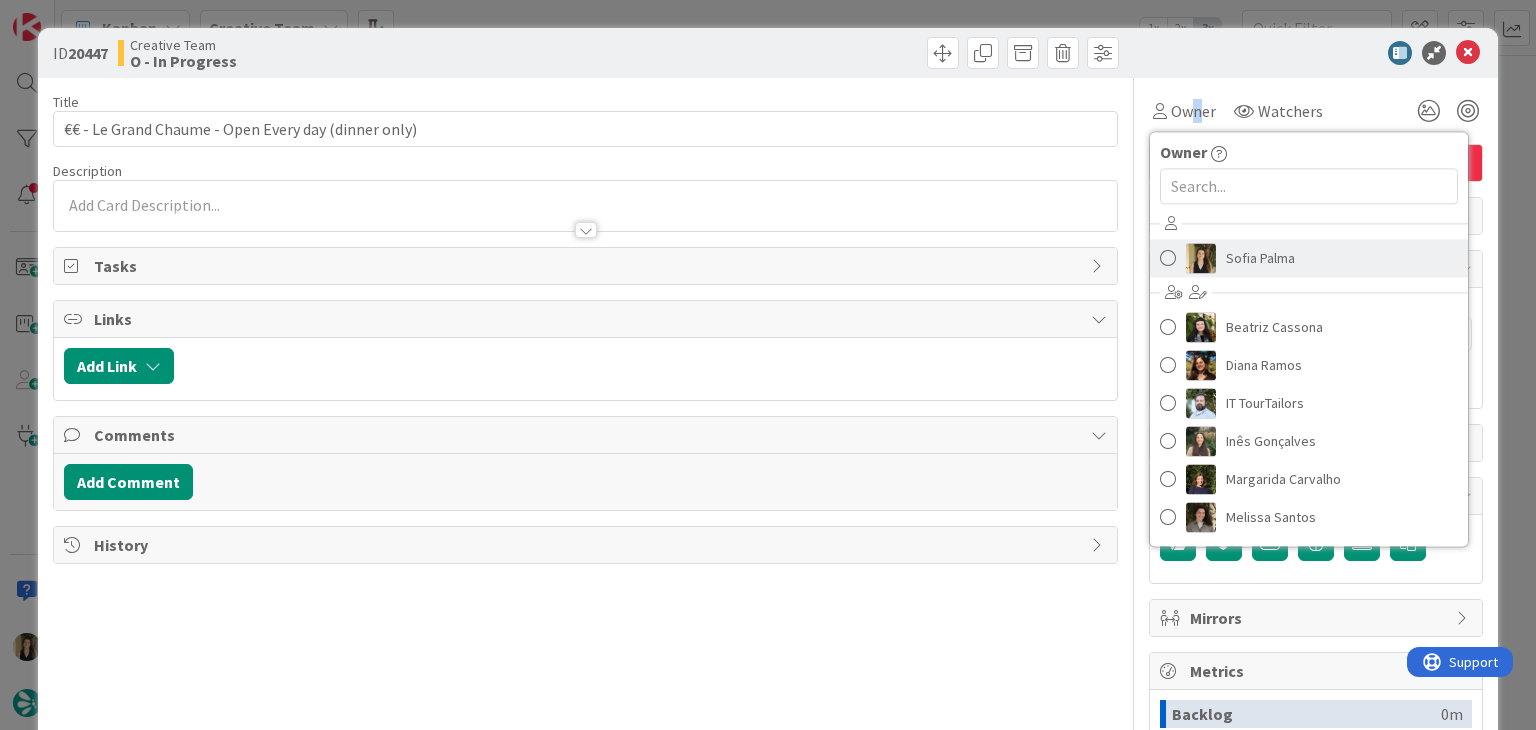 scroll, scrollTop: 0, scrollLeft: 0, axis: both 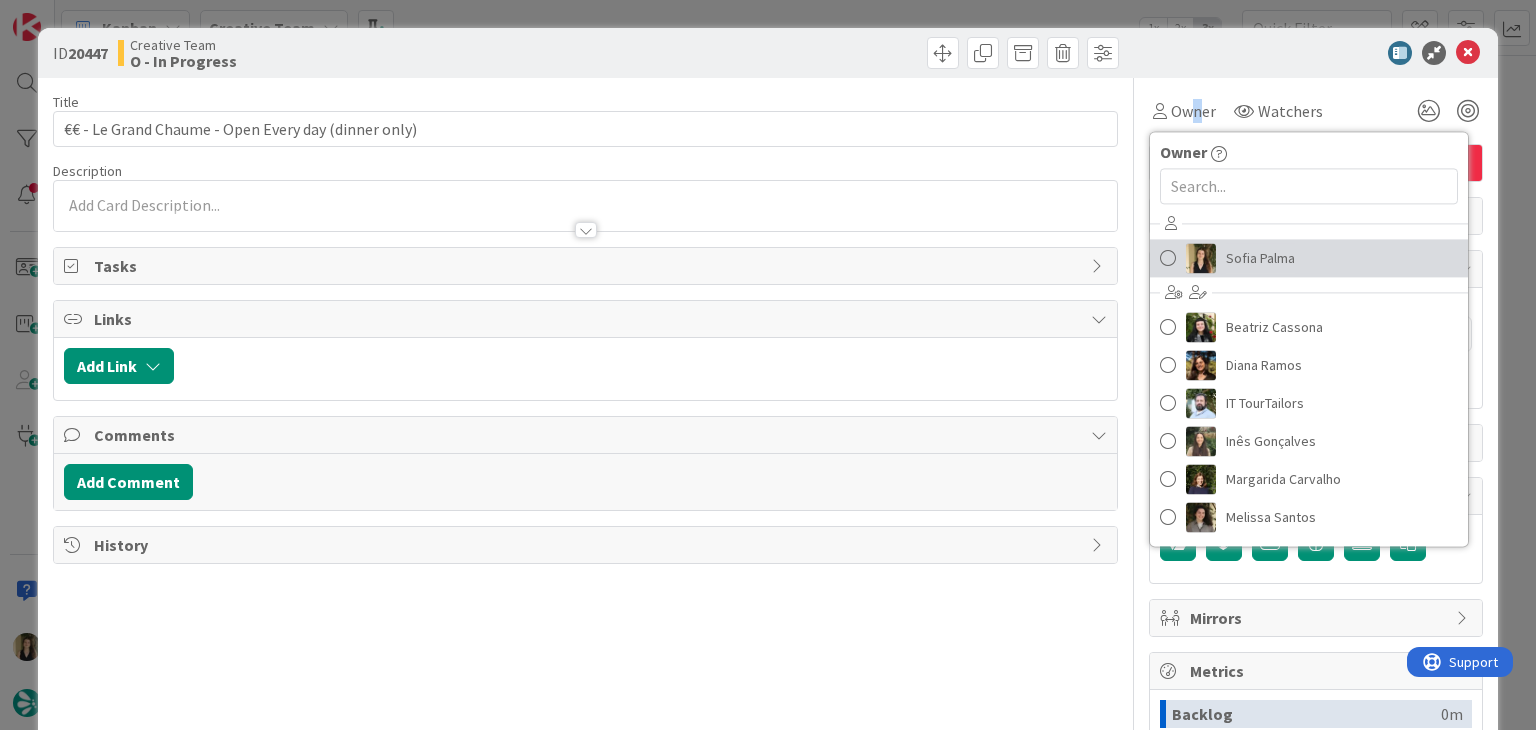drag, startPoint x: 1228, startPoint y: 256, endPoint x: 1058, endPoint y: 197, distance: 179.94722 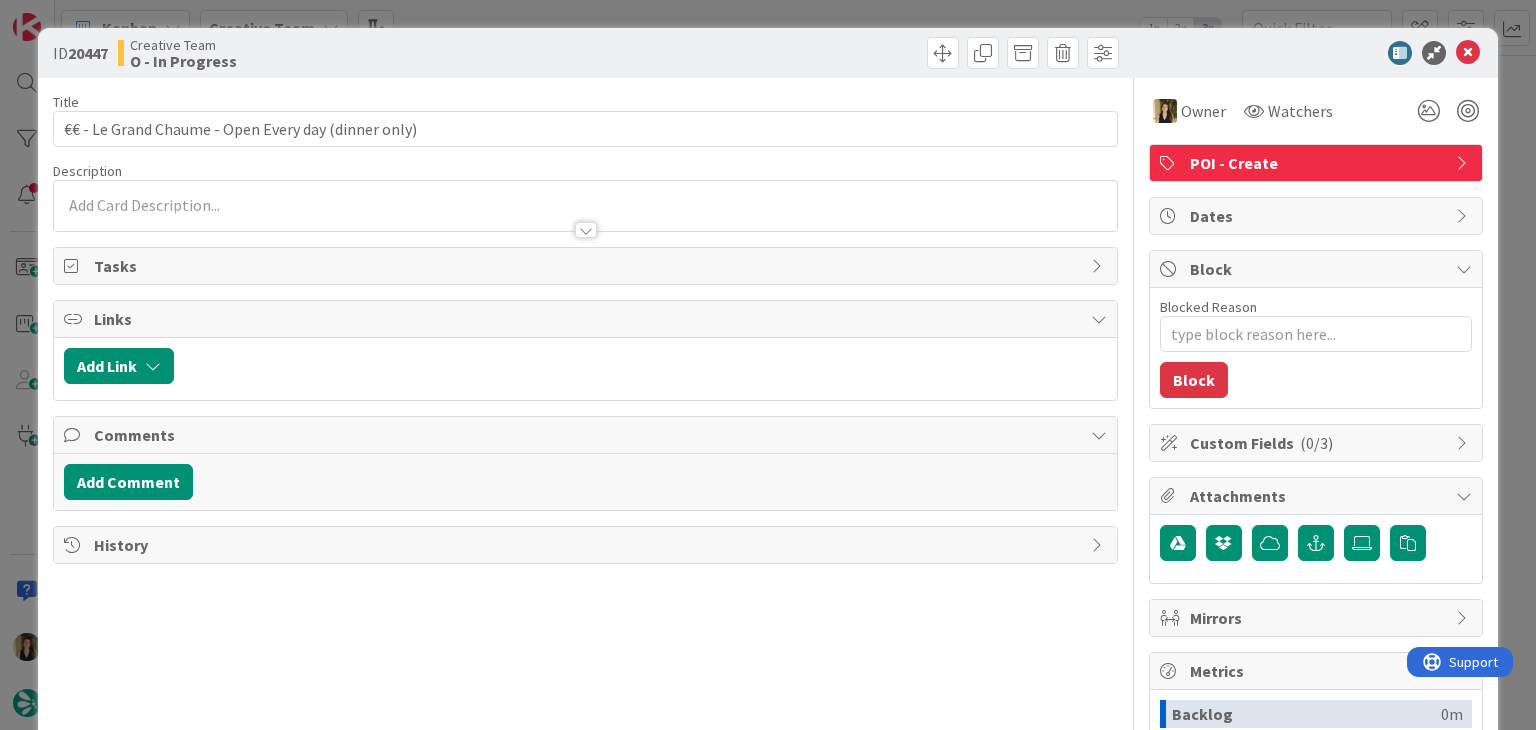 click at bounding box center [855, 53] 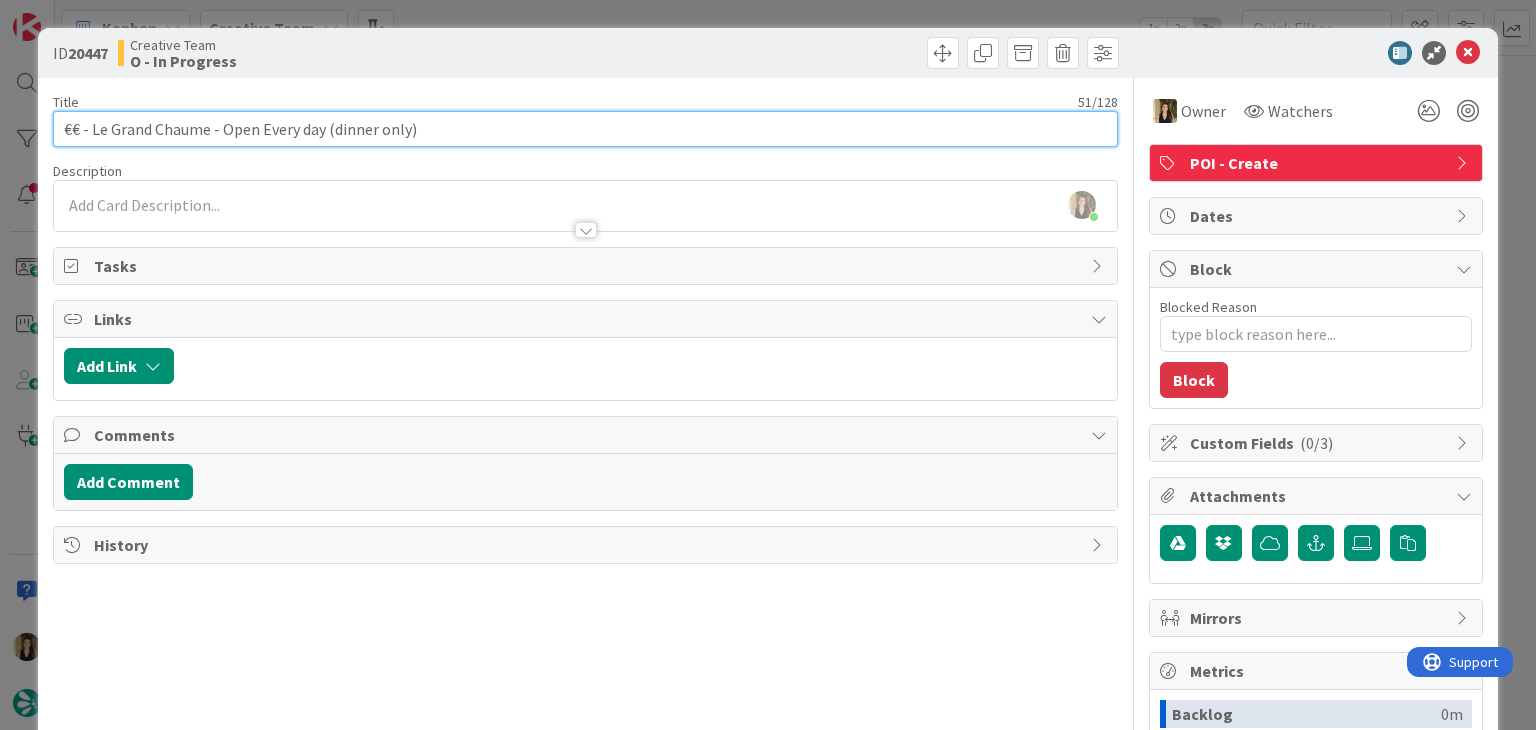 drag, startPoint x: 440, startPoint y: 131, endPoint x: 39, endPoint y: 121, distance: 401.12466 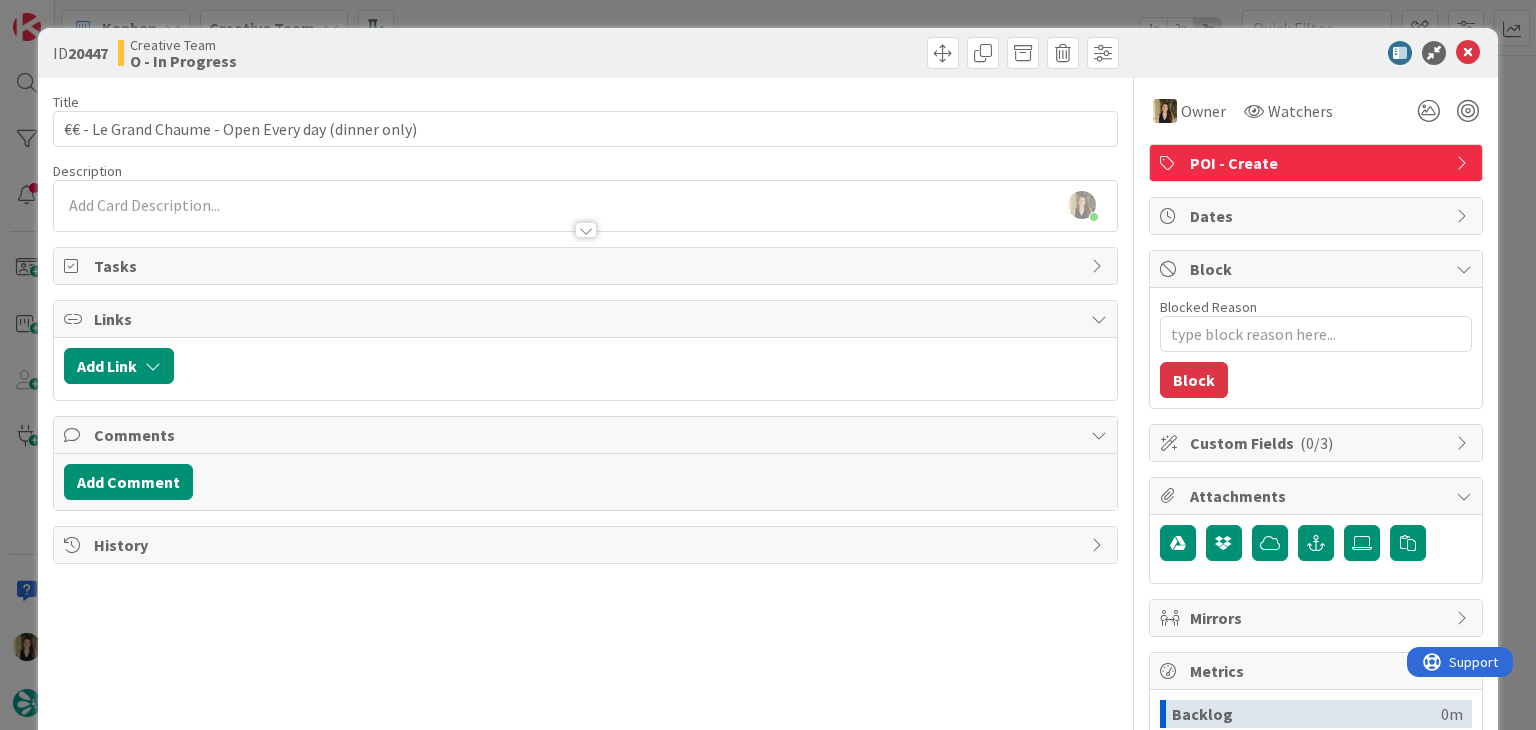 drag, startPoint x: 471, startPoint y: 25, endPoint x: 473, endPoint y: 82, distance: 57.035076 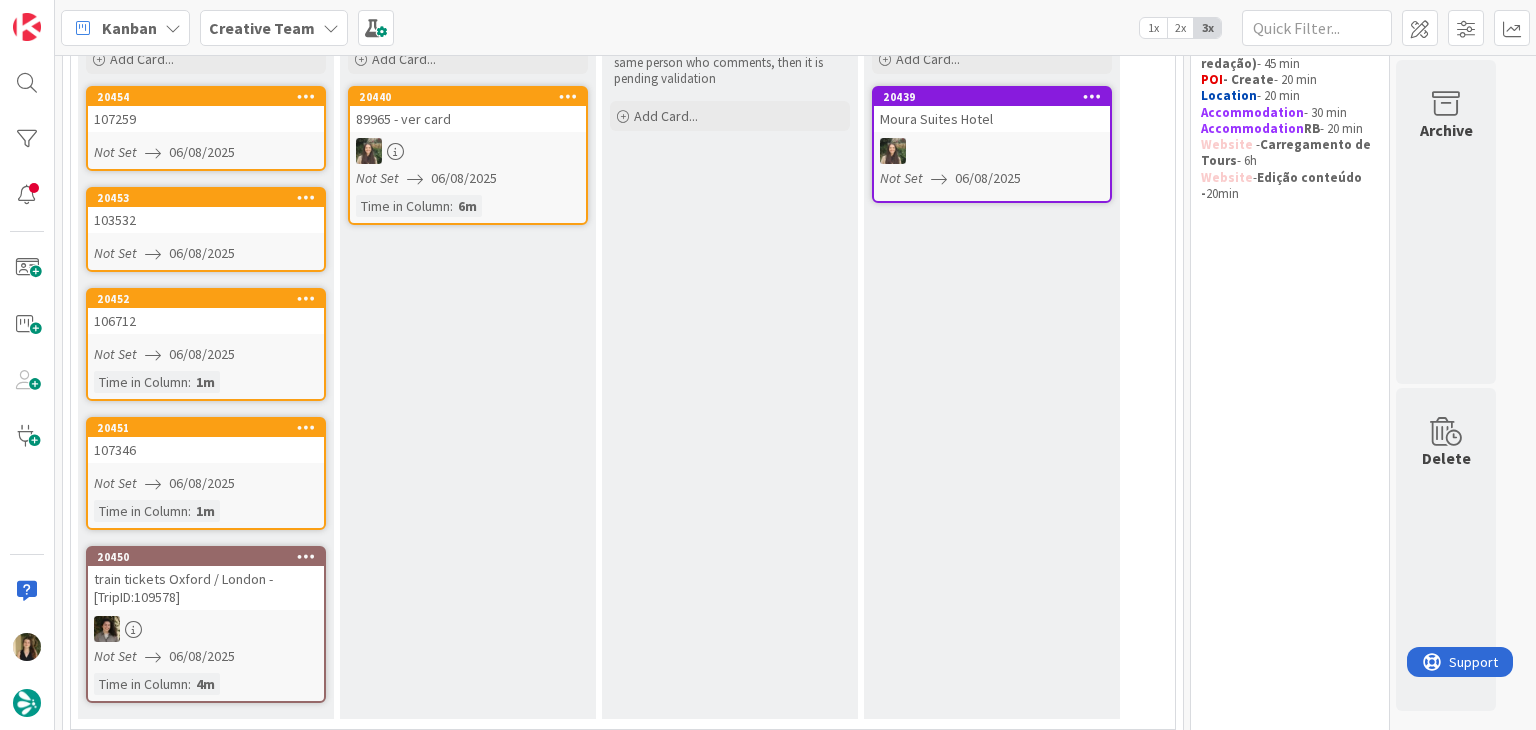 scroll, scrollTop: 0, scrollLeft: 0, axis: both 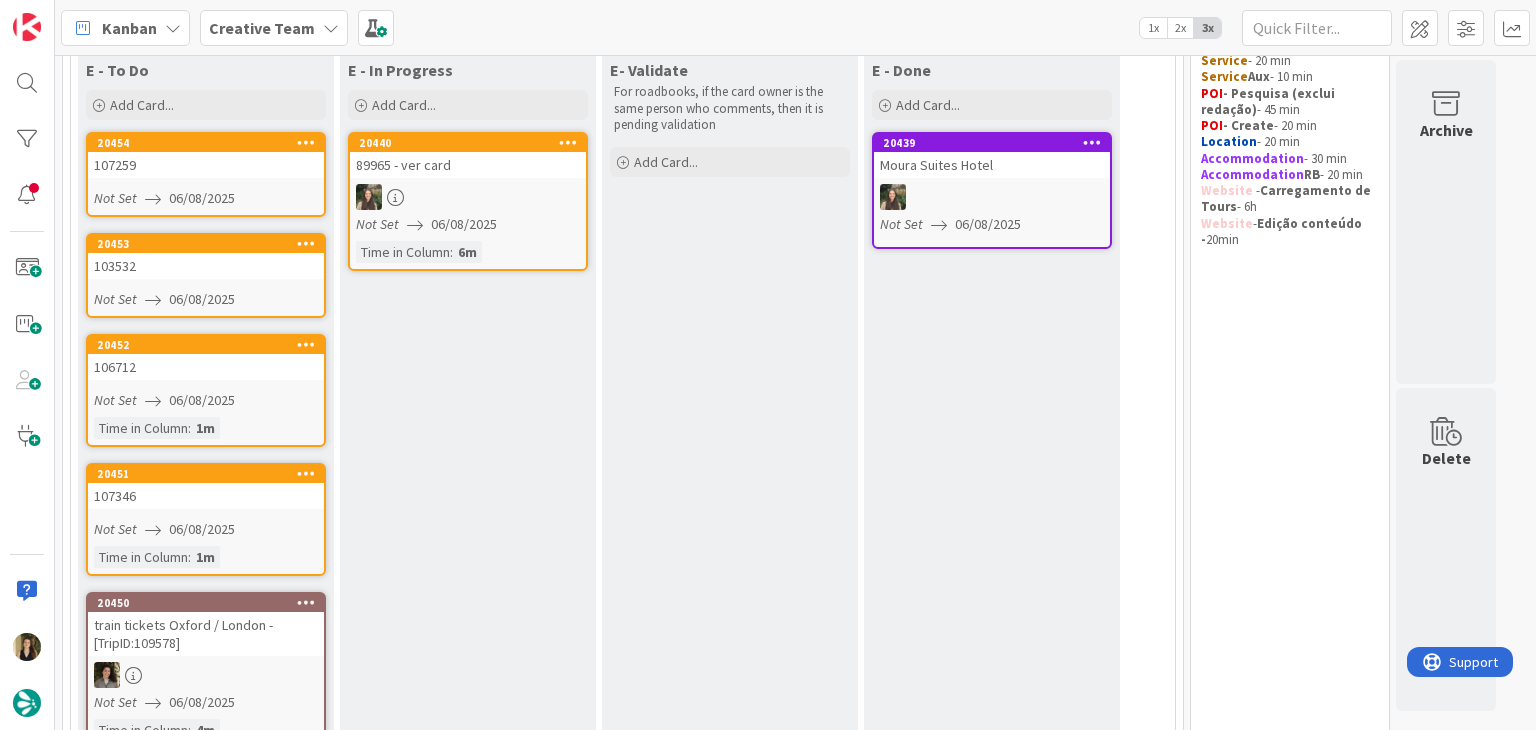 click on "E - In Progress Add Card... 20440 89965 - ver card Not Set 06/08/2025 Time in Column : 6m" at bounding box center [468, 408] 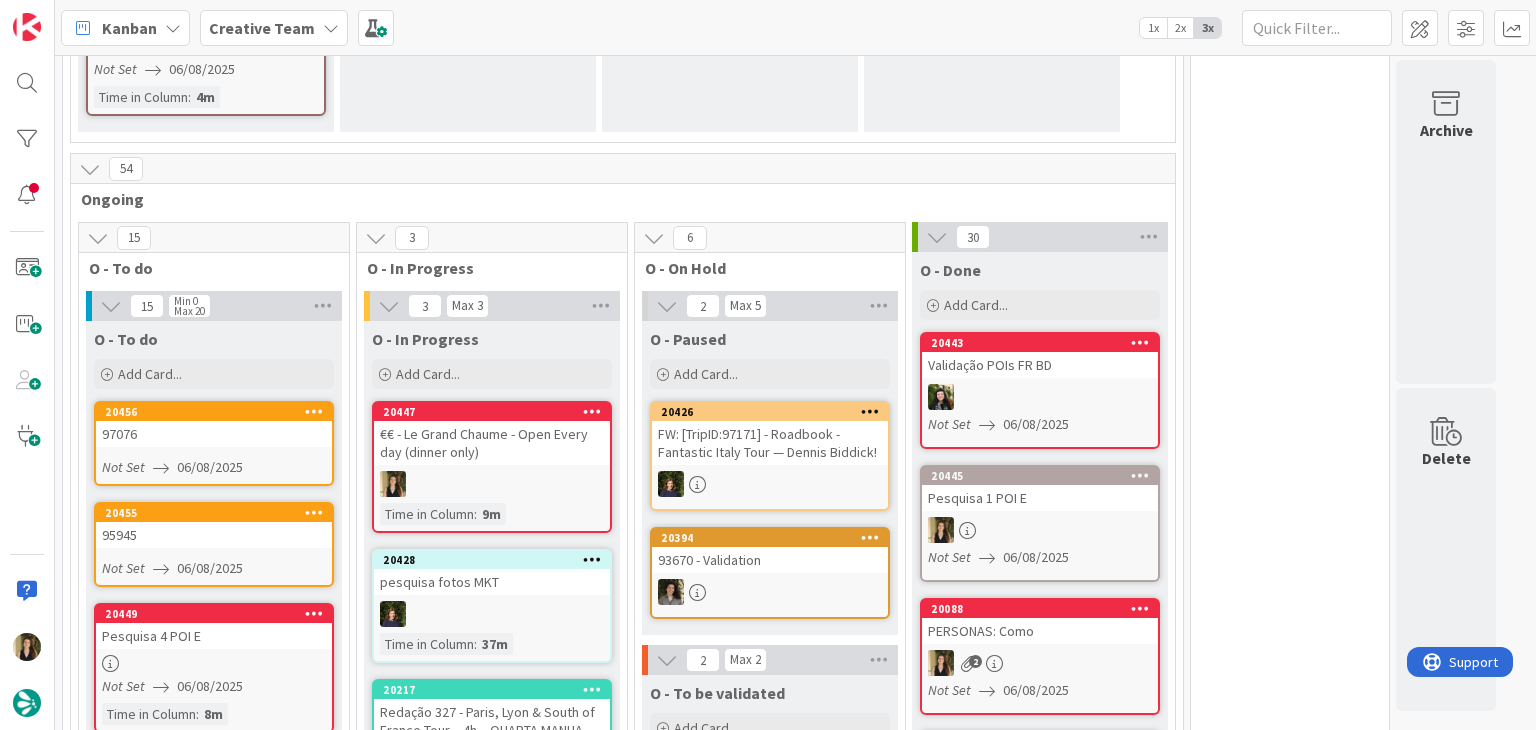 scroll, scrollTop: 900, scrollLeft: 0, axis: vertical 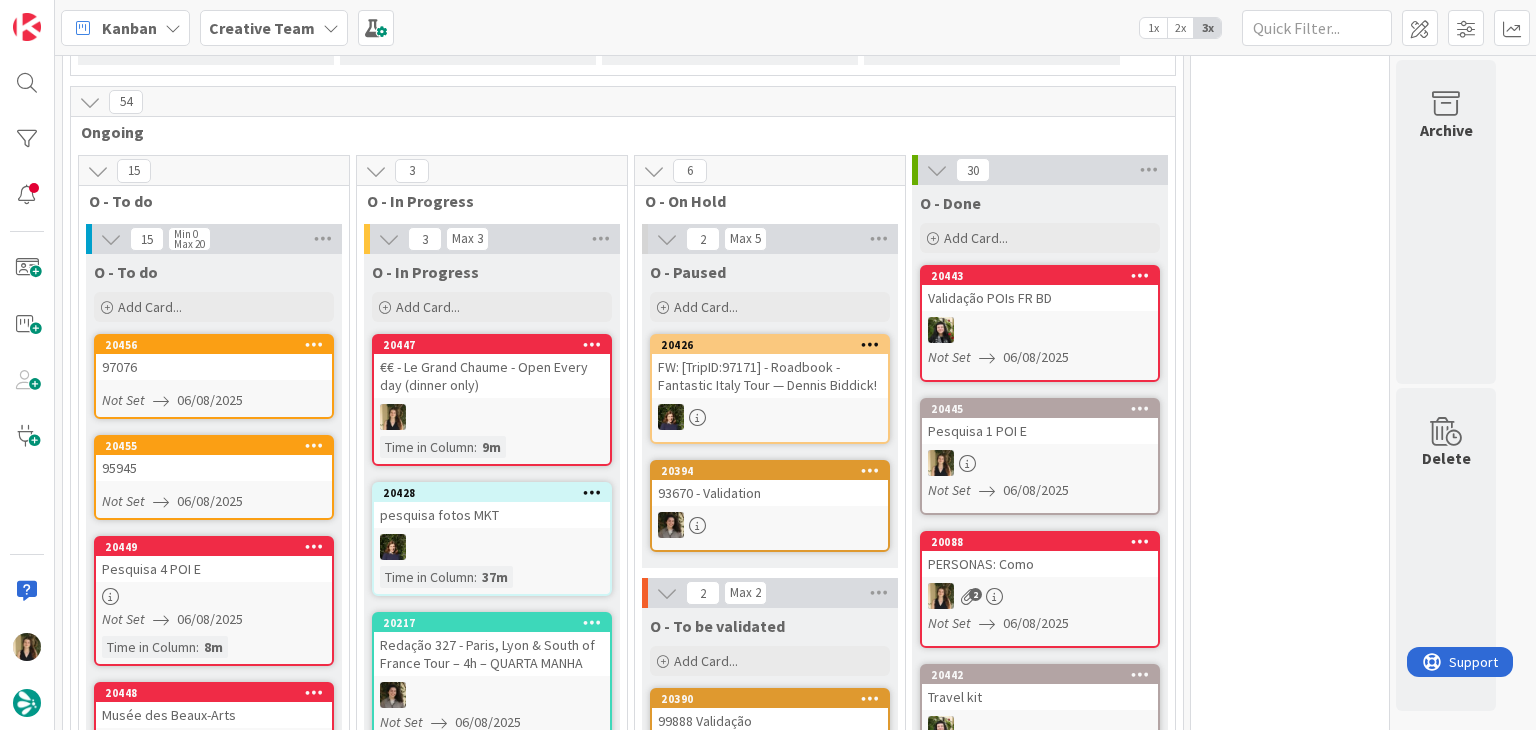 click on "€€ - Le Grand Chaume - Open Every day (dinner only)" at bounding box center [492, 376] 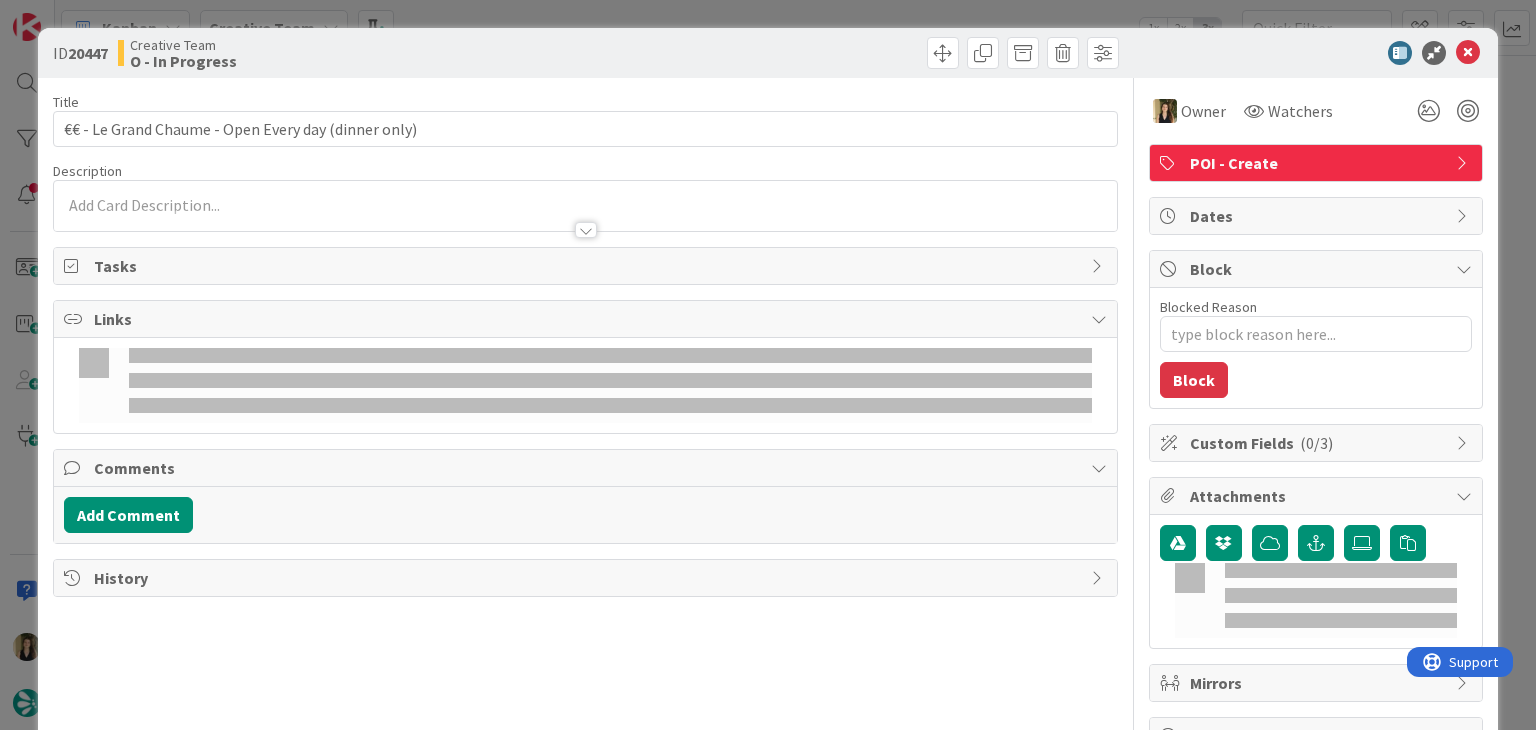 scroll, scrollTop: 0, scrollLeft: 0, axis: both 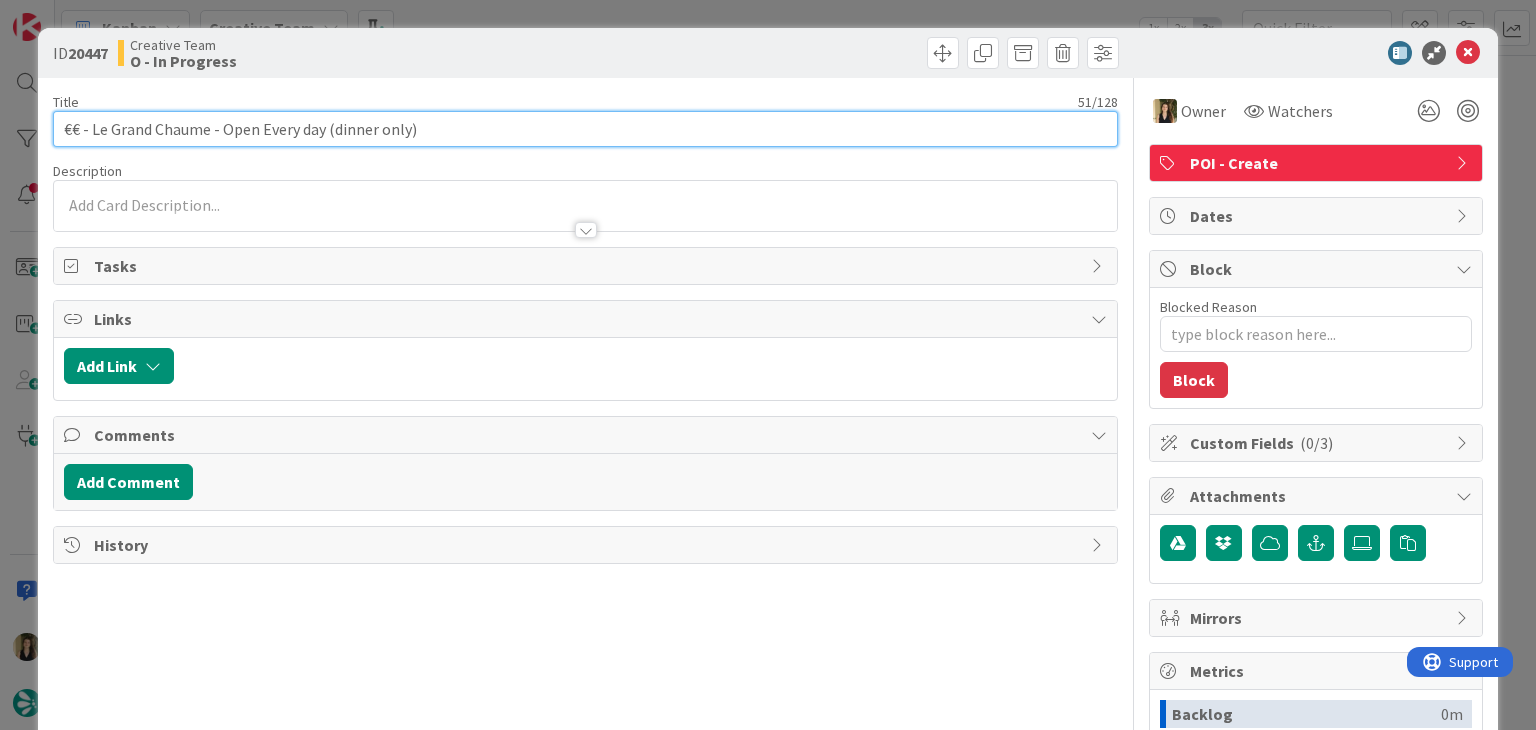 drag, startPoint x: 434, startPoint y: 137, endPoint x: 47, endPoint y: 137, distance: 387 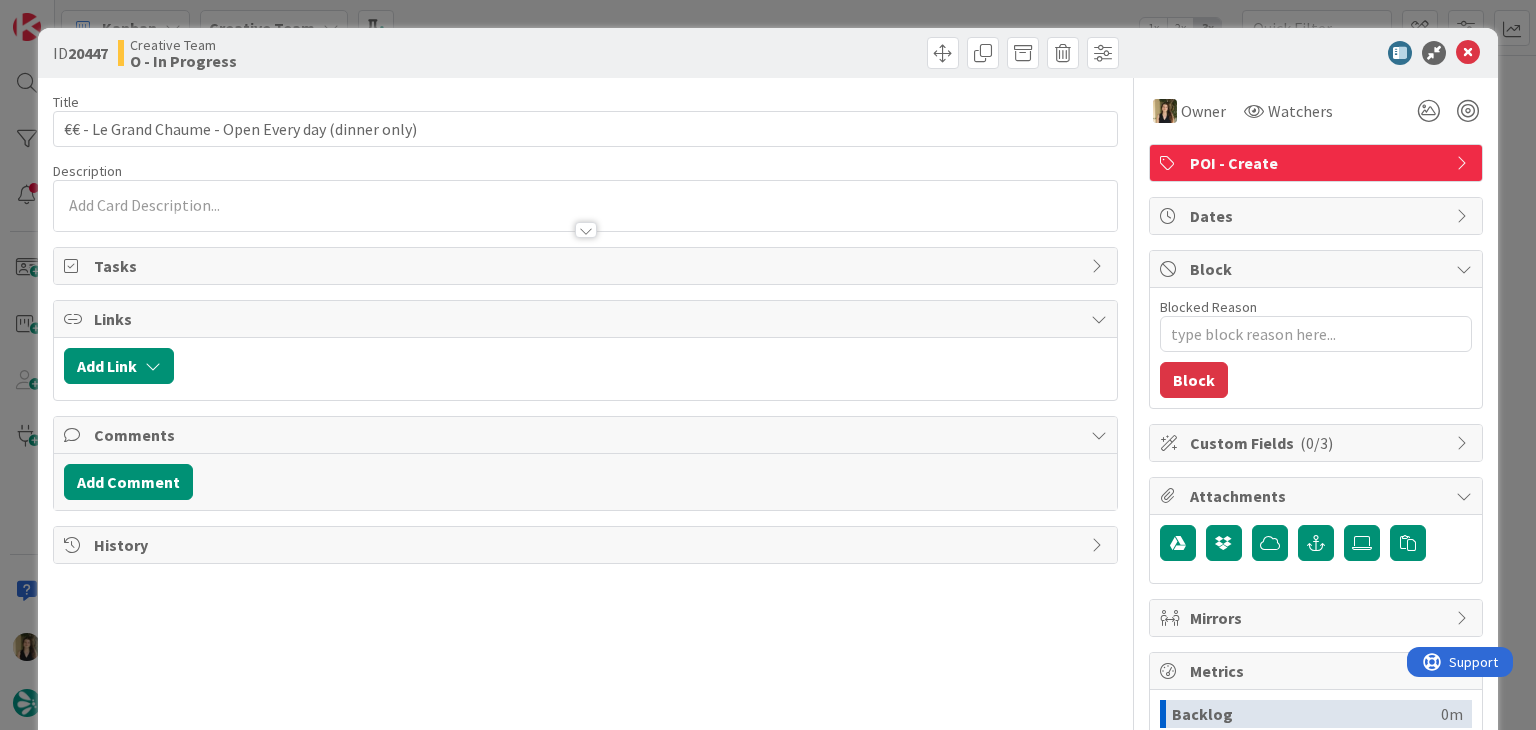 drag, startPoint x: 390, startPoint y: 57, endPoint x: 376, endPoint y: 4, distance: 54.81788 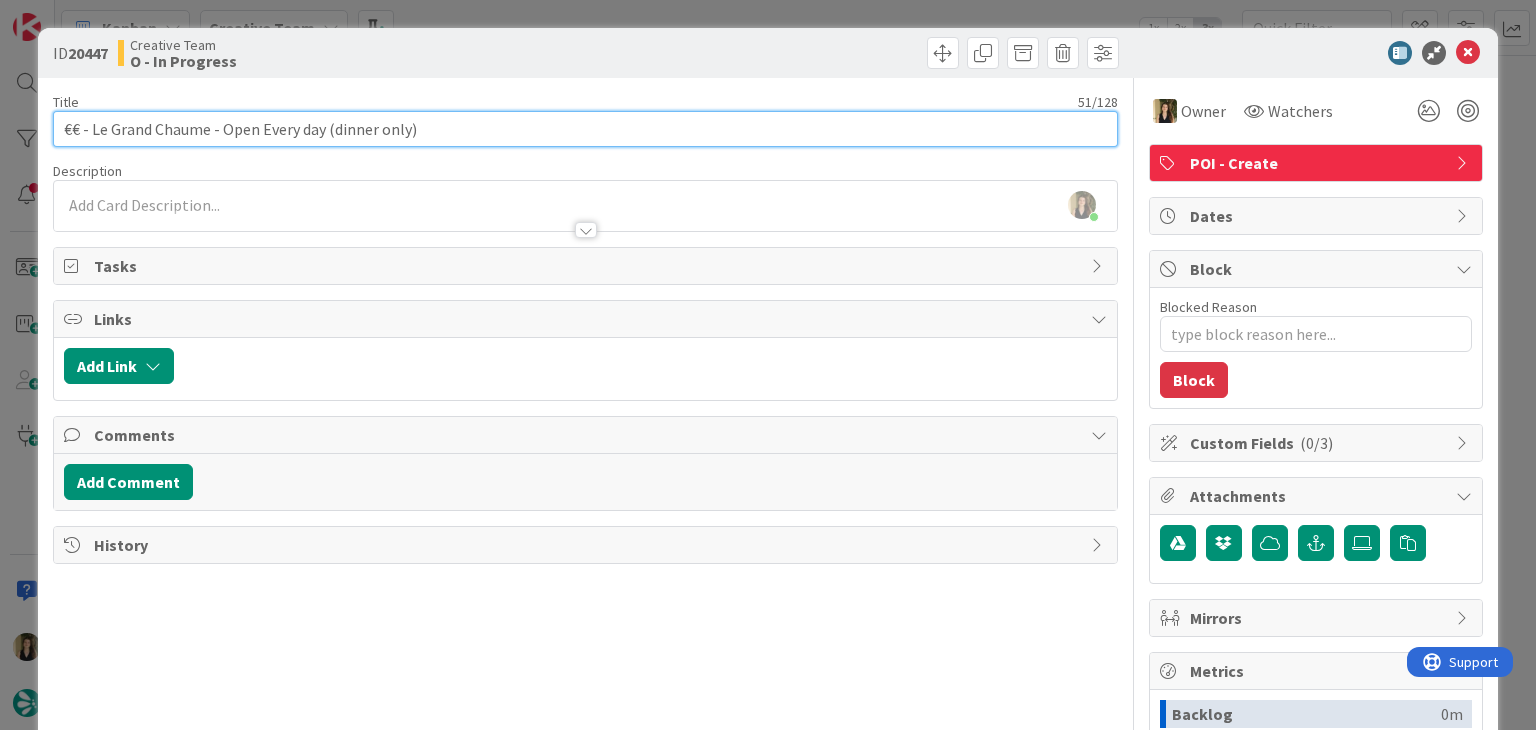 drag, startPoint x: 208, startPoint y: 129, endPoint x: 92, endPoint y: 124, distance: 116.10771 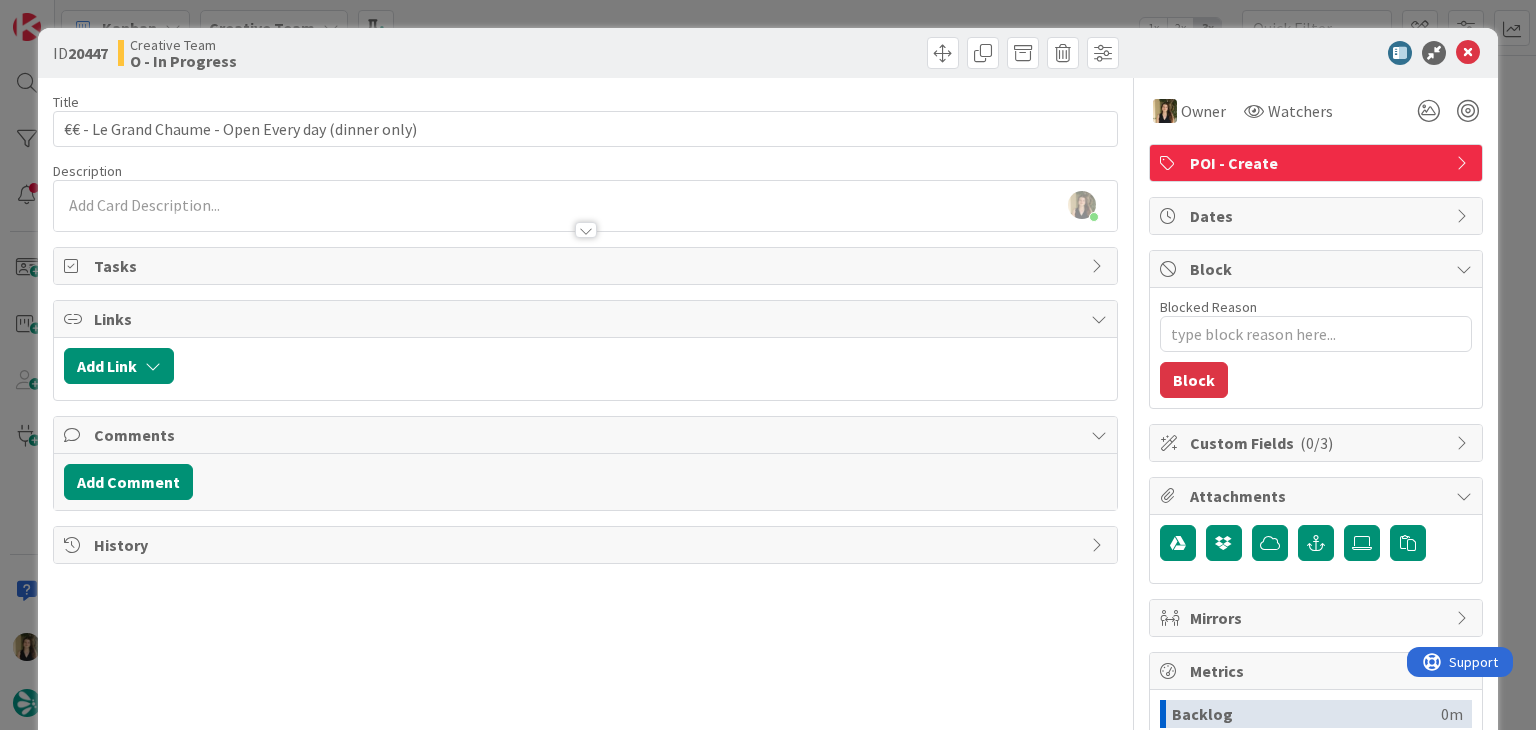 click on "ID  20447 Creative Team O - In Progress Title 51 / 128 €€ - Le Grand Chaume - Open Every day (dinner only) Description Sofia Palma joined  9 m ago Owner Watchers POI - Create  Tasks Links Add Link Comments Add Comment History Owner Watchers POI - Create  Dates Block Blocked Reason 0 / 256 Block Custom Fields ( 0/3 ) Attachments Mirrors Metrics Backlog 0m To Do 0m Buffer 0m In Progress 10m Total Time 10m Lead Time 10m Cycle Time 10m Blocked Time 0m Show Details" at bounding box center [768, 365] 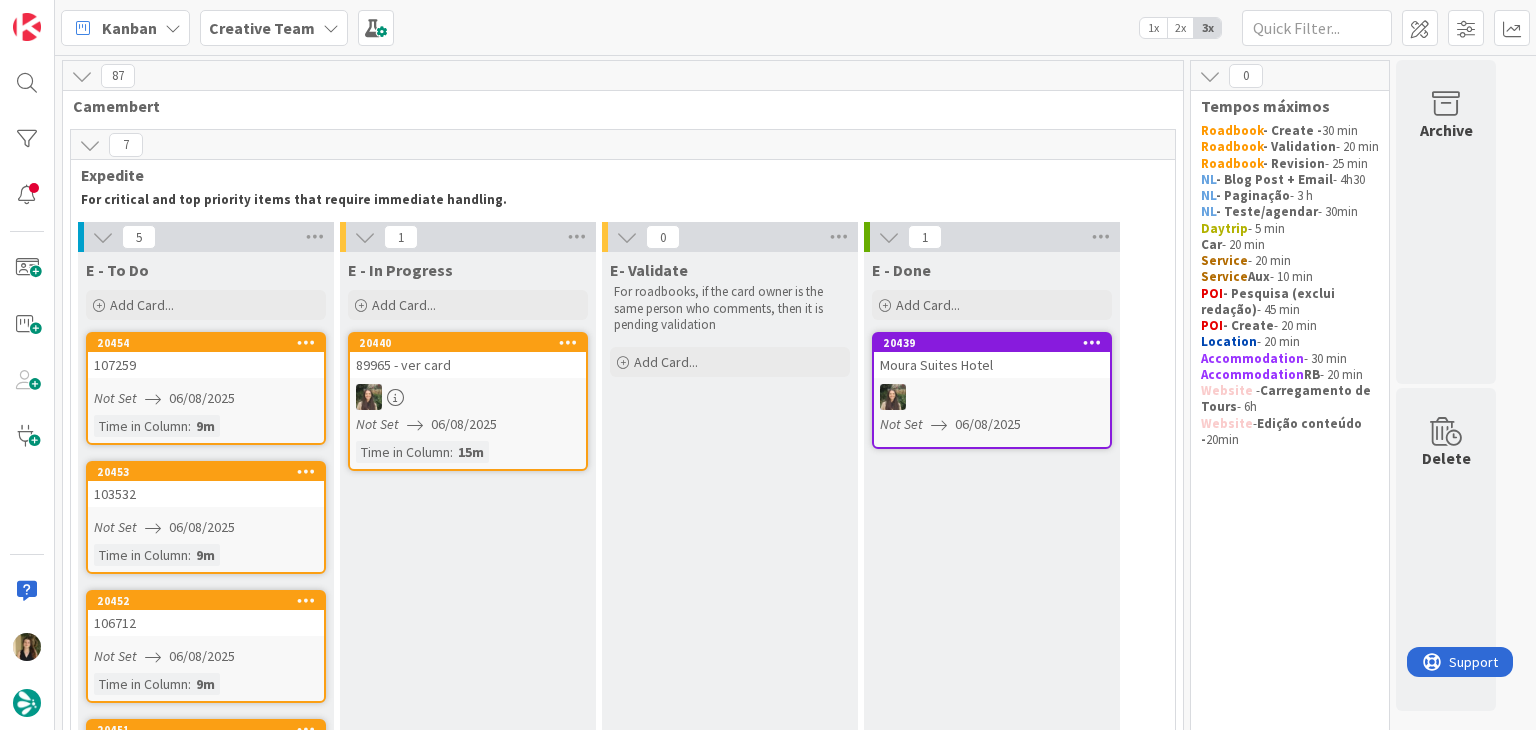 scroll, scrollTop: 200, scrollLeft: 0, axis: vertical 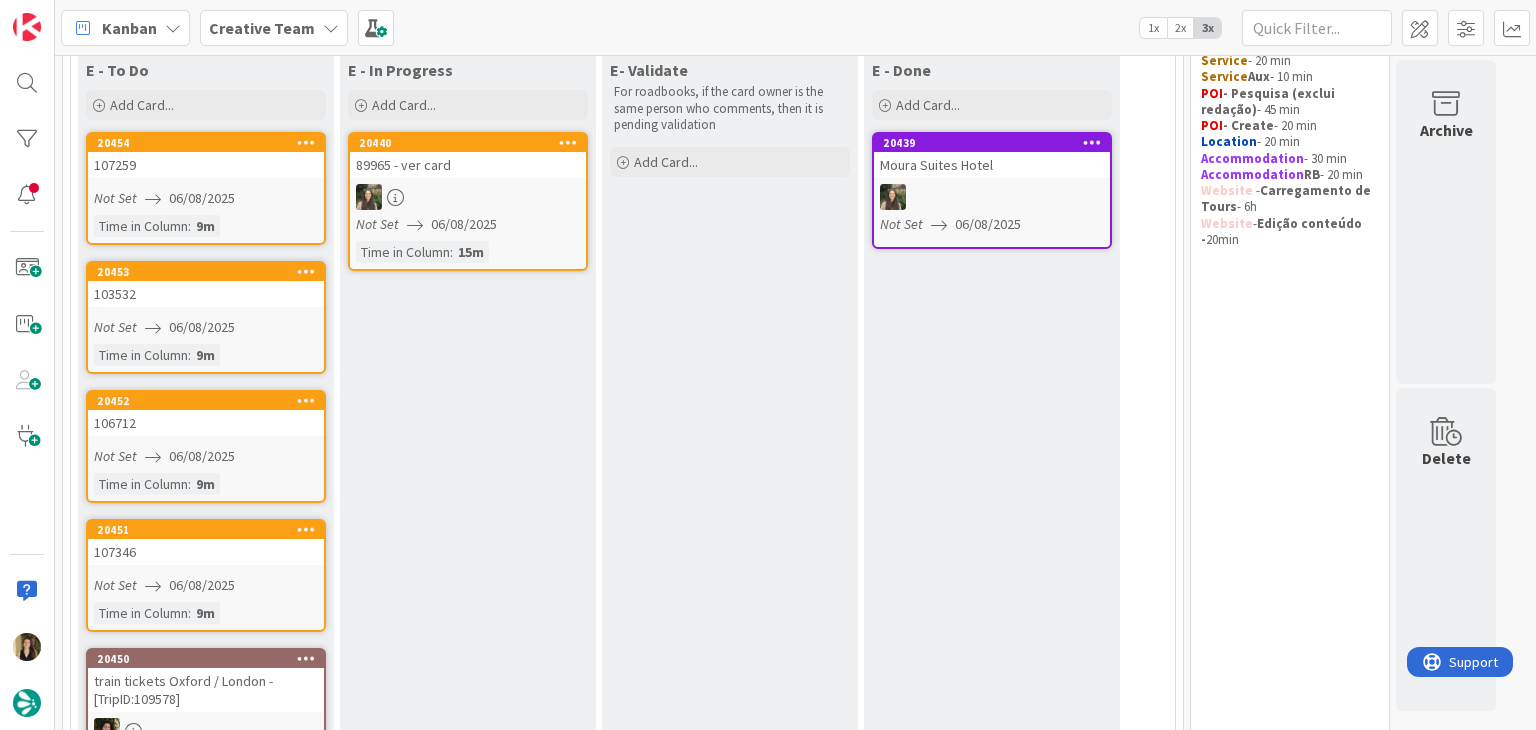 click on "Not Set 06/08/2025" at bounding box center [209, 198] 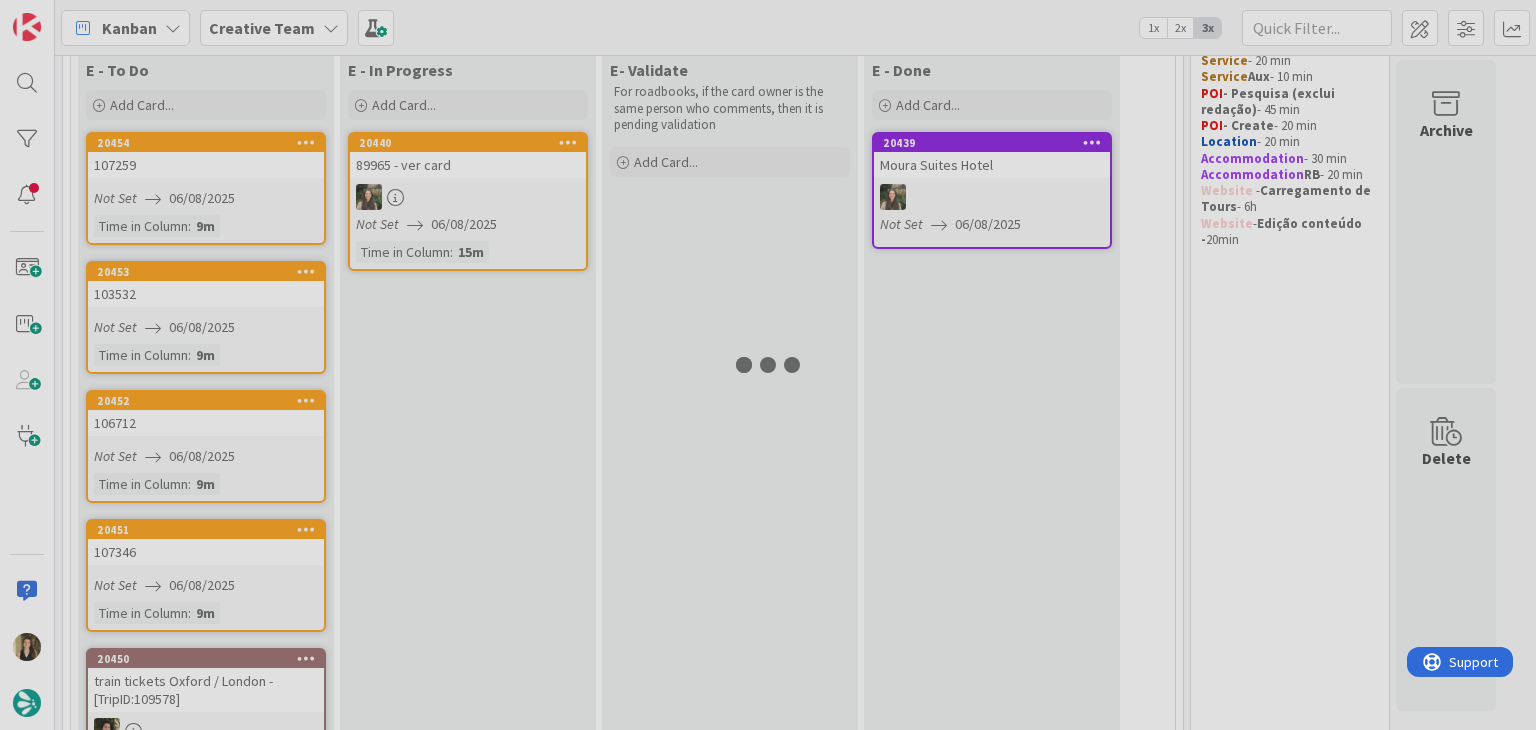 scroll, scrollTop: 0, scrollLeft: 0, axis: both 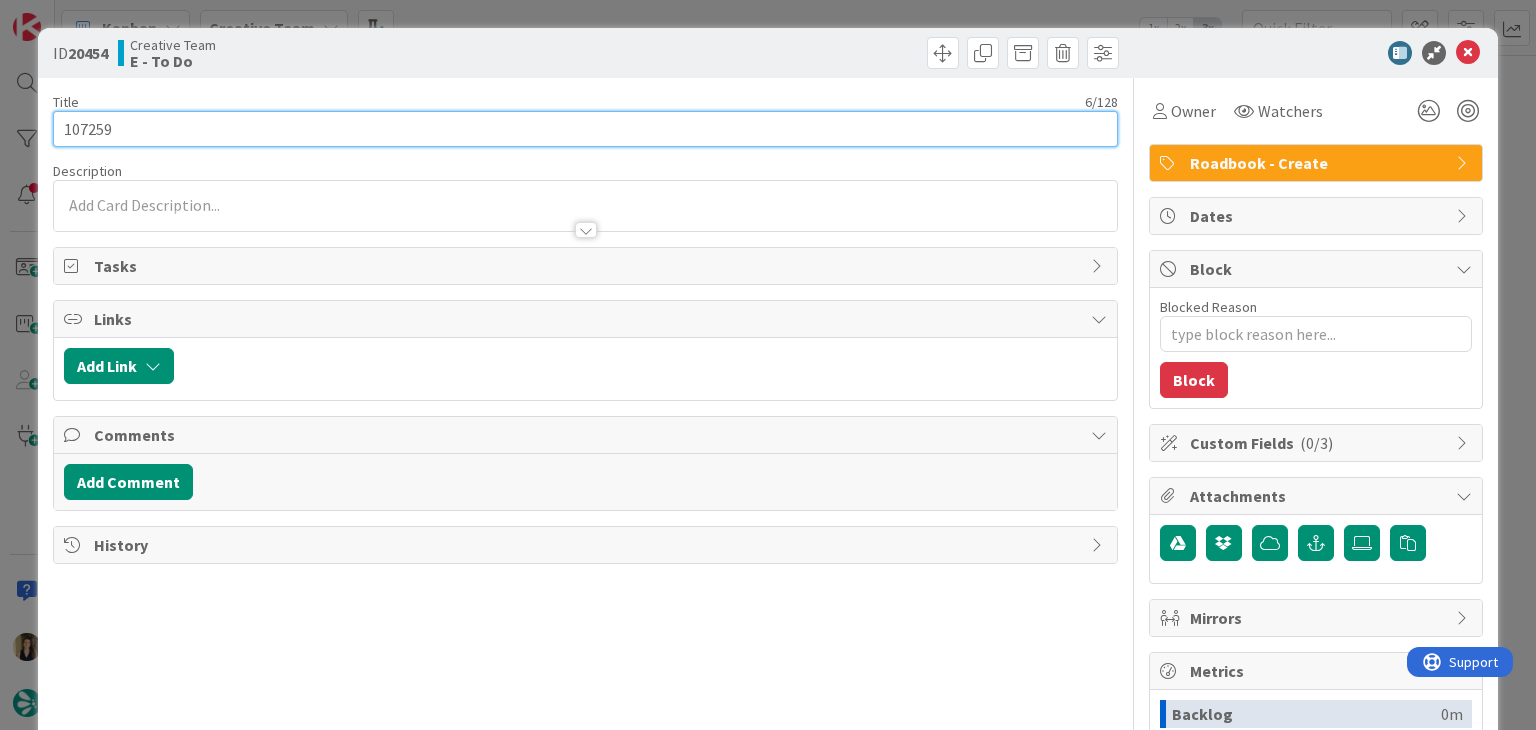click on "107259" at bounding box center (585, 129) 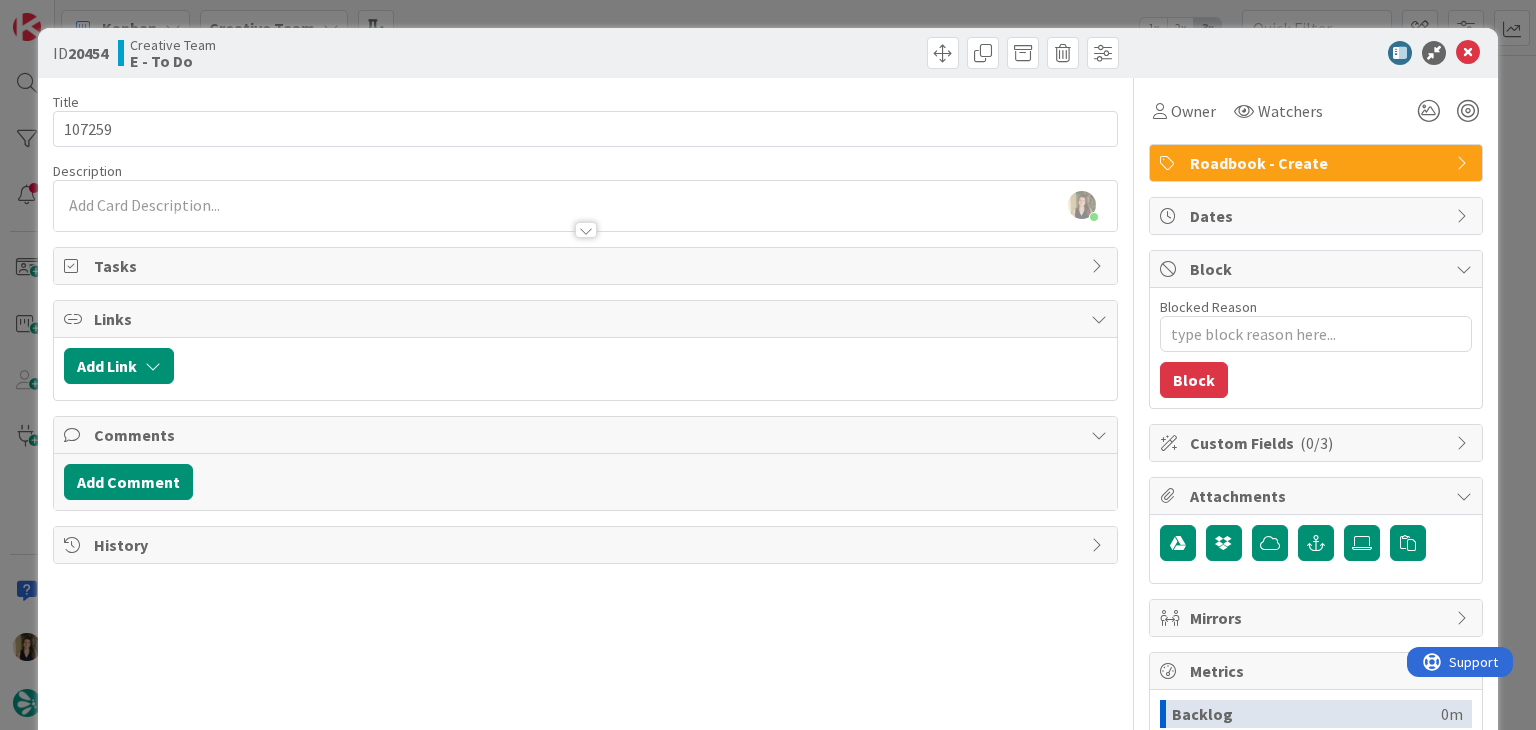 click on "ID  20454 Creative Team E - To Do Title 6 / 128 107259 Description Sofia Palma just joined Owner Watchers Roadbook - Create Tasks Links Add Link Comments Add Comment History Owner Watchers Roadbook - Create Dates Block Blocked Reason 0 / 256 Block Custom Fields ( 0/3 ) Attachments Mirrors Metrics Backlog 0m To Do 10m Buffer 0m In Progress 0m Total Time 10m Lead Time 10m Cycle Time 0m Blocked Time 0m Show Details" at bounding box center [768, 365] 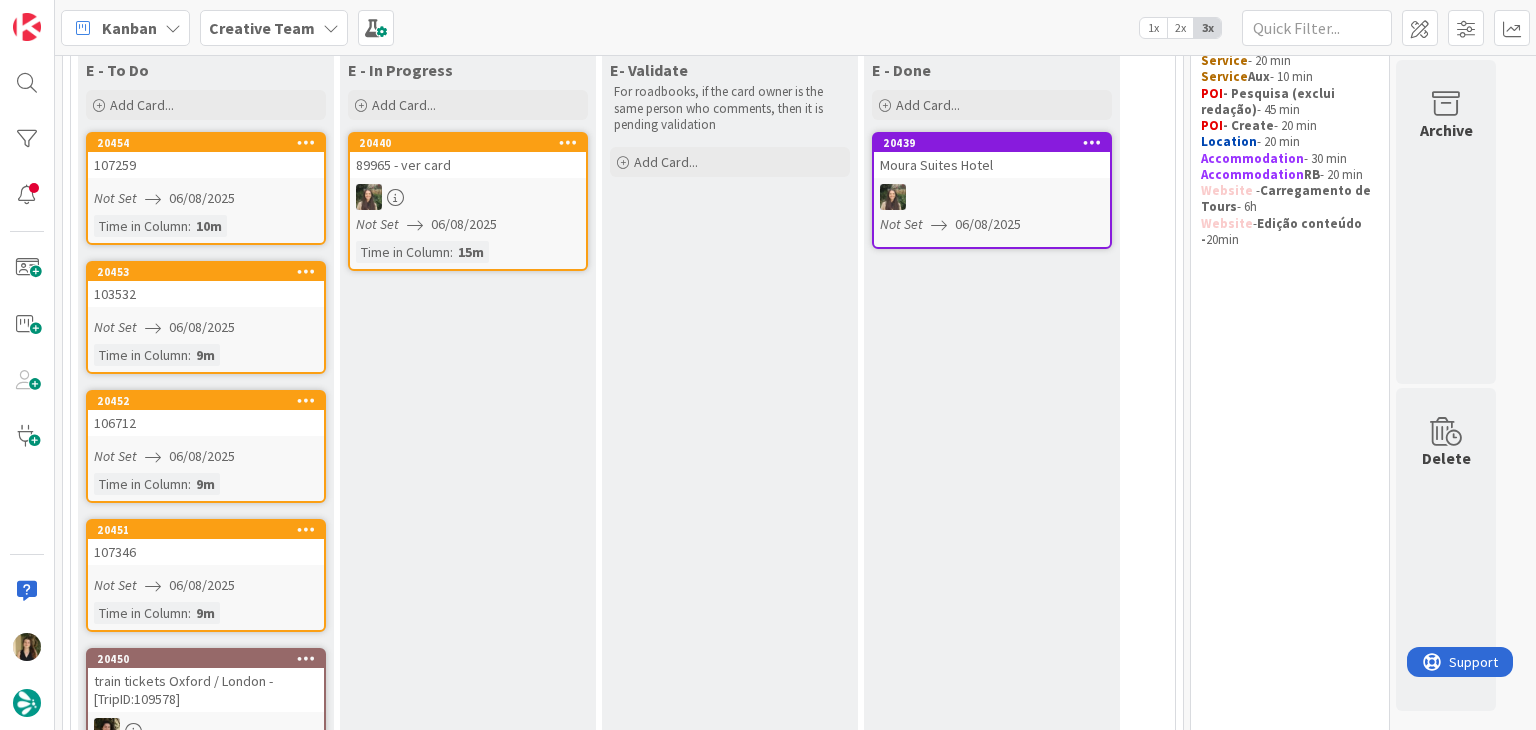 click on "Time in Column : 9m" at bounding box center (206, 355) 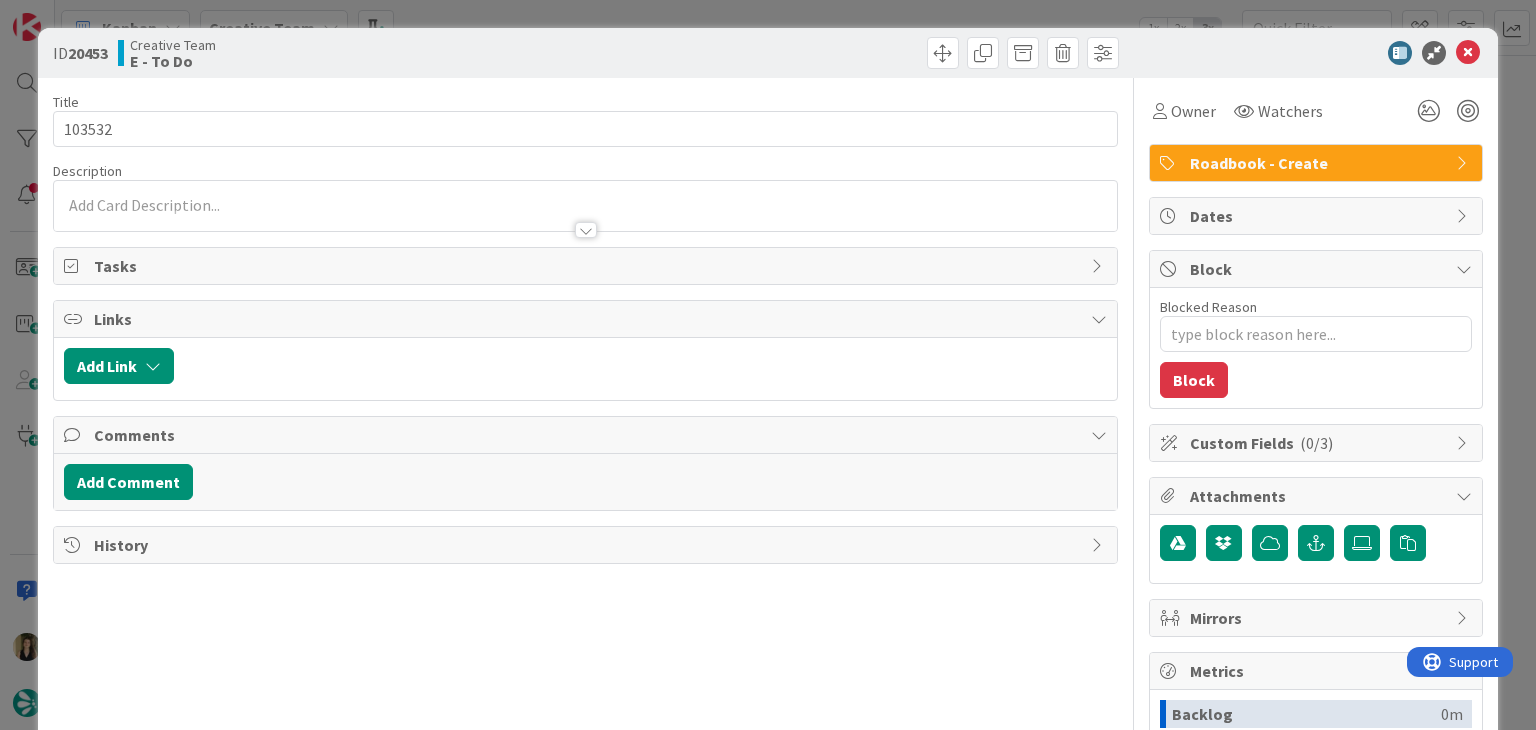 scroll, scrollTop: 0, scrollLeft: 0, axis: both 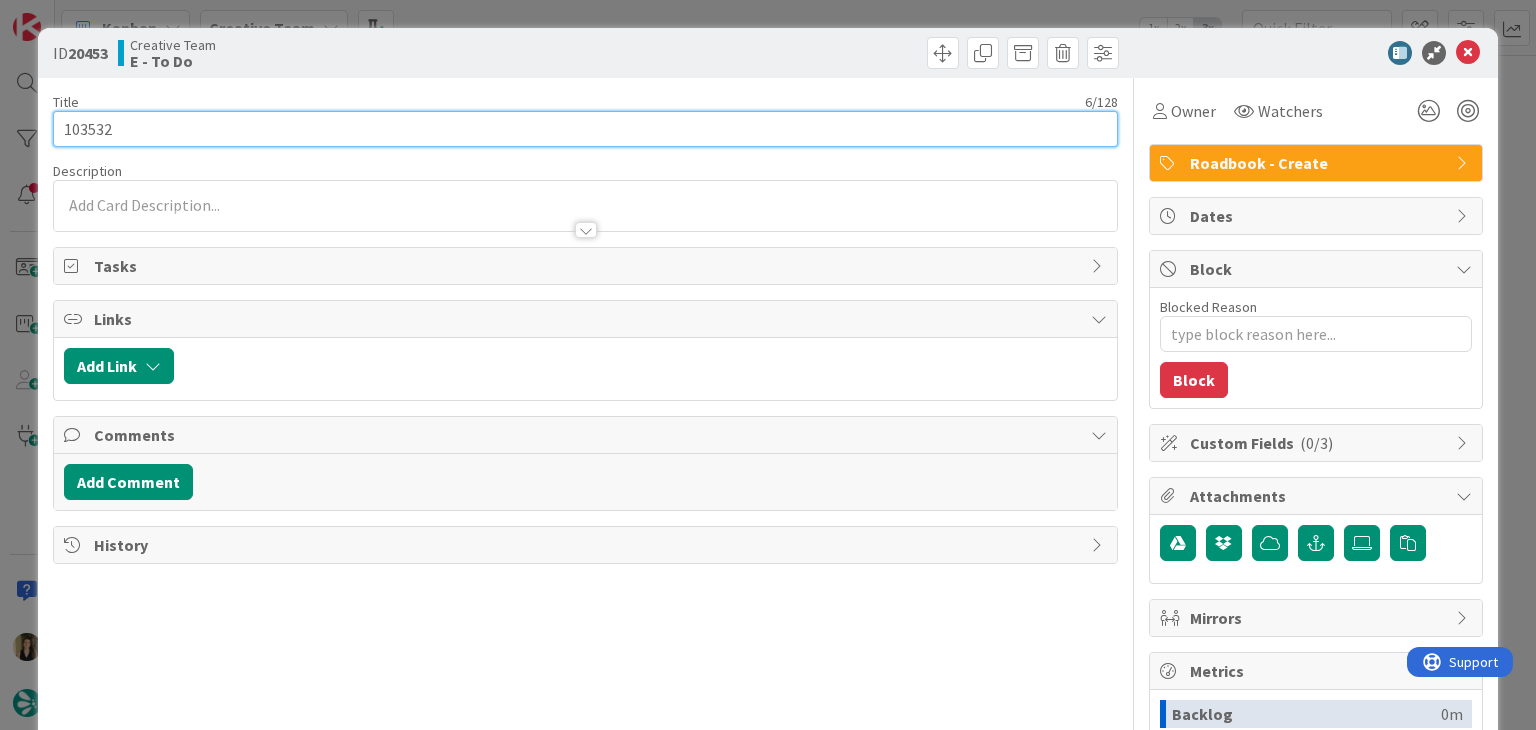 click on "103532" at bounding box center (585, 129) 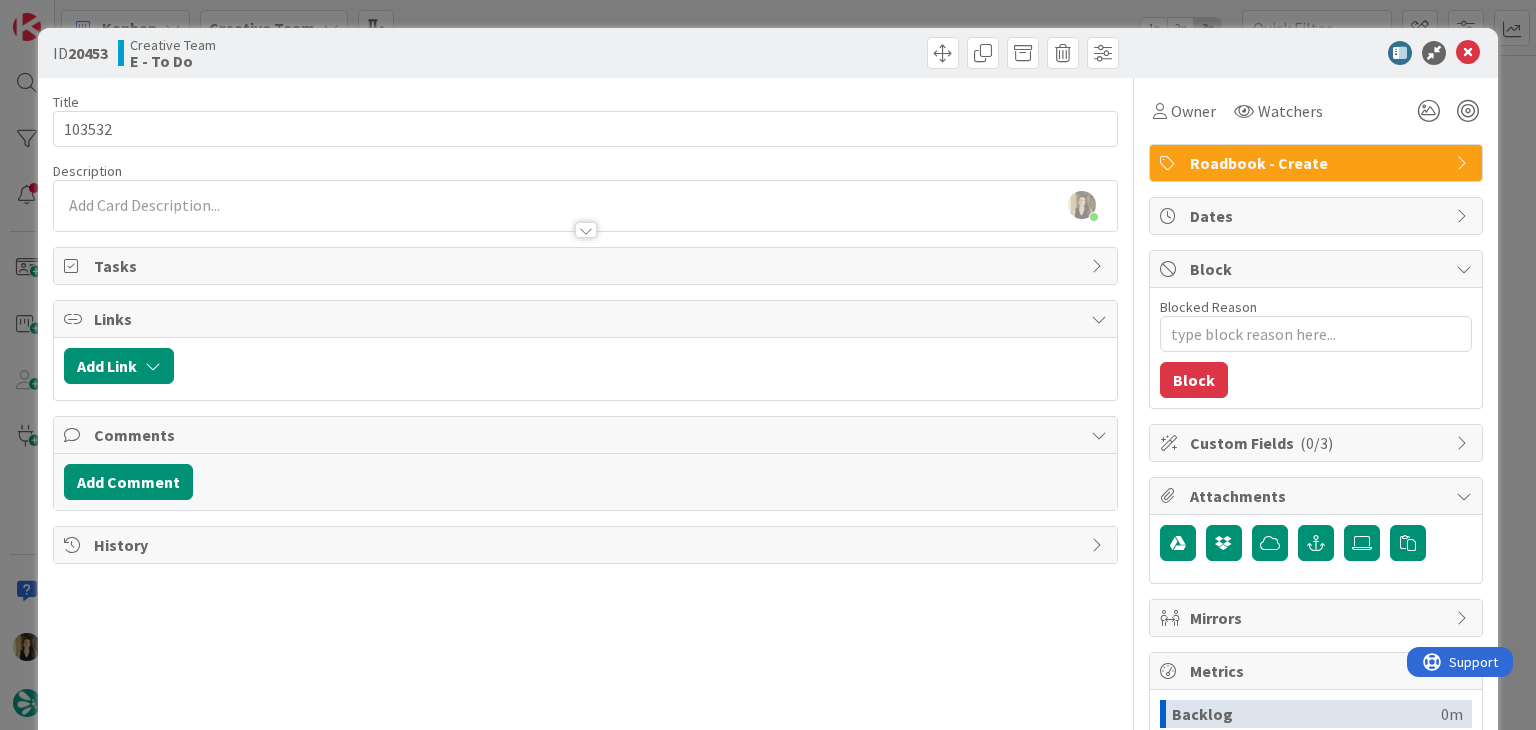click on "ID  20453 Creative Team E - To Do Title 6 / 128 103532 Description Sofia Palma just joined Owner Watchers Roadbook - Create Tasks Links Add Link Comments Add Comment History Owner Watchers Roadbook - Create Dates Block Blocked Reason 0 / 256 Block Custom Fields ( 0/3 ) Attachments Mirrors Metrics Backlog 0m To Do 10m Buffer 0m In Progress 0m Total Time 10m Lead Time 10m Cycle Time 0m Blocked Time 0m Show Details" at bounding box center [768, 365] 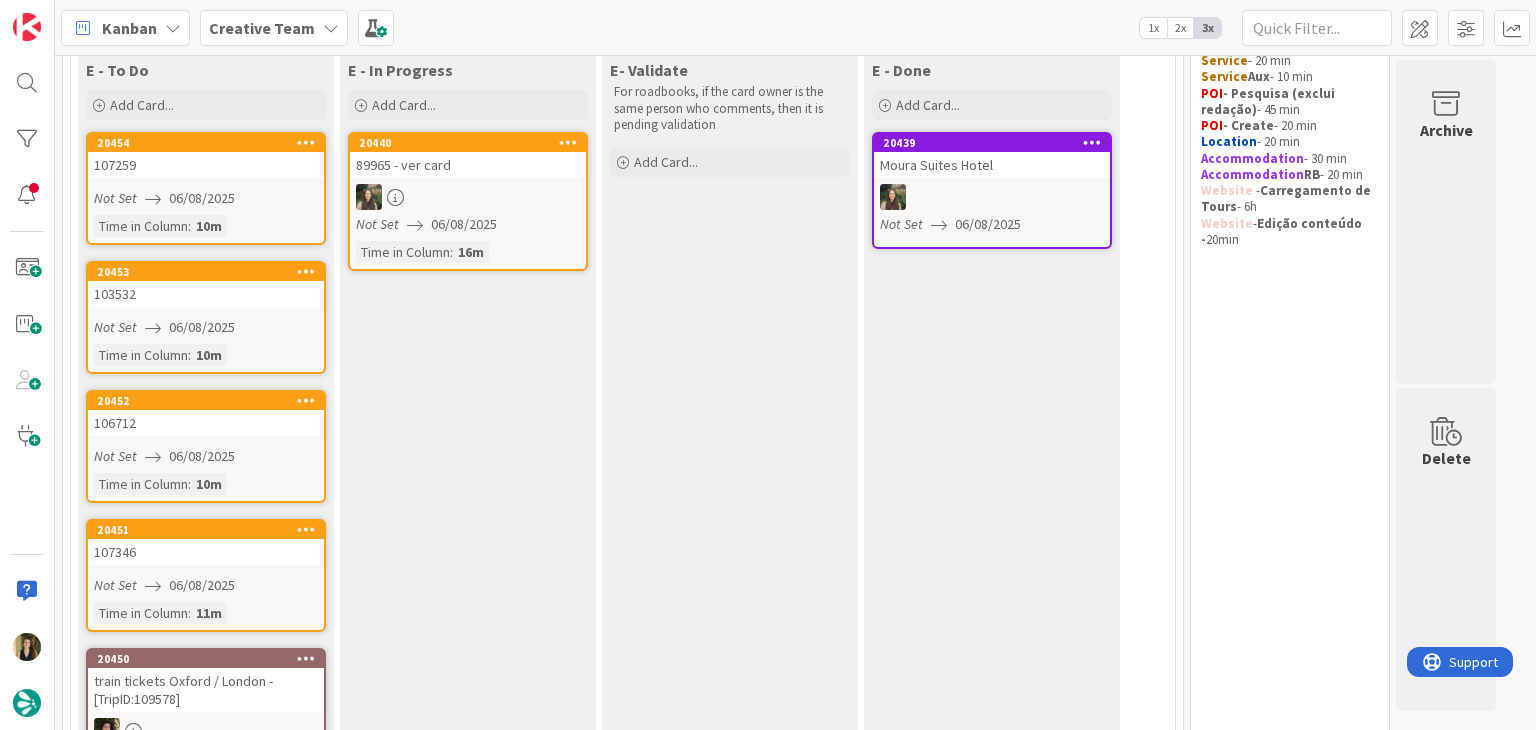 scroll, scrollTop: 0, scrollLeft: 0, axis: both 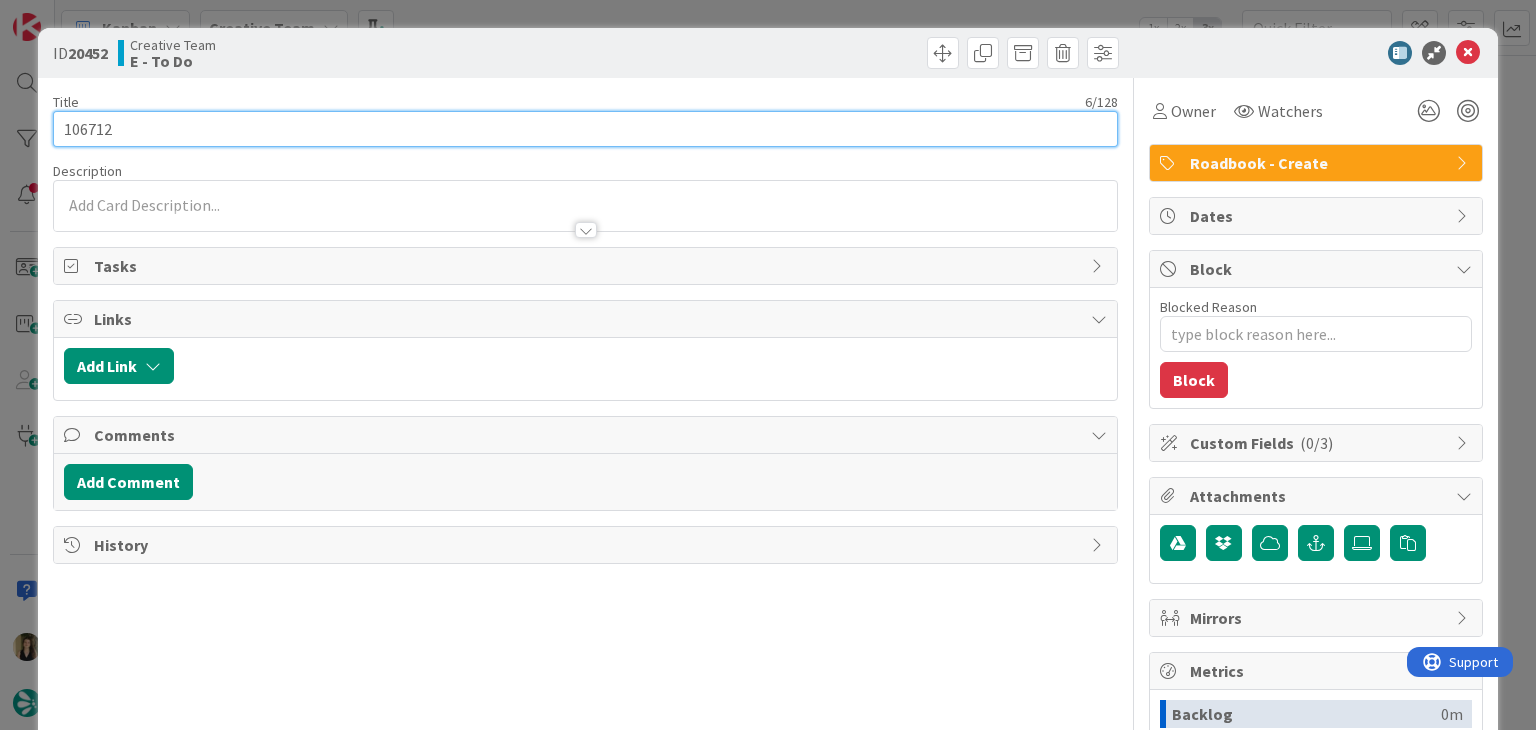 click on "106712" at bounding box center (585, 129) 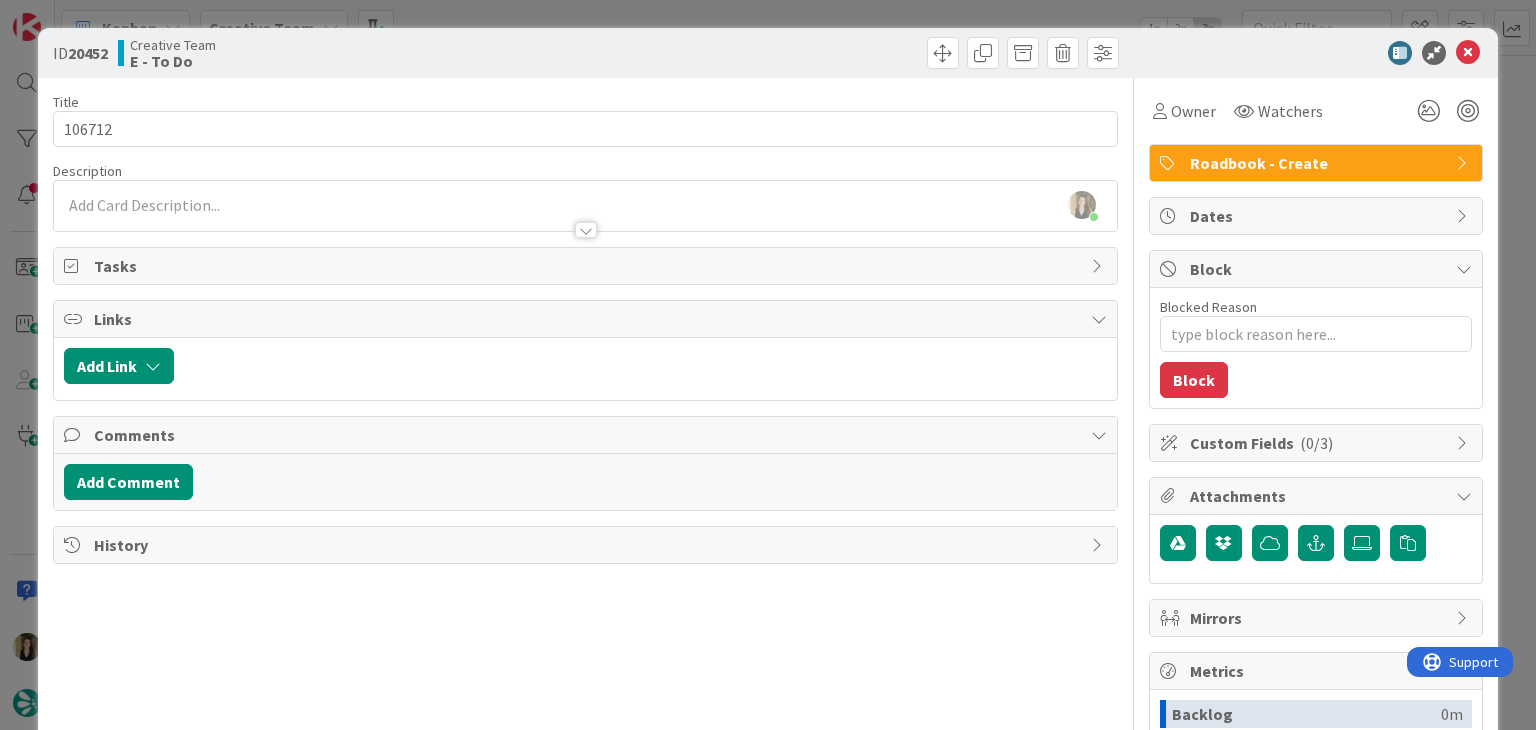 click on "ID  20452 Creative Team E - To Do Title 6 / 128 106712 Description [FIRST] [LAST] just joined Owner Watchers Roadbook - Create Tasks Links Add Link Comments Add Comment History Owner Watchers Roadbook - Create Dates Block Blocked Reason 0 / 256 Block Custom Fields ( 0/3 ) Attachments Mirrors Metrics Backlog 0m To Do 11m Buffer 0m In Progress 0m Total Time 11m Lead Time 11m Cycle Time 0m Blocked Time 0m Show Details" at bounding box center (768, 365) 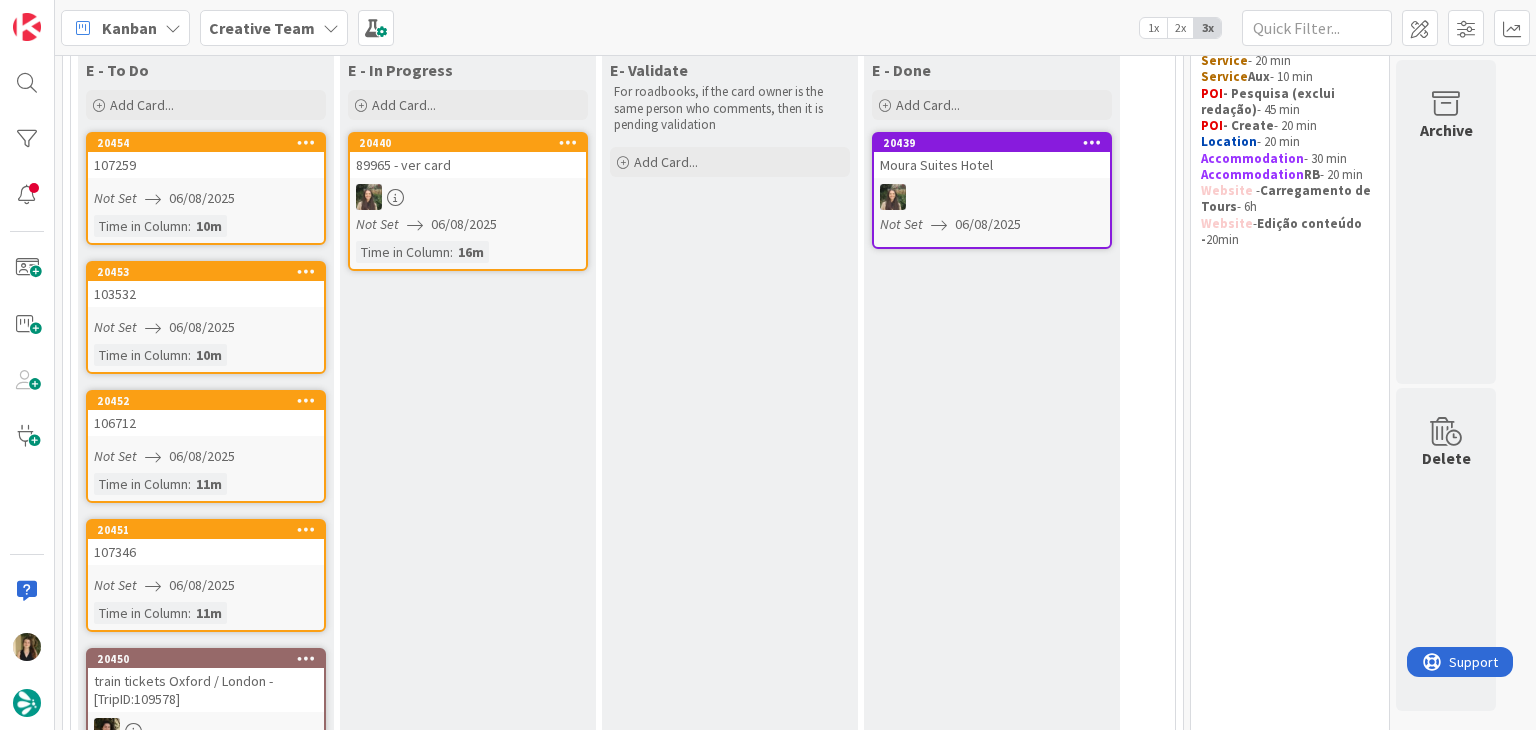 click on "107346" at bounding box center (206, 552) 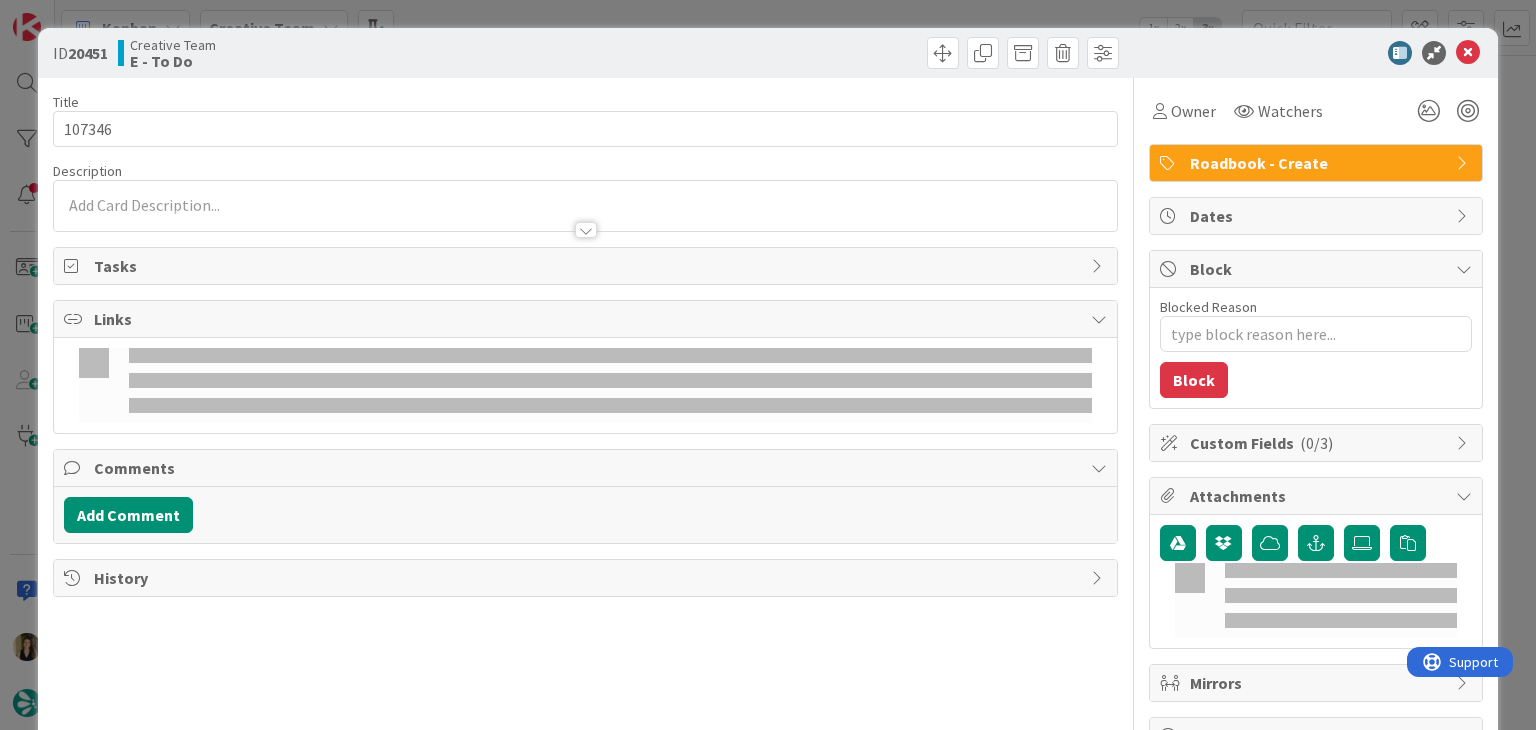 scroll, scrollTop: 0, scrollLeft: 0, axis: both 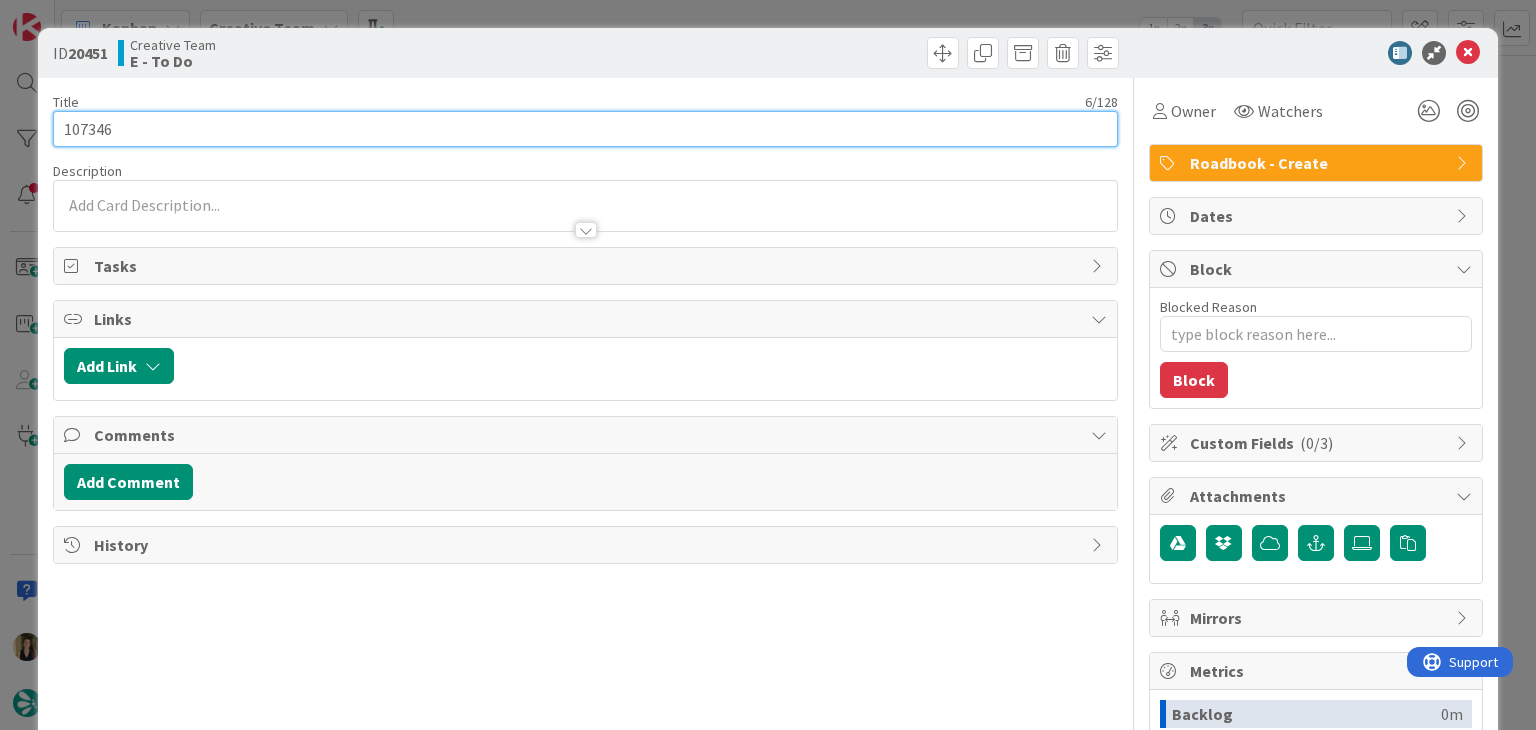 click on "107346" at bounding box center (585, 129) 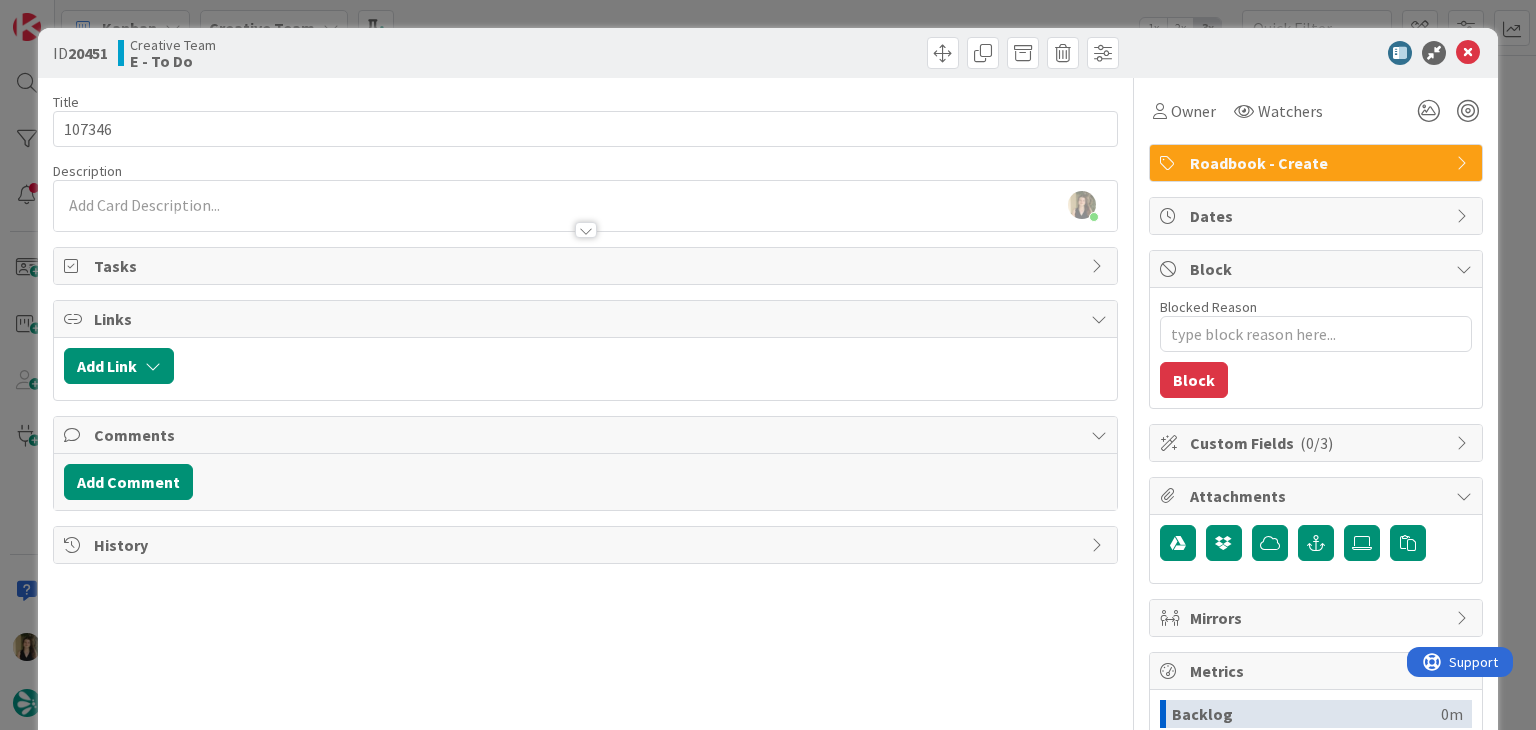 click on "ID  20451 Creative Team E - To Do Title 6 / 128 107346 Description Sofia Palma just joined Owner Watchers Roadbook - Create Tasks Links Add Link Comments Add Comment History Owner Watchers Roadbook - Create Dates Block Blocked Reason 0 / 256 Block Custom Fields ( 0/3 ) Attachments Mirrors Metrics Backlog 0m To Do 11m Buffer 0m In Progress 0m Total Time 11m Lead Time 11m Cycle Time 0m Blocked Time 0m Show Details" at bounding box center [768, 365] 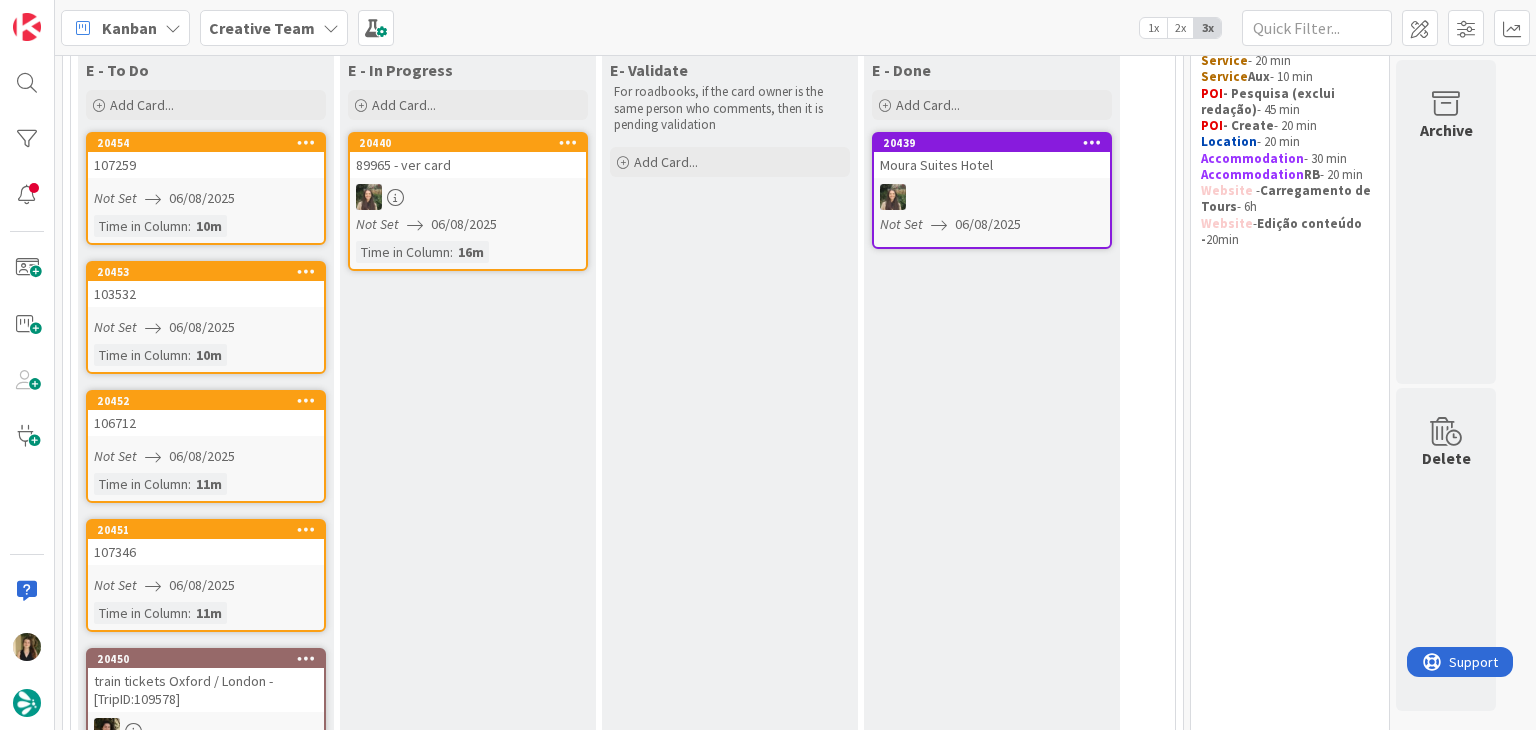 click on "Not Set 06/08/2025" at bounding box center (209, 327) 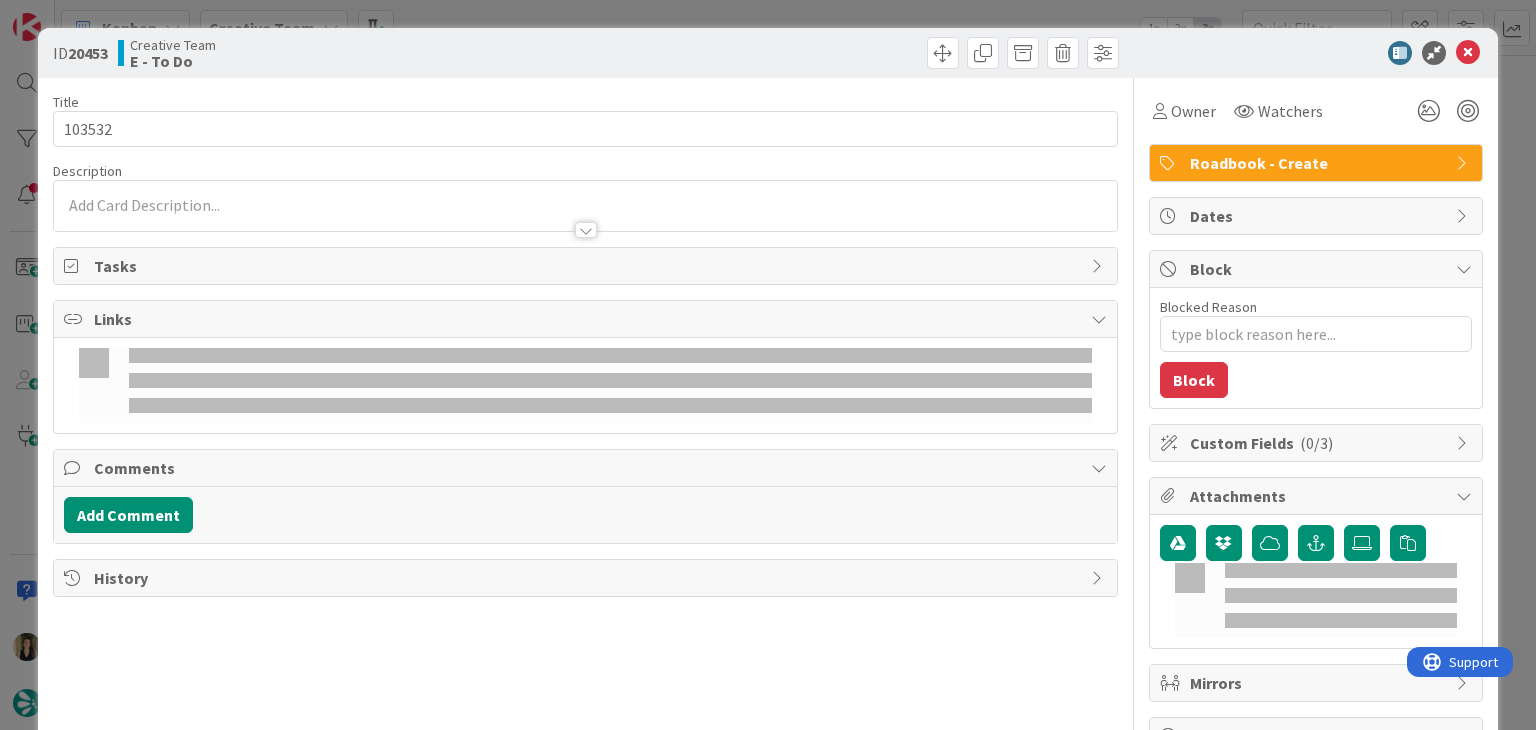 scroll, scrollTop: 0, scrollLeft: 0, axis: both 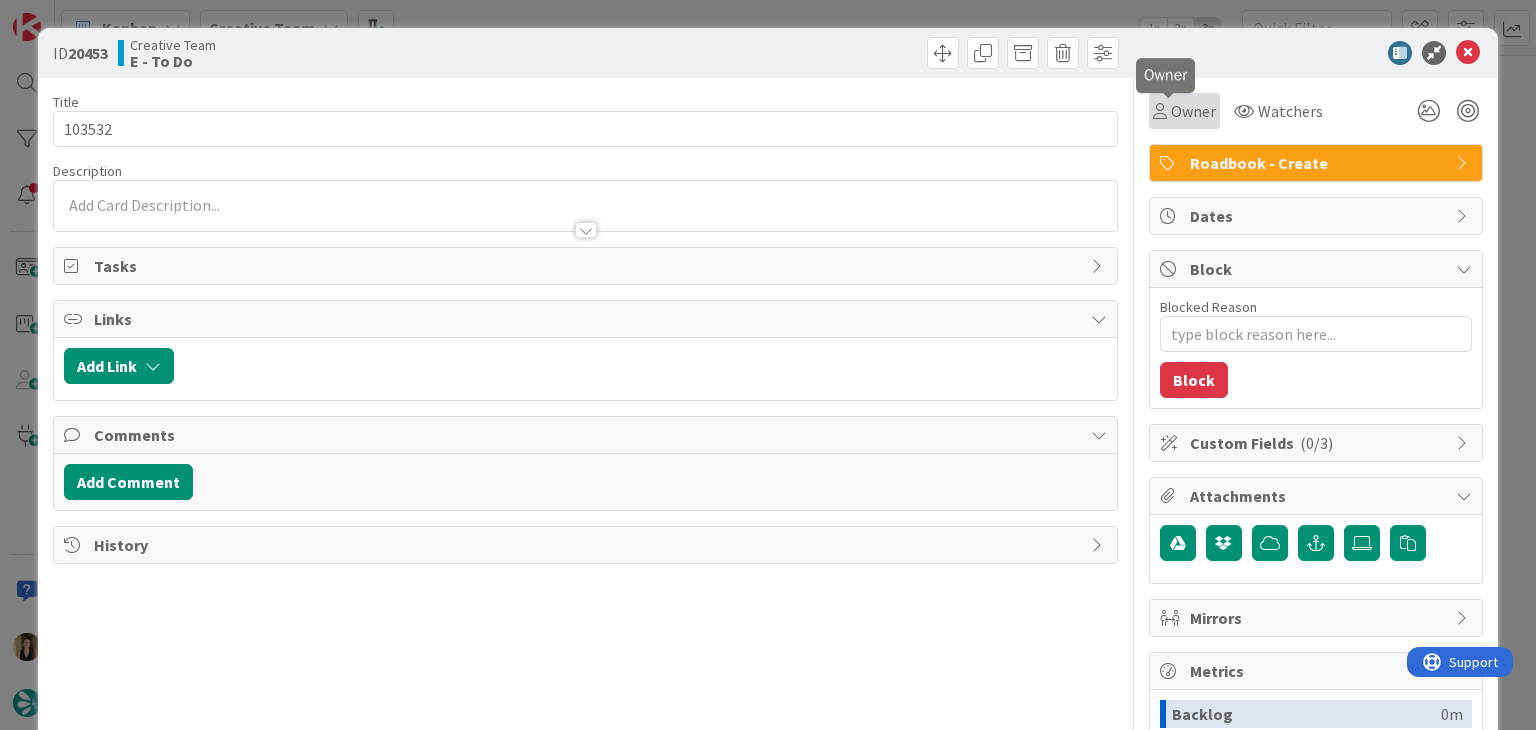 click on "Owner" at bounding box center (1193, 111) 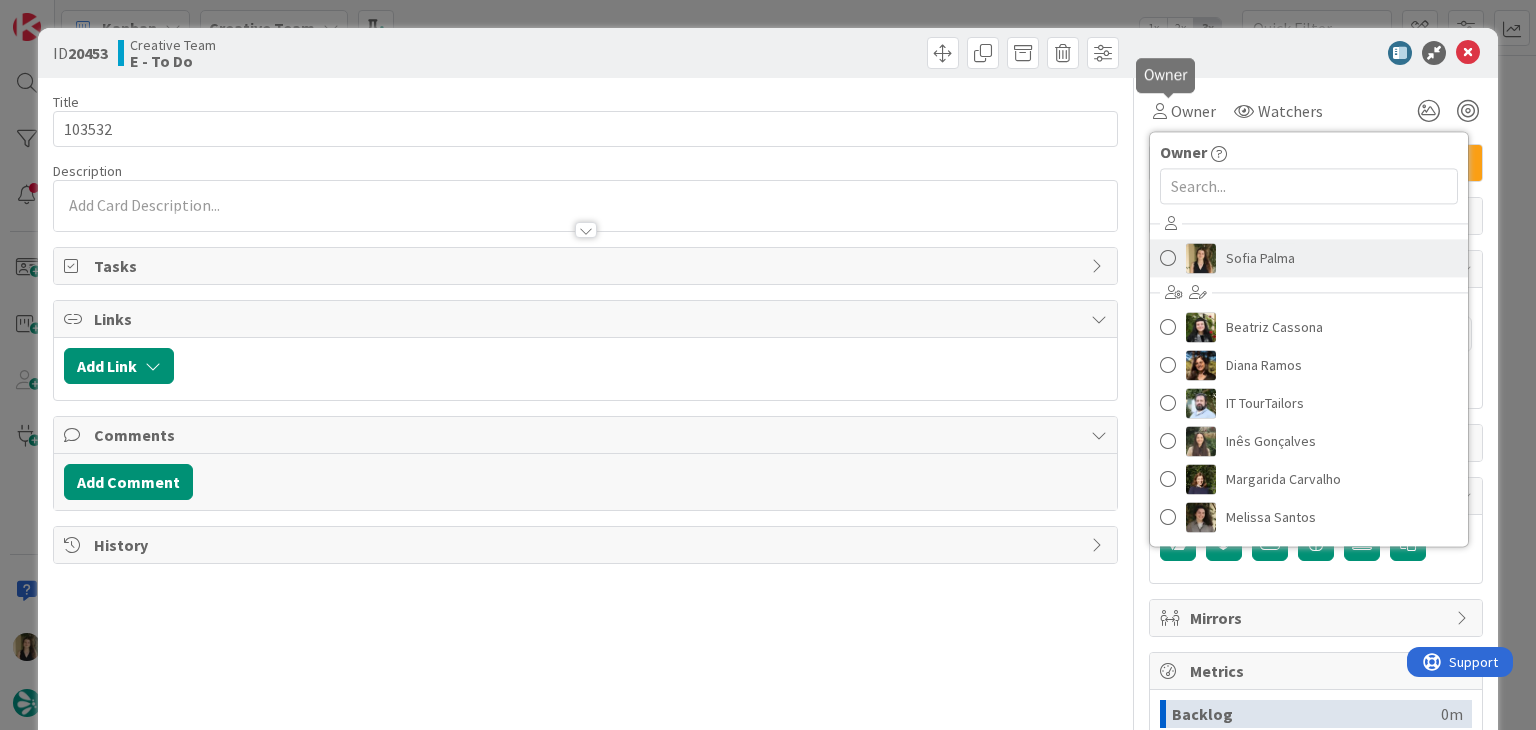 scroll, scrollTop: 0, scrollLeft: 0, axis: both 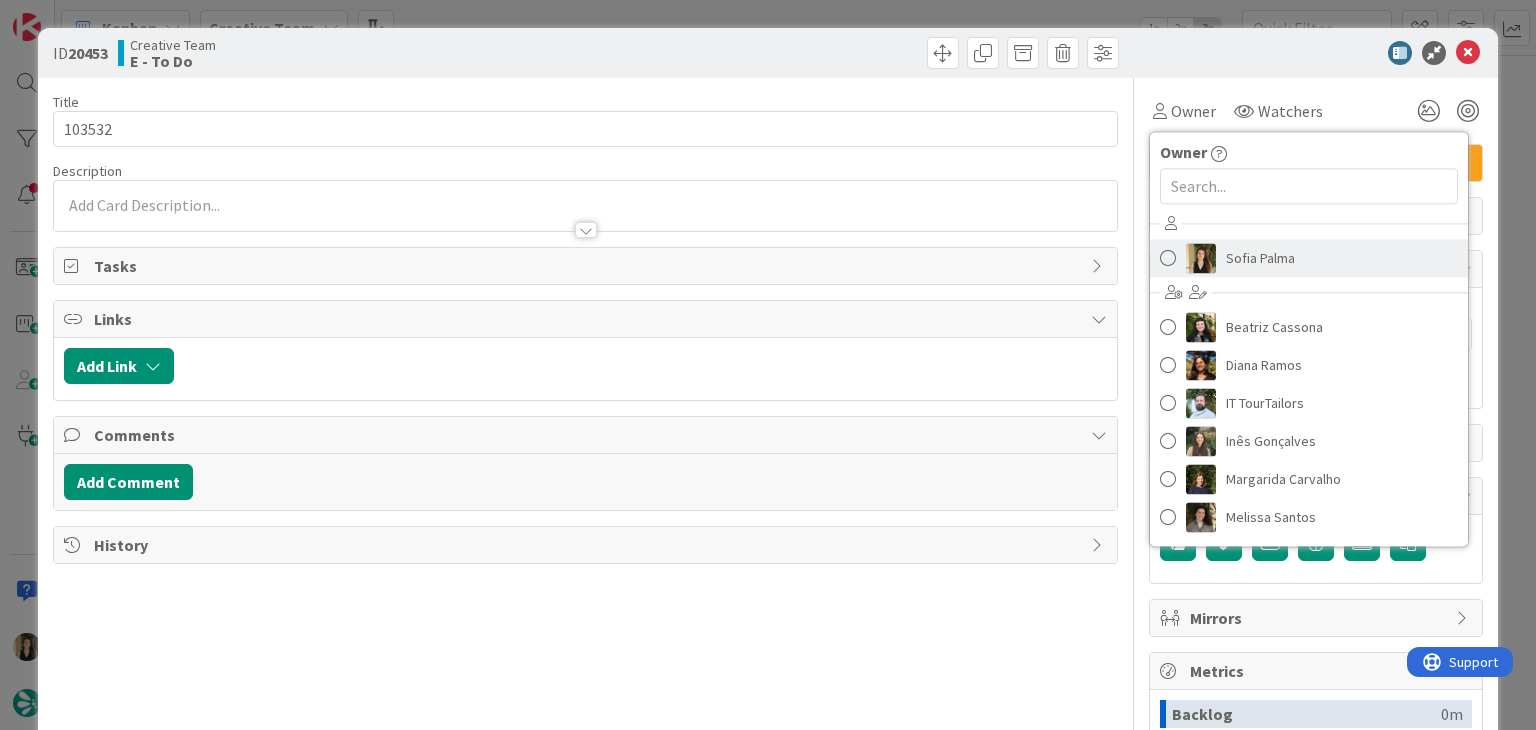 click on "Sofia Palma" at bounding box center (1260, 258) 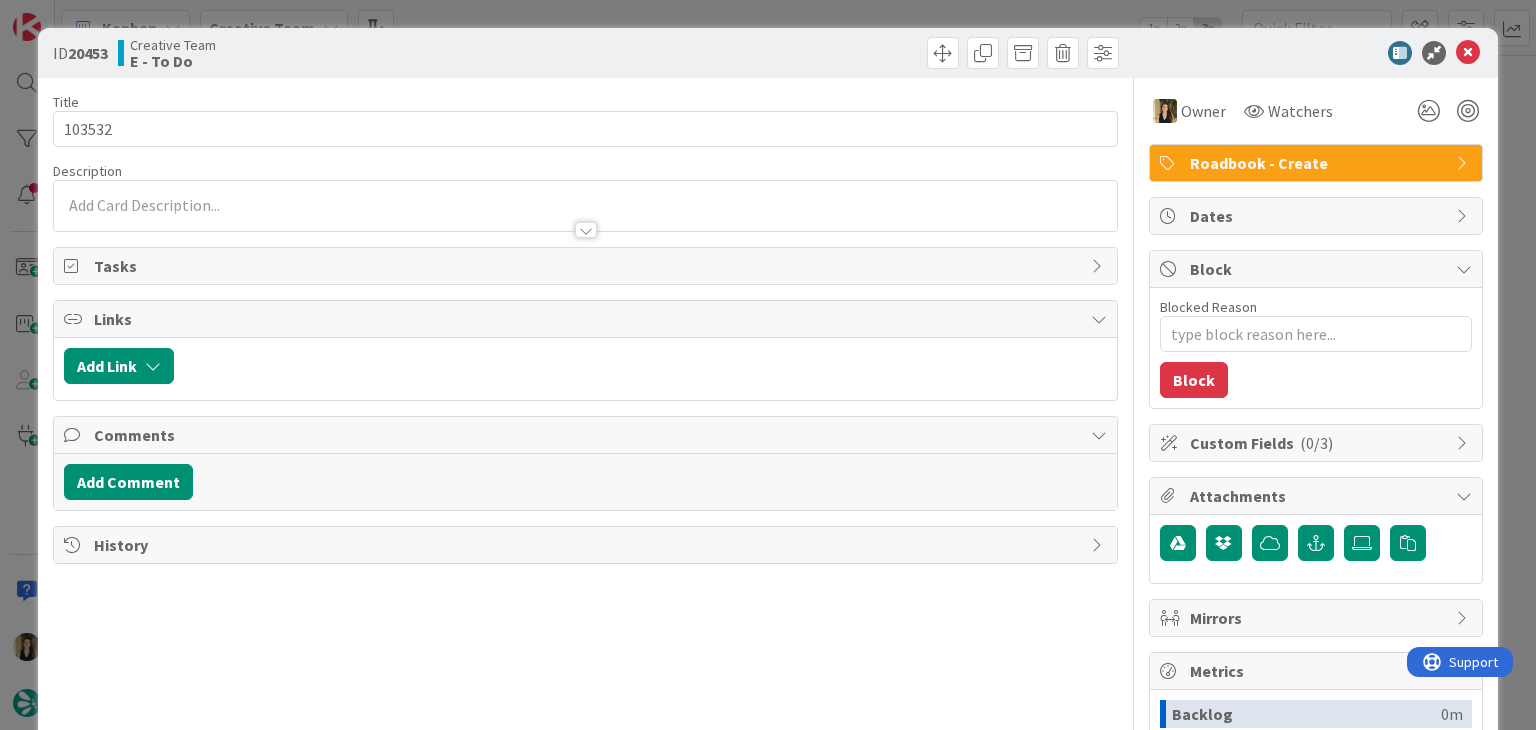 drag, startPoint x: 816, startPoint y: 65, endPoint x: 799, endPoint y: 28, distance: 40.718548 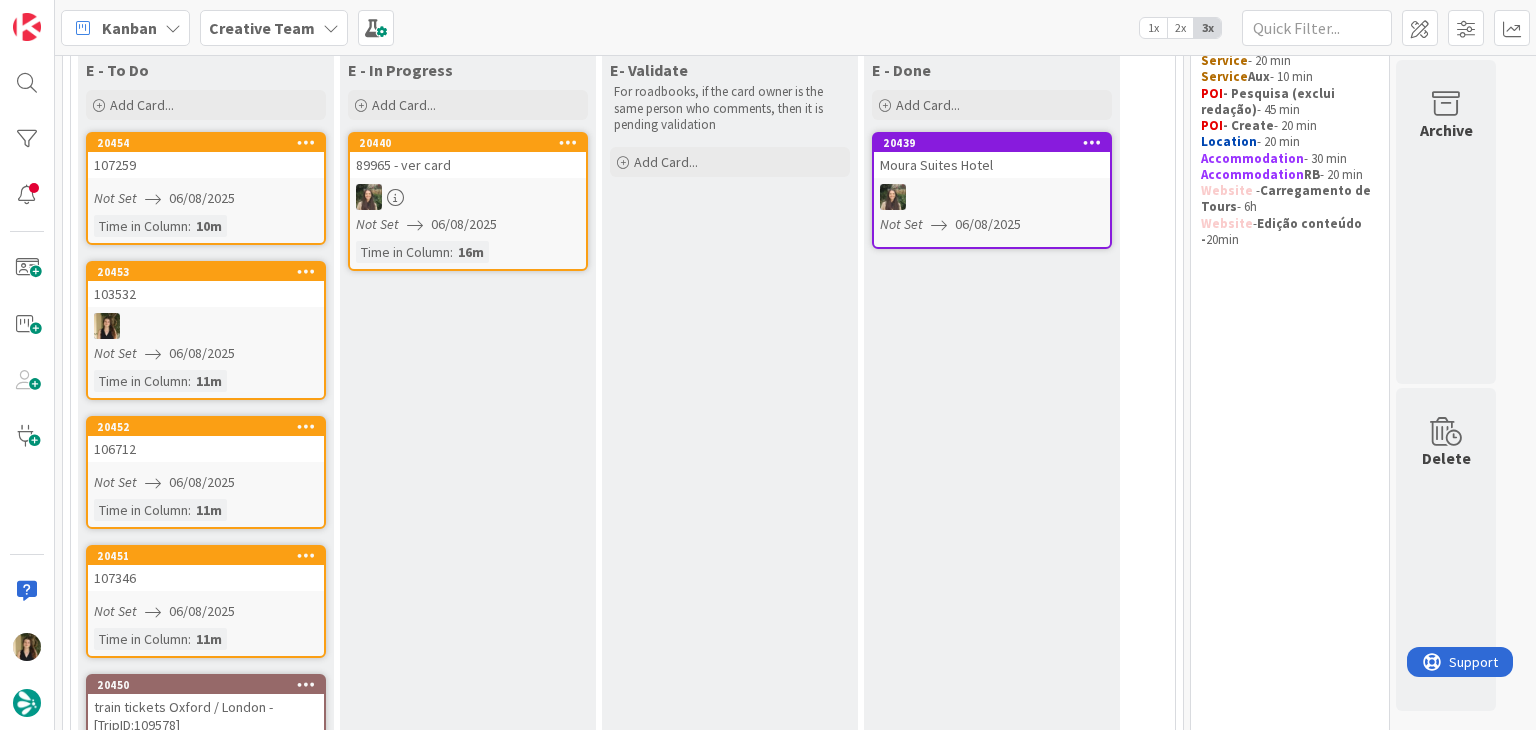 scroll, scrollTop: 0, scrollLeft: 0, axis: both 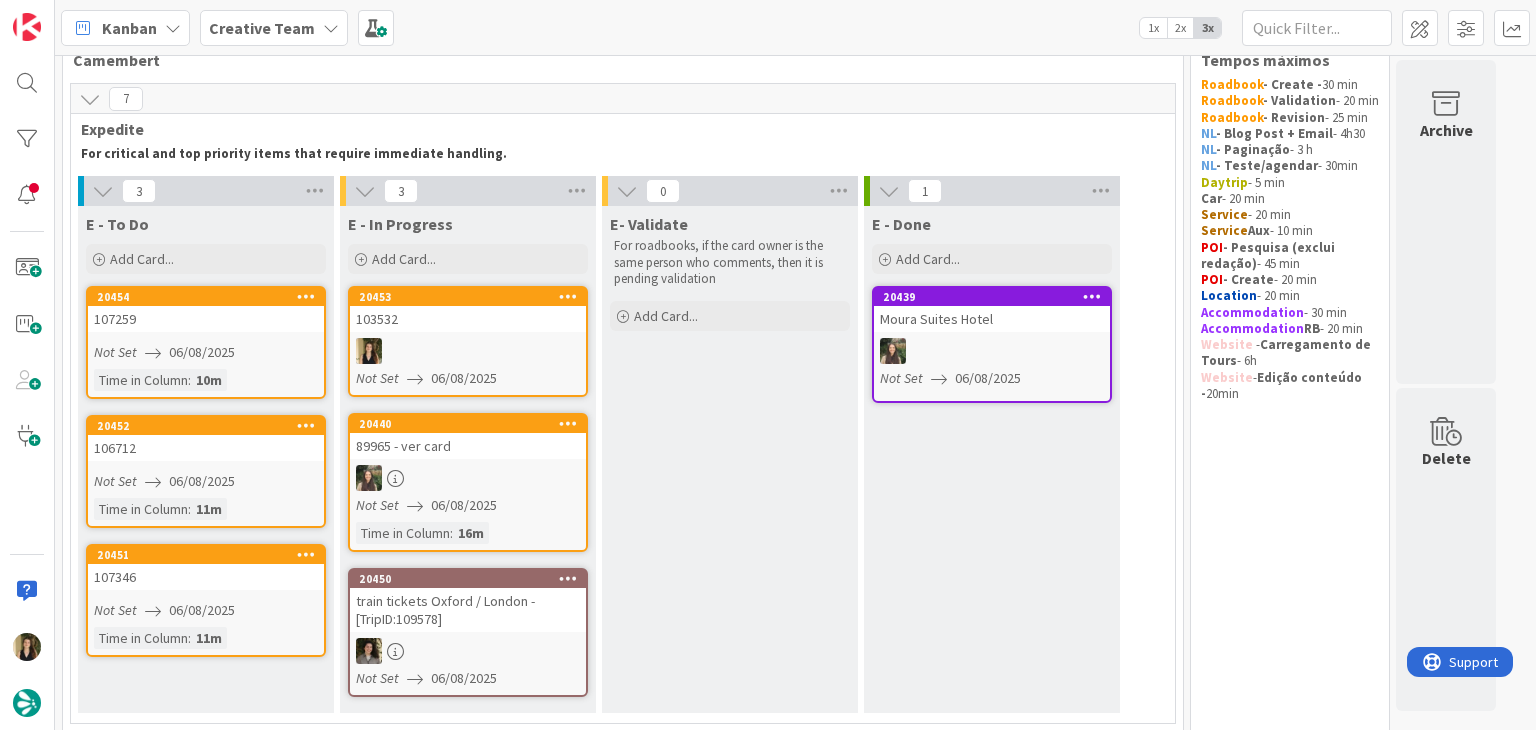 click at bounding box center [468, 351] 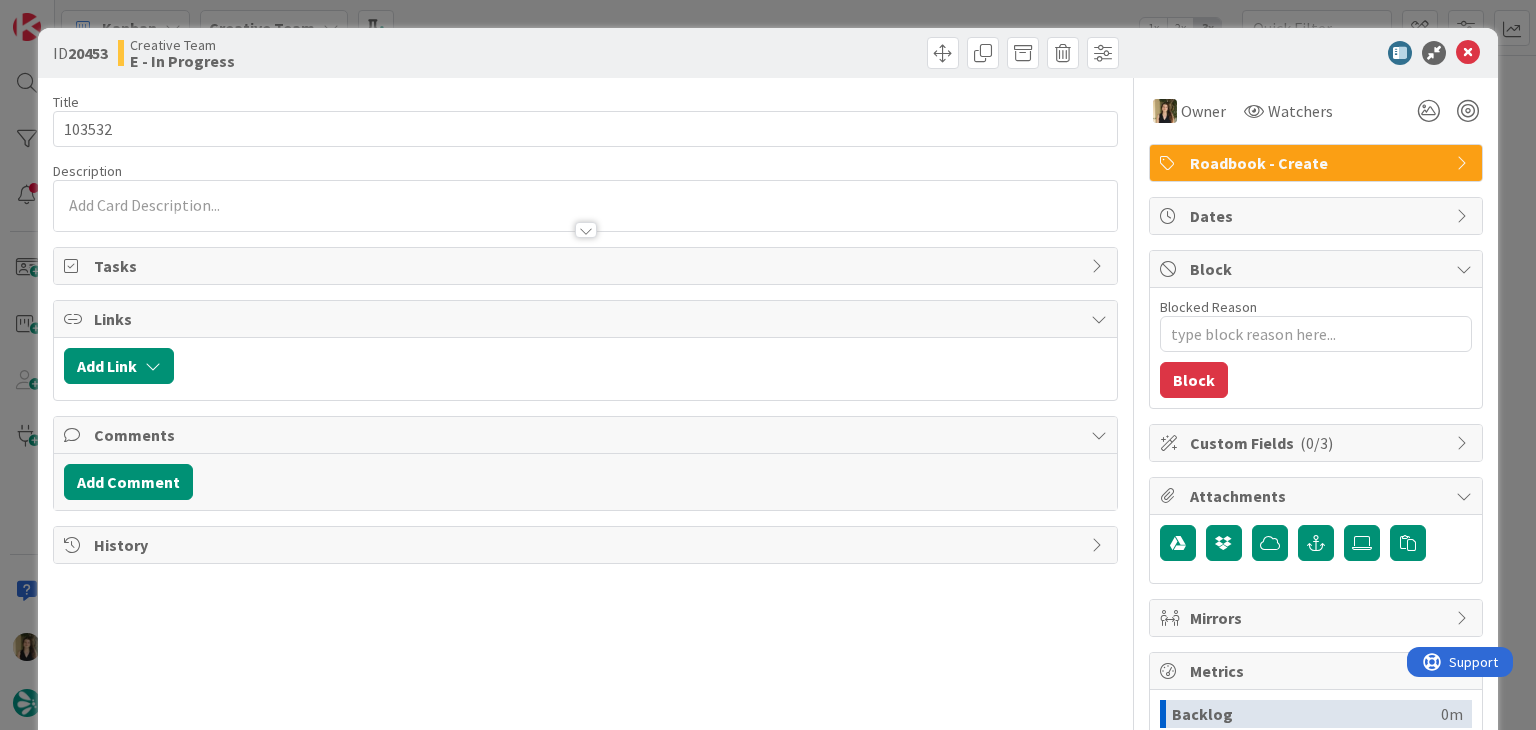 scroll, scrollTop: 0, scrollLeft: 0, axis: both 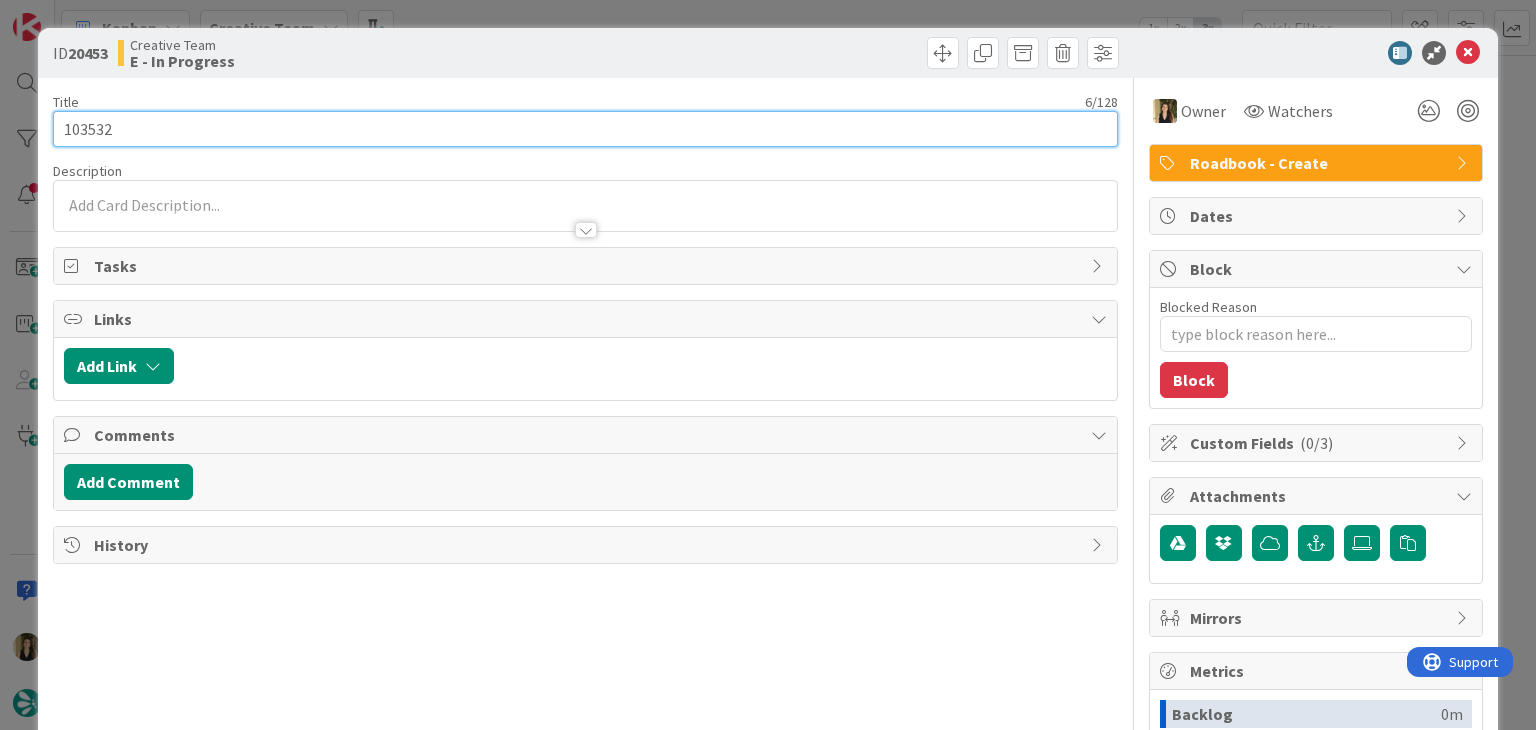 click on "103532" at bounding box center (585, 129) 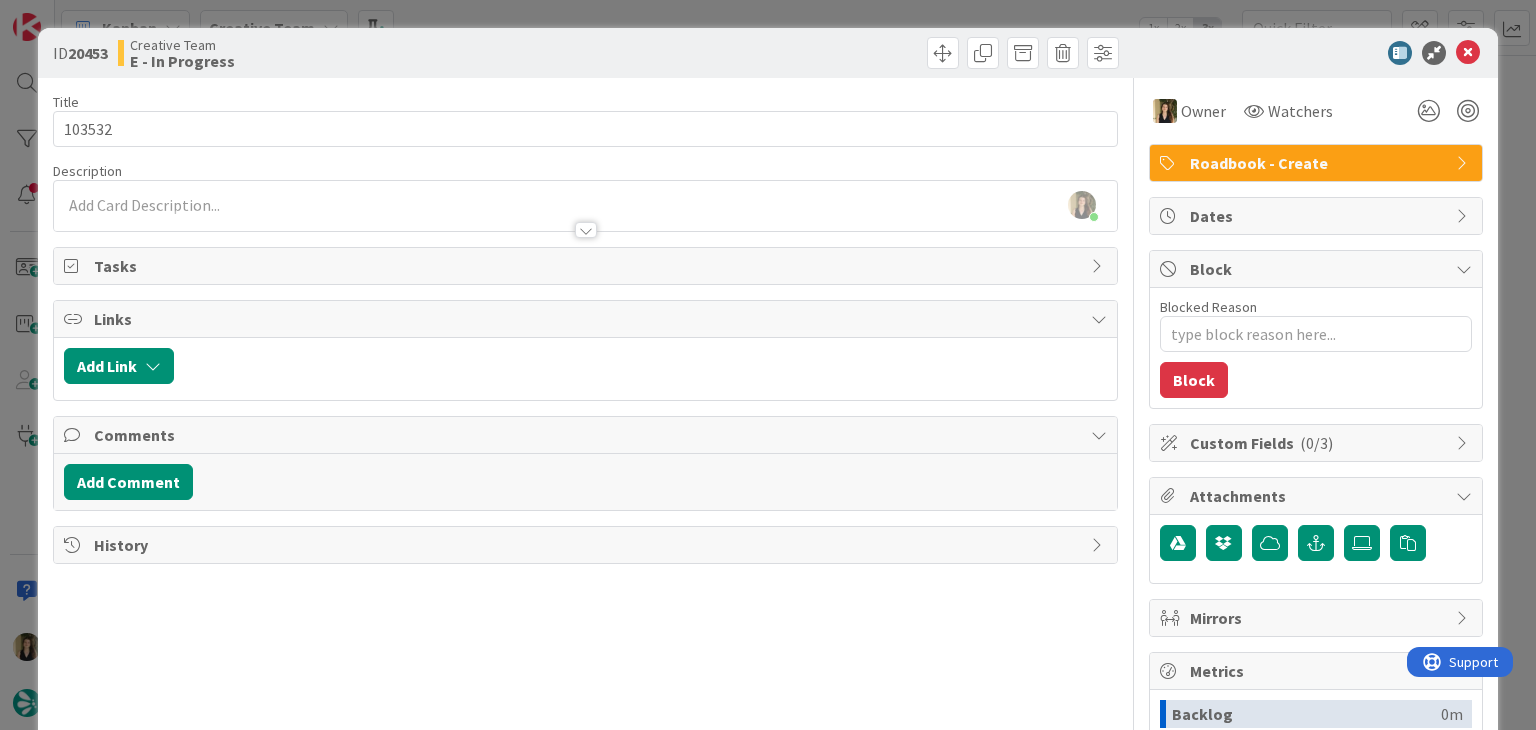 type on "x" 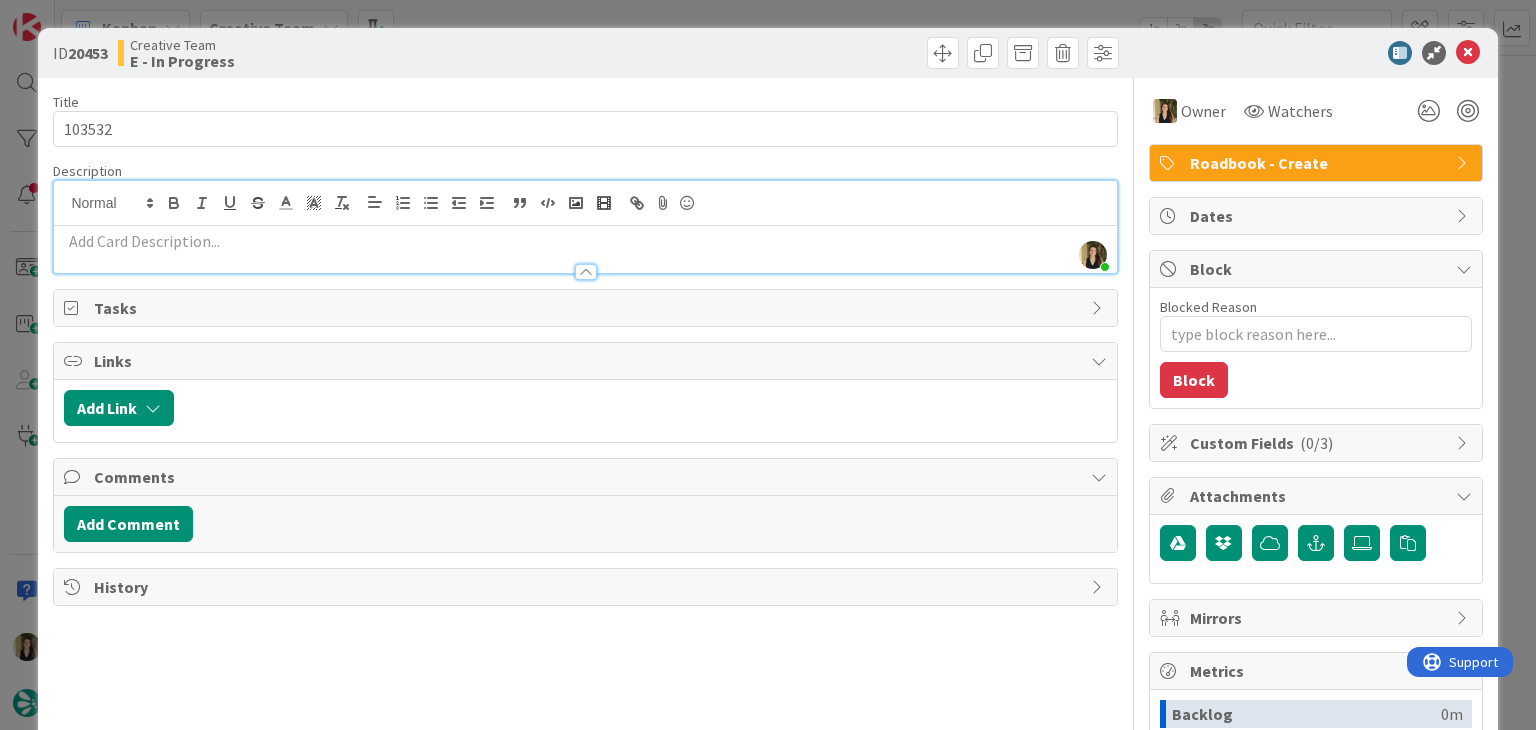 click at bounding box center [585, 241] 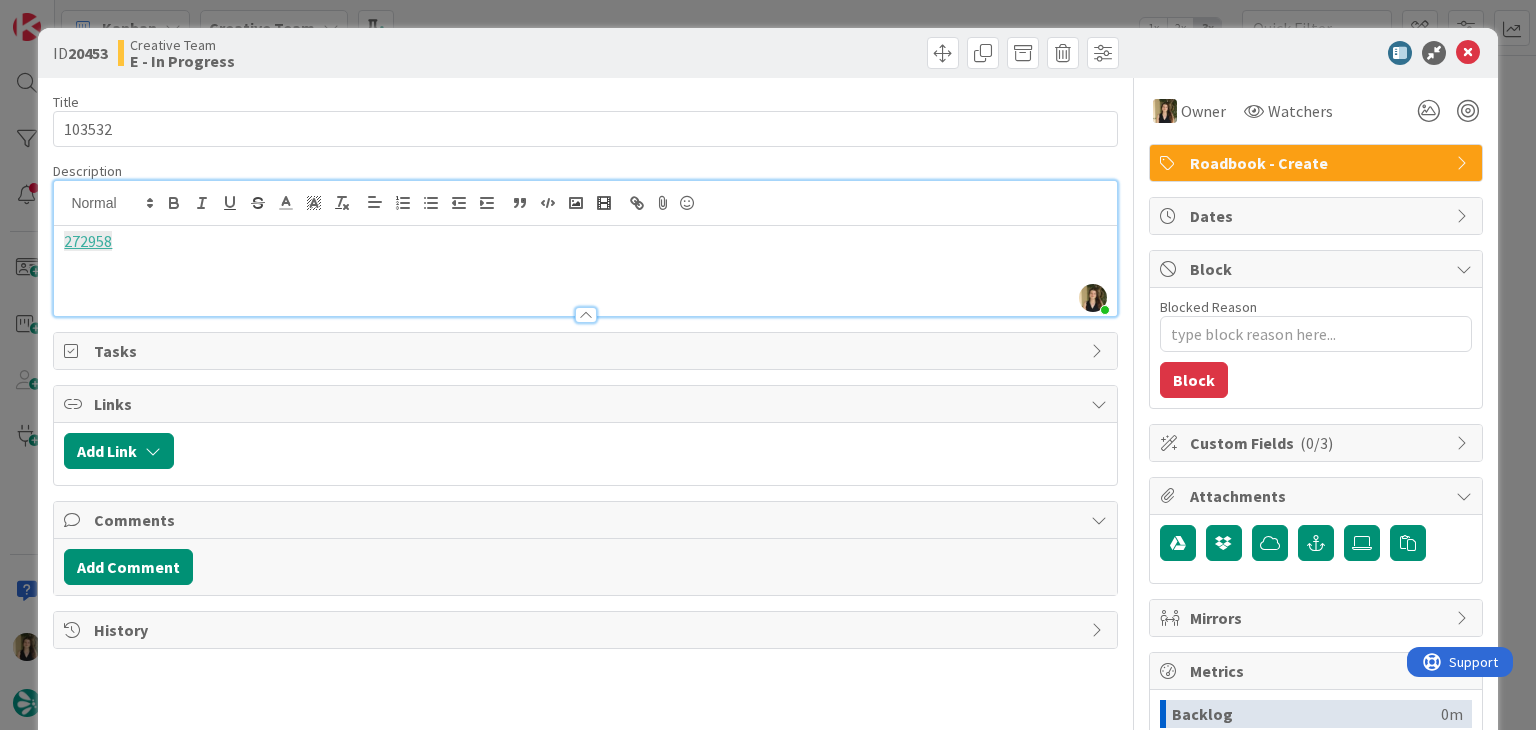 type 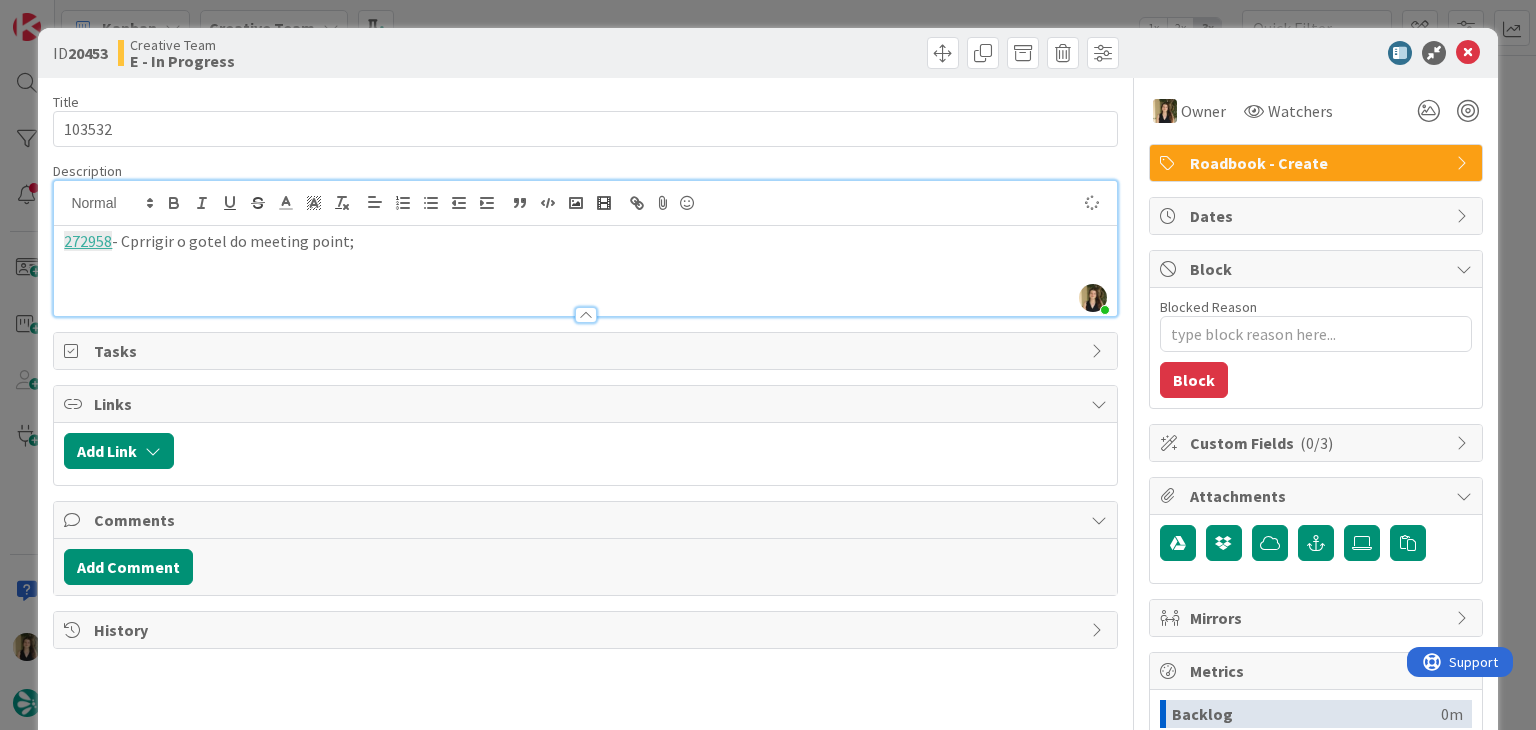 drag, startPoint x: 140, startPoint y: 242, endPoint x: 213, endPoint y: 213, distance: 78.54935 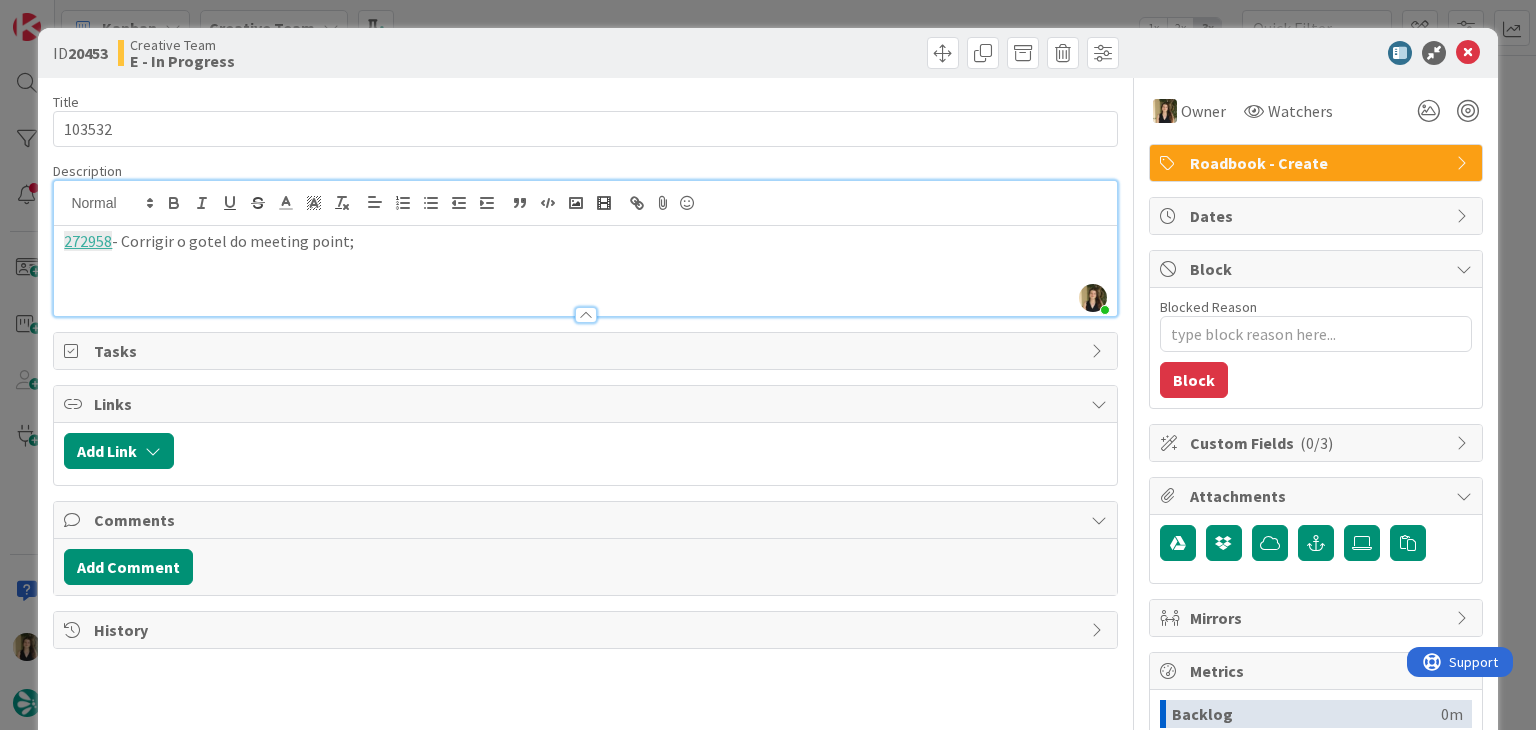 click on "272958  - Corrigir o gotel do meeting point;" at bounding box center [585, 241] 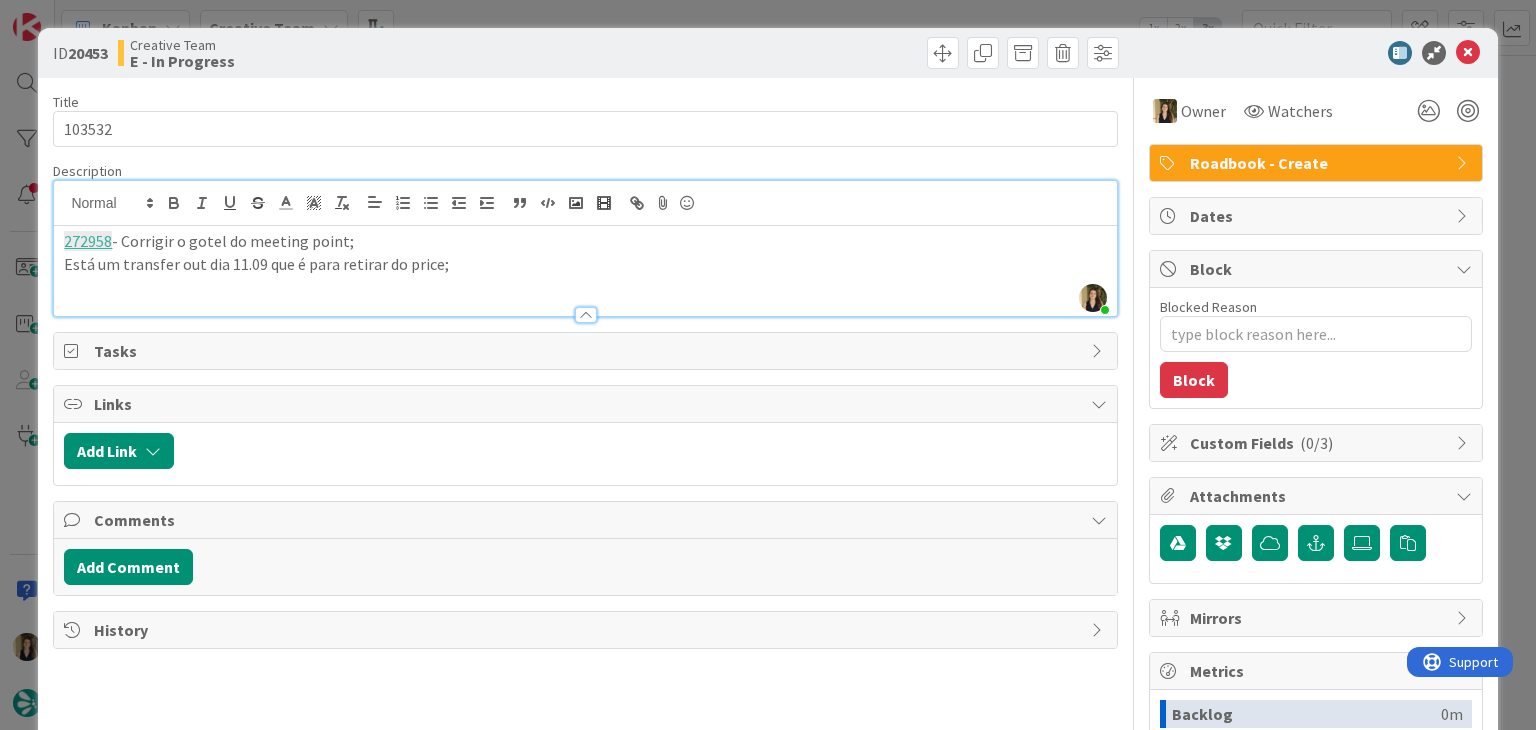 drag, startPoint x: 636, startPoint y: 66, endPoint x: 633, endPoint y: 29, distance: 37.12142 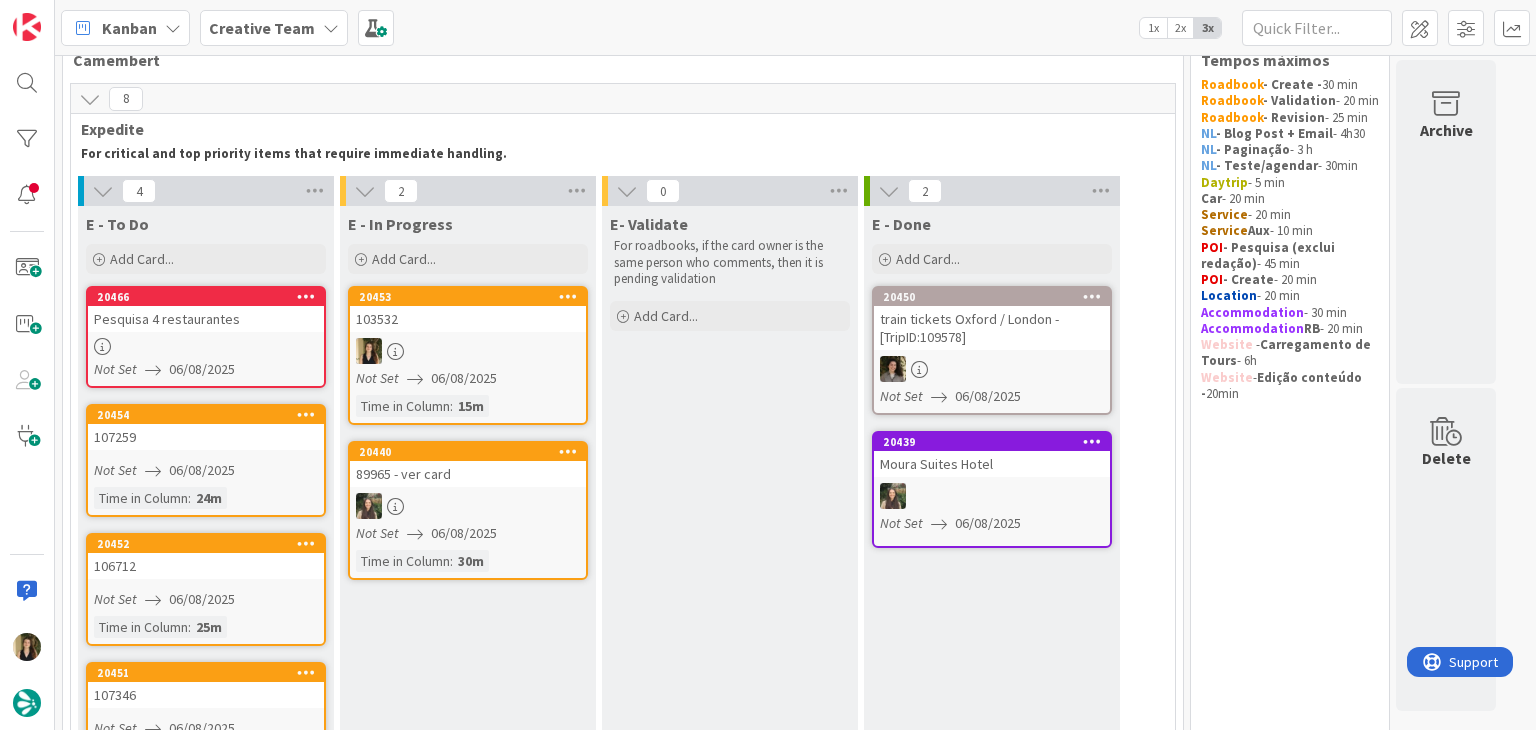 click on "Not Set 06/08/2025" at bounding box center [471, 378] 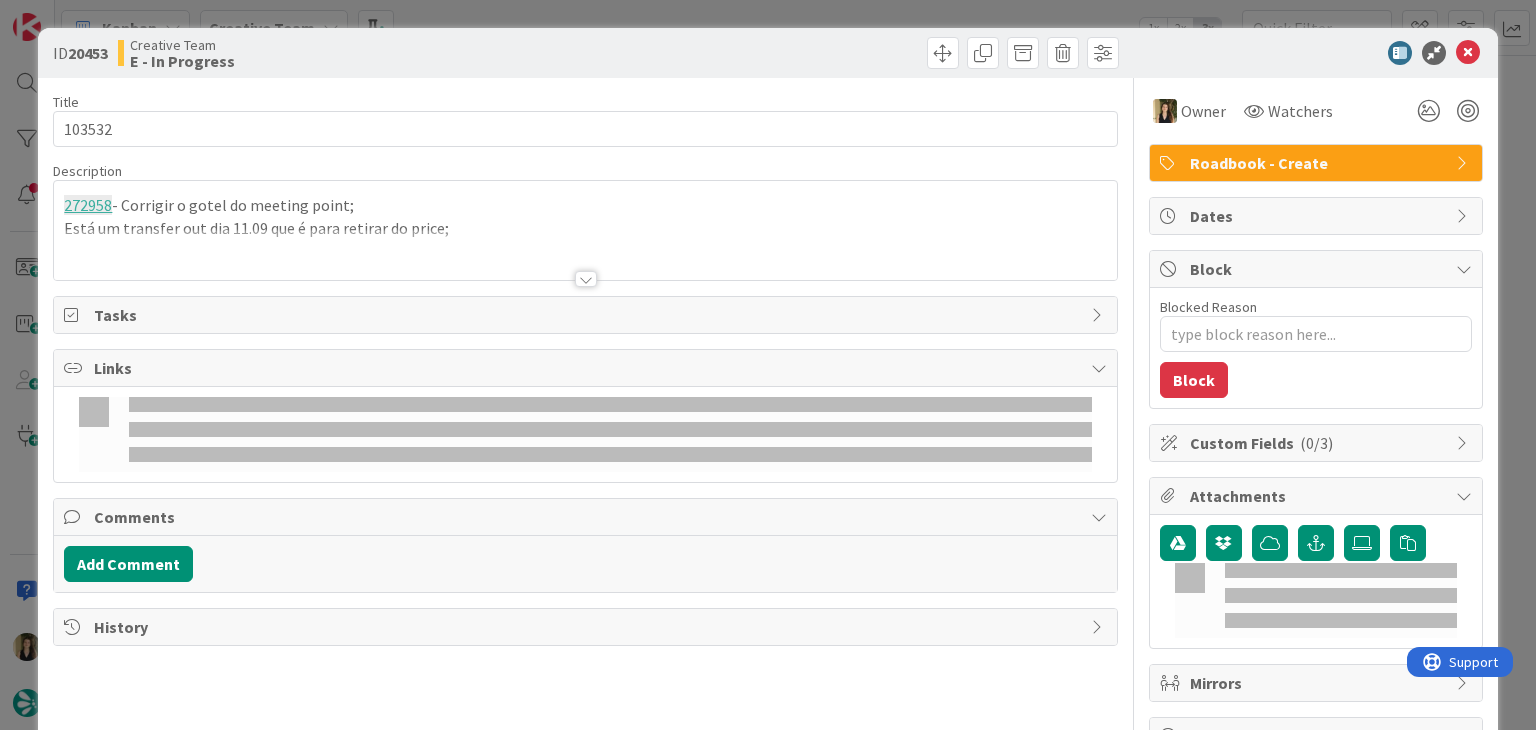 scroll, scrollTop: 0, scrollLeft: 0, axis: both 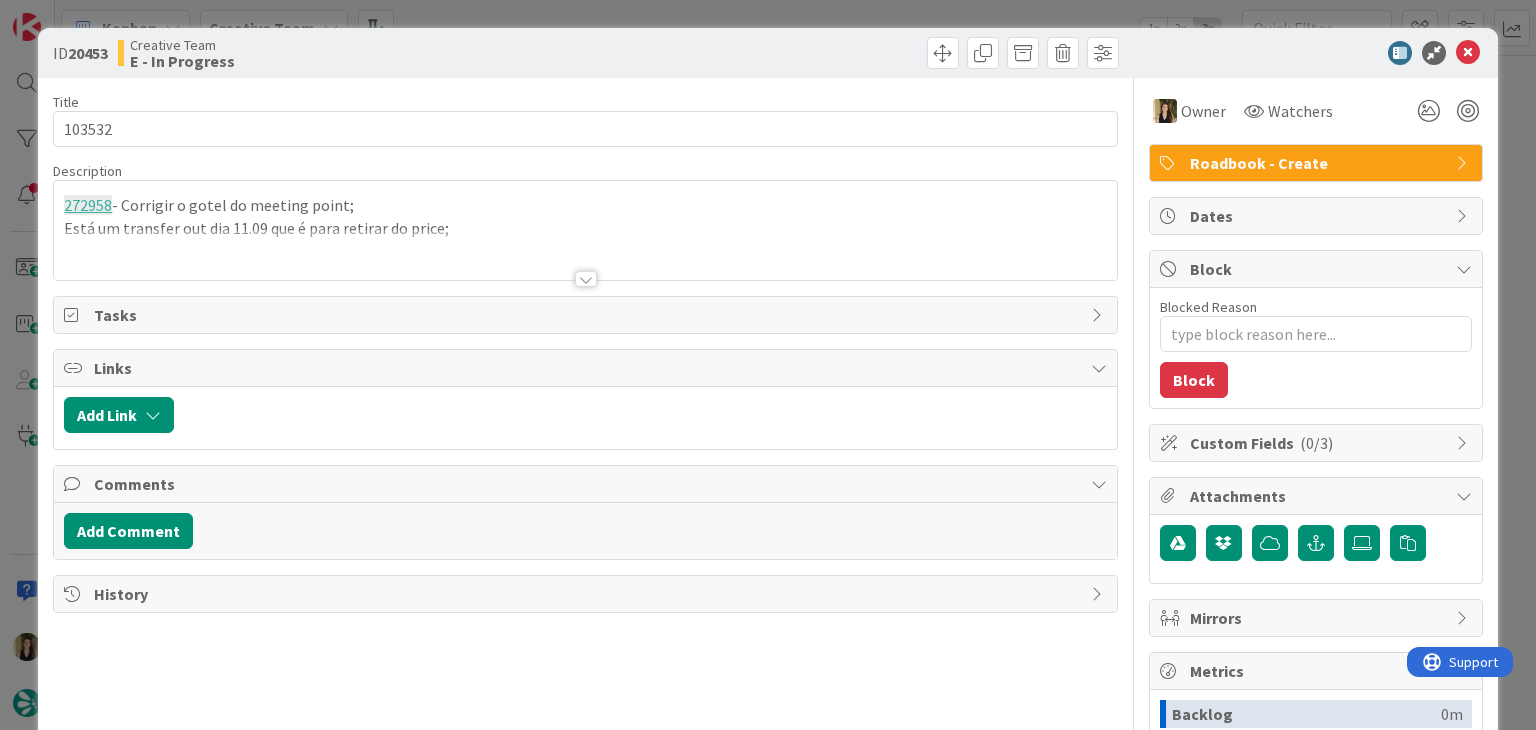click on "ID  20453 Creative Team E - In Progress Title 6 / 128 103532 Description 272958  - Corrigir o gotel do meeting point; Está um transfer out dia 11.09 que é para retirar do price; Owner Watchers Roadbook - Create Tasks Links Add Link Comments Add Comment History Owner Watchers Roadbook - Create Dates Block Blocked Reason 0 / 256 Block Custom Fields ( 0/3 ) Attachments Mirrors Metrics Backlog 0m To Do 15m Buffer 0m In Progress 15m Total Time 30m Lead Time 30m Cycle Time 15m Blocked Time 0m Show Details" at bounding box center [768, 365] 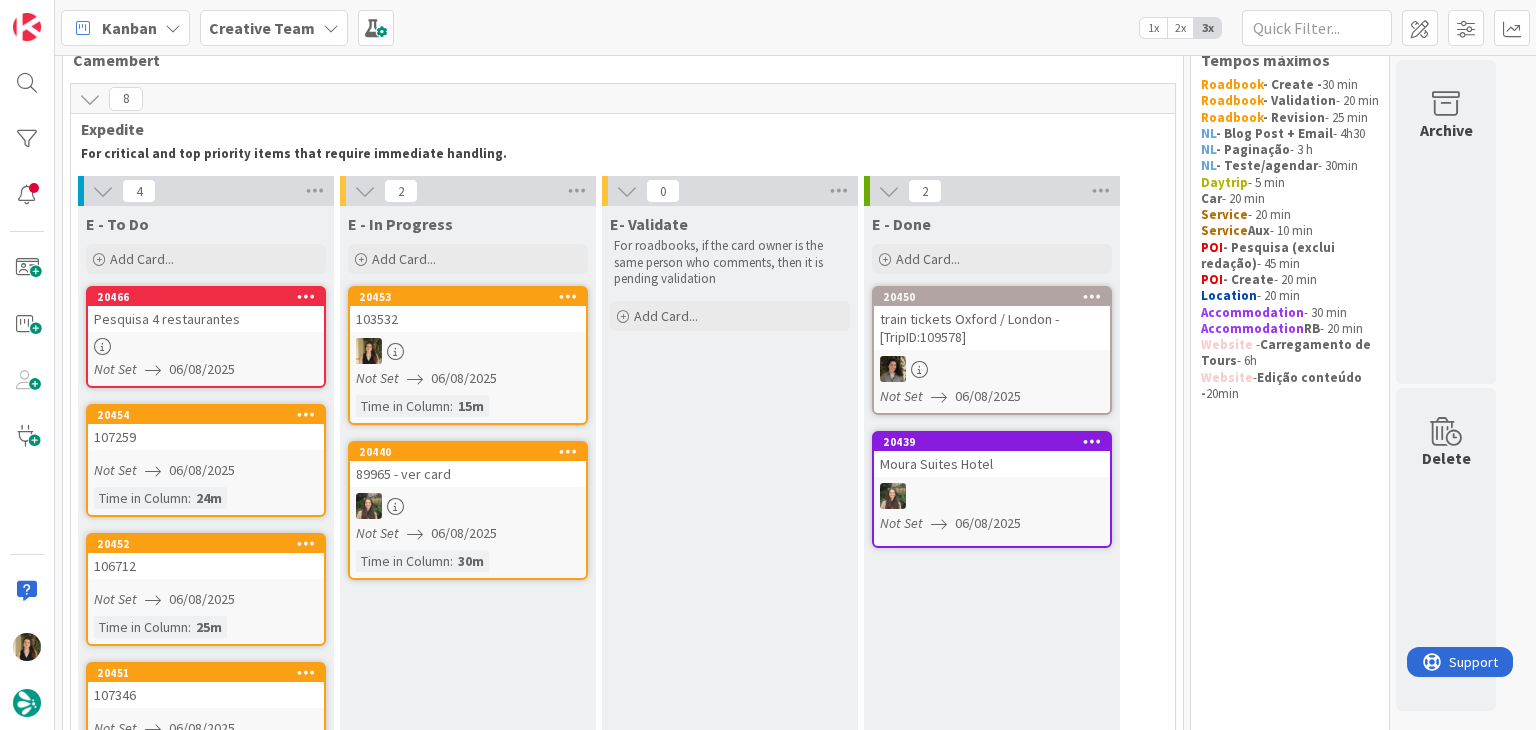 scroll, scrollTop: 0, scrollLeft: 0, axis: both 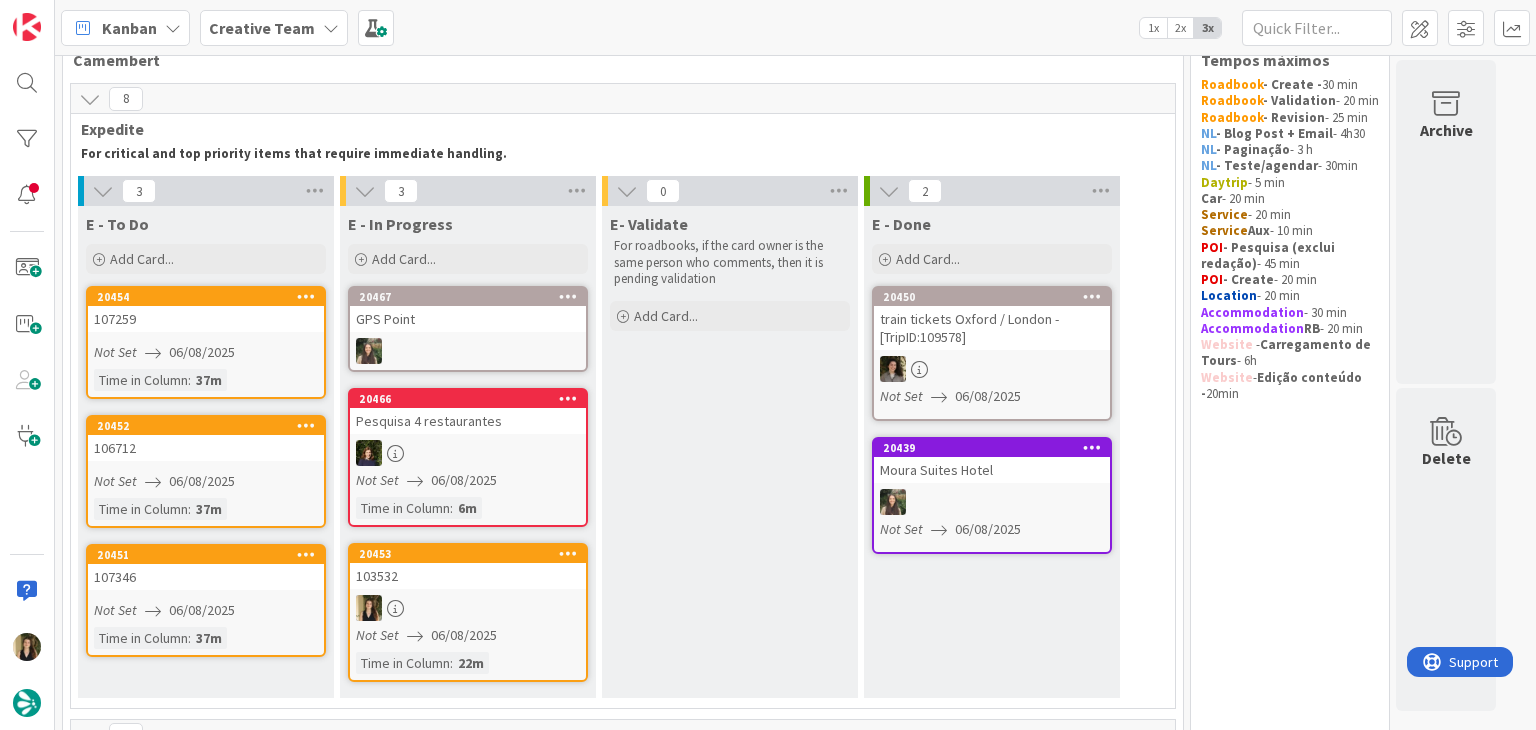 click at bounding box center [468, 608] 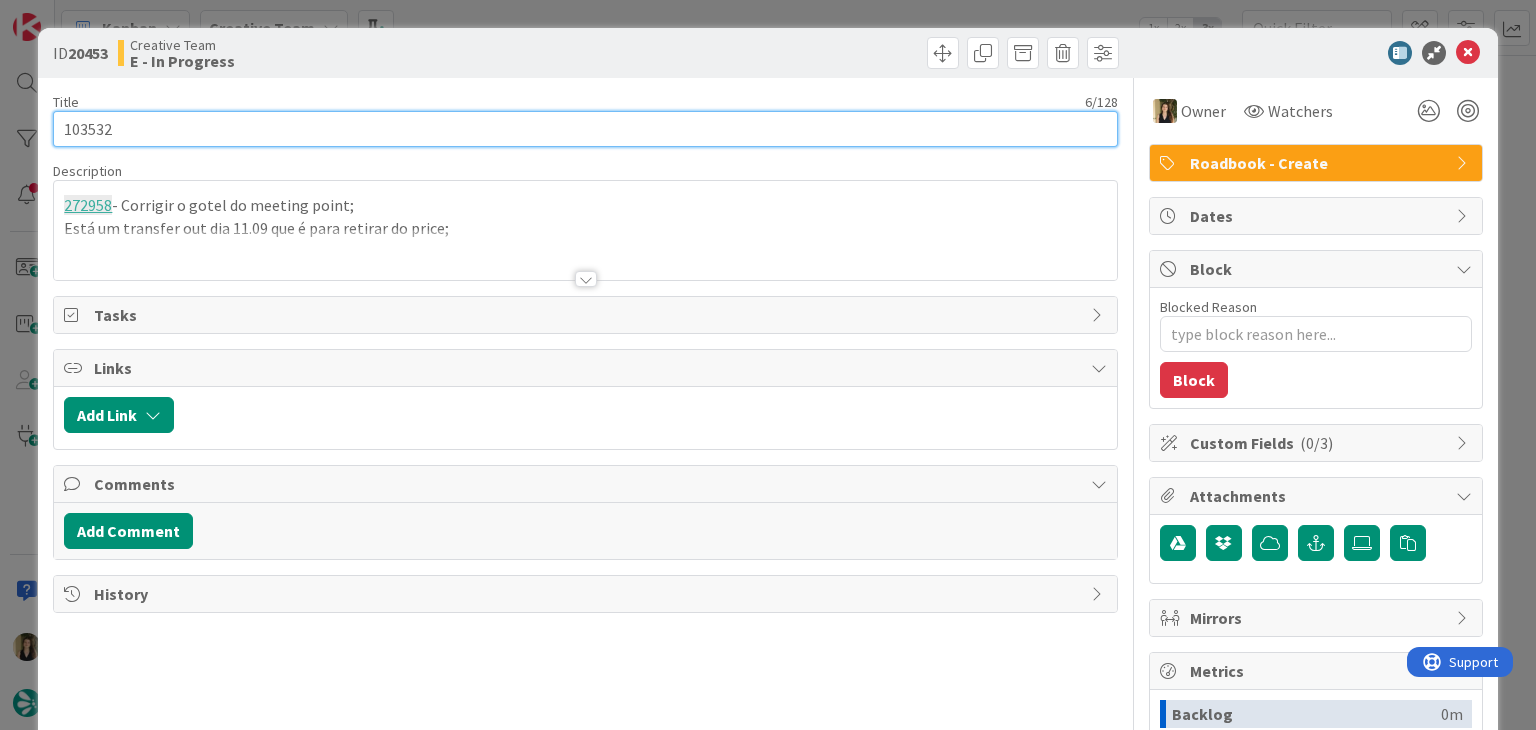 click on "103532" at bounding box center (585, 129) 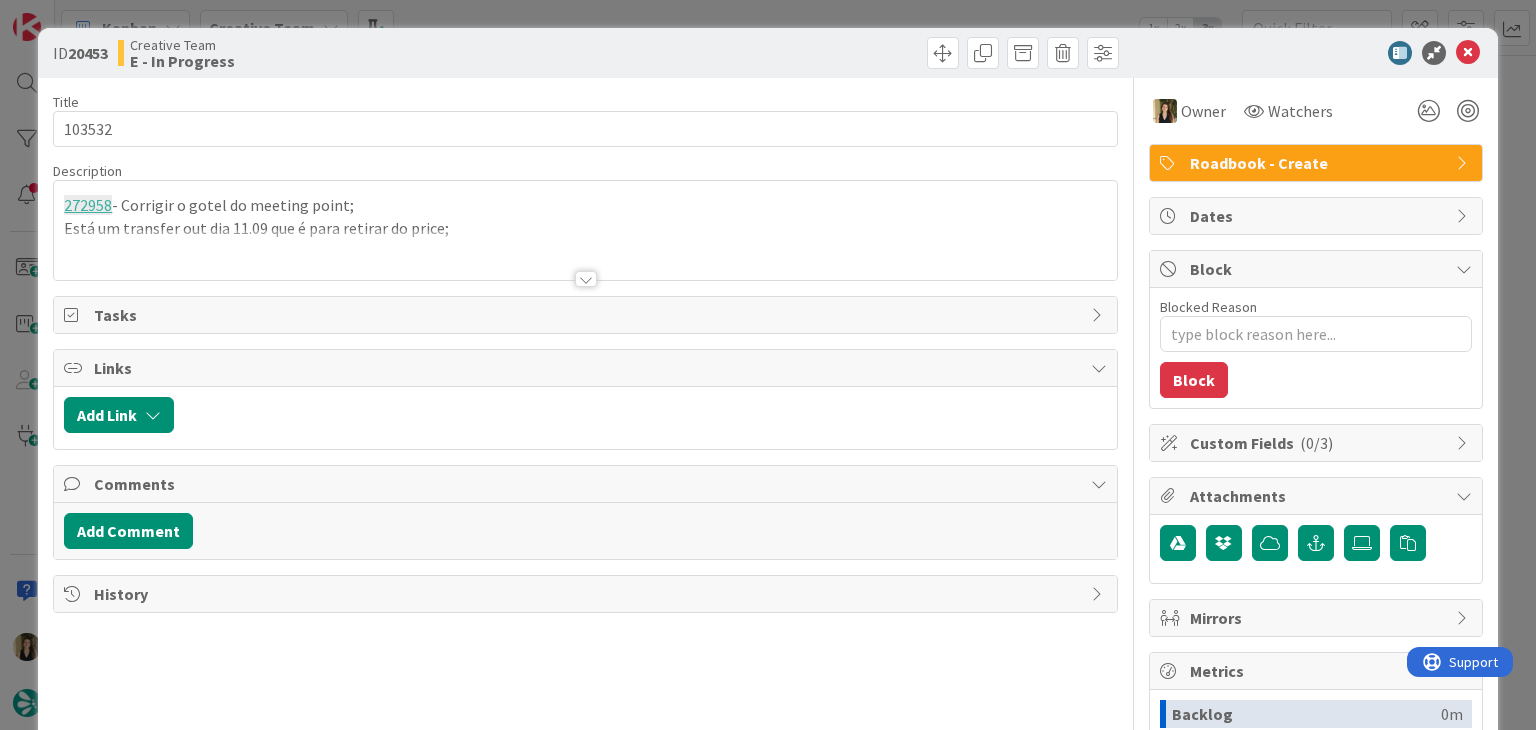 drag, startPoint x: 410, startPoint y: 71, endPoint x: 424, endPoint y: 47, distance: 27.784887 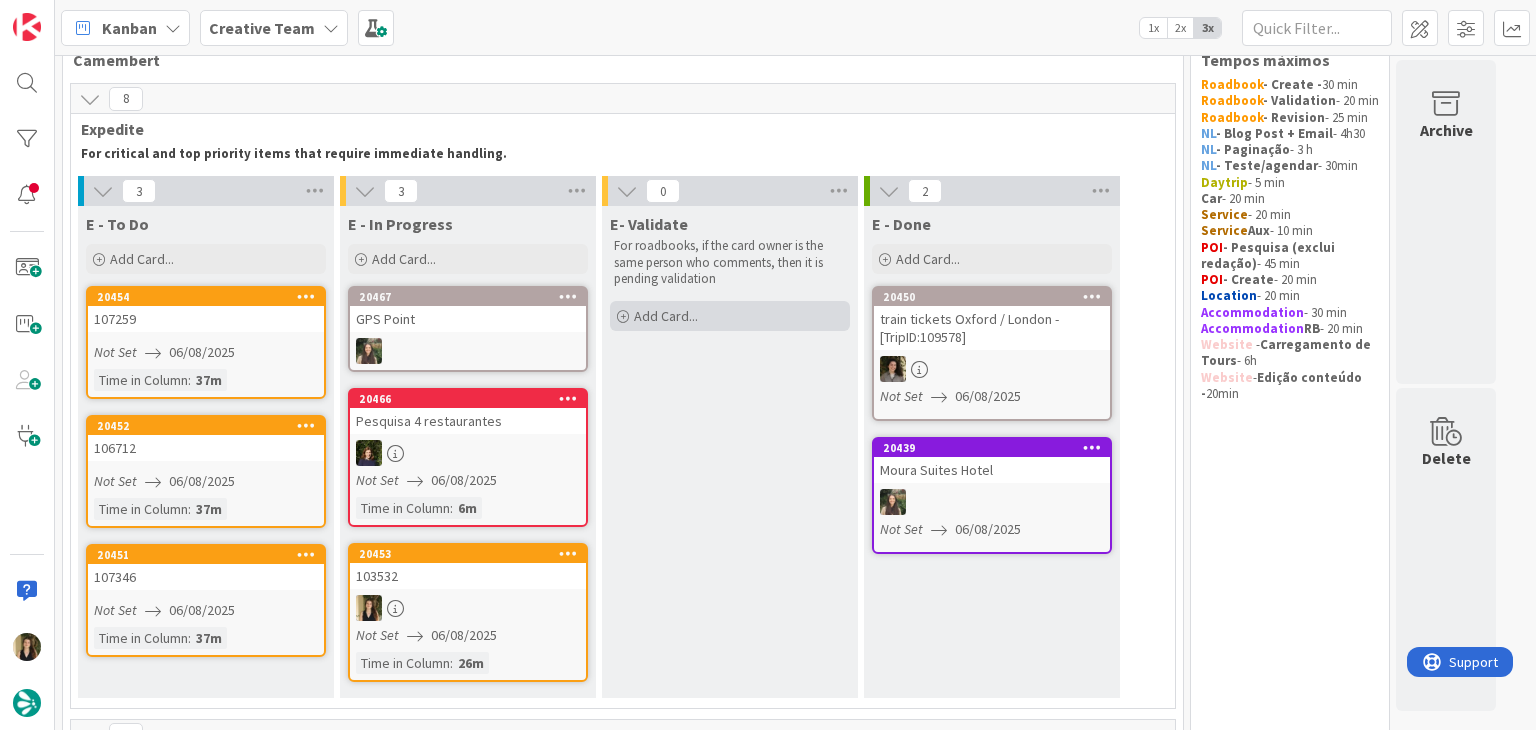 click on "Add Card..." at bounding box center (730, 316) 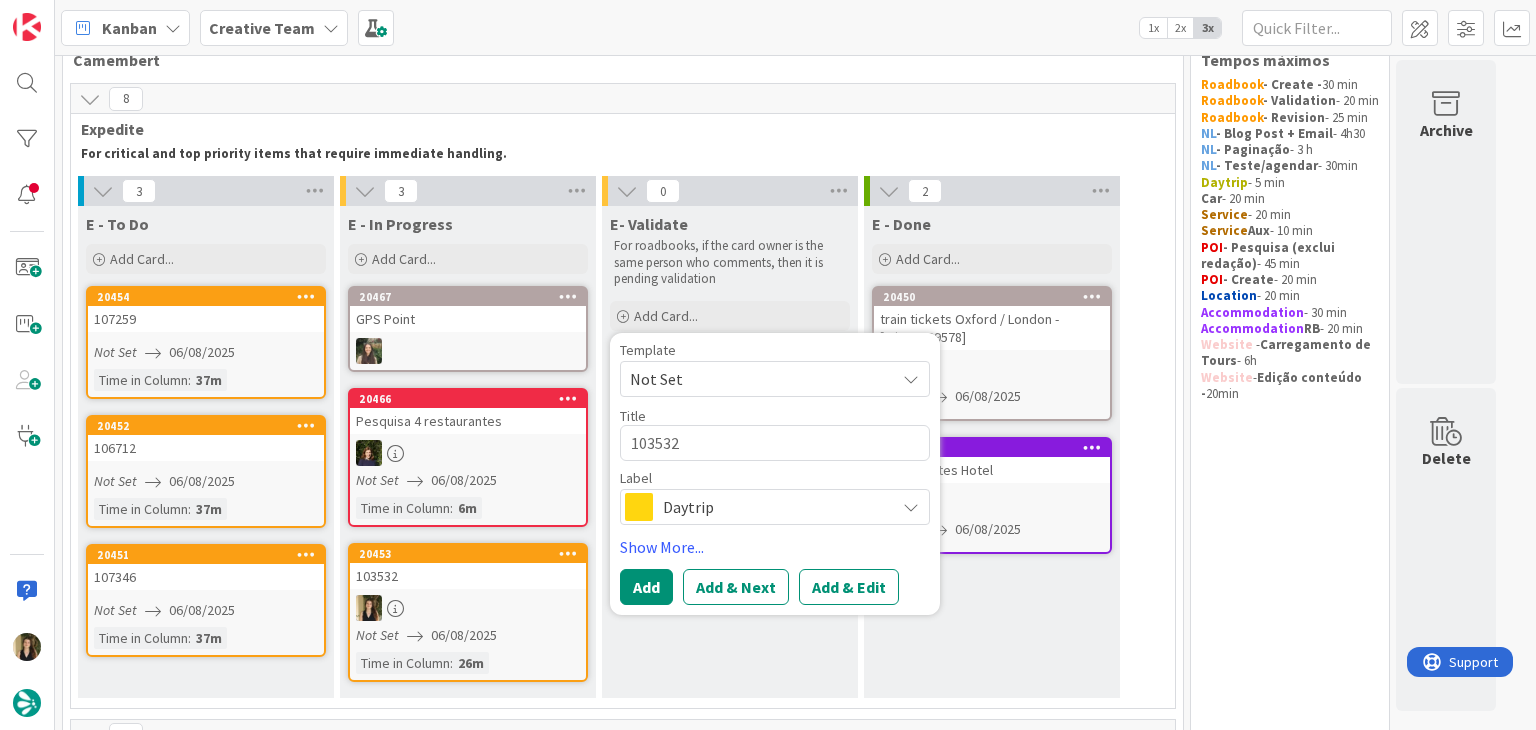 scroll, scrollTop: 0, scrollLeft: 0, axis: both 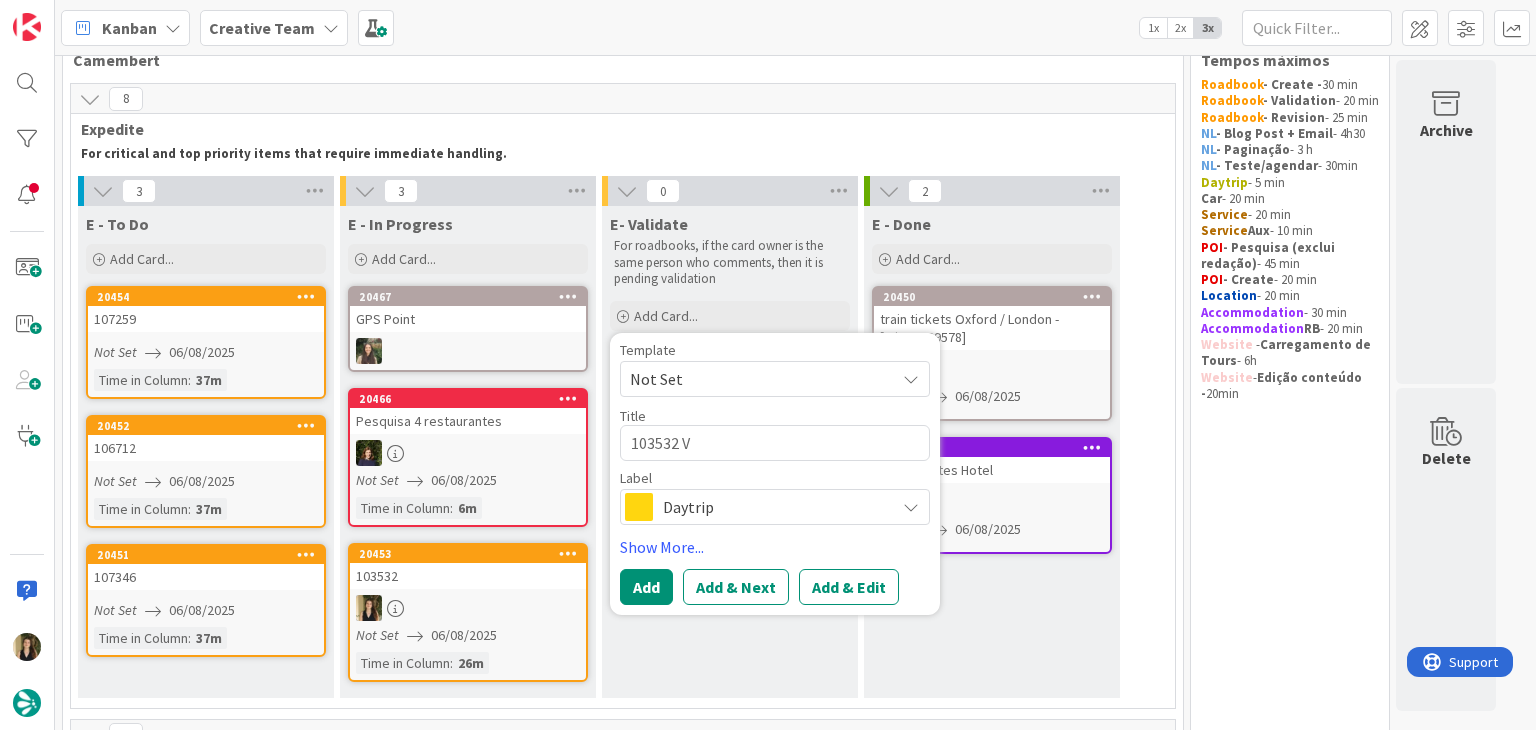 type on "x" 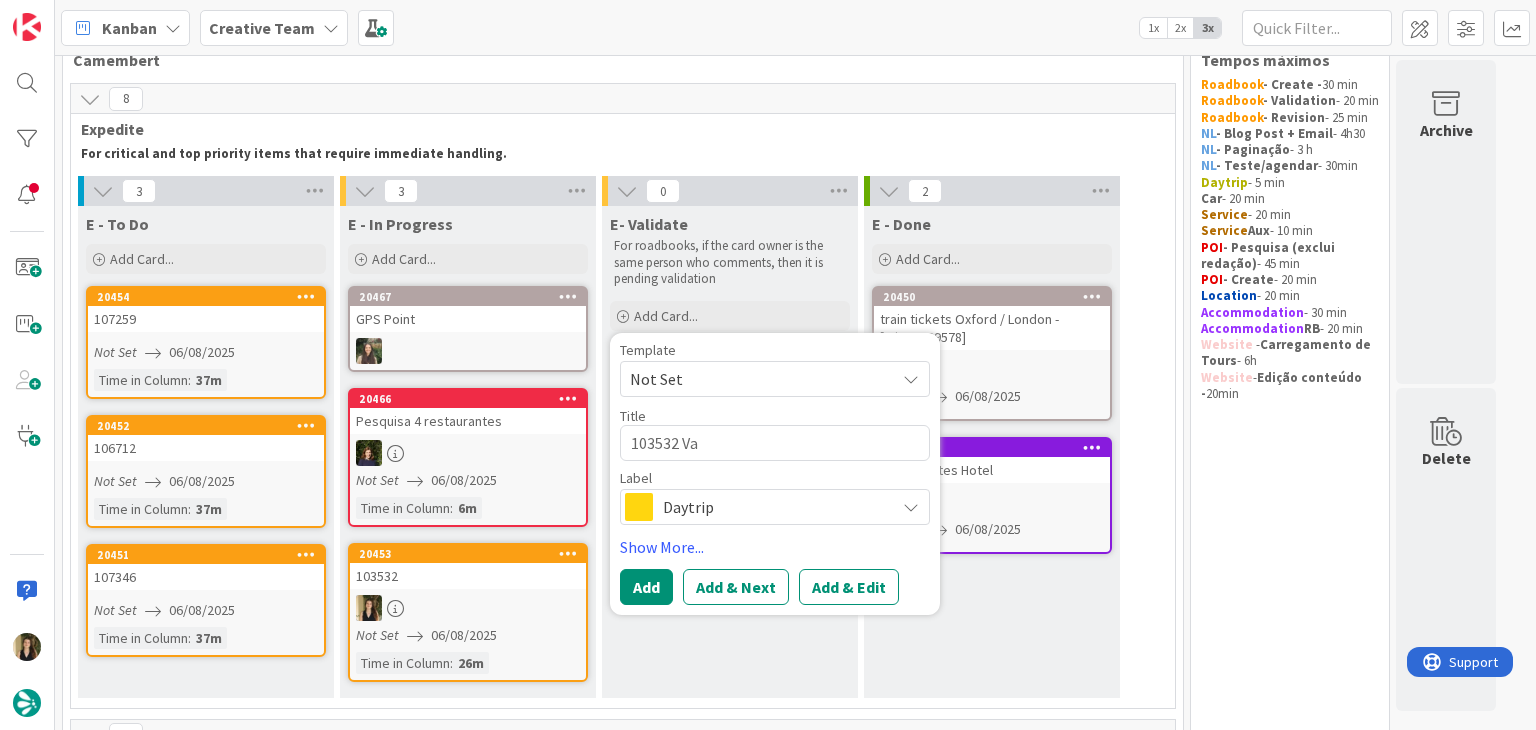 type on "x" 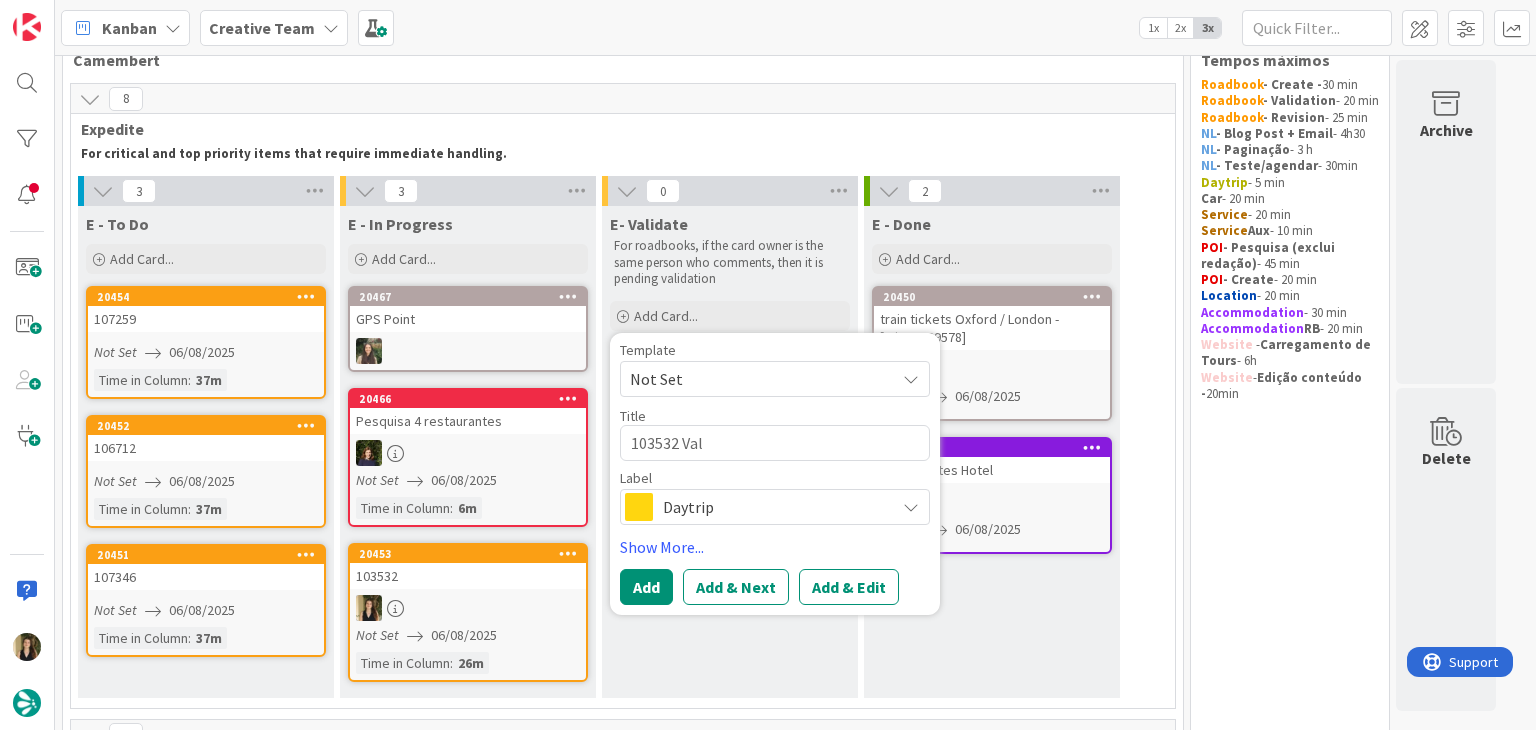 type on "x" 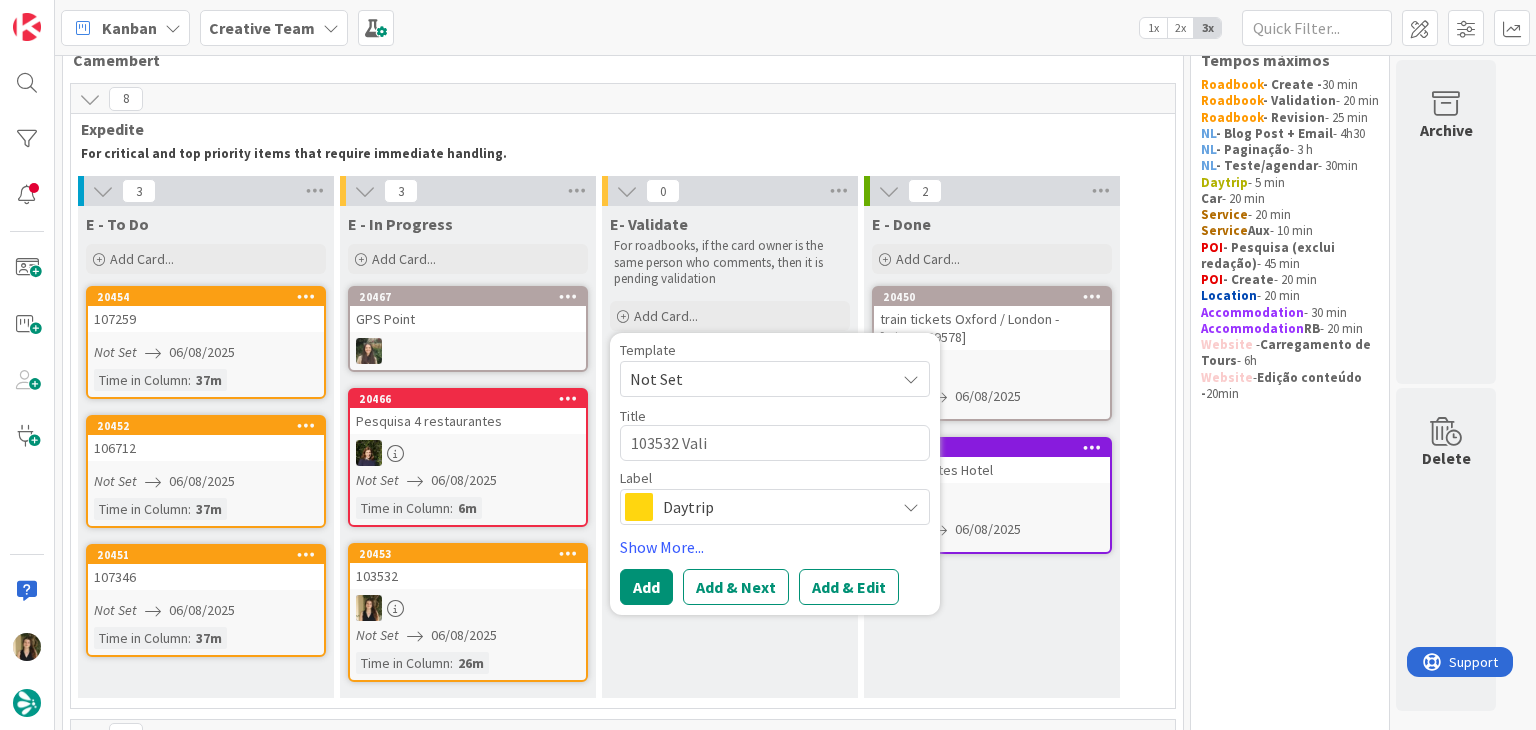 type on "x" 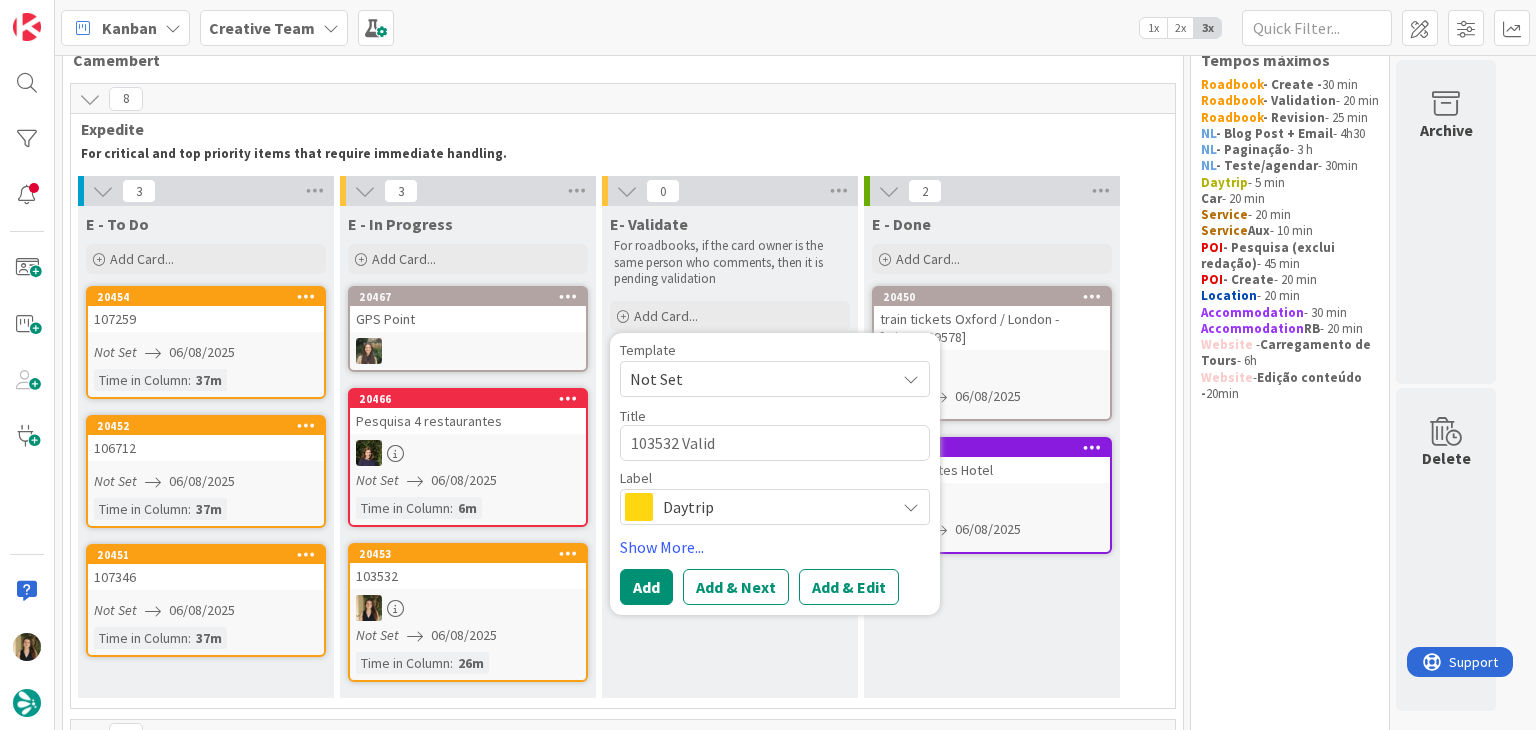 type on "x" 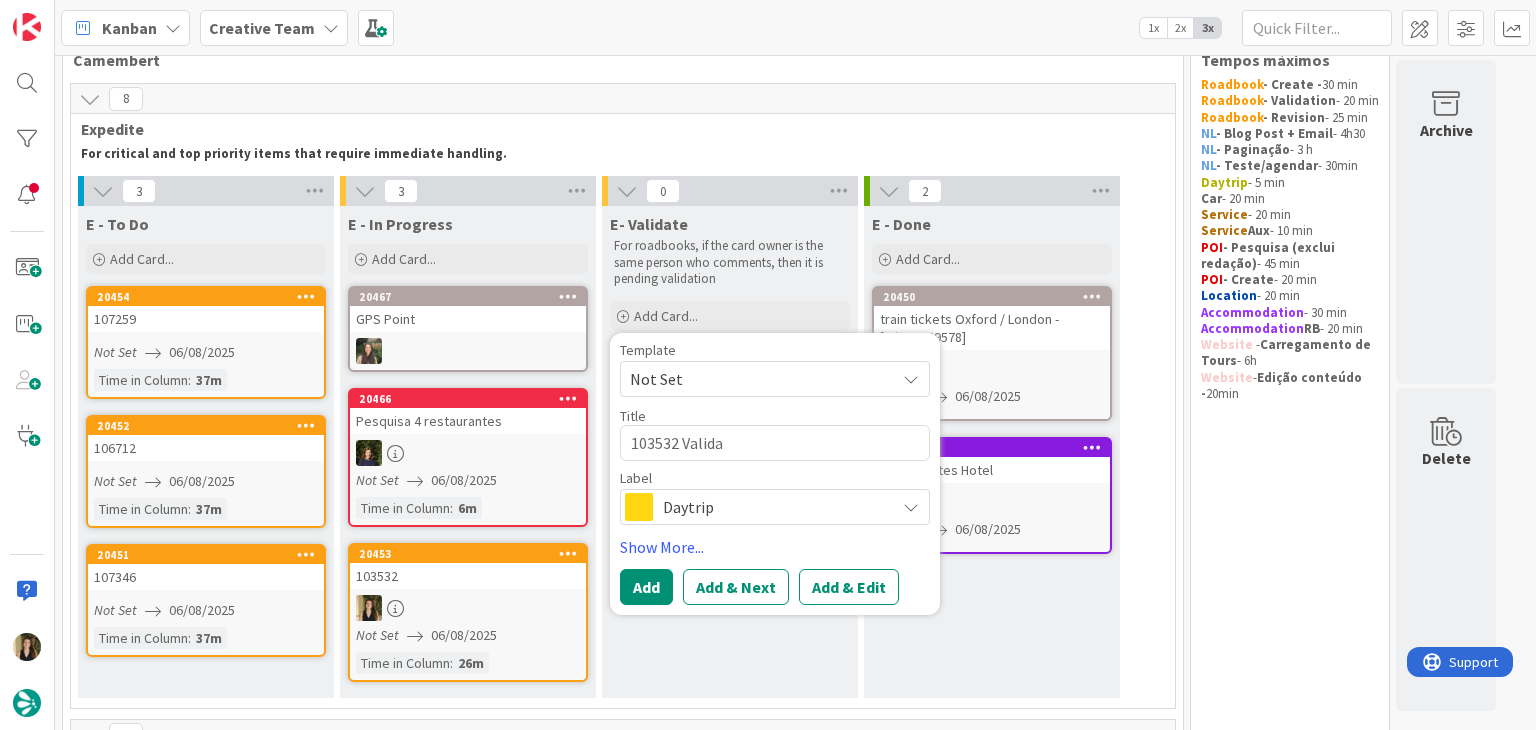 type on "x" 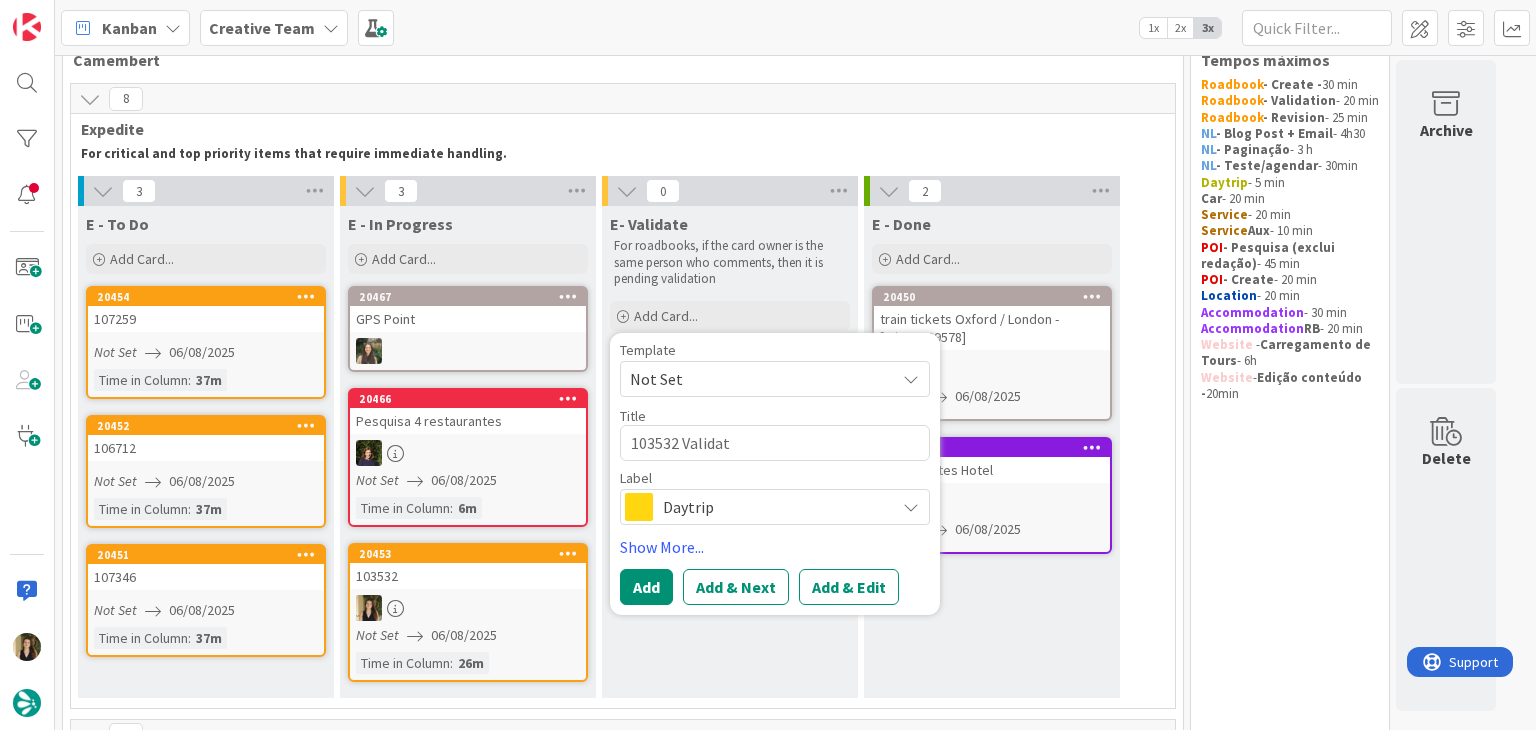 type on "x" 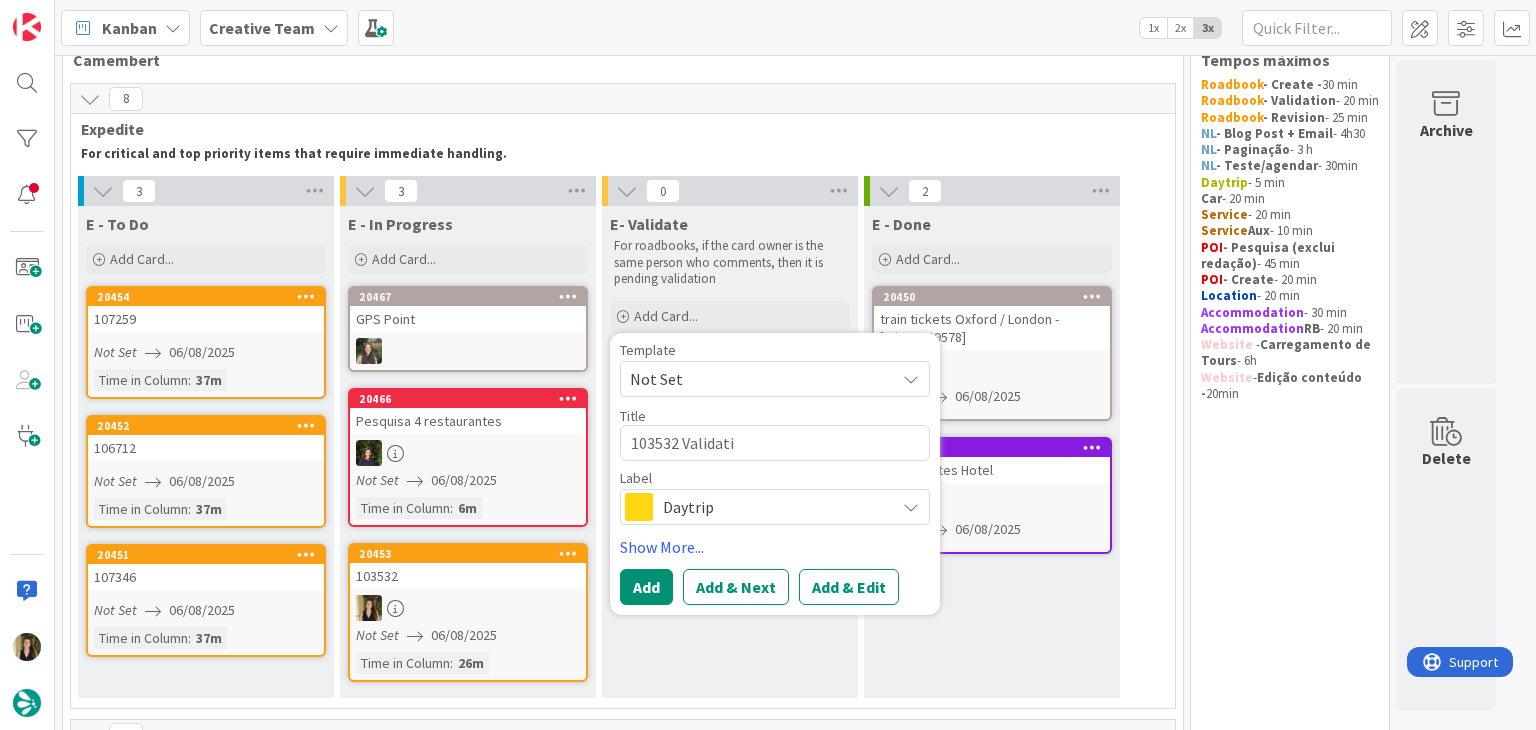 type on "x" 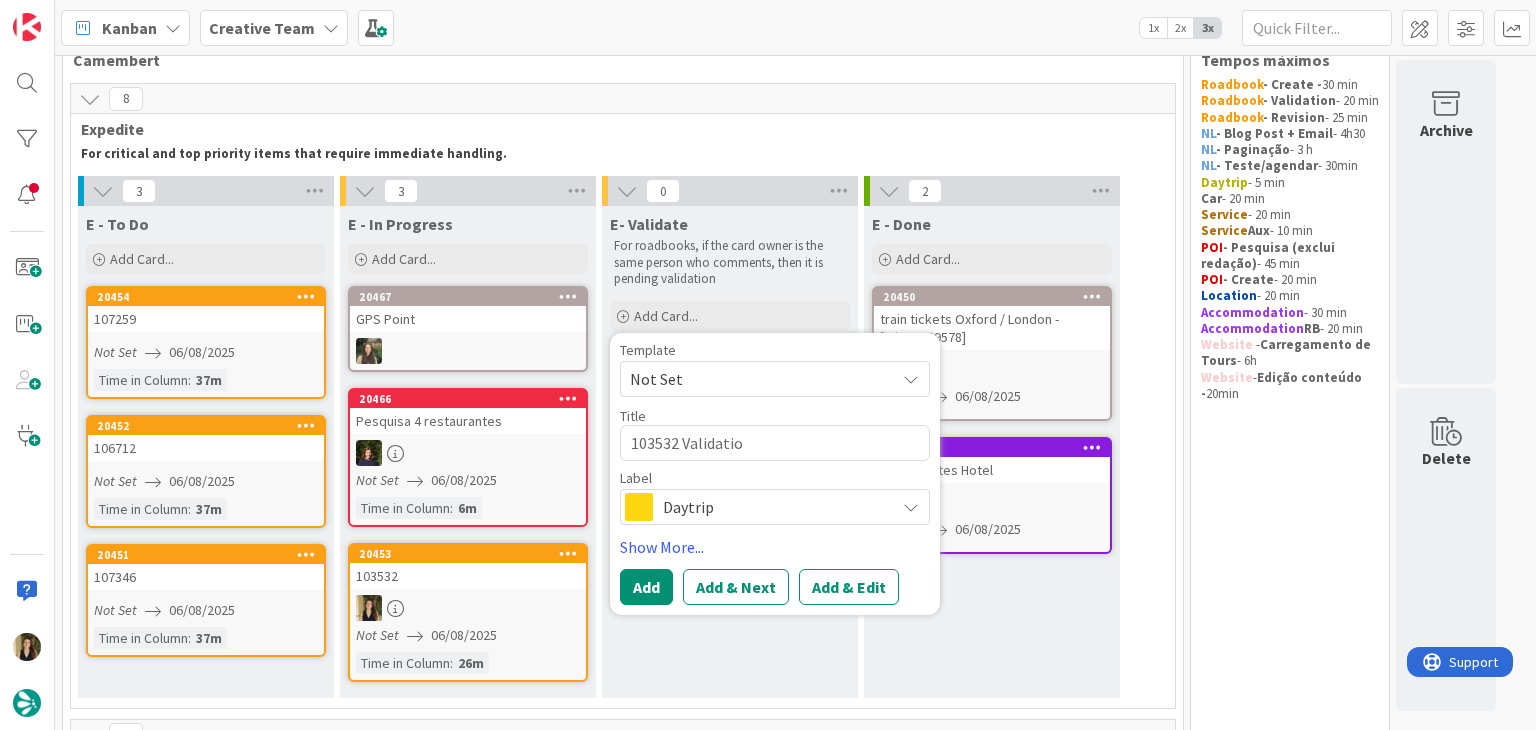type on "x" 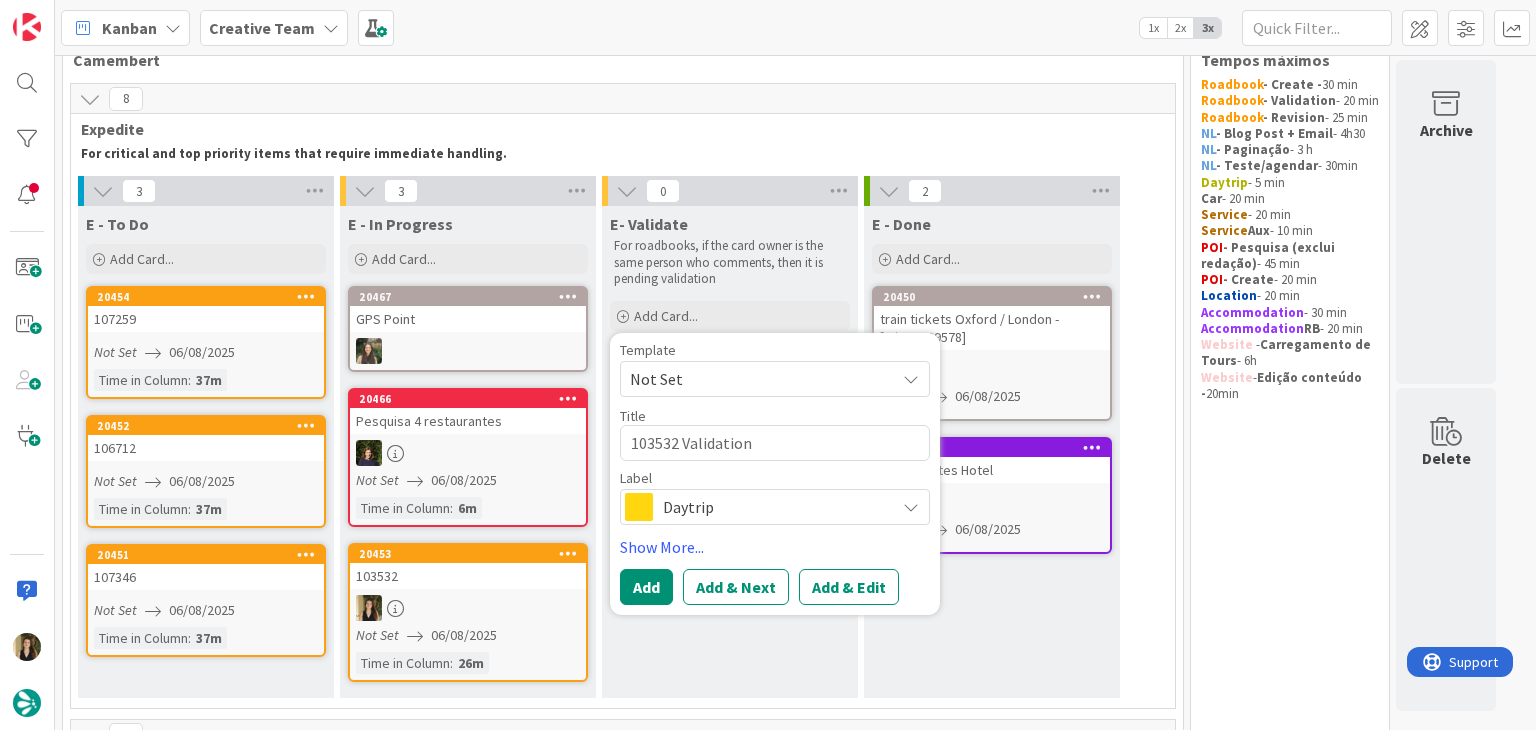 type on "103532 Validation" 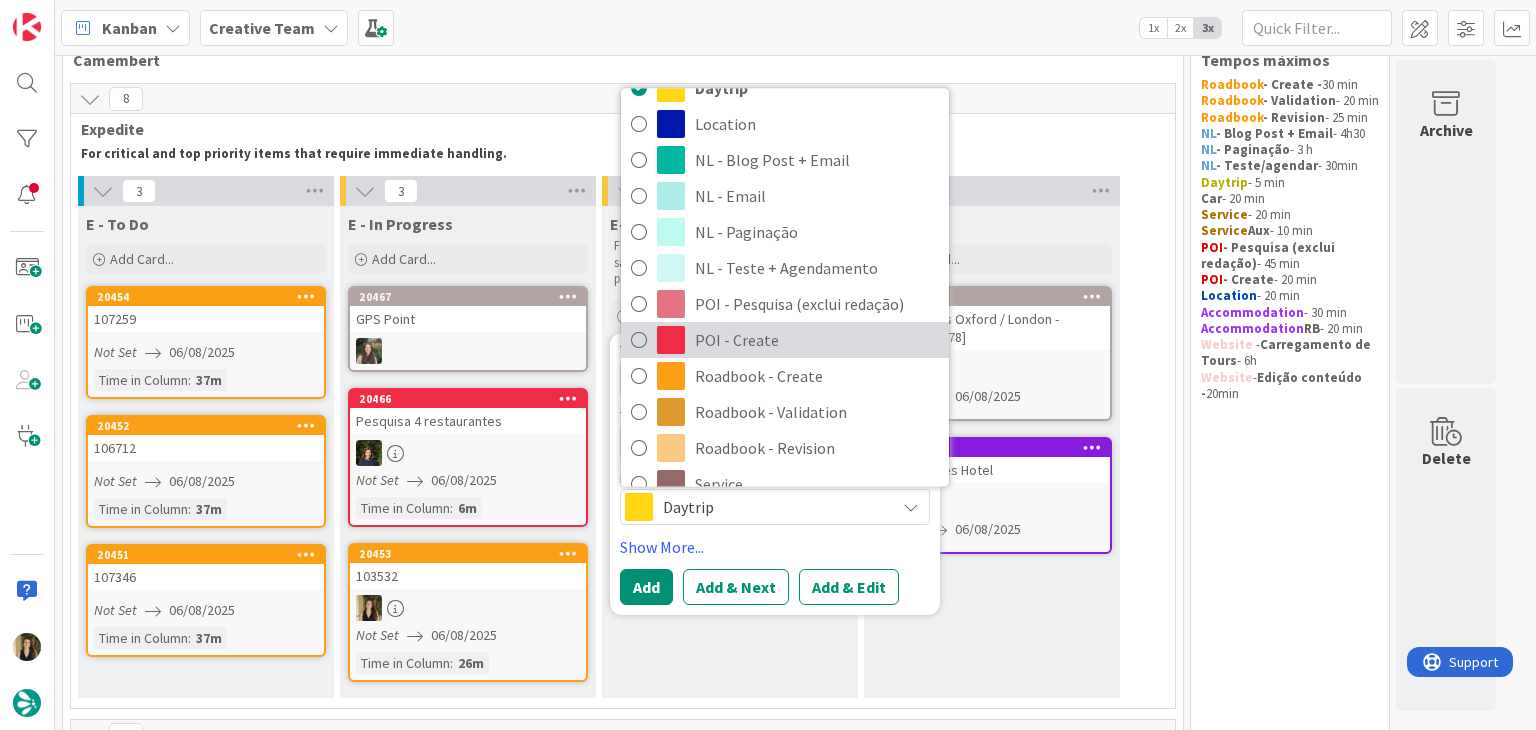 scroll, scrollTop: 200, scrollLeft: 0, axis: vertical 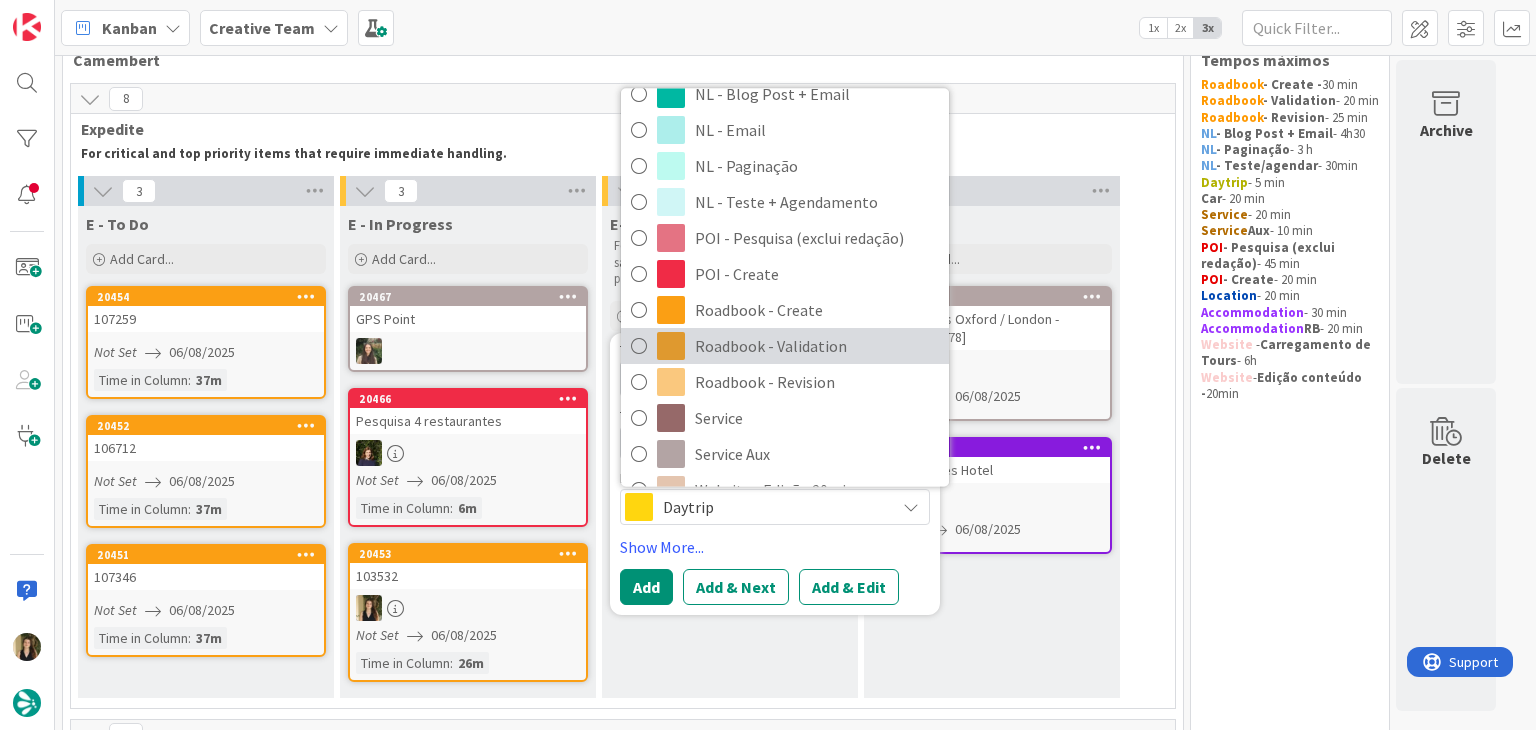 click on "Roadbook - Validation" at bounding box center [817, 346] 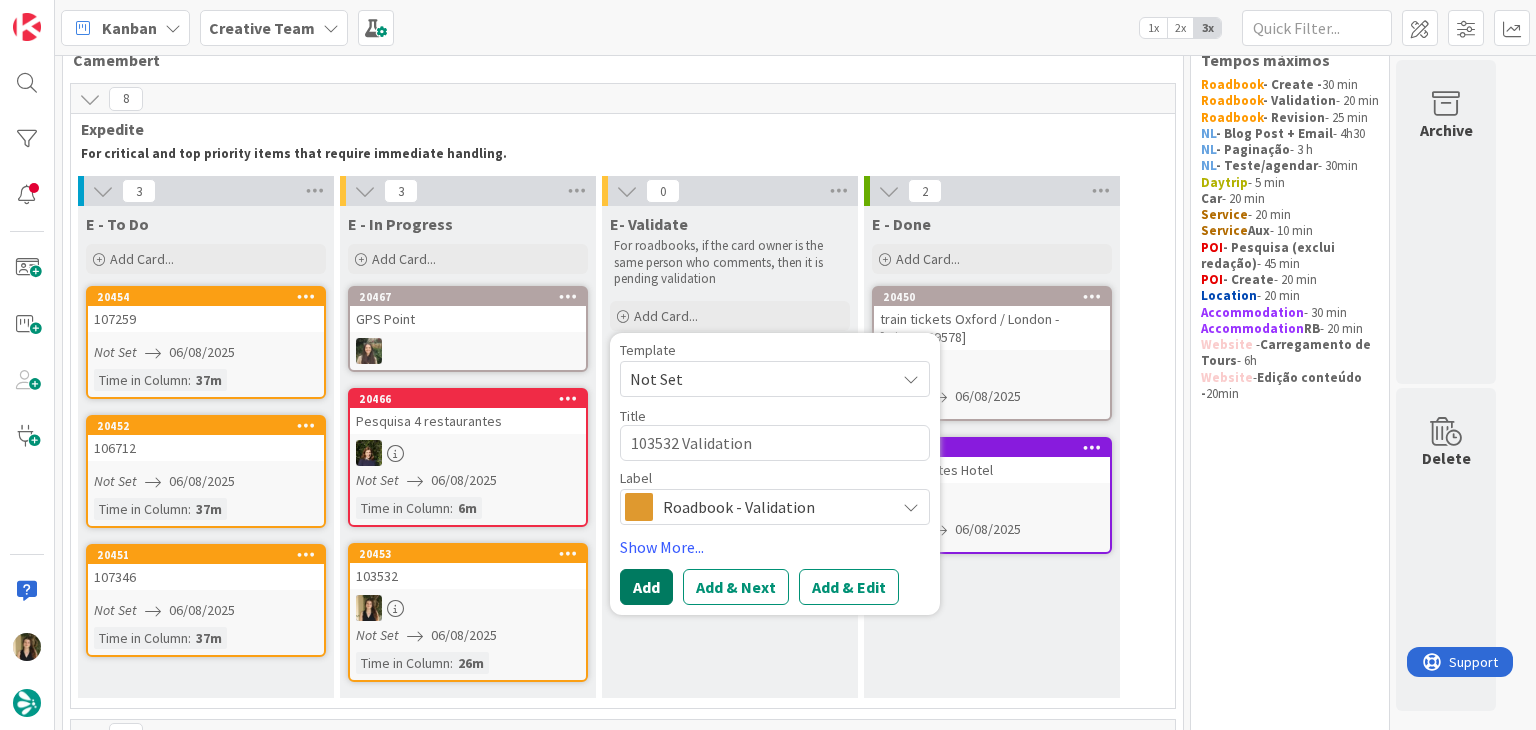click on "Add" at bounding box center (646, 587) 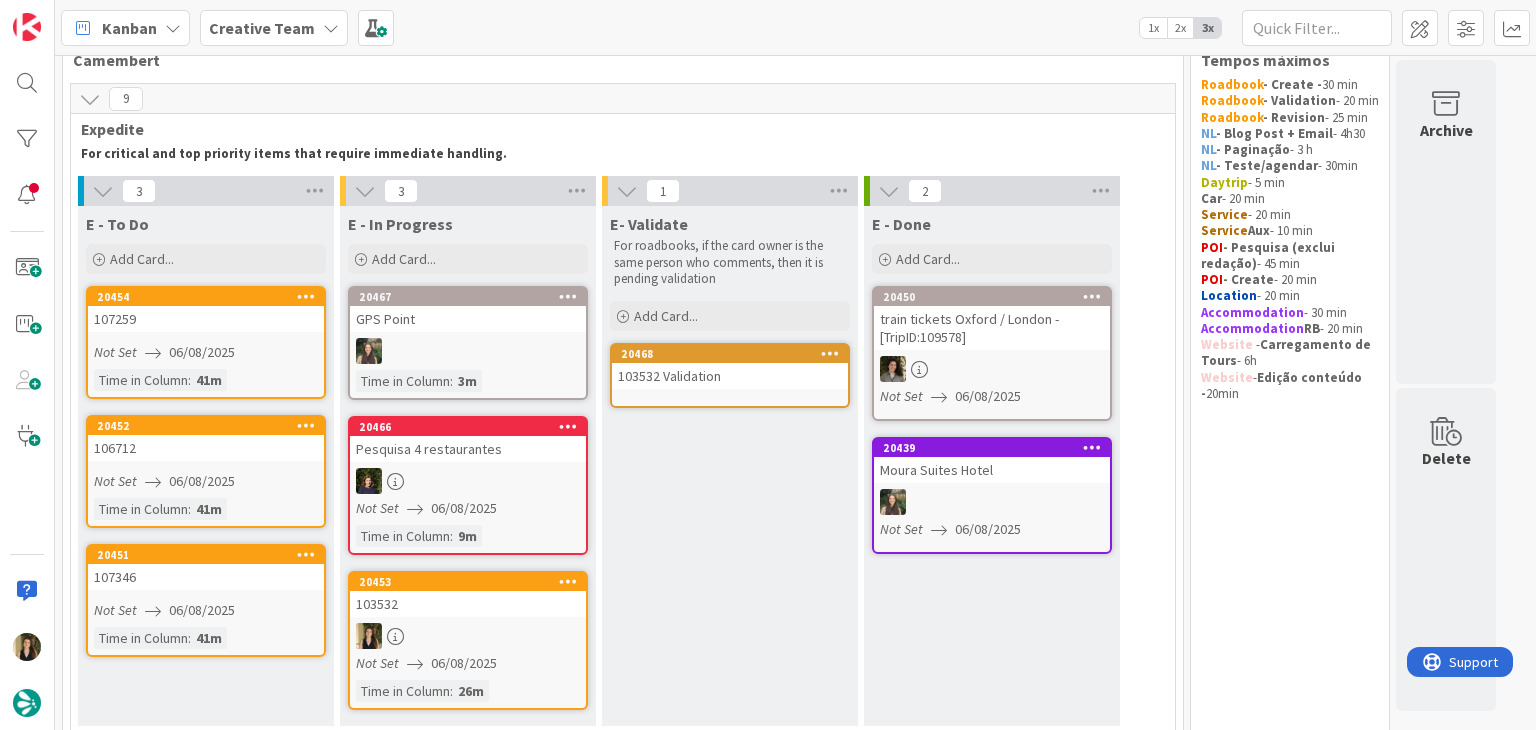click on "103532 Validation" at bounding box center (730, 376) 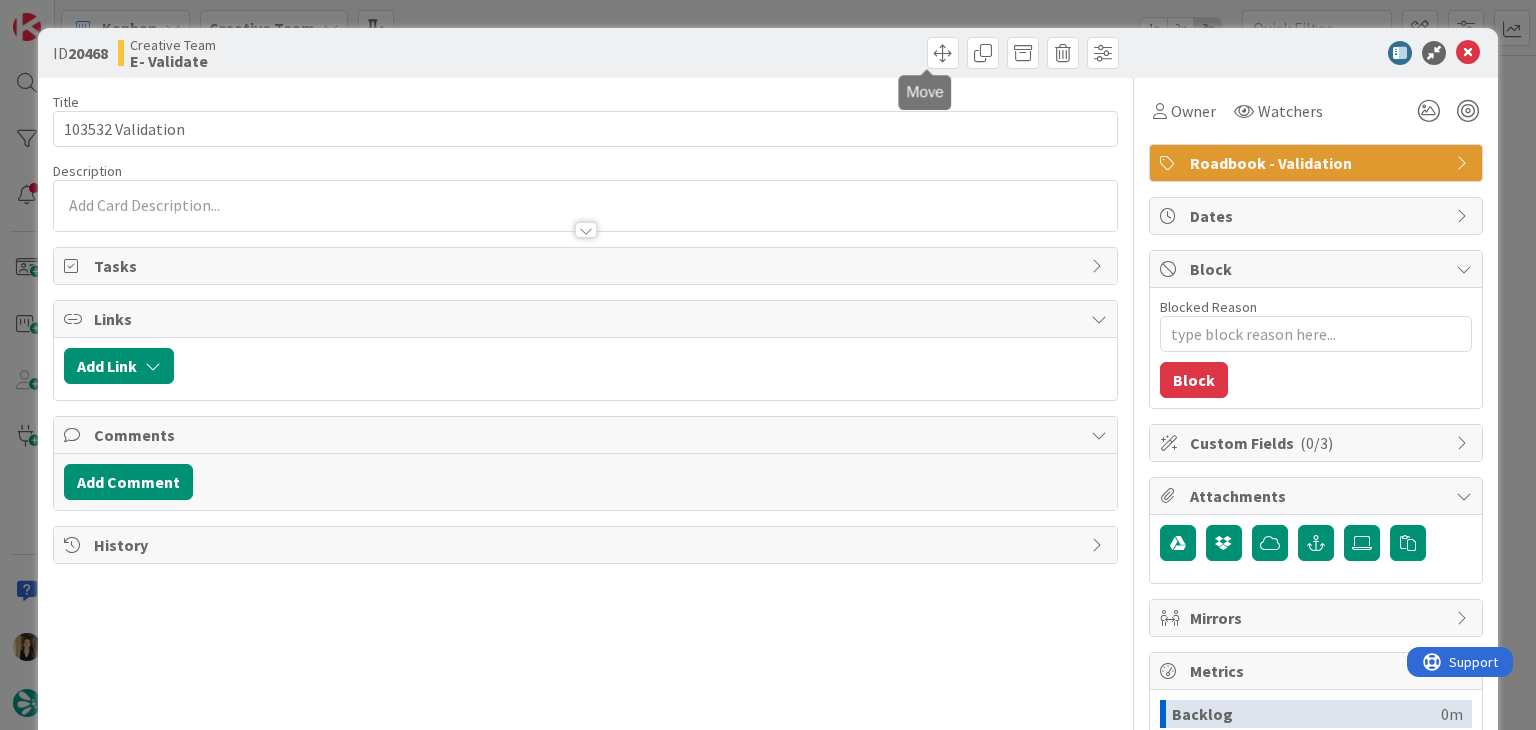 scroll, scrollTop: 0, scrollLeft: 0, axis: both 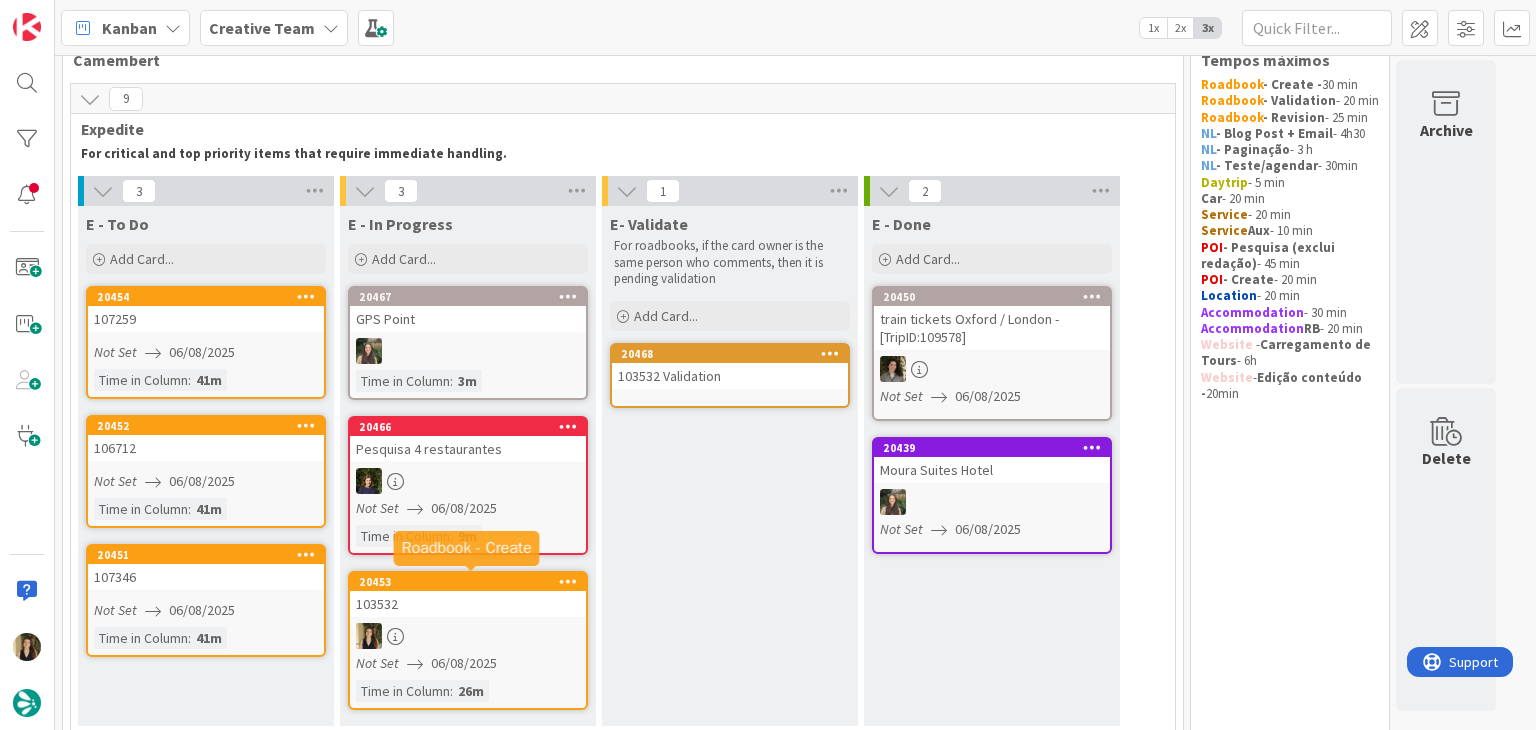 click at bounding box center (468, 636) 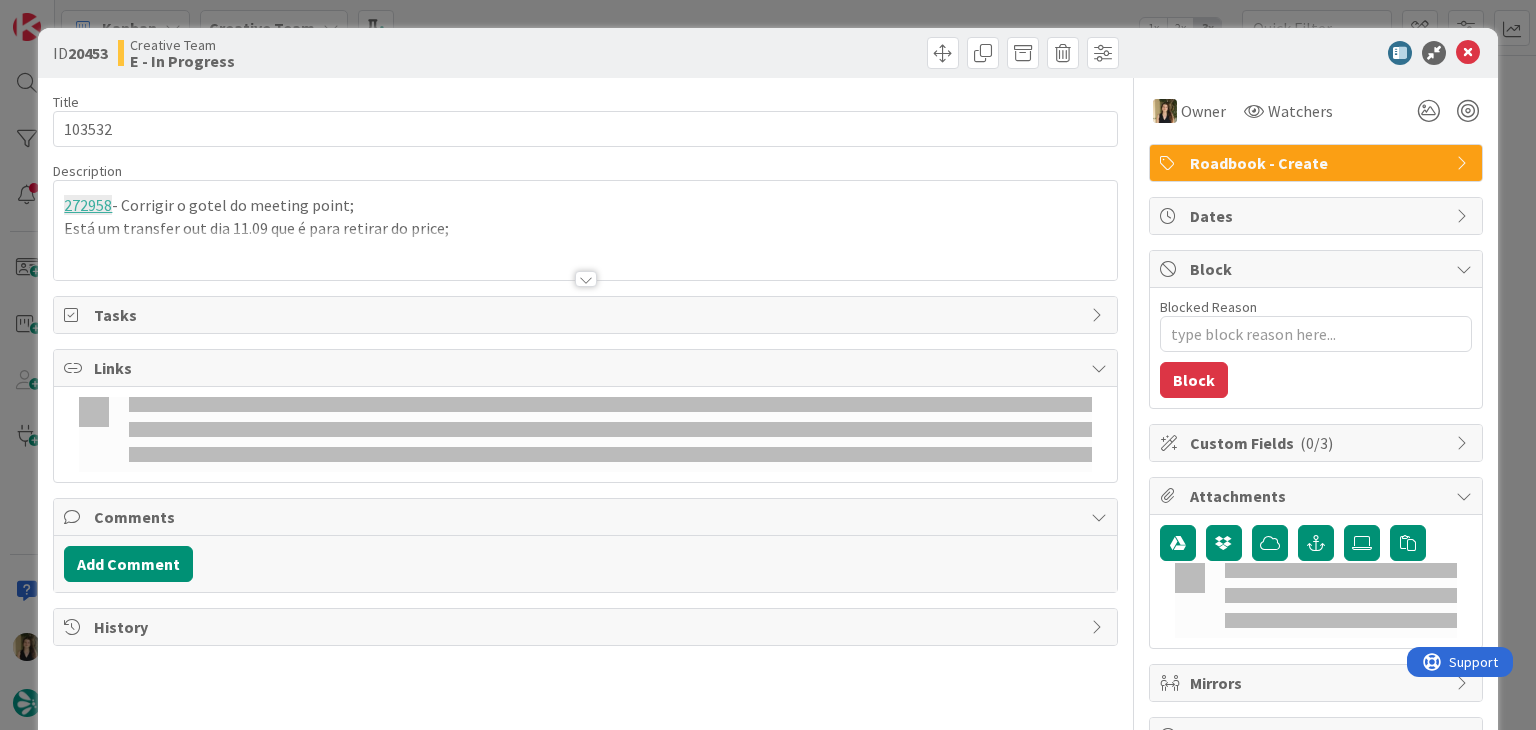 scroll, scrollTop: 0, scrollLeft: 0, axis: both 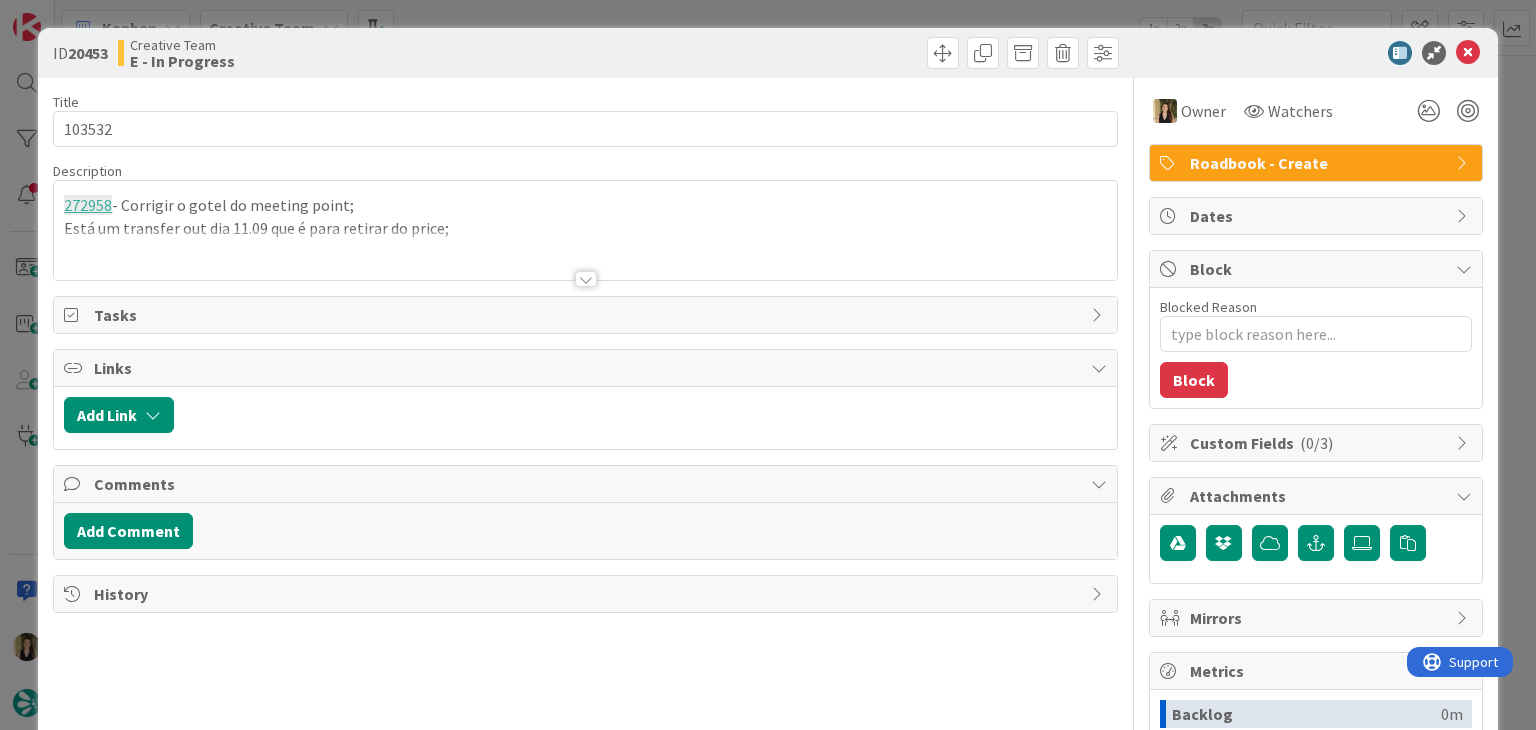 click at bounding box center [586, 279] 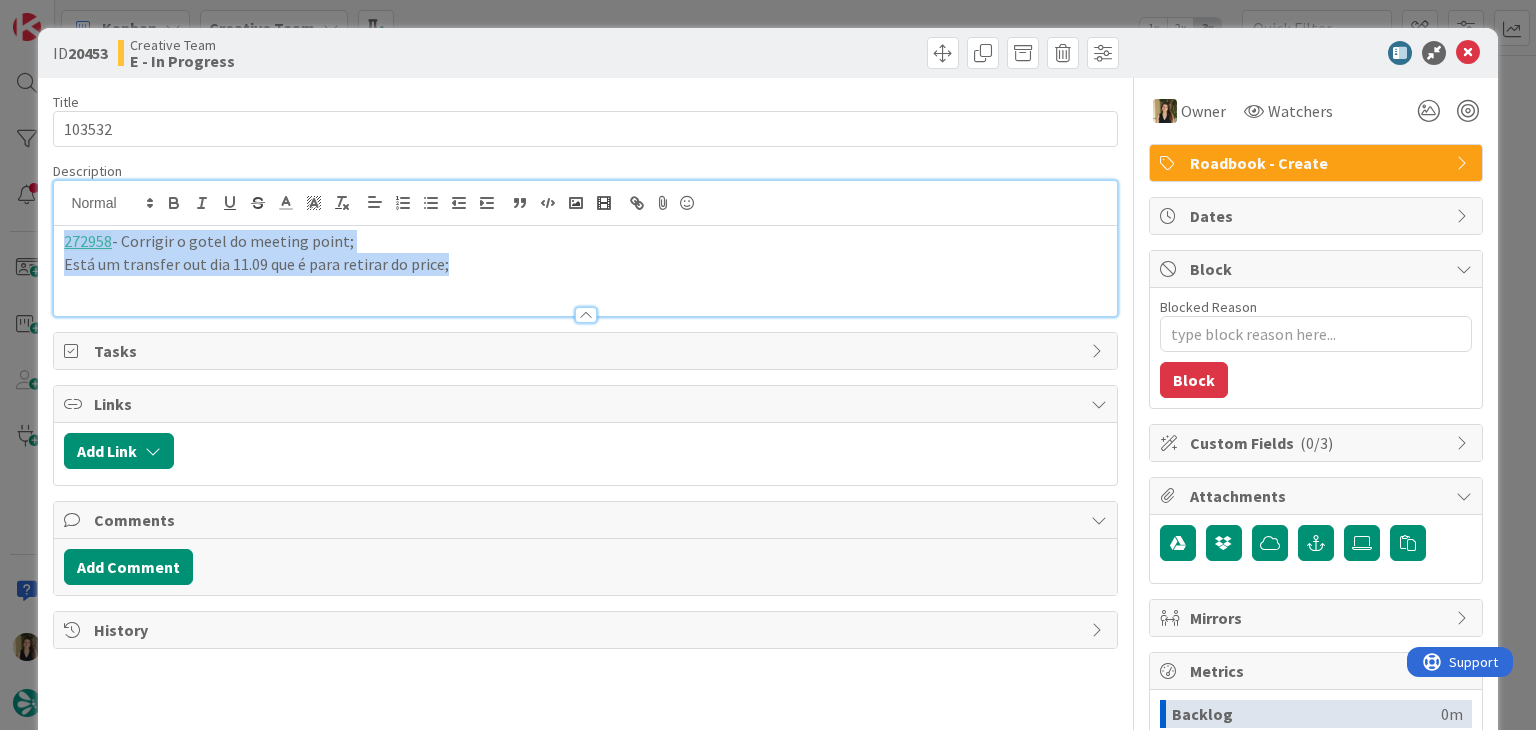 drag, startPoint x: 480, startPoint y: 261, endPoint x: 43, endPoint y: 233, distance: 437.89612 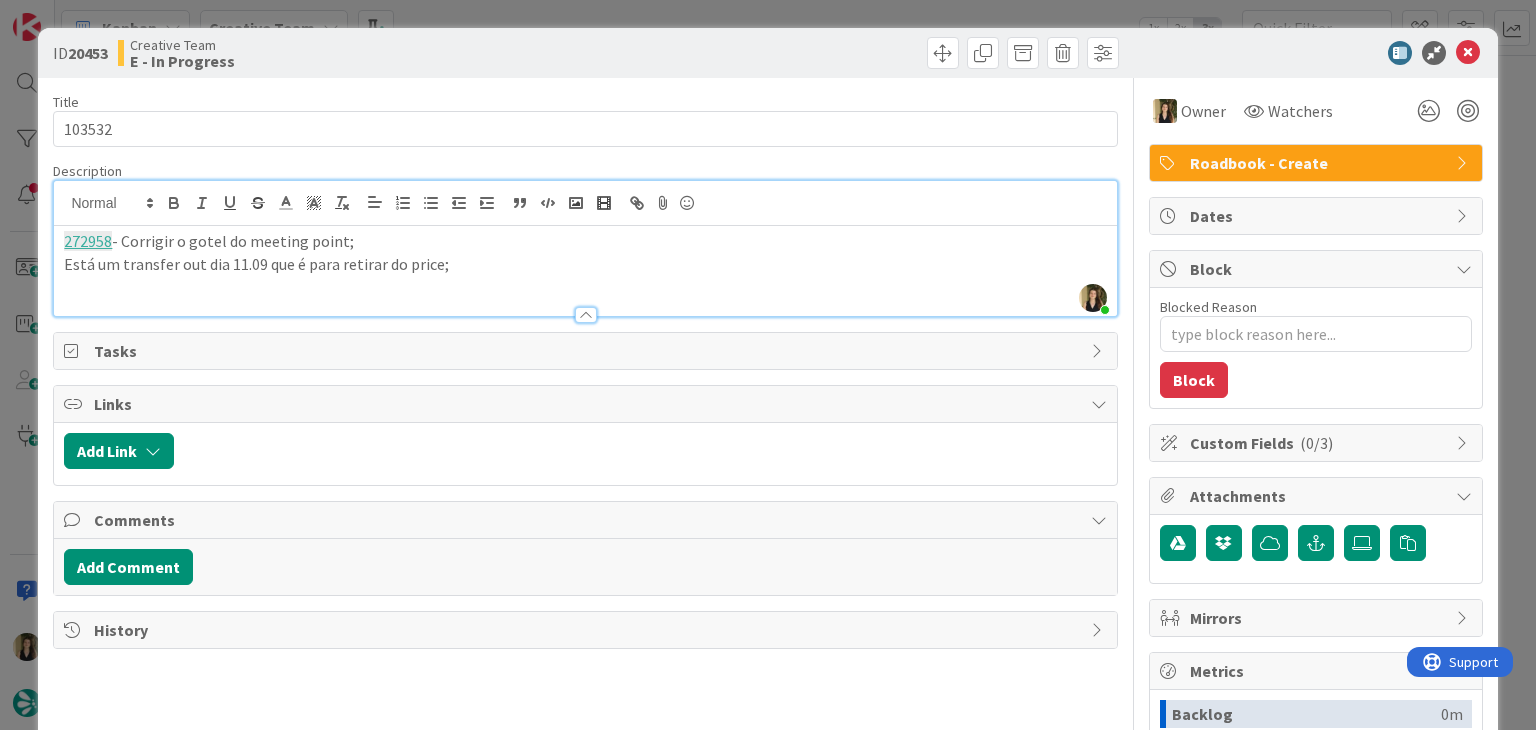 drag, startPoint x: 556, startPoint y: 53, endPoint x: 570, endPoint y: 9, distance: 46.173584 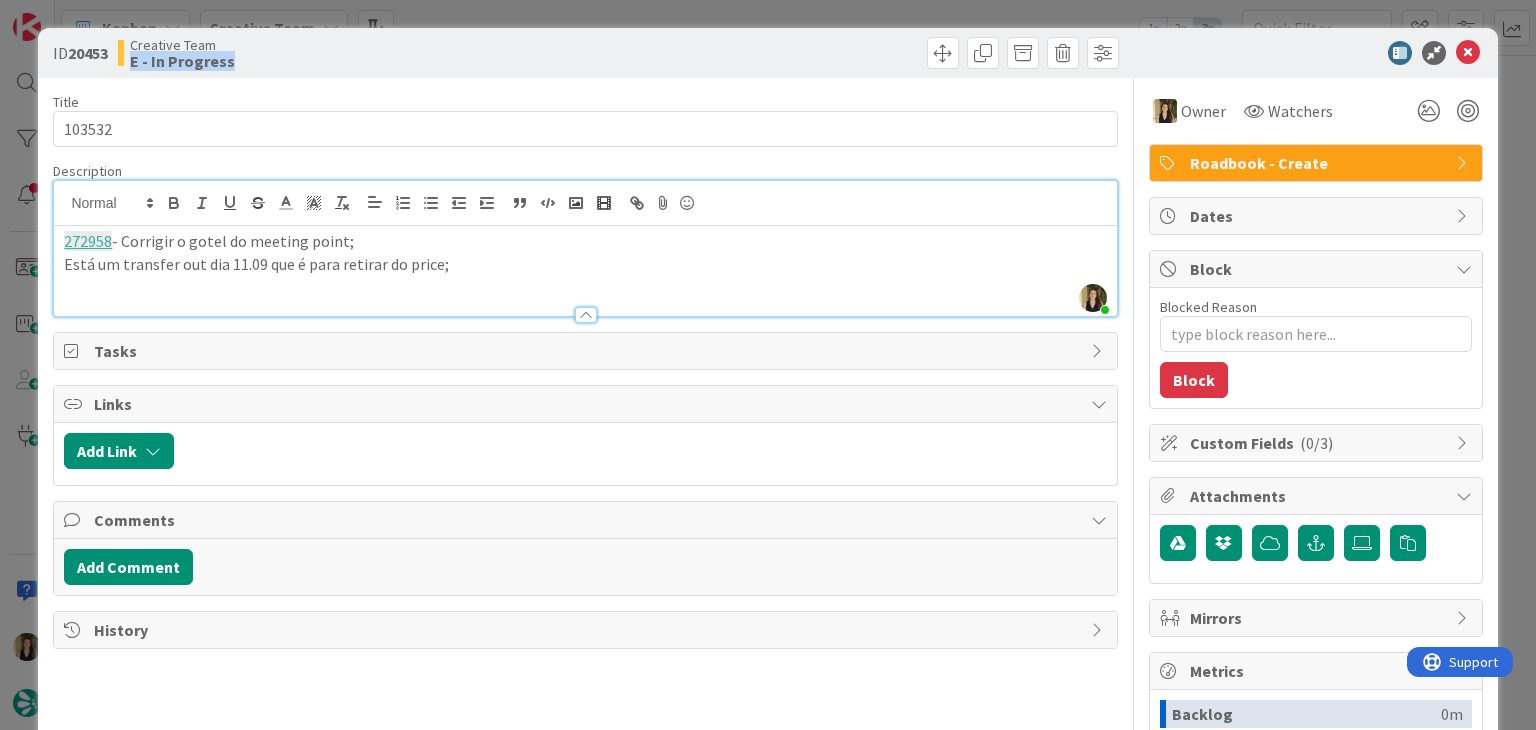 click on "ID  20453 Creative Team E - In Progress Title 6 / 128 103532 Description [FIRST] [LAST] just joined 272958  - Corrigir o gotel do meeting point; Está um transfer out dia 11.09 que é para retirar do price; Owner Watchers Roadbook - Create Tasks Links Add Link Comments Add Comment History Owner Watchers Roadbook - Create Dates Block Blocked Reason 0 / 256 Block Custom Fields ( 0/3 ) Attachments Mirrors Metrics Backlog 0m To Do 15m Buffer 0m In Progress 26m Total Time 41m Lead Time 41m Cycle Time 26m Blocked Time 0m Show Details" at bounding box center (768, 365) 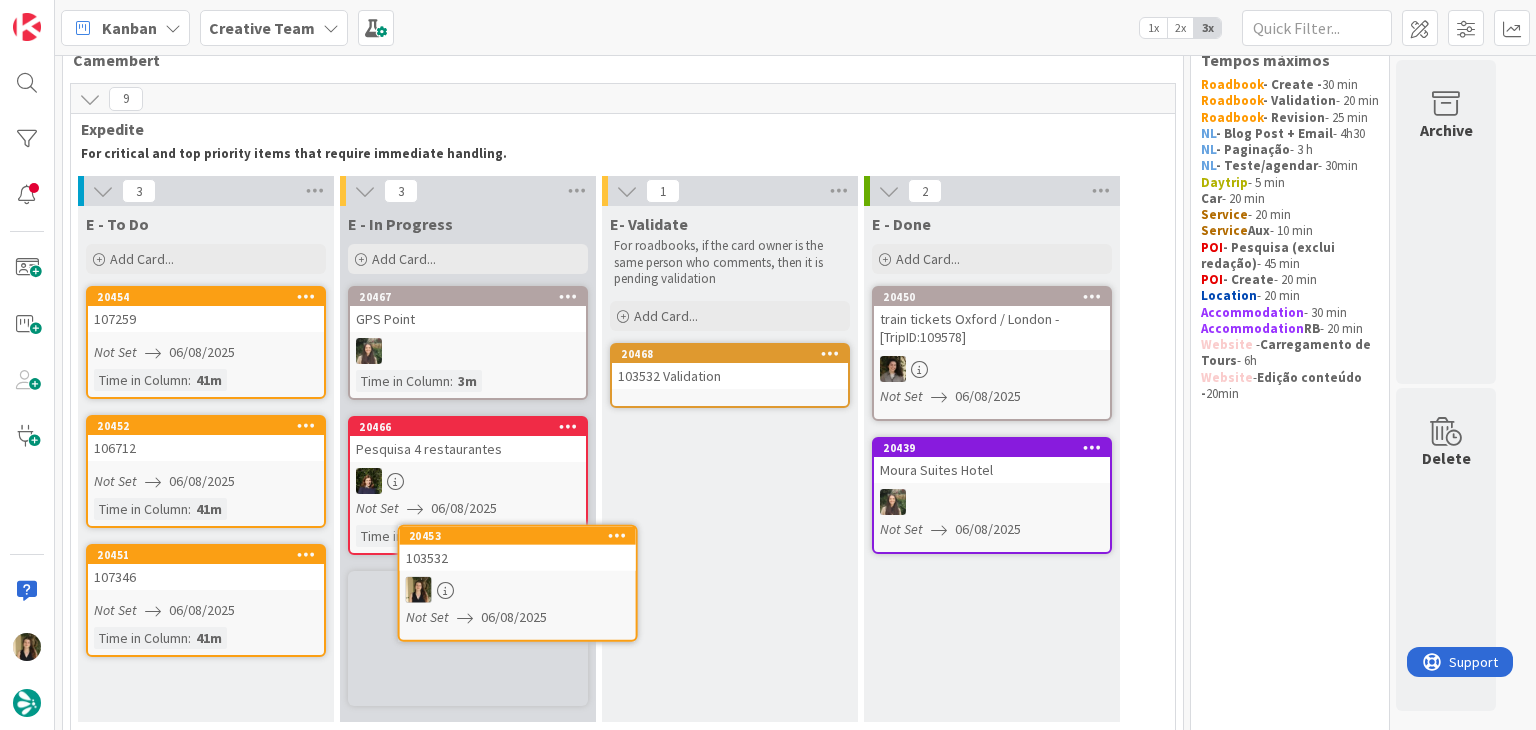 scroll, scrollTop: 102, scrollLeft: 0, axis: vertical 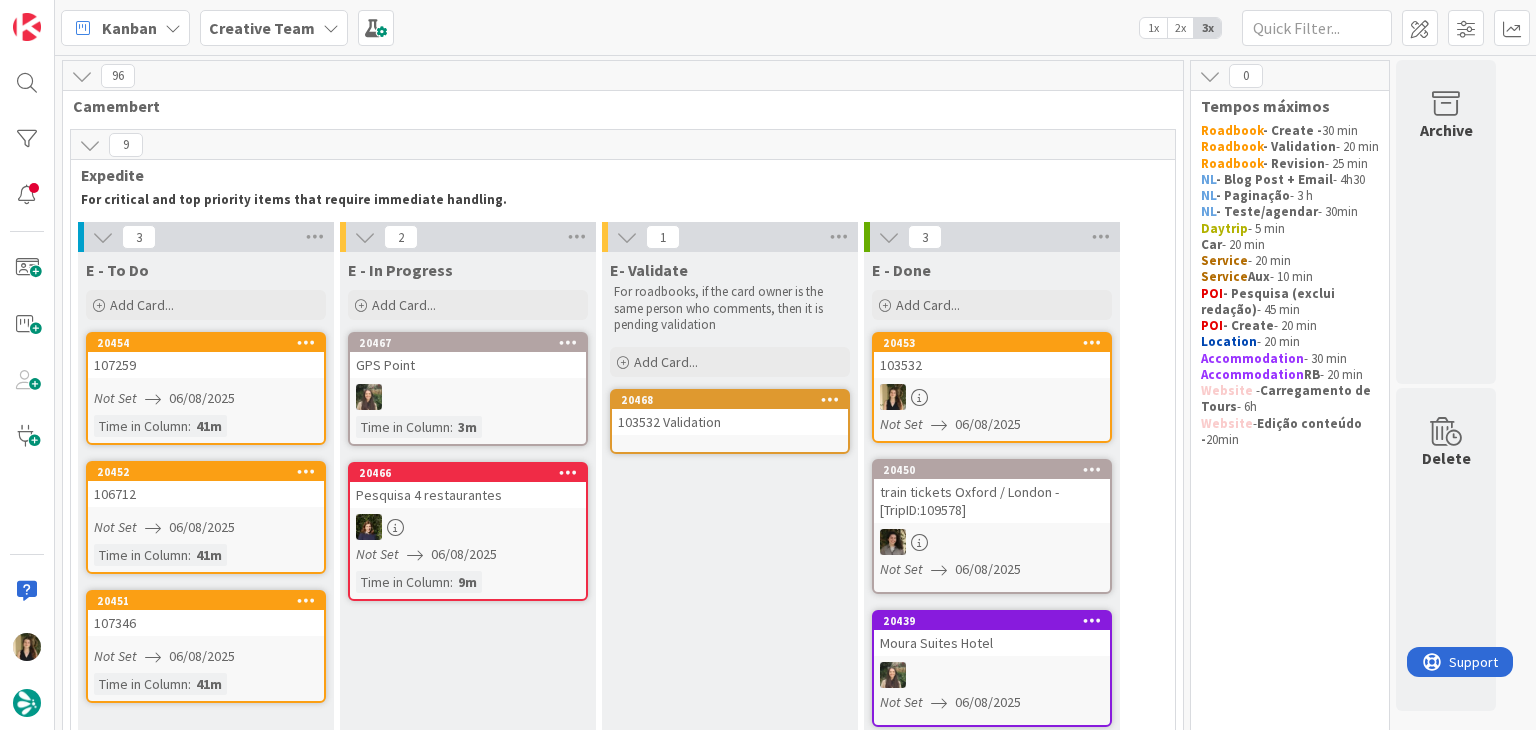 click on "103532 Validation" at bounding box center (730, 422) 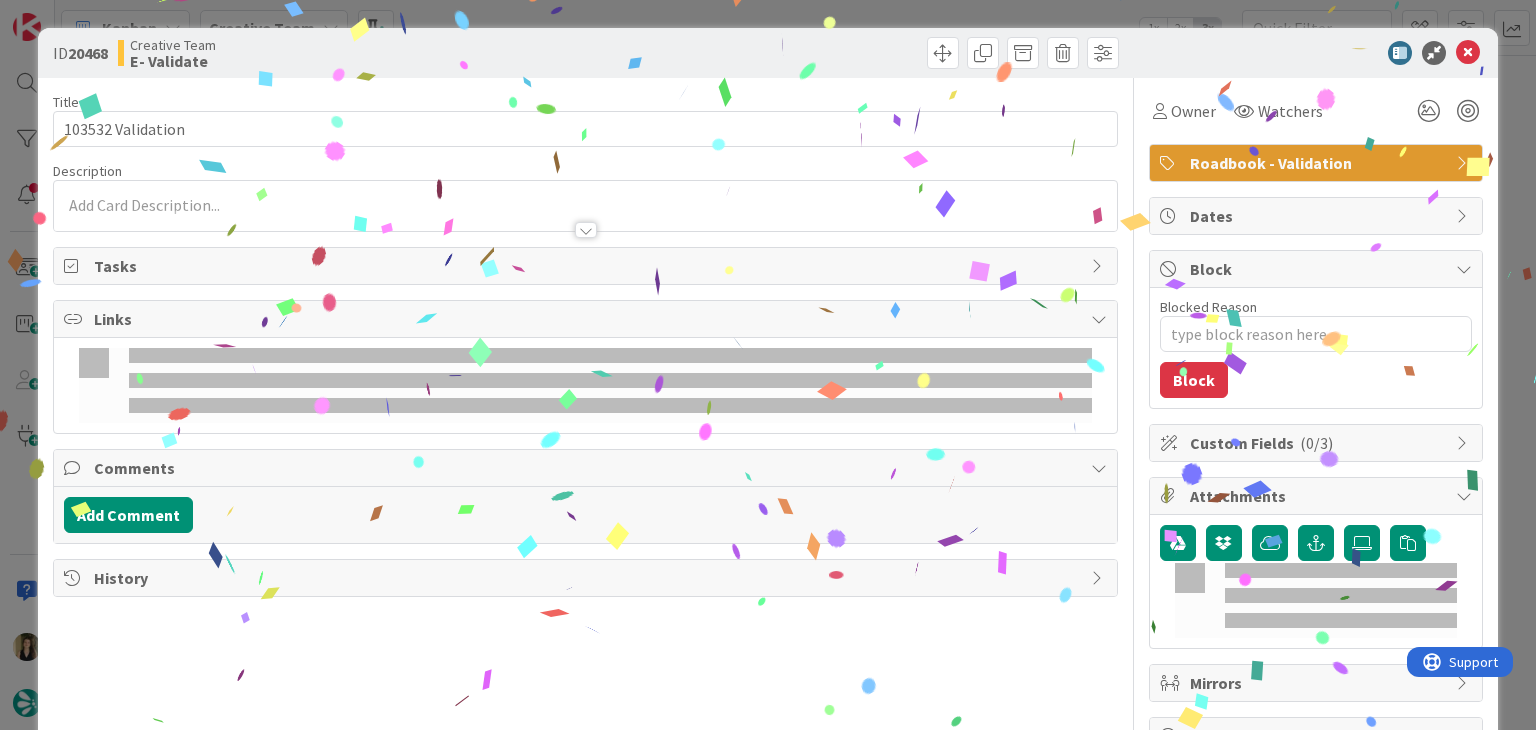 scroll, scrollTop: 0, scrollLeft: 0, axis: both 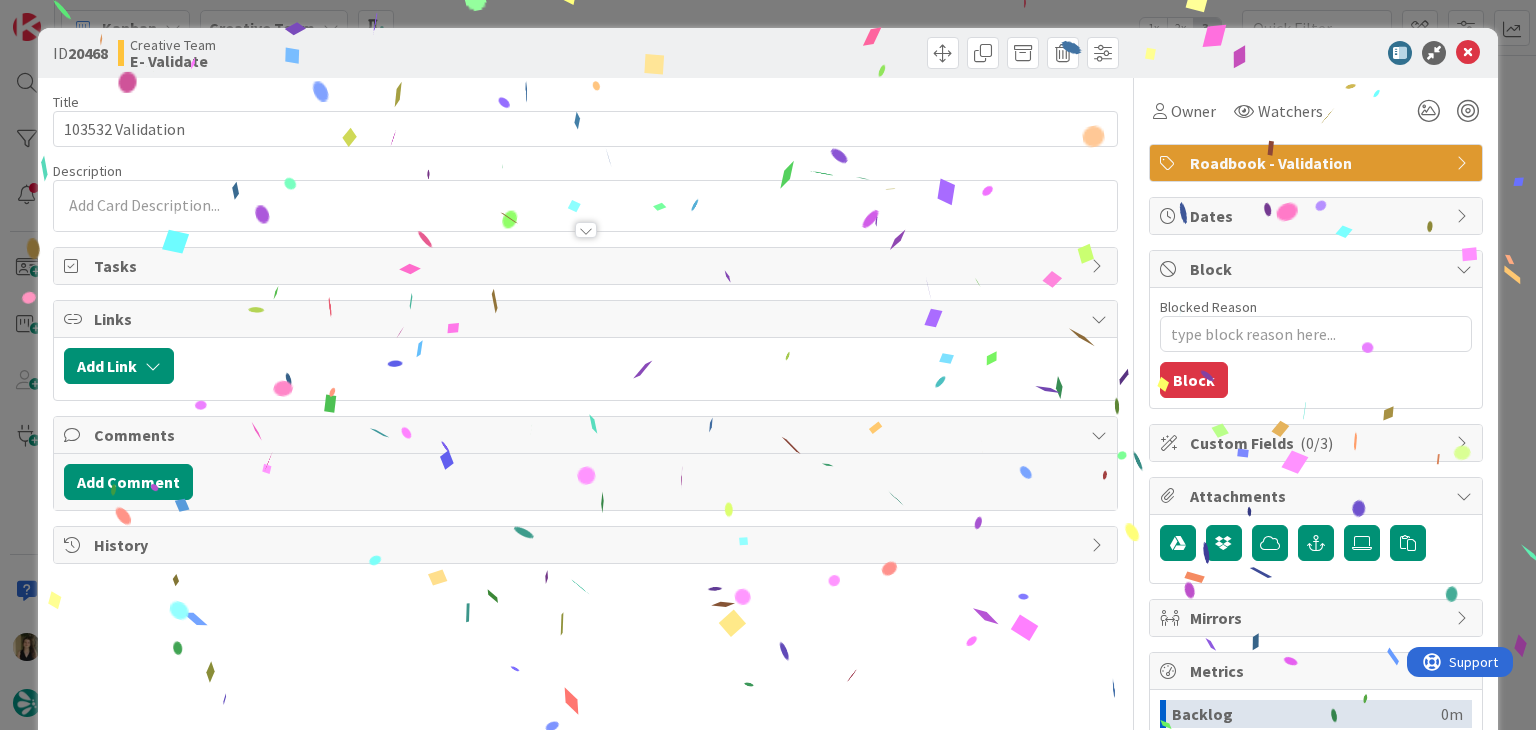 drag, startPoint x: 311, startPoint y: 207, endPoint x: 300, endPoint y: 226, distance: 21.954498 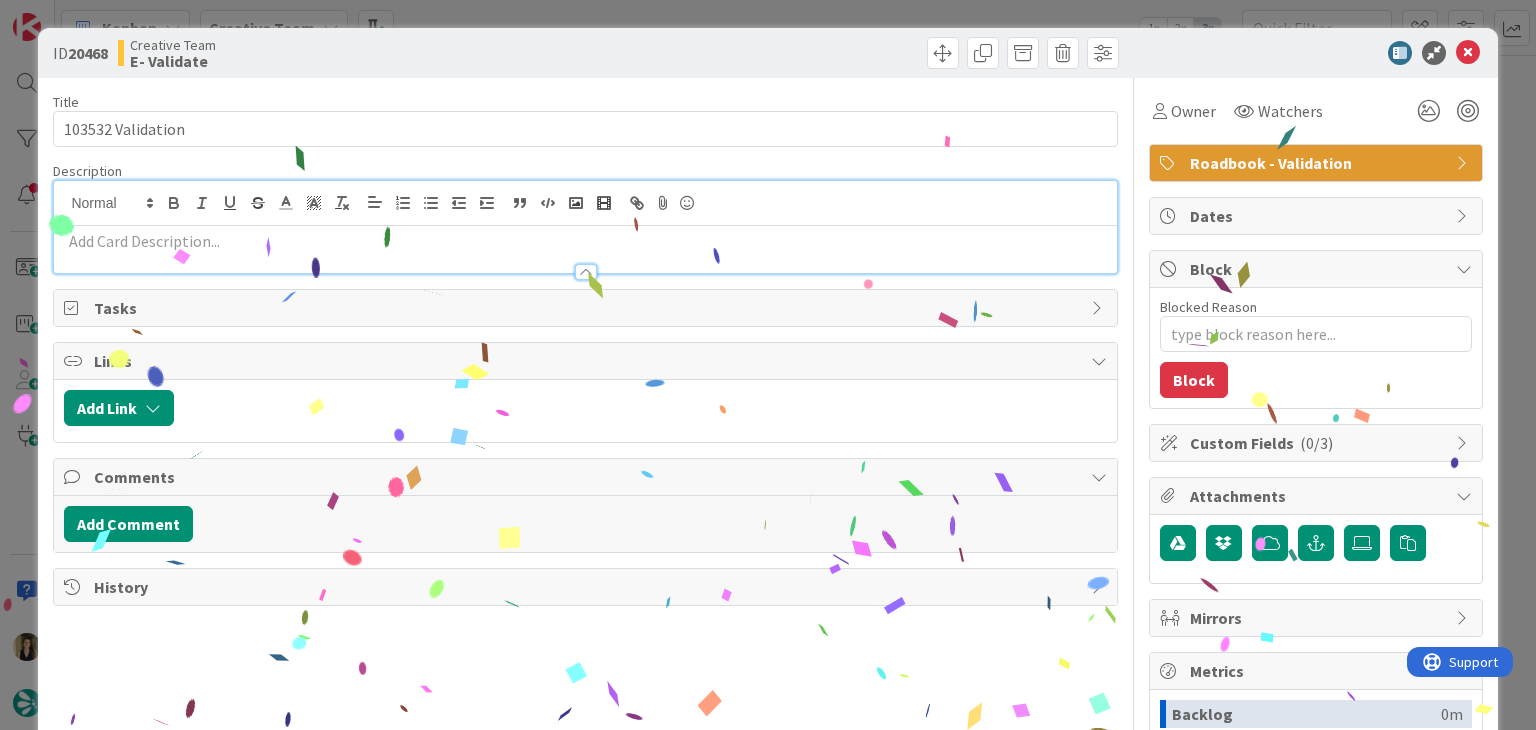 scroll, scrollTop: 0, scrollLeft: 0, axis: both 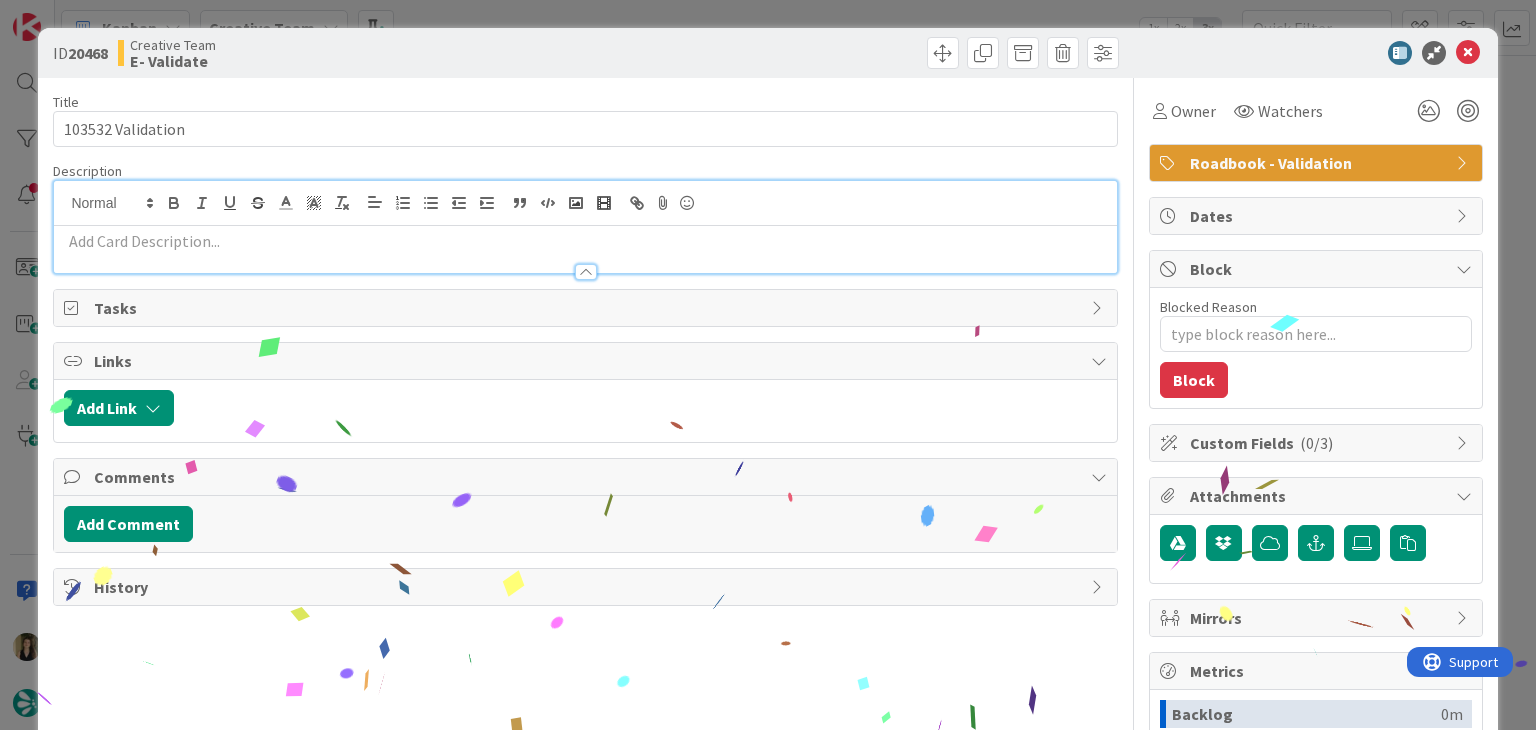 paste 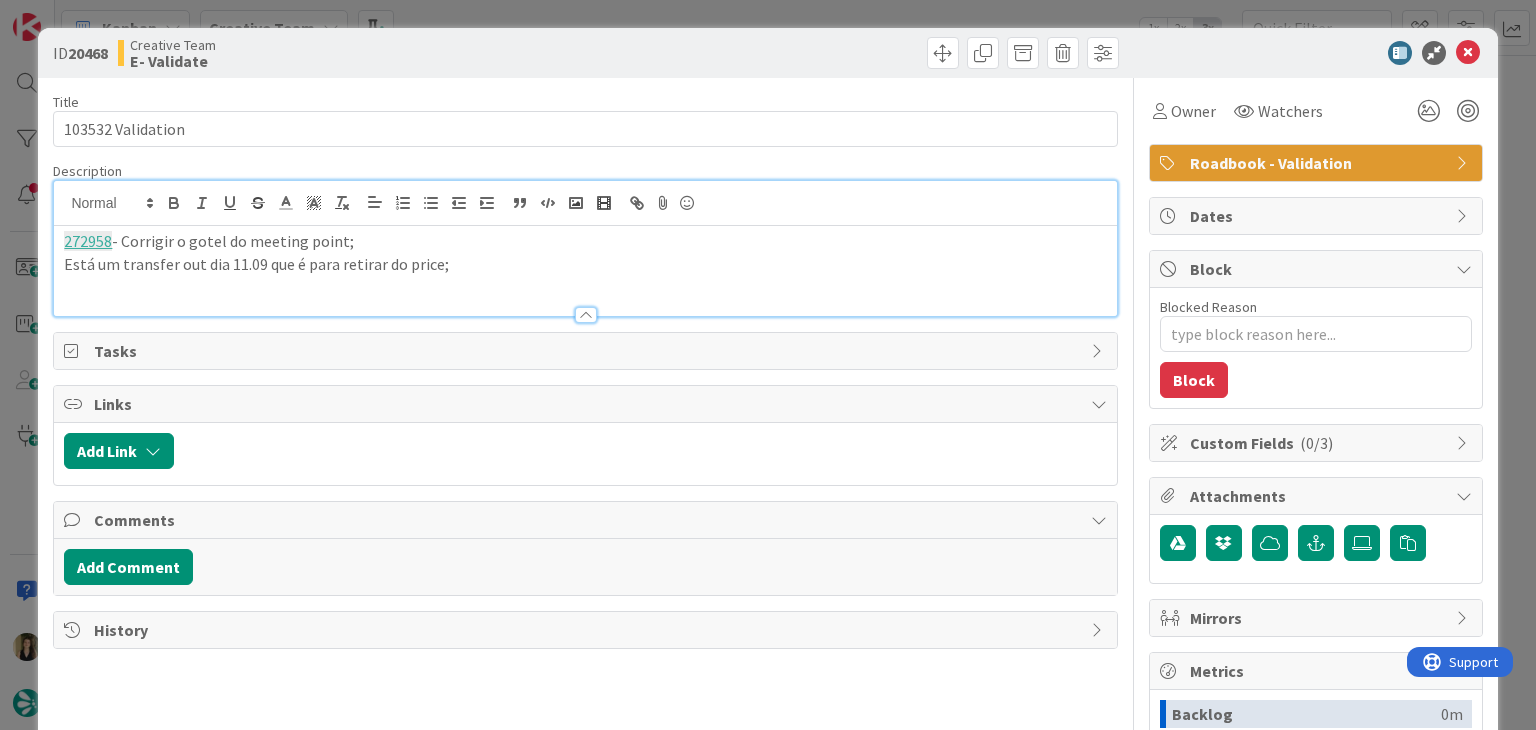 type 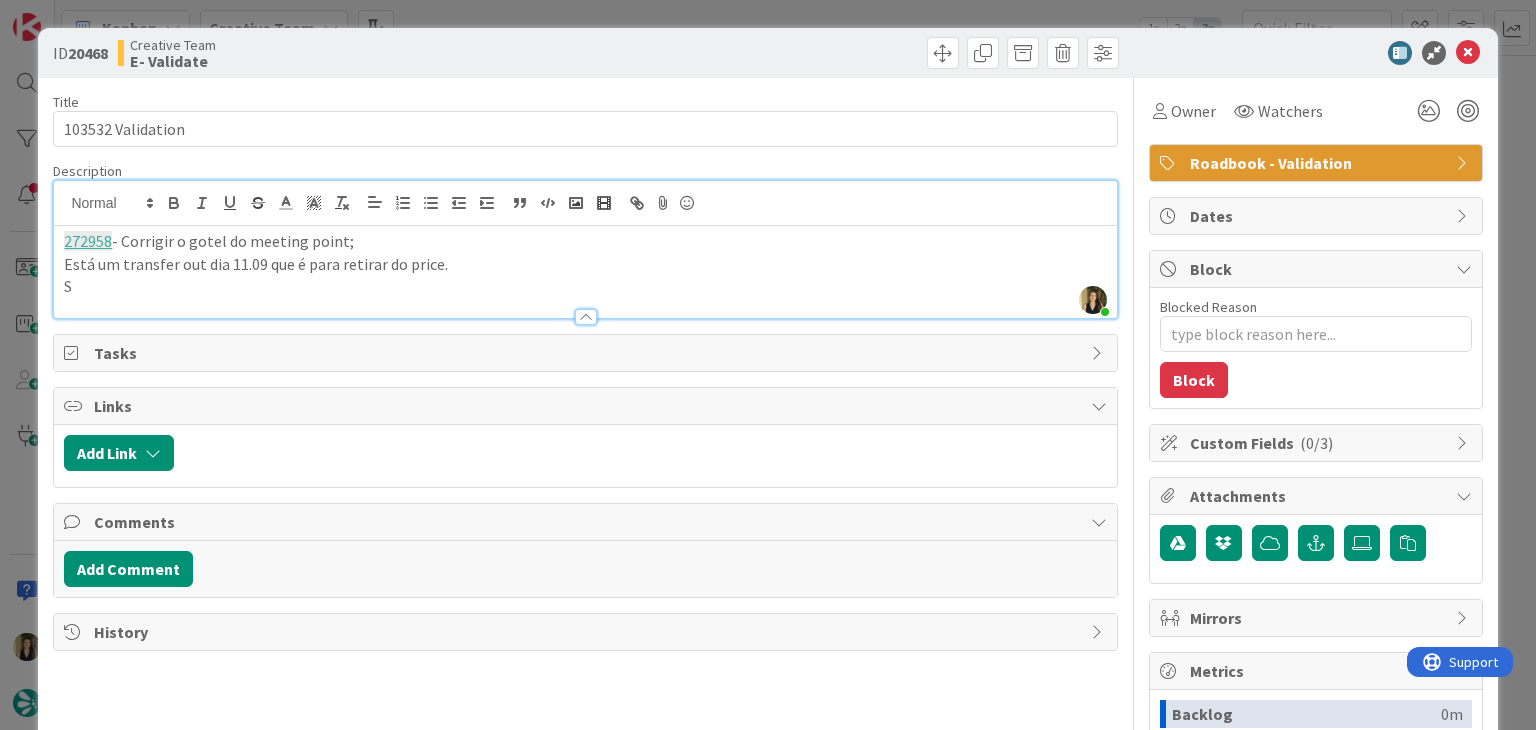 scroll, scrollTop: 0, scrollLeft: 0, axis: both 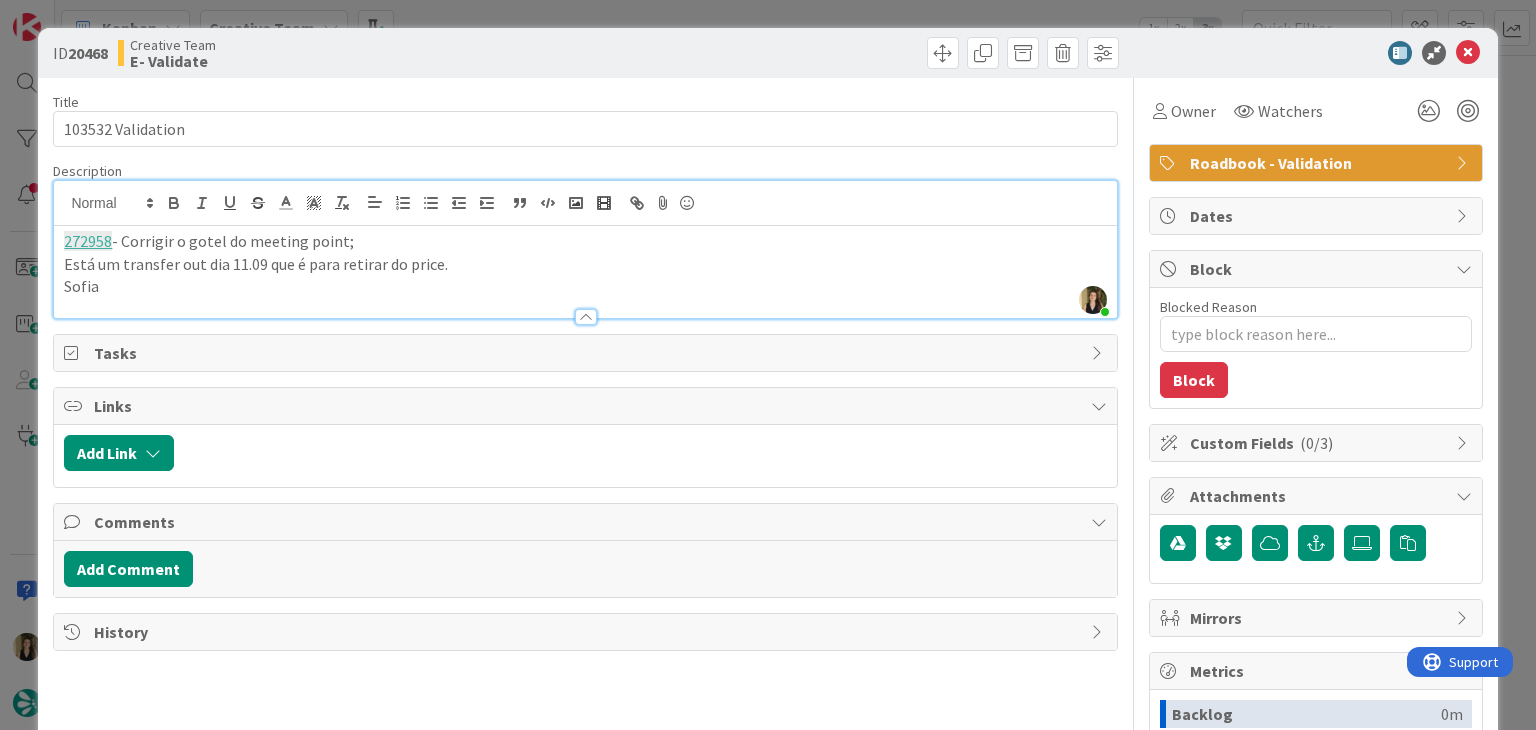 click at bounding box center [855, 53] 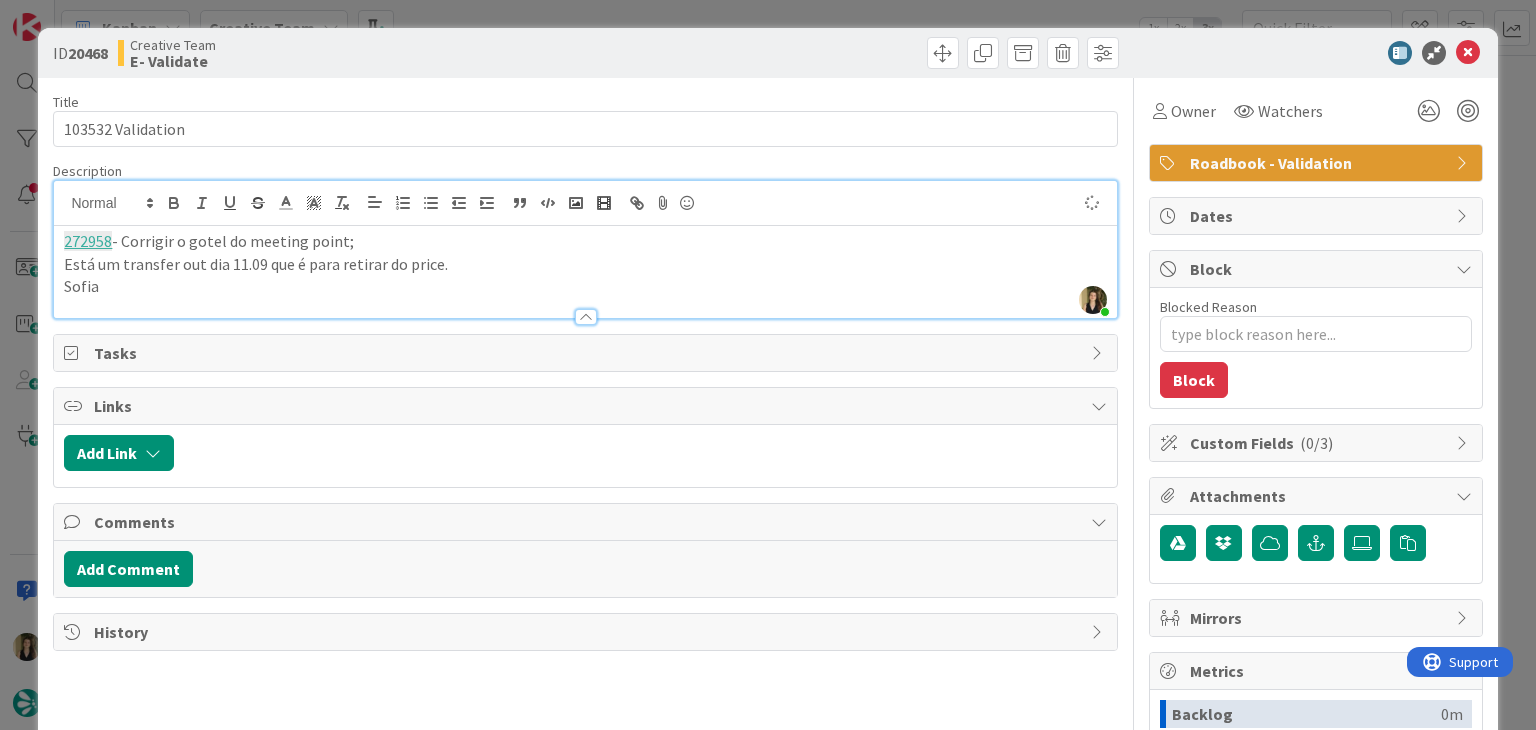 type on "x" 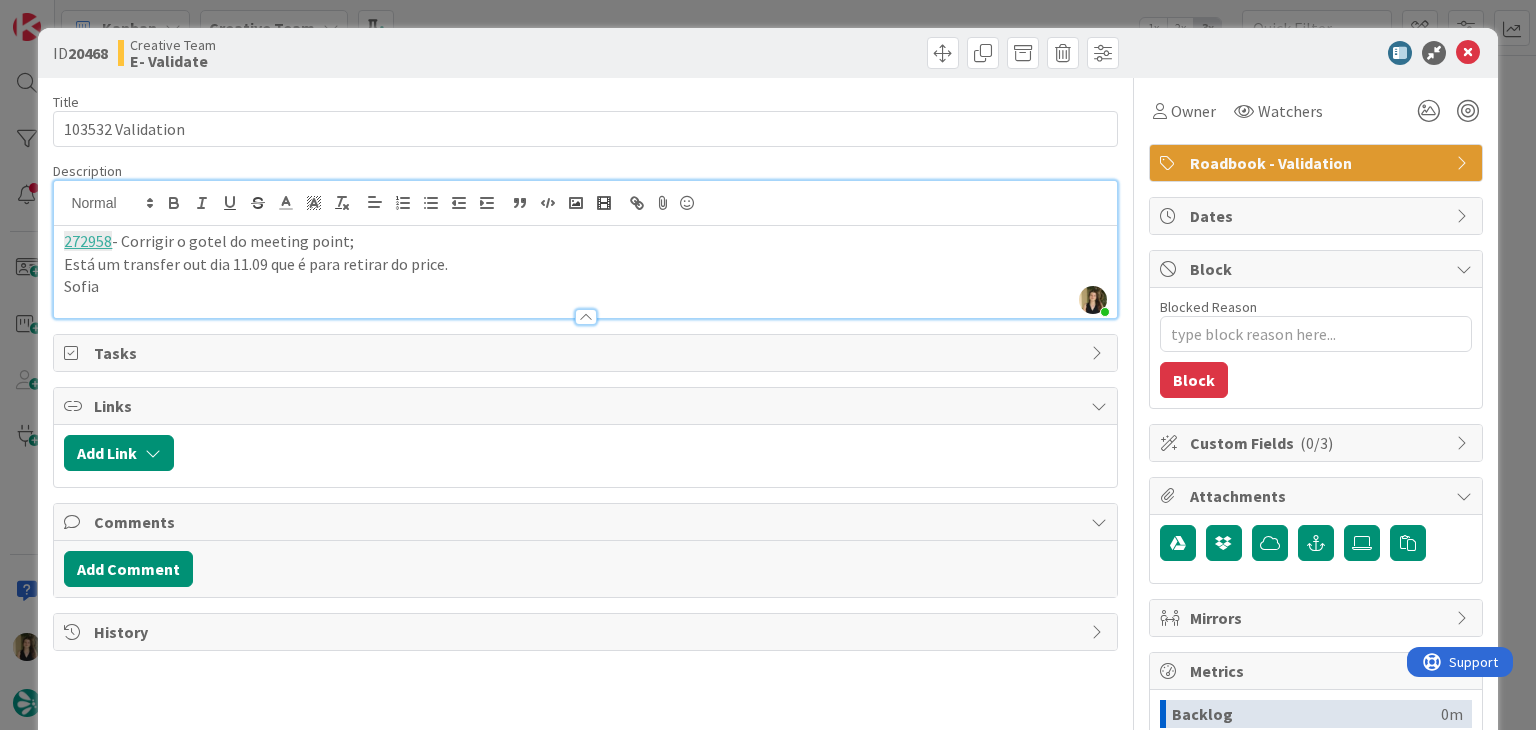 click on "ID  20468 Creative Team E- Validate Title 17 / 128 103532 Validation Description [FIRST] [LAST] just joined 272958  - Corrigir o gotel do meeting point; Está um transfer out dia 11.09 que é para retirar do price. [FIRST] Owner Watchers Roadbook - Validation Tasks Links Add Link Comments Add Comment History Owner Watchers Roadbook - Validation Dates Block Blocked Reason 0 / 256 Block Custom Fields ( 0/3 ) Attachments Mirrors Metrics Backlog 0m To Do 0m Buffer 0m In Progress 0m Total Time 0m Lead Time 0m Cycle Time 0m Blocked Time 0m Show Details" at bounding box center (768, 365) 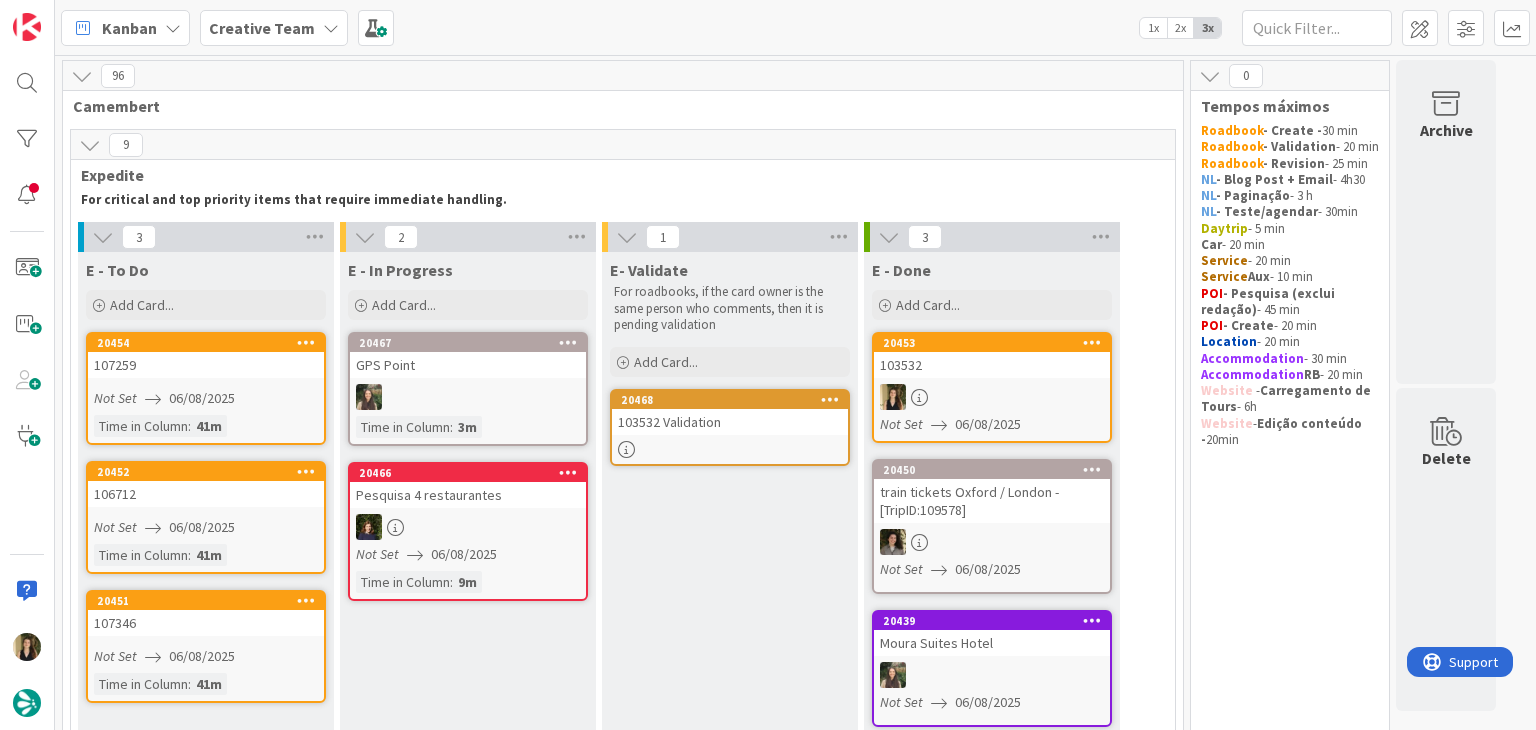 scroll, scrollTop: 0, scrollLeft: 0, axis: both 